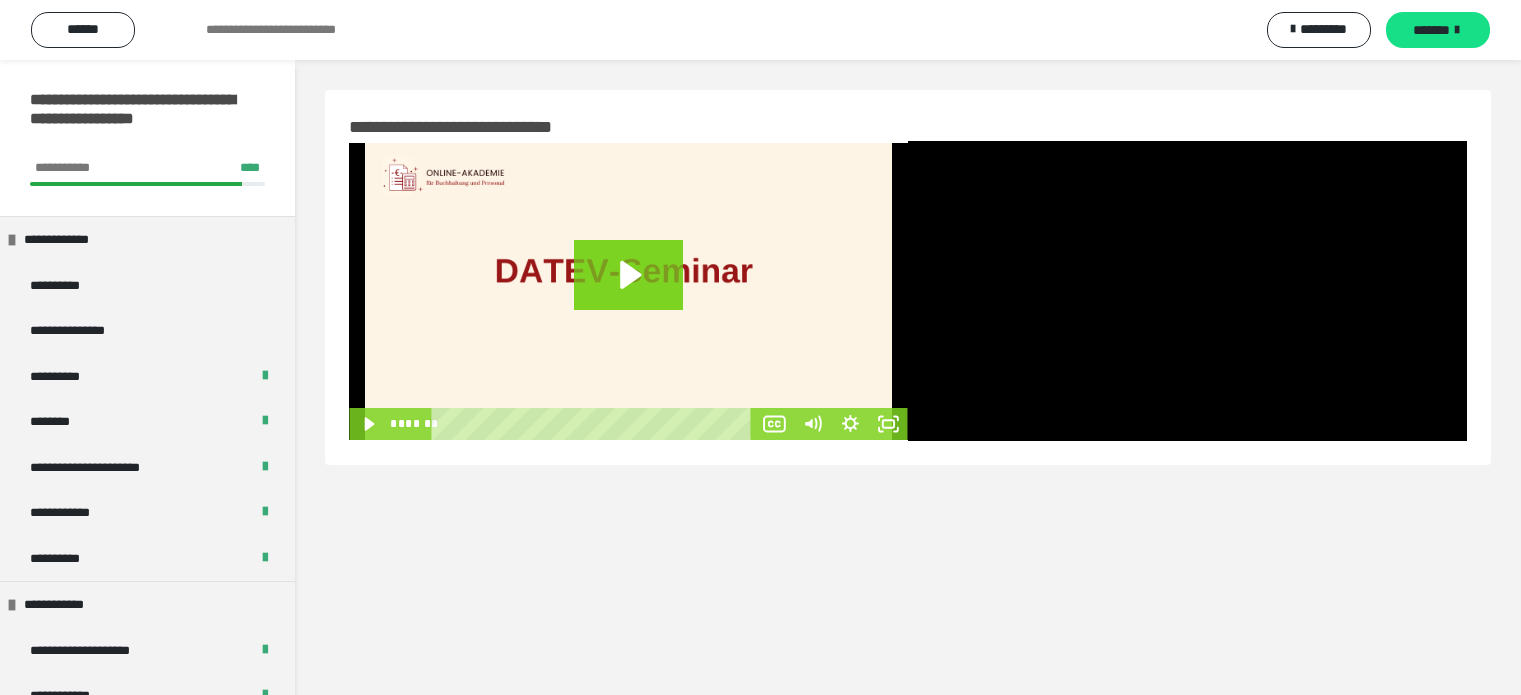 scroll, scrollTop: 0, scrollLeft: 0, axis: both 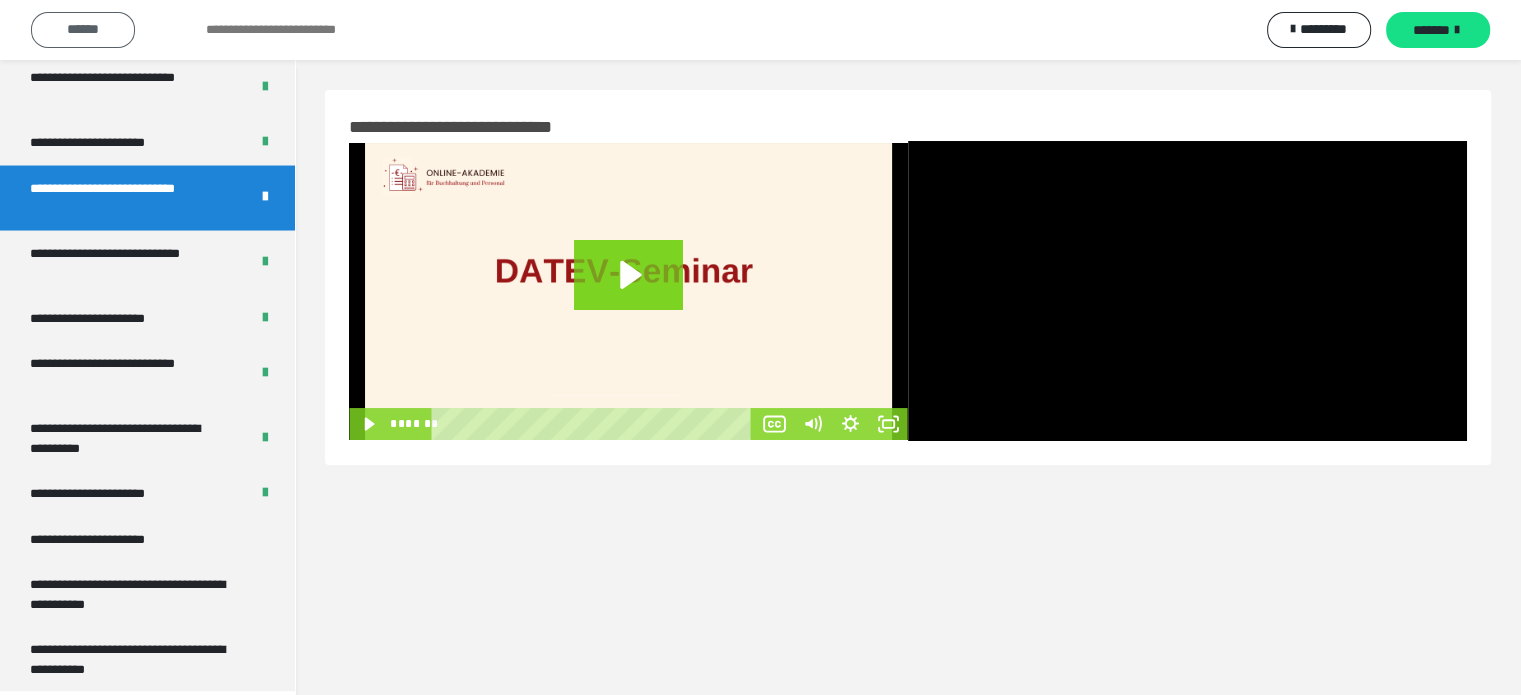 click on "******" at bounding box center (83, 29) 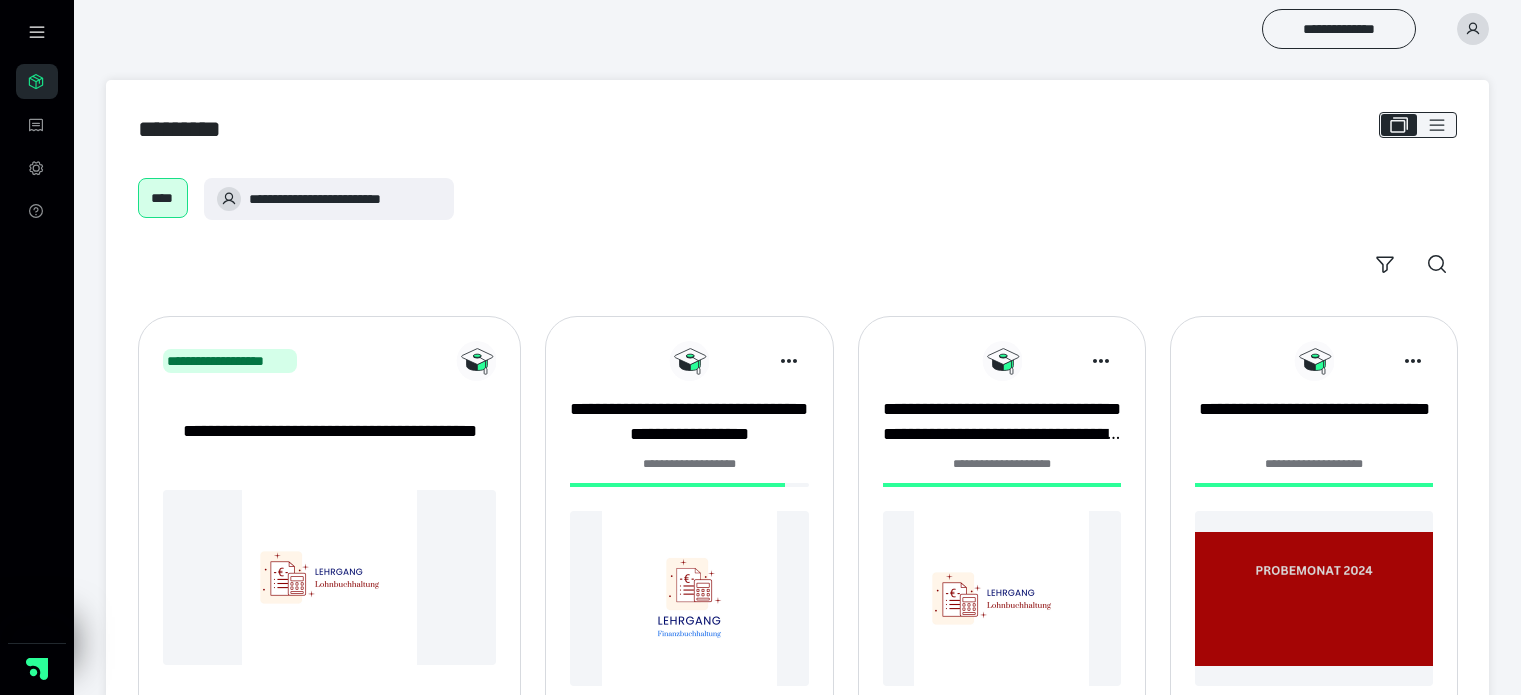 scroll, scrollTop: 0, scrollLeft: 0, axis: both 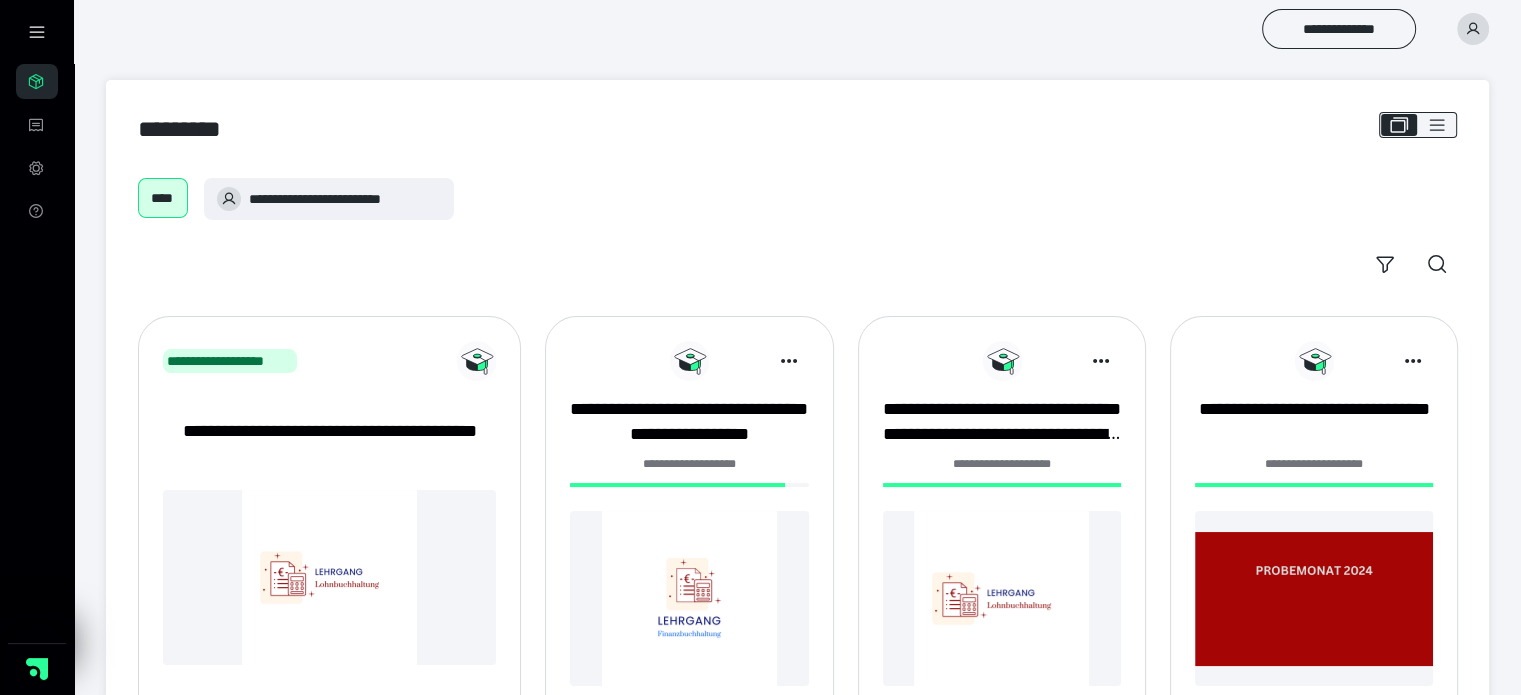 click at bounding box center (689, 598) 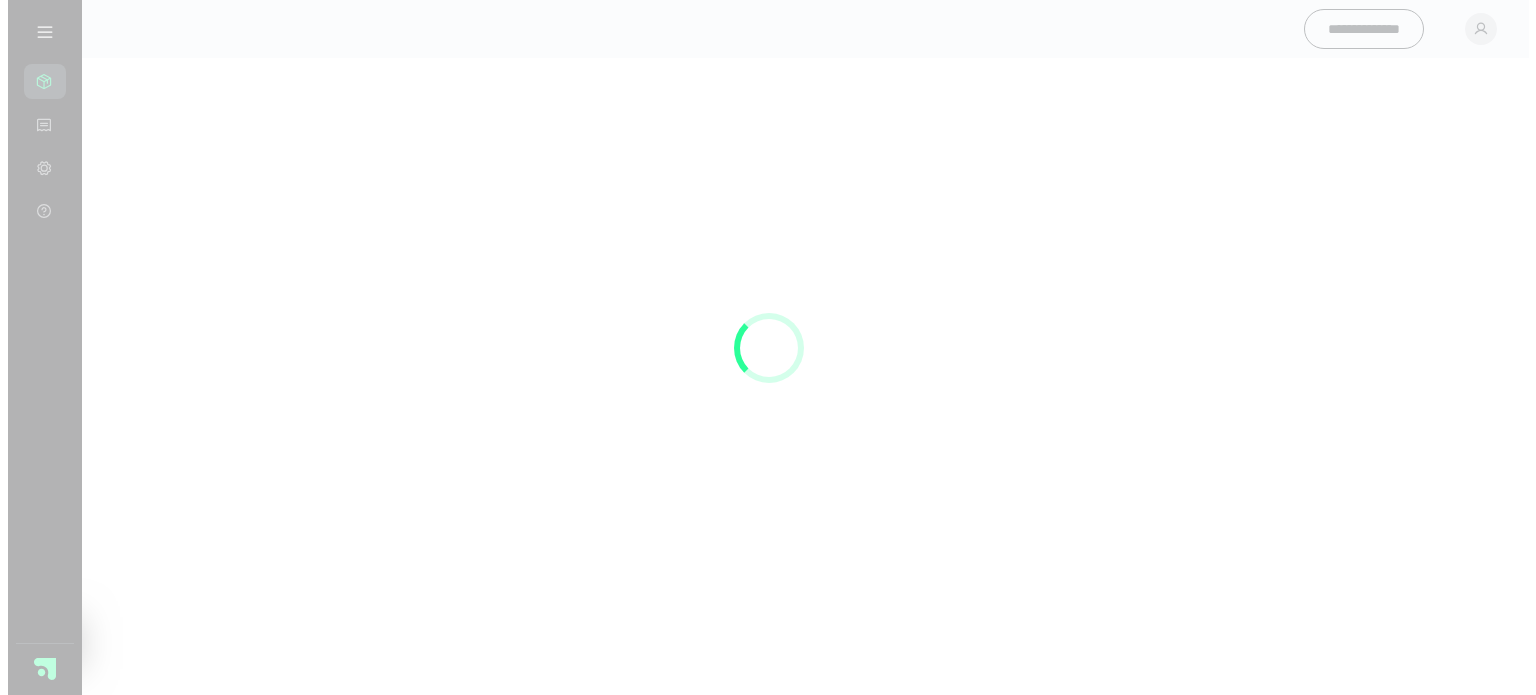 scroll, scrollTop: 0, scrollLeft: 0, axis: both 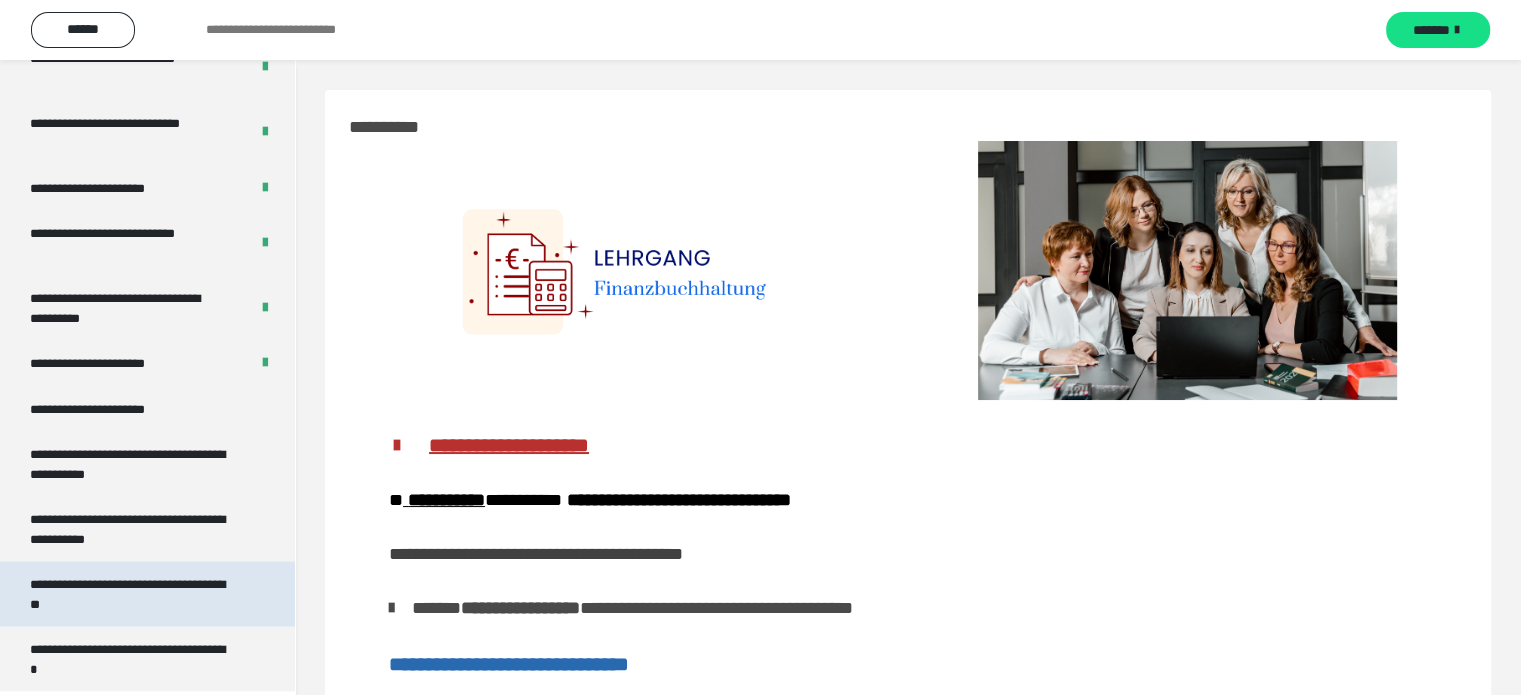 click on "**********" at bounding box center [132, 594] 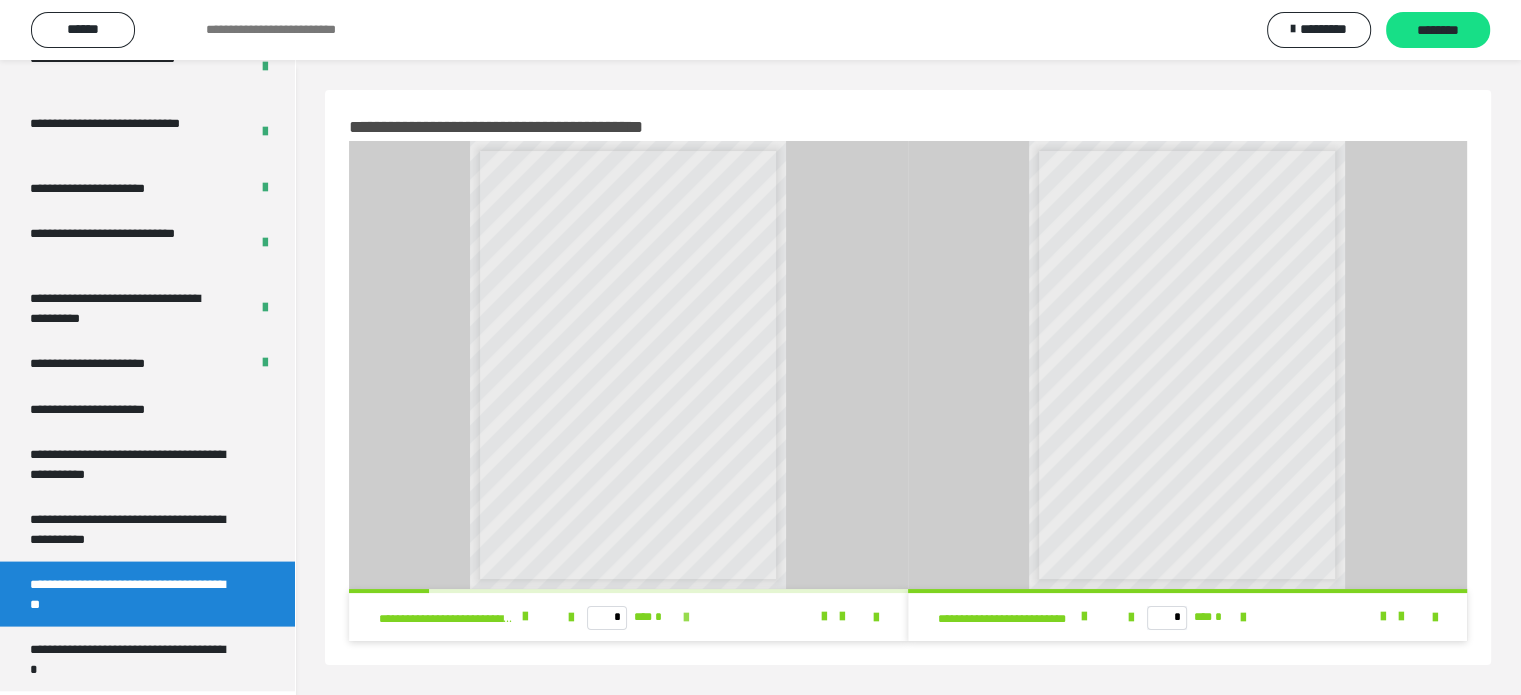 click at bounding box center [686, 618] 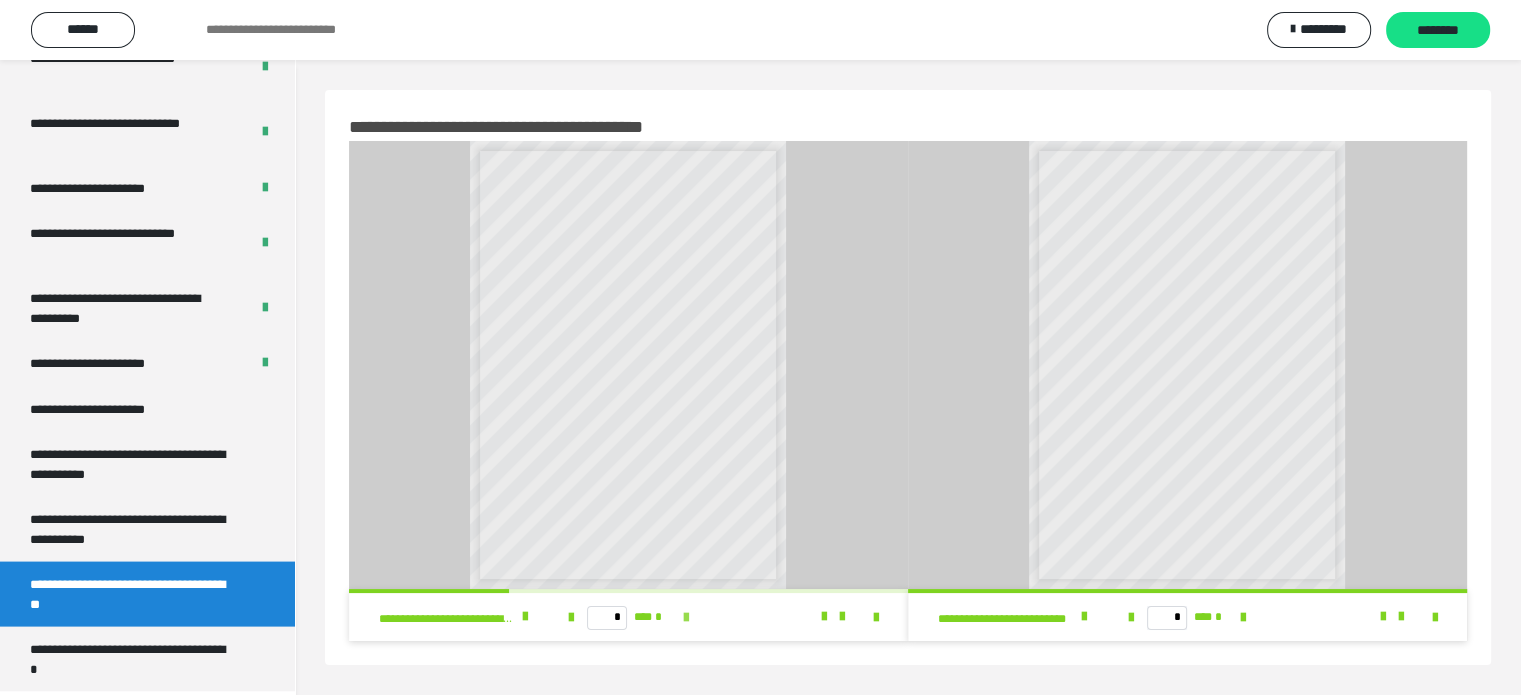 click at bounding box center [686, 618] 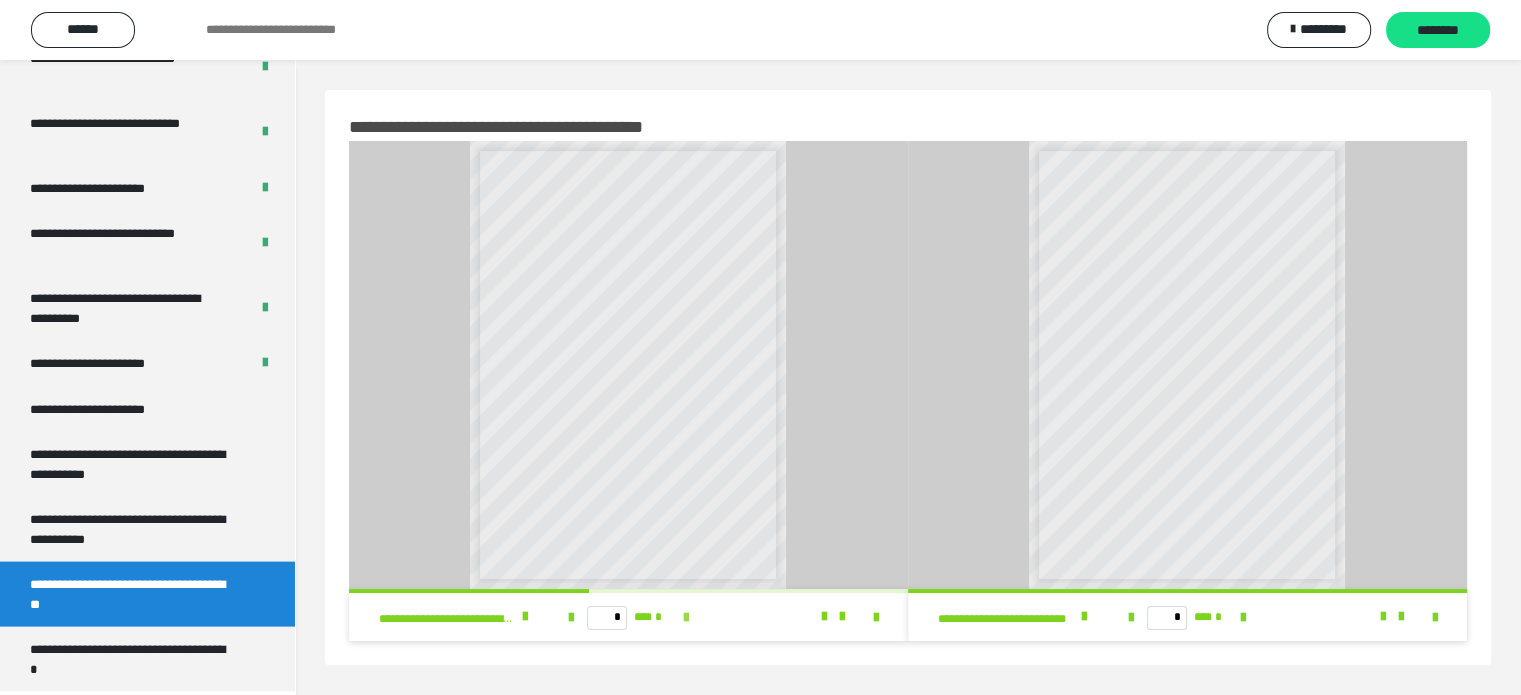 click at bounding box center (686, 618) 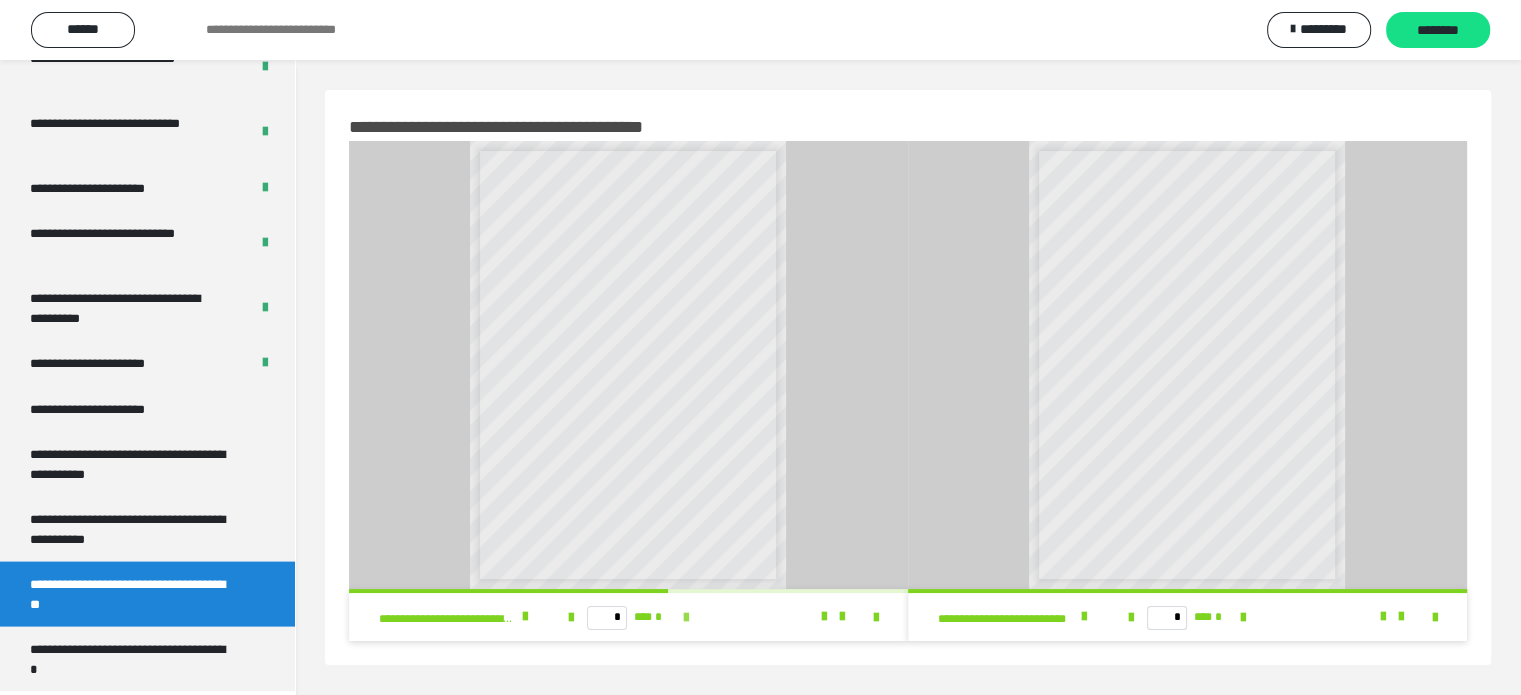 click at bounding box center (686, 618) 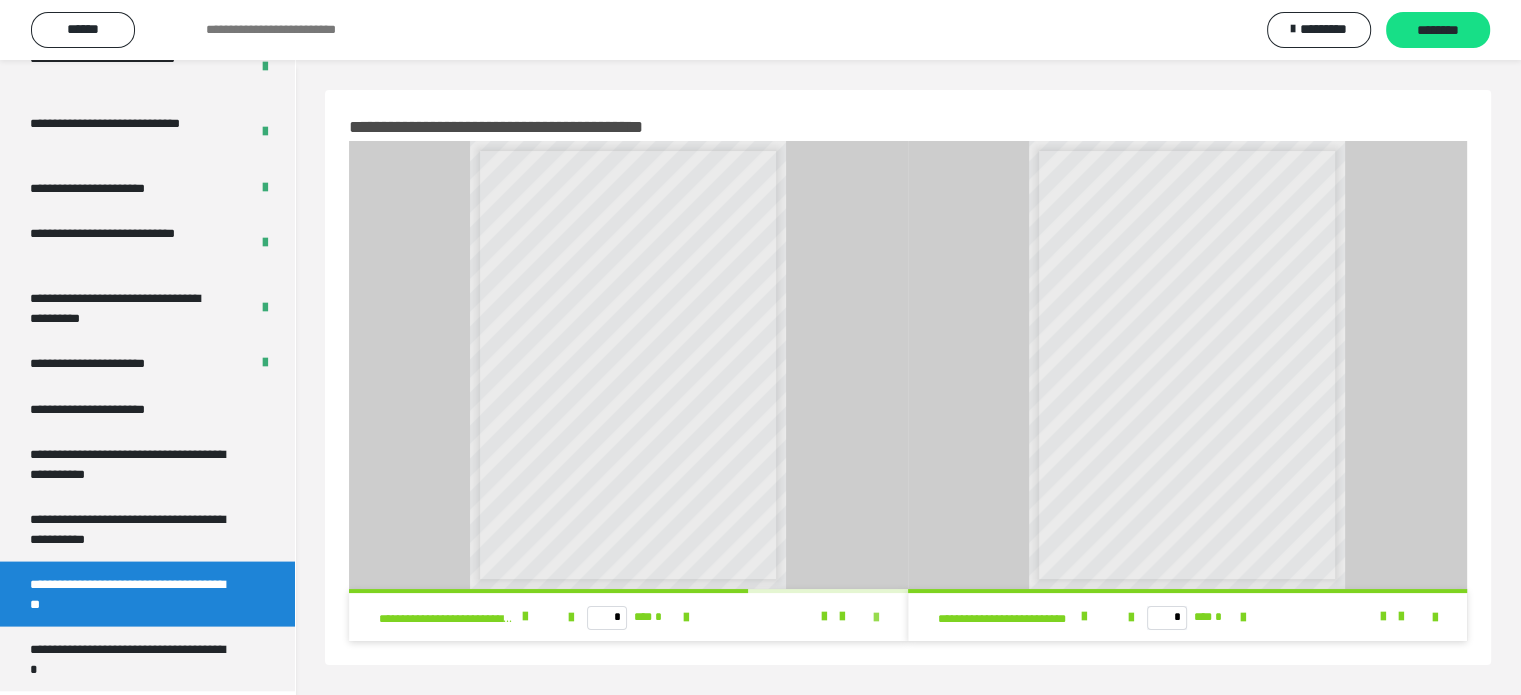 click at bounding box center (876, 618) 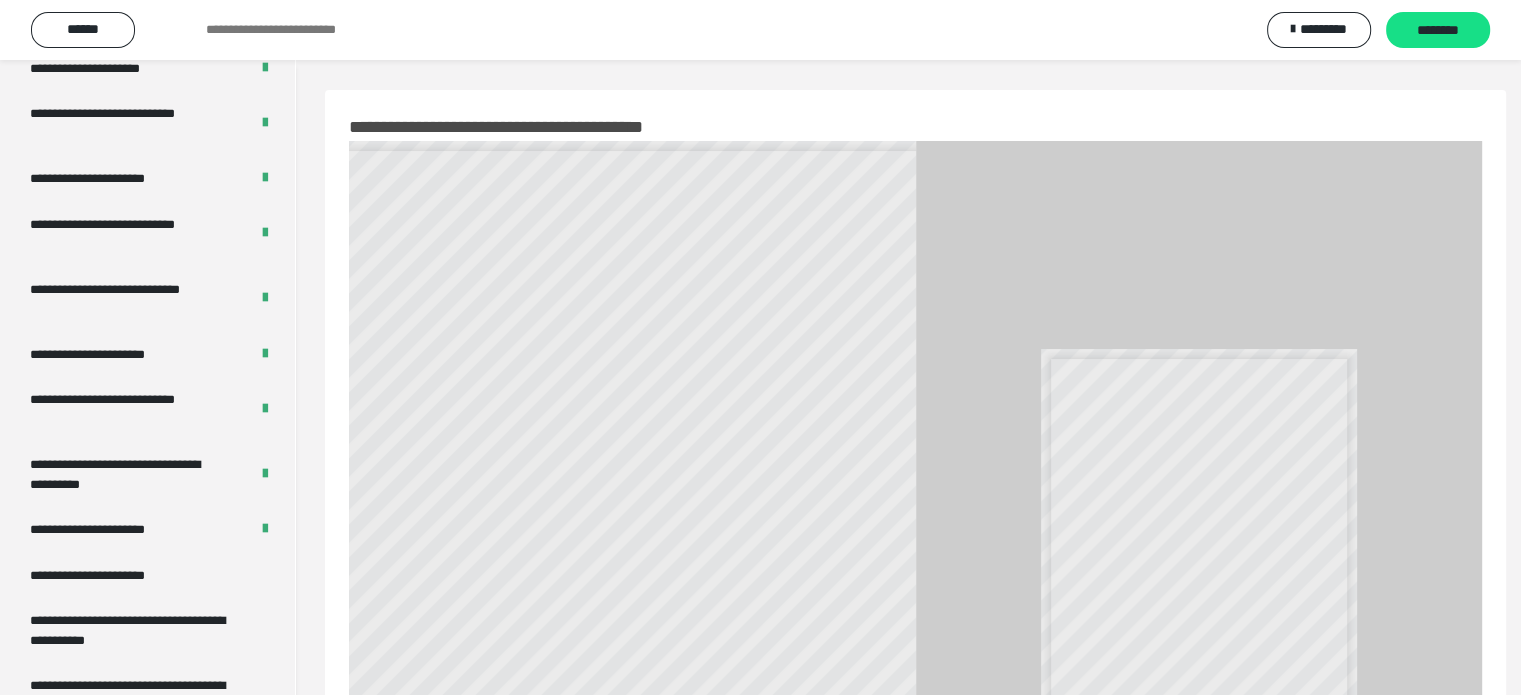 scroll, scrollTop: 3823, scrollLeft: 0, axis: vertical 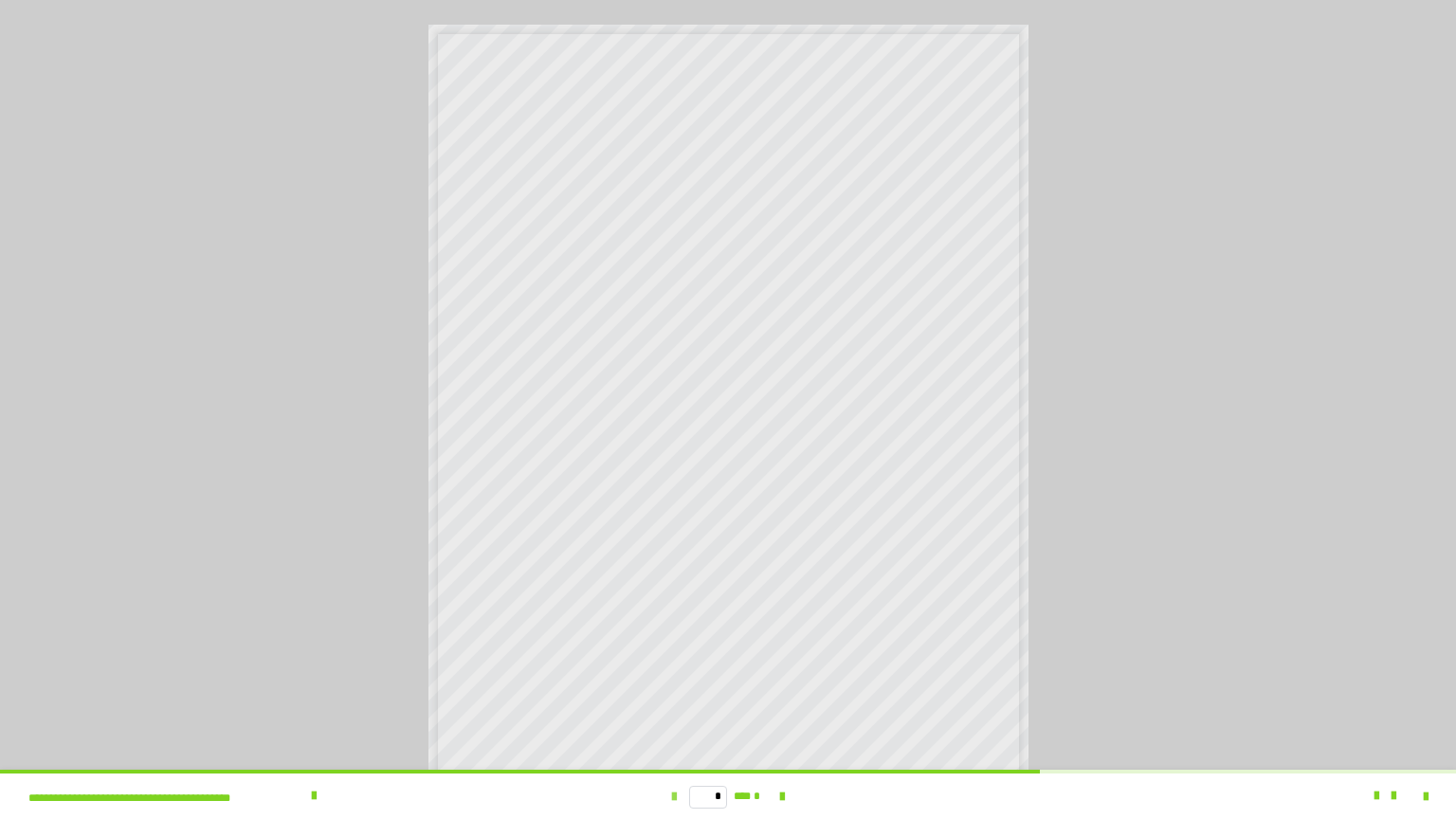 click at bounding box center (674, 797) 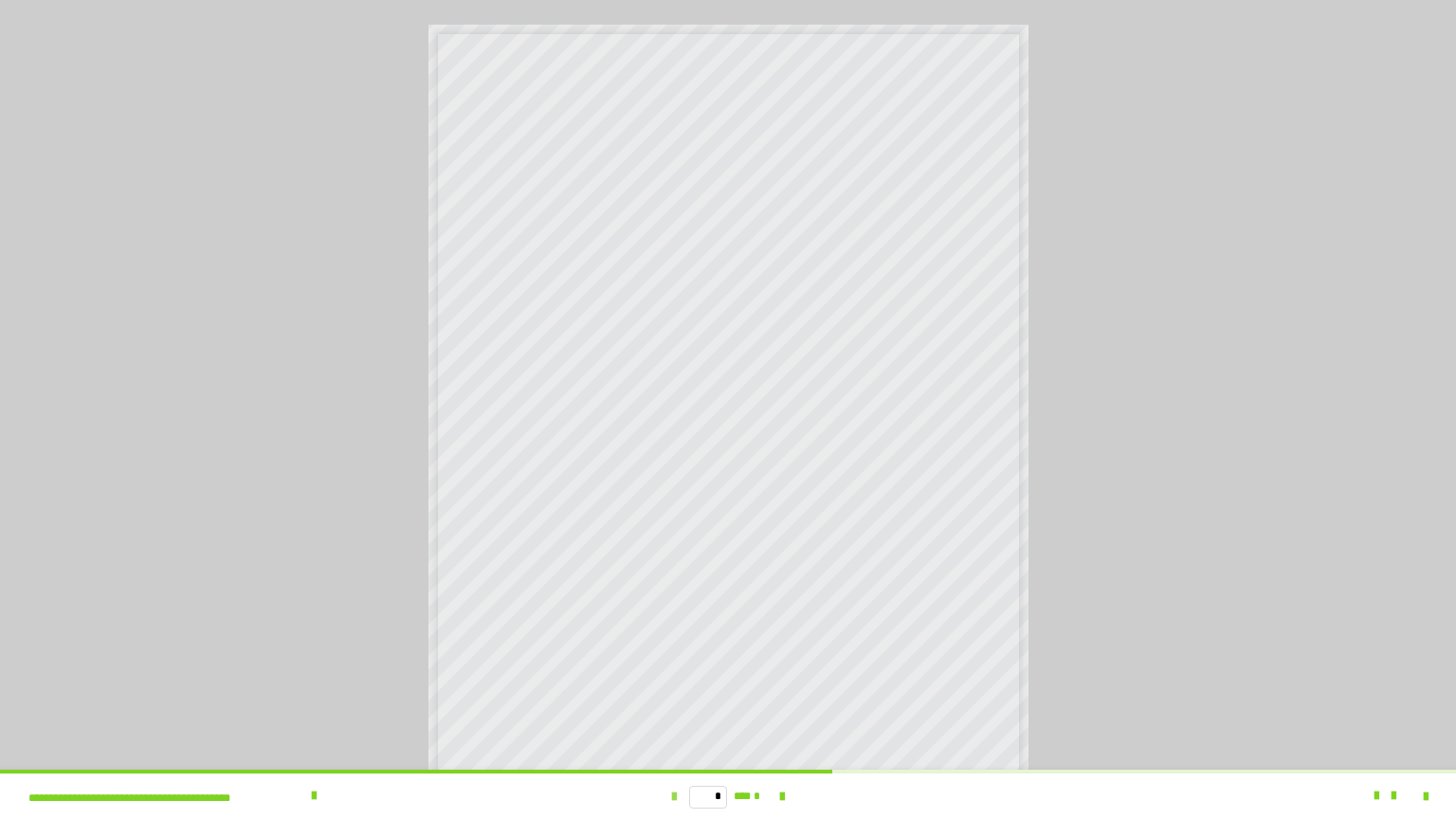 click at bounding box center [674, 797] 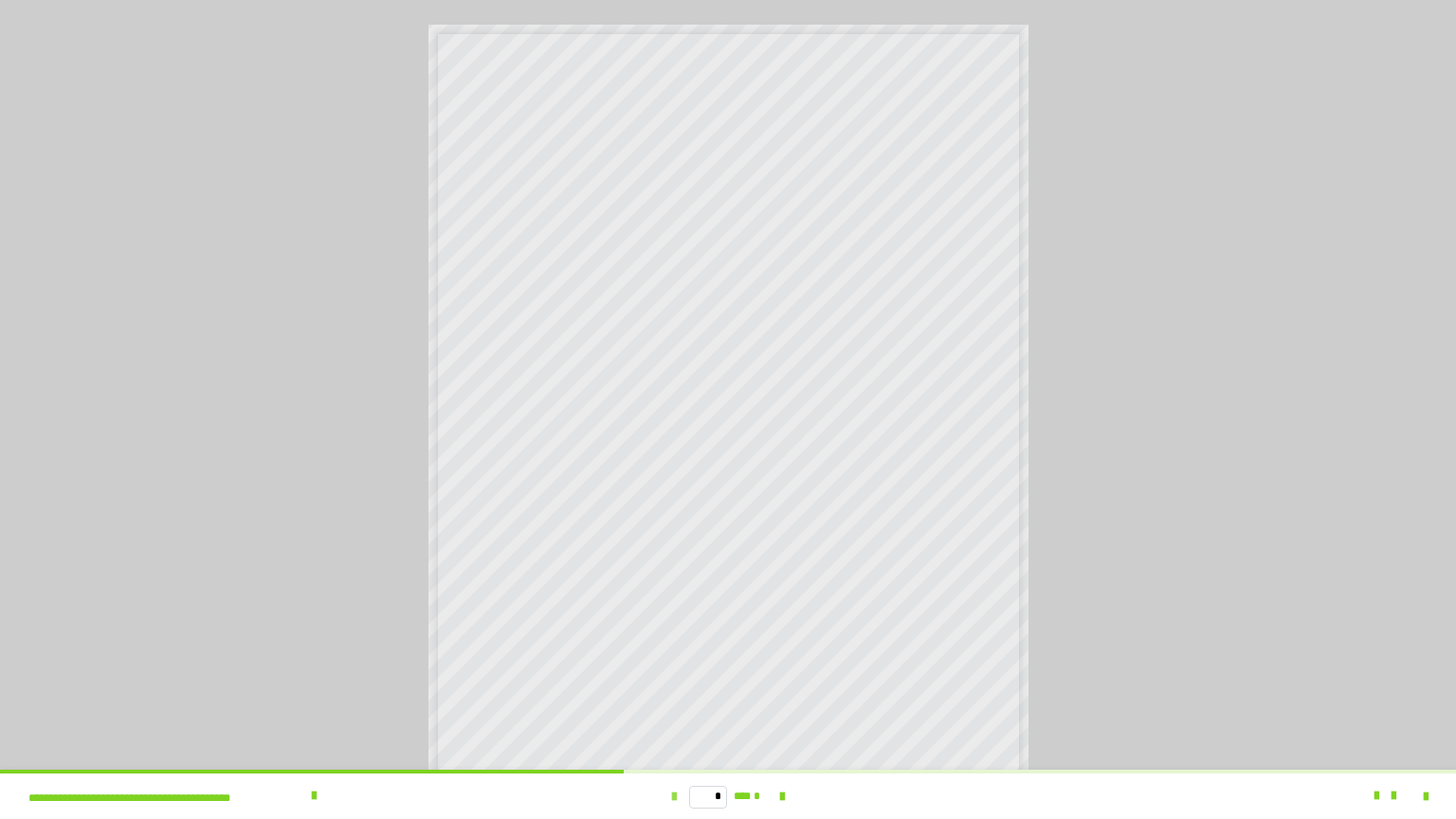 click at bounding box center [674, 797] 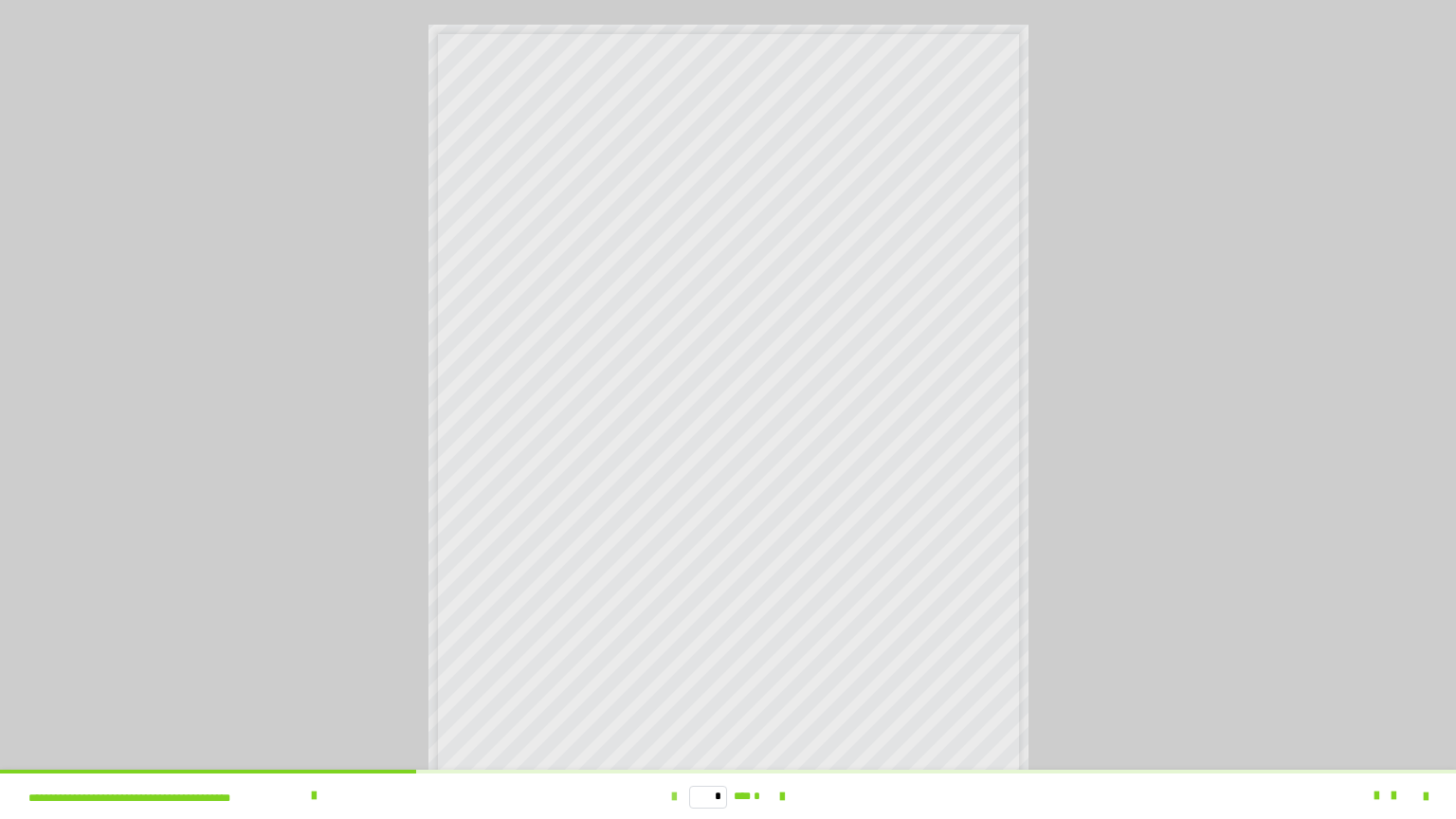 click at bounding box center (674, 797) 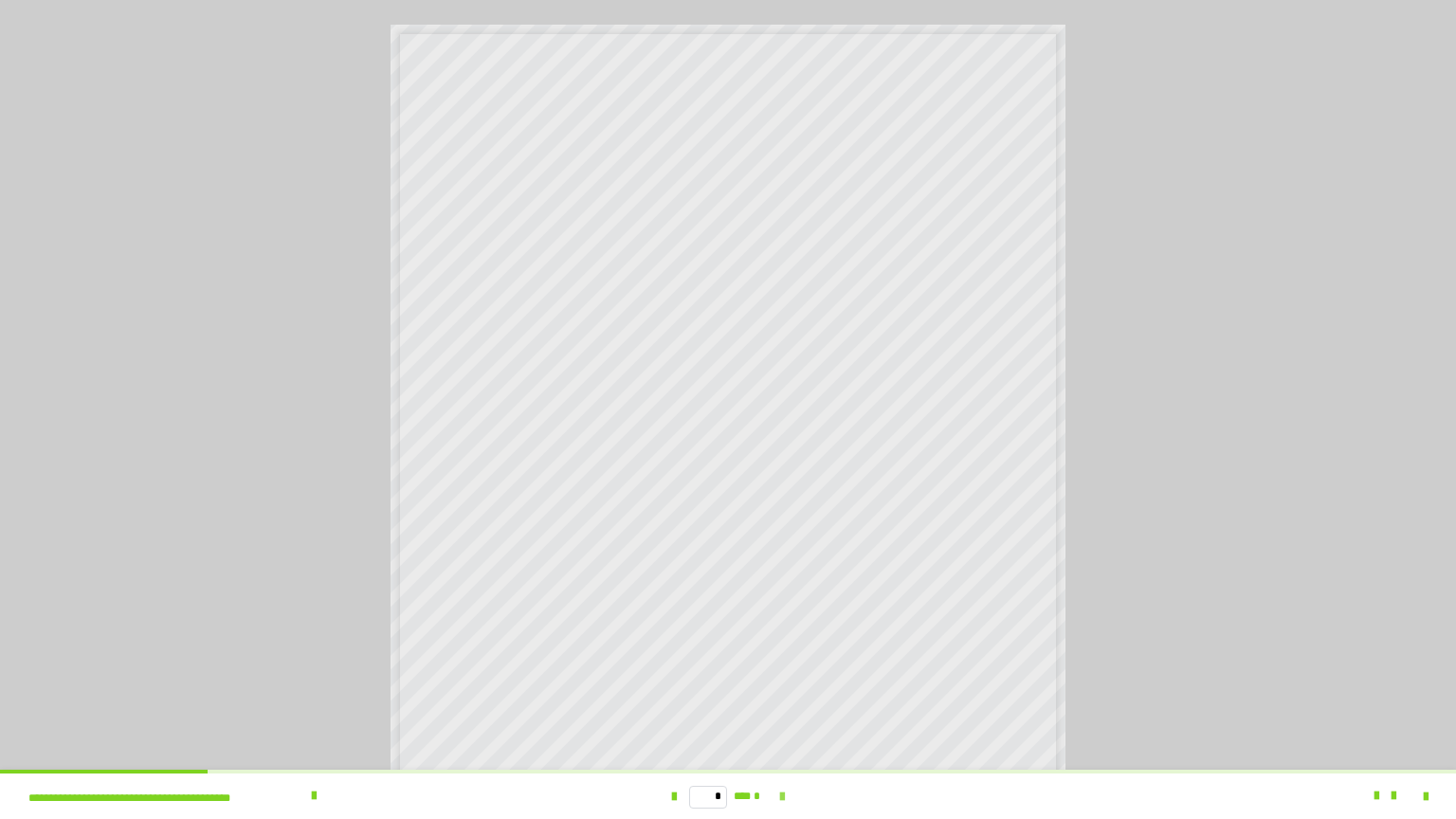 click at bounding box center [782, 797] 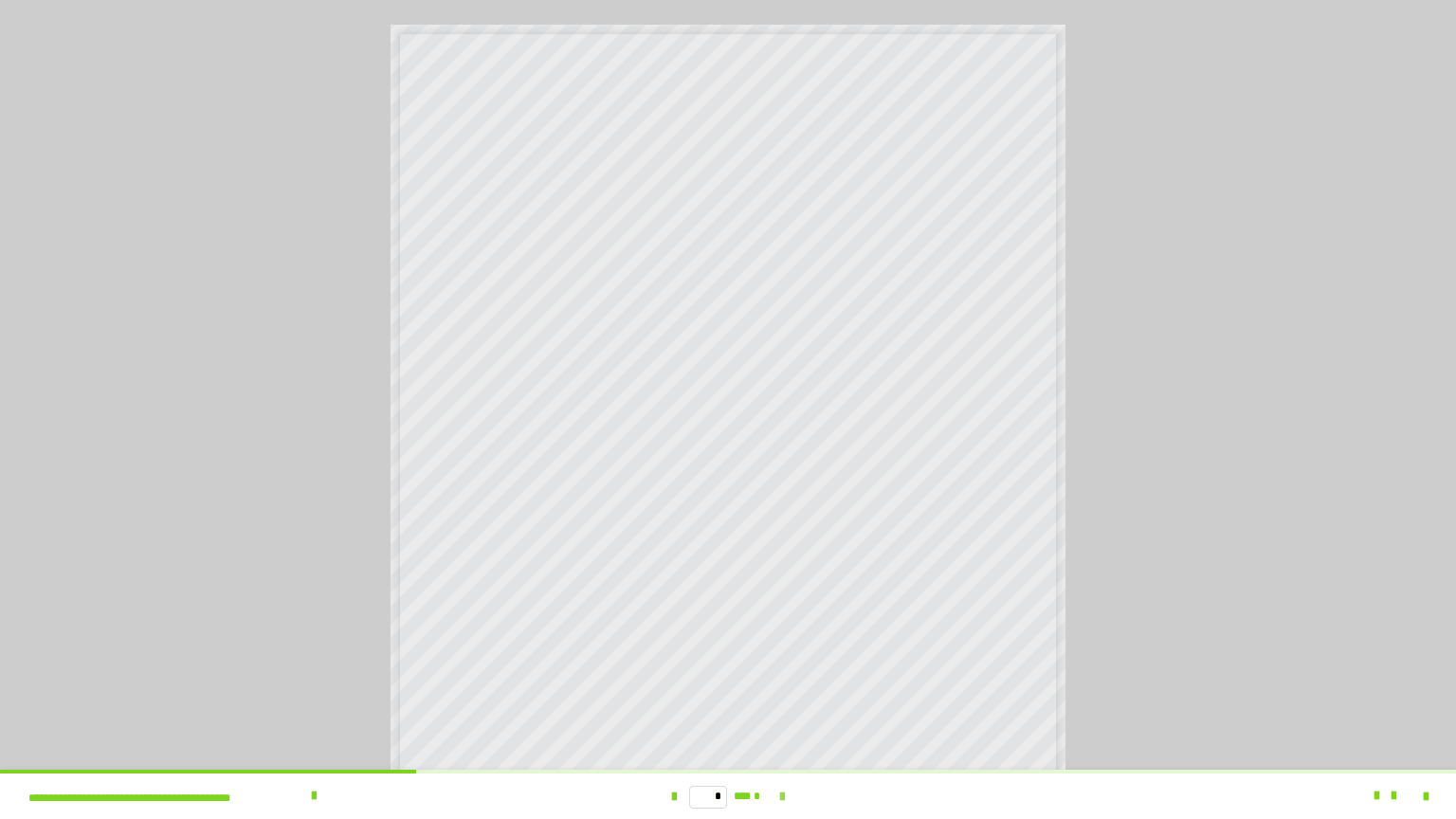 click at bounding box center (782, 797) 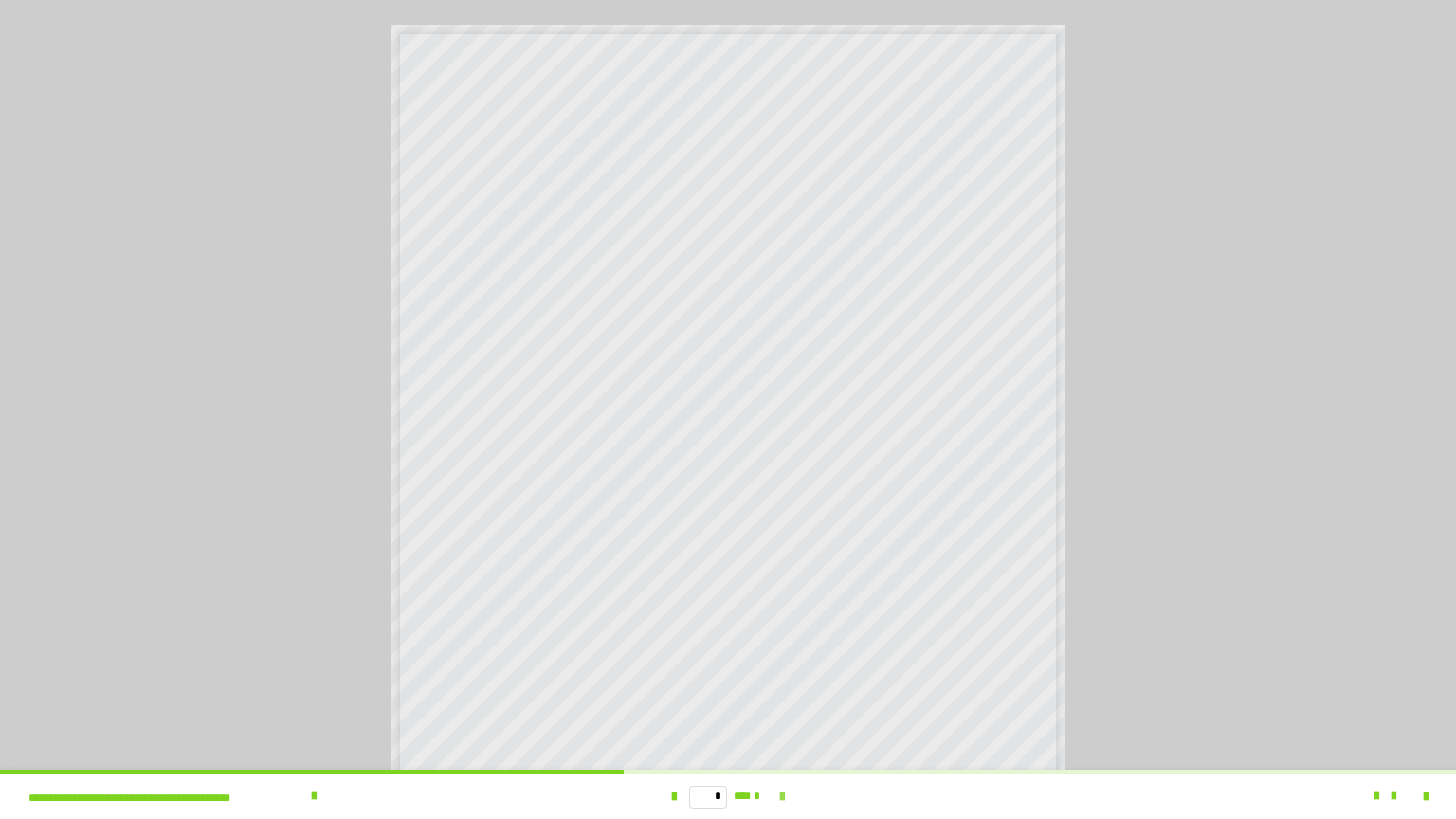click at bounding box center [782, 797] 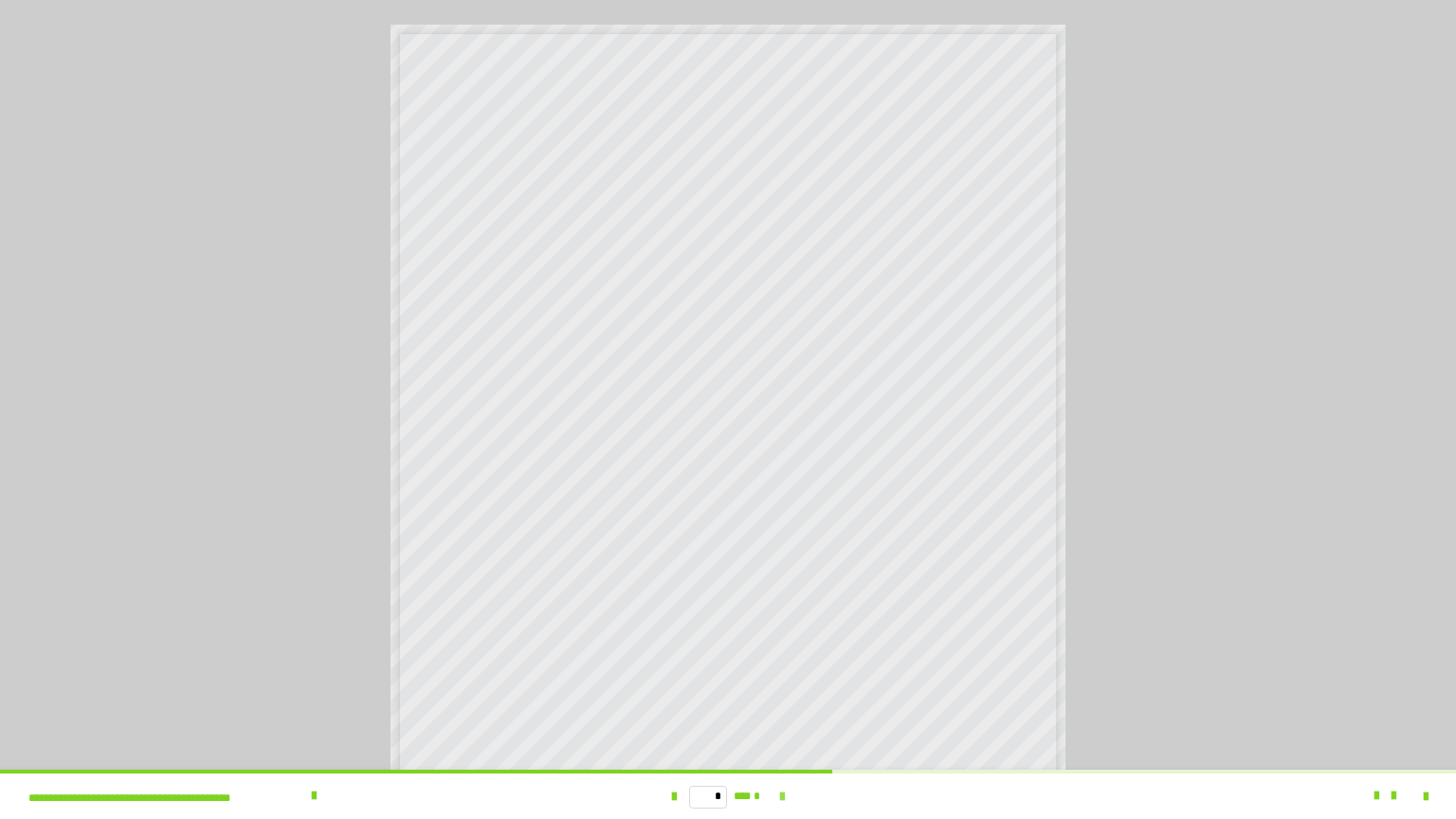 click at bounding box center (782, 797) 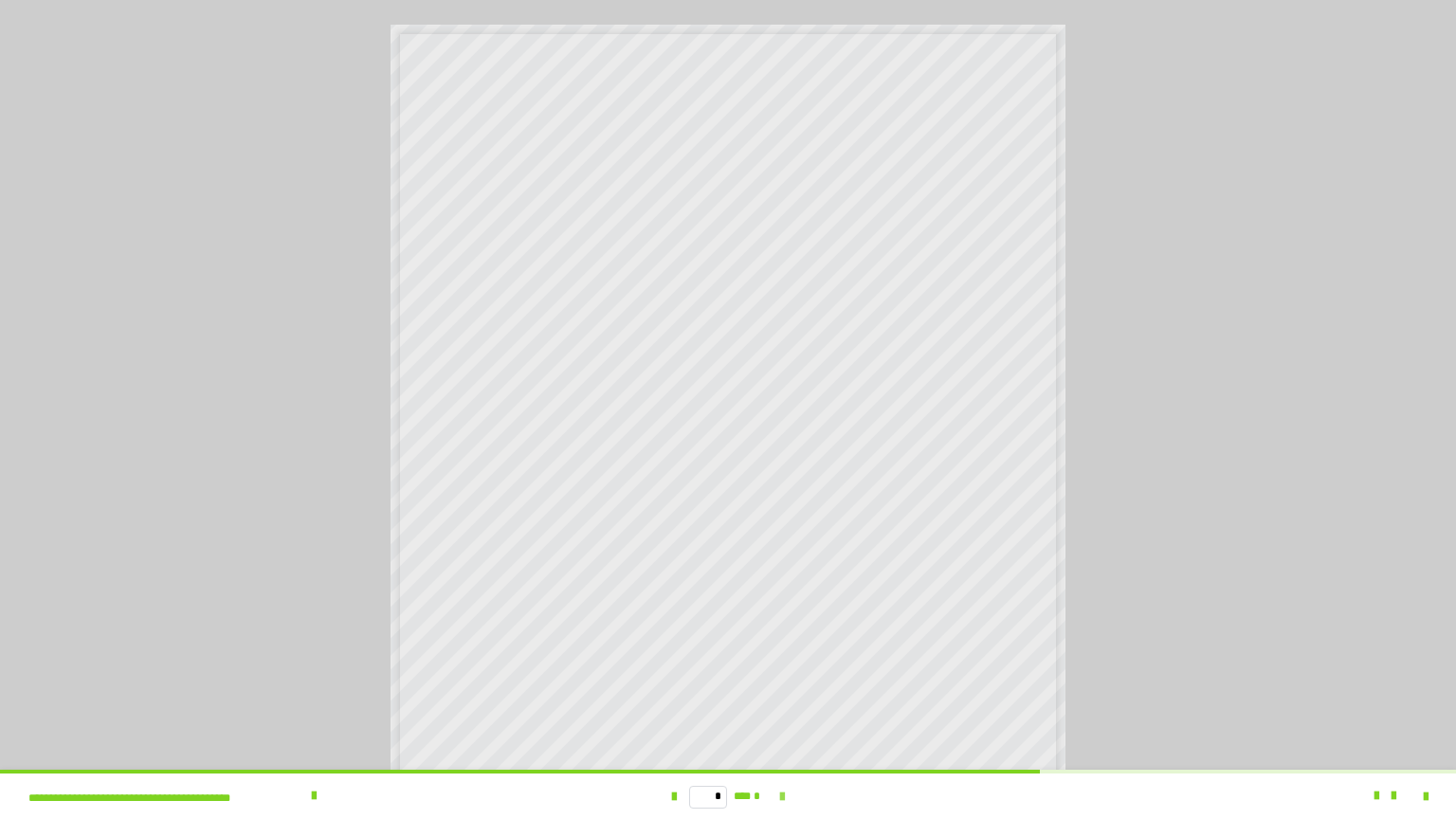 click at bounding box center [782, 797] 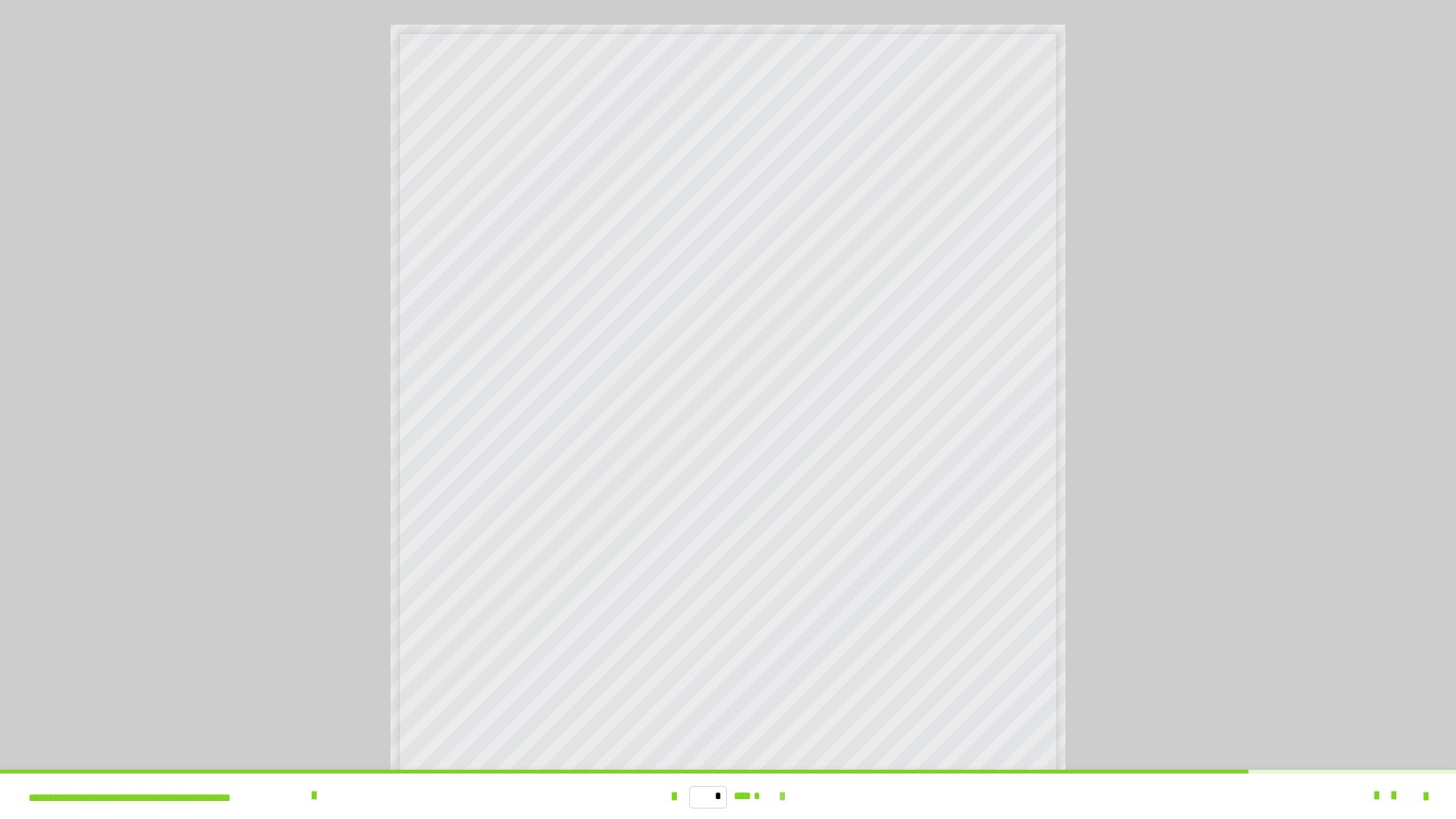 click at bounding box center (782, 797) 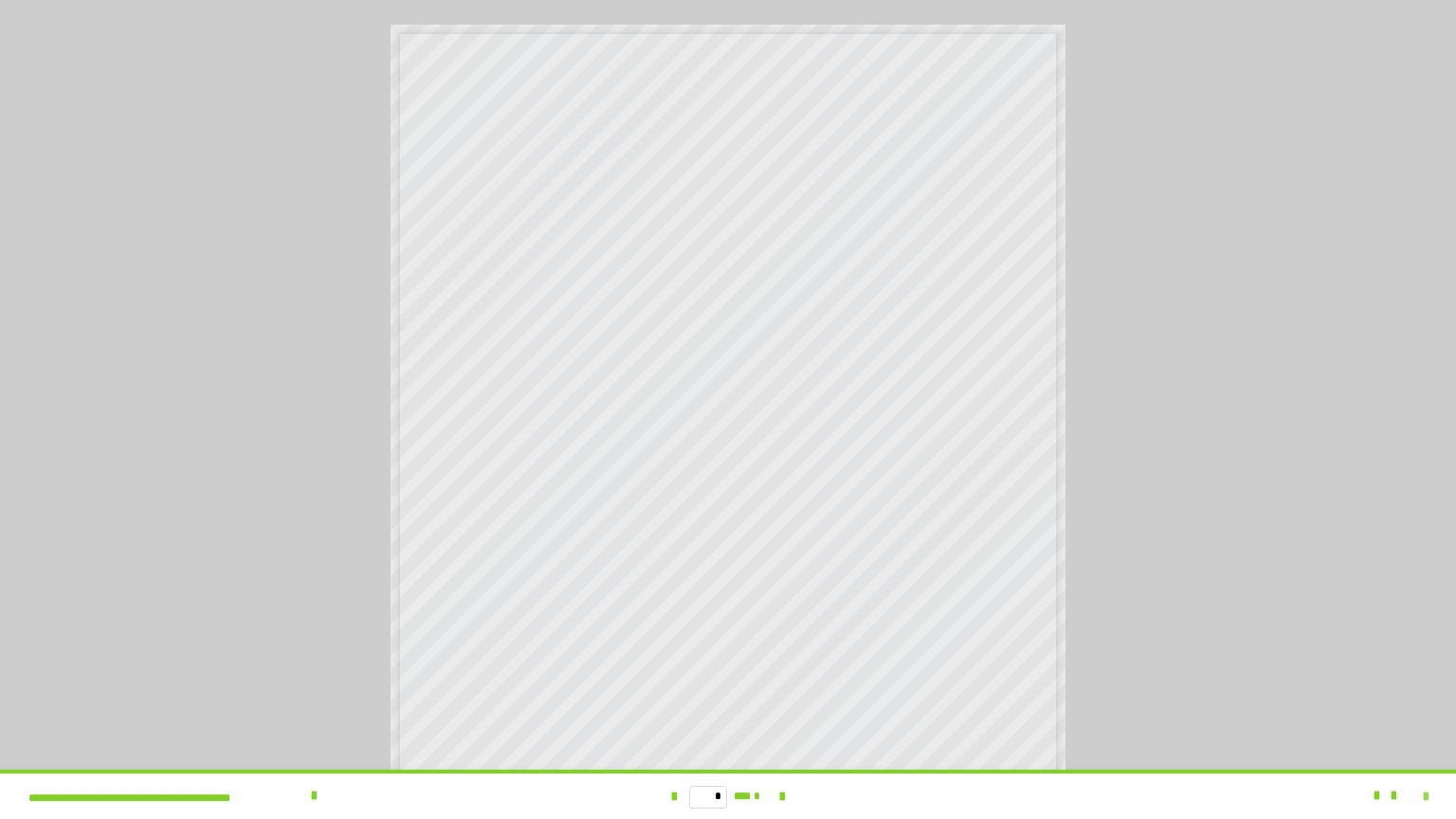 click at bounding box center [1426, 797] 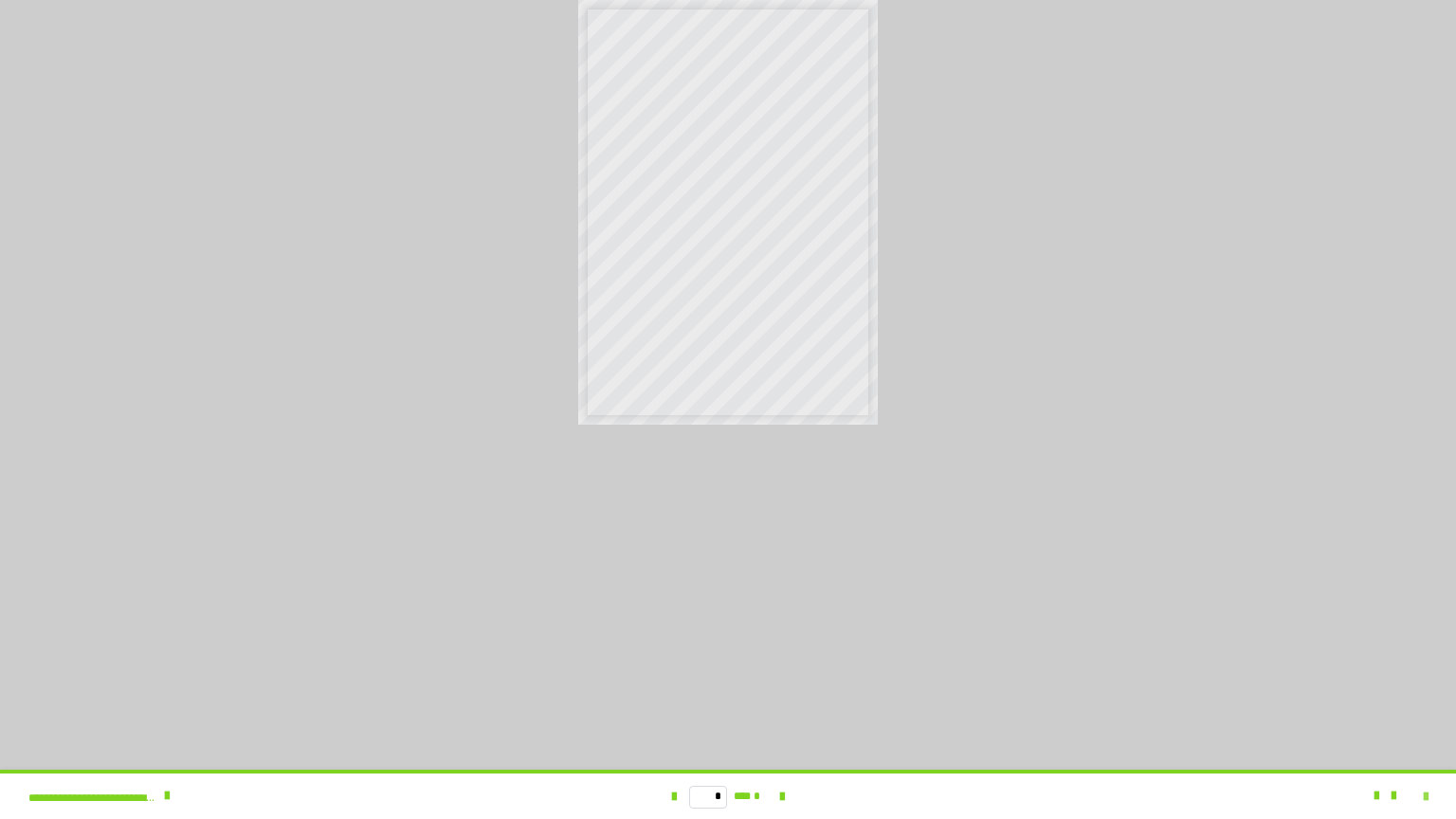 scroll, scrollTop: 3784, scrollLeft: 0, axis: vertical 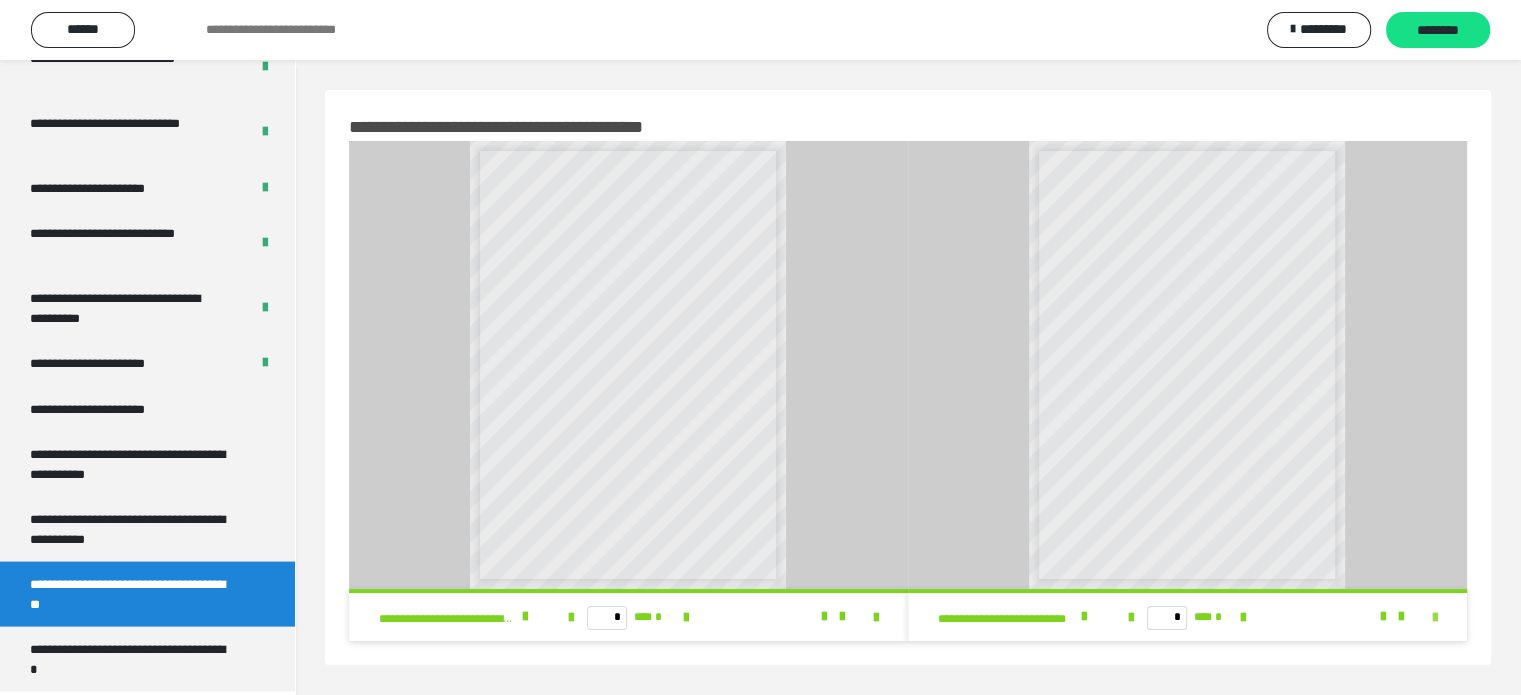 click at bounding box center [1435, 618] 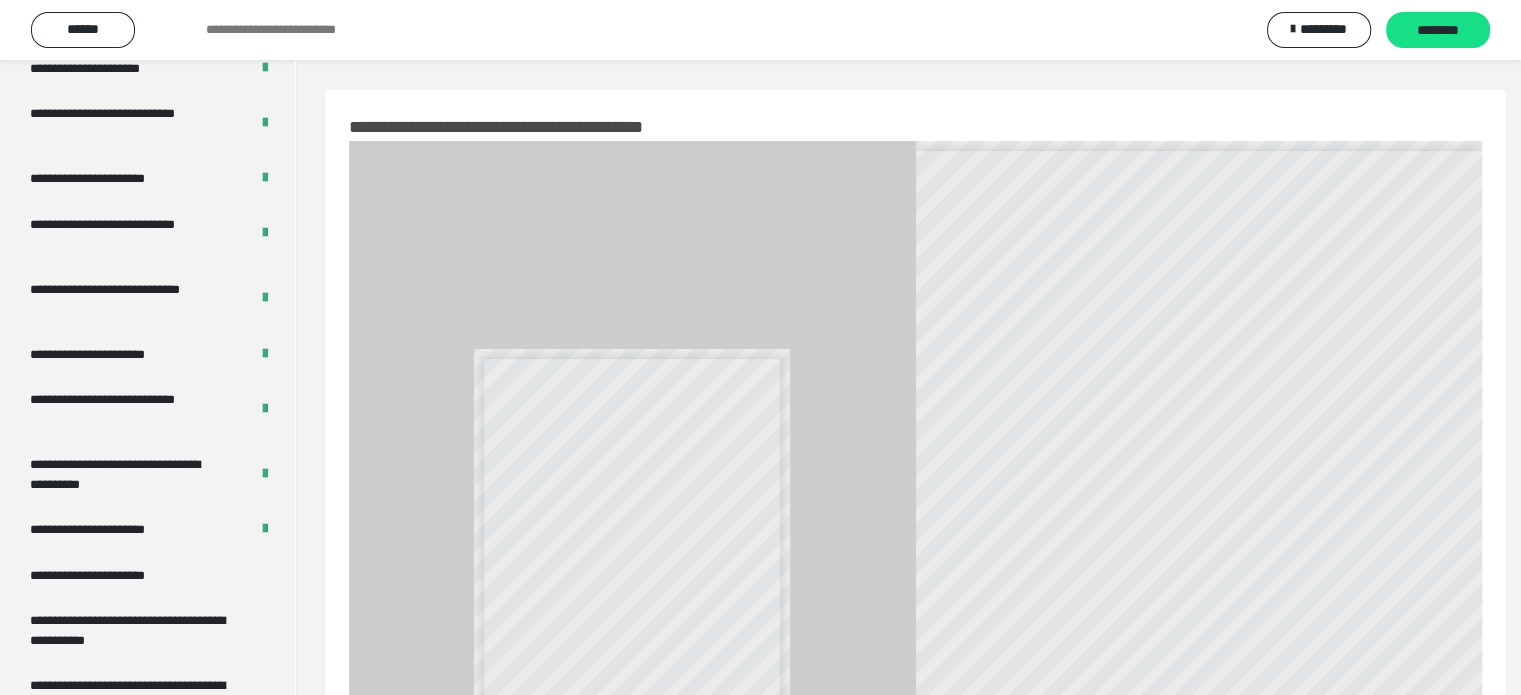 scroll, scrollTop: 3823, scrollLeft: 0, axis: vertical 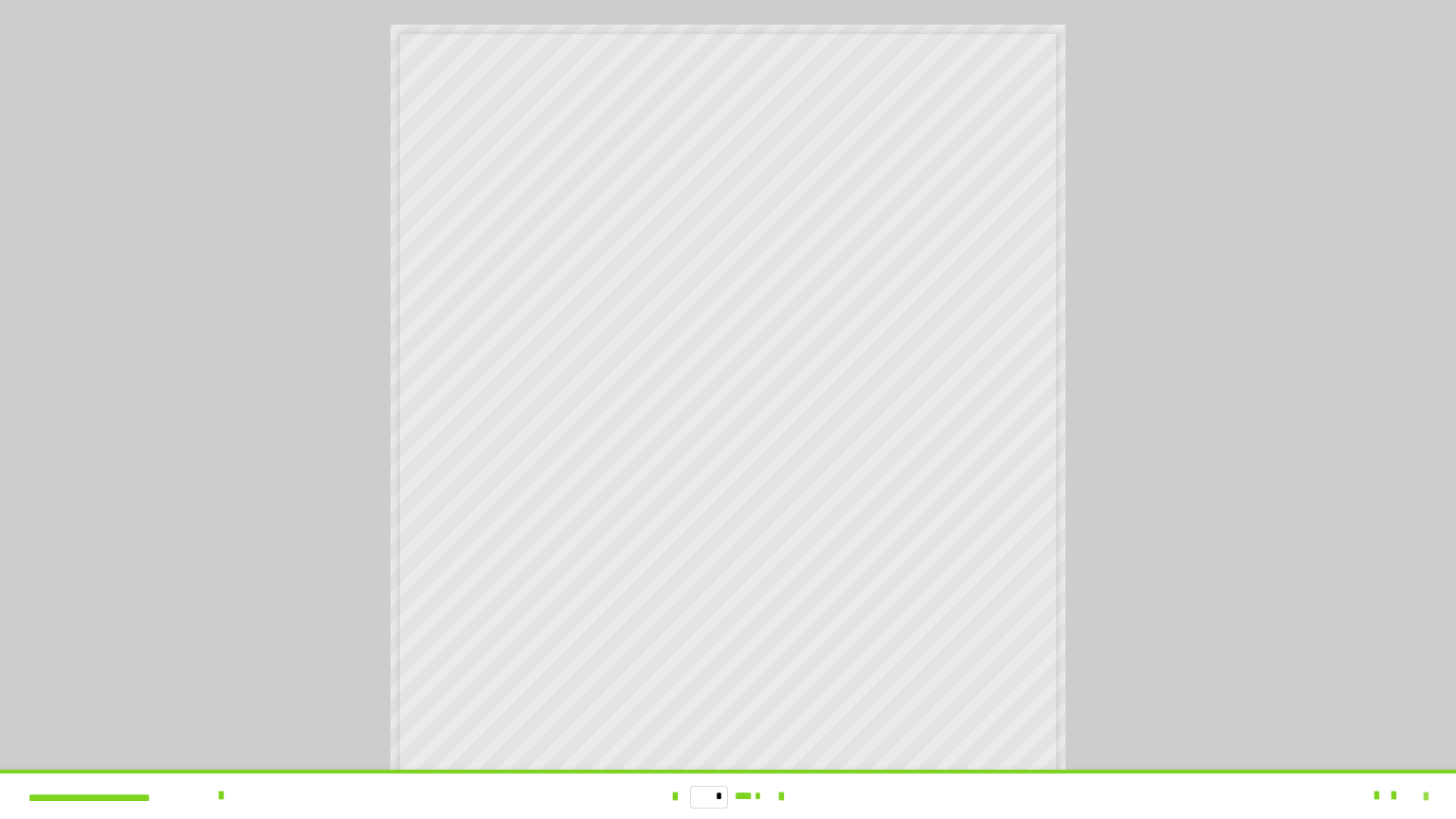 click at bounding box center [1426, 797] 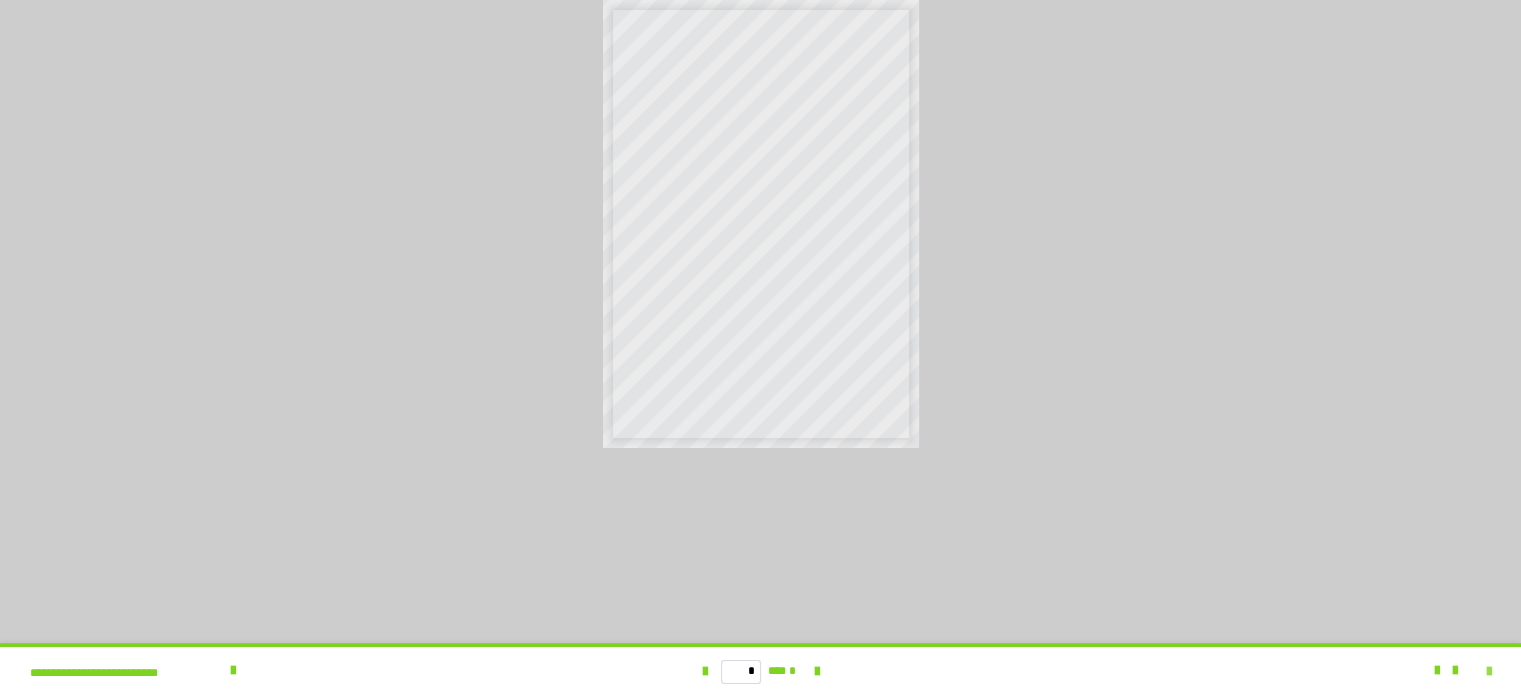 scroll, scrollTop: 3992, scrollLeft: 0, axis: vertical 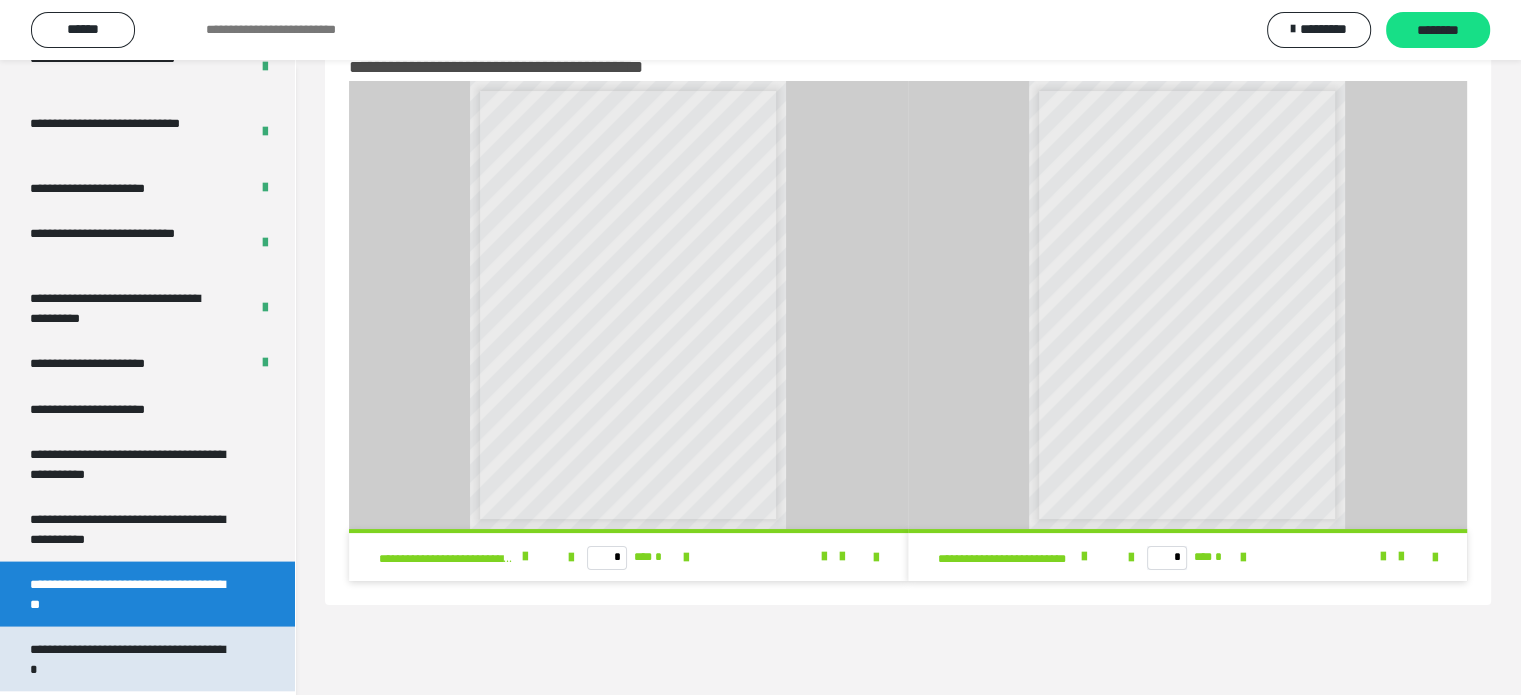 click on "**********" at bounding box center (132, 659) 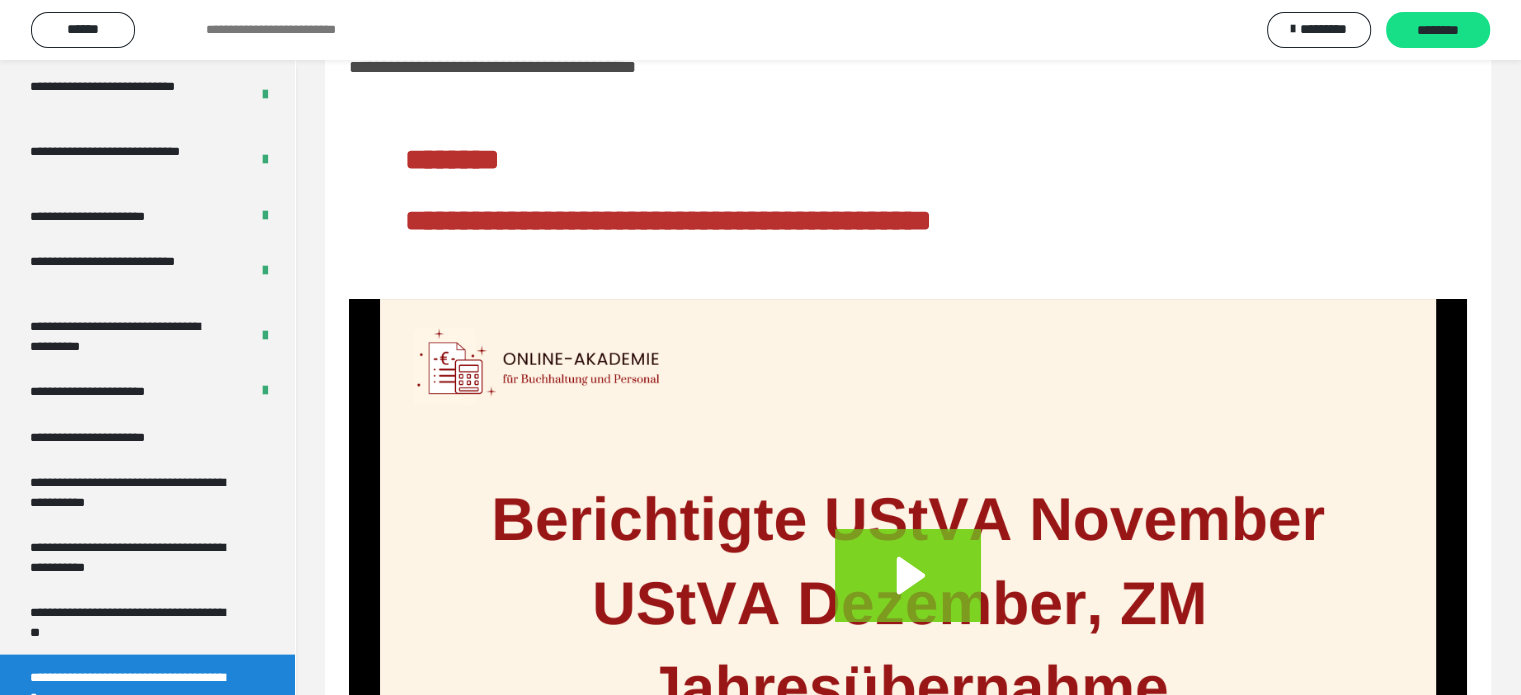scroll, scrollTop: 3964, scrollLeft: 0, axis: vertical 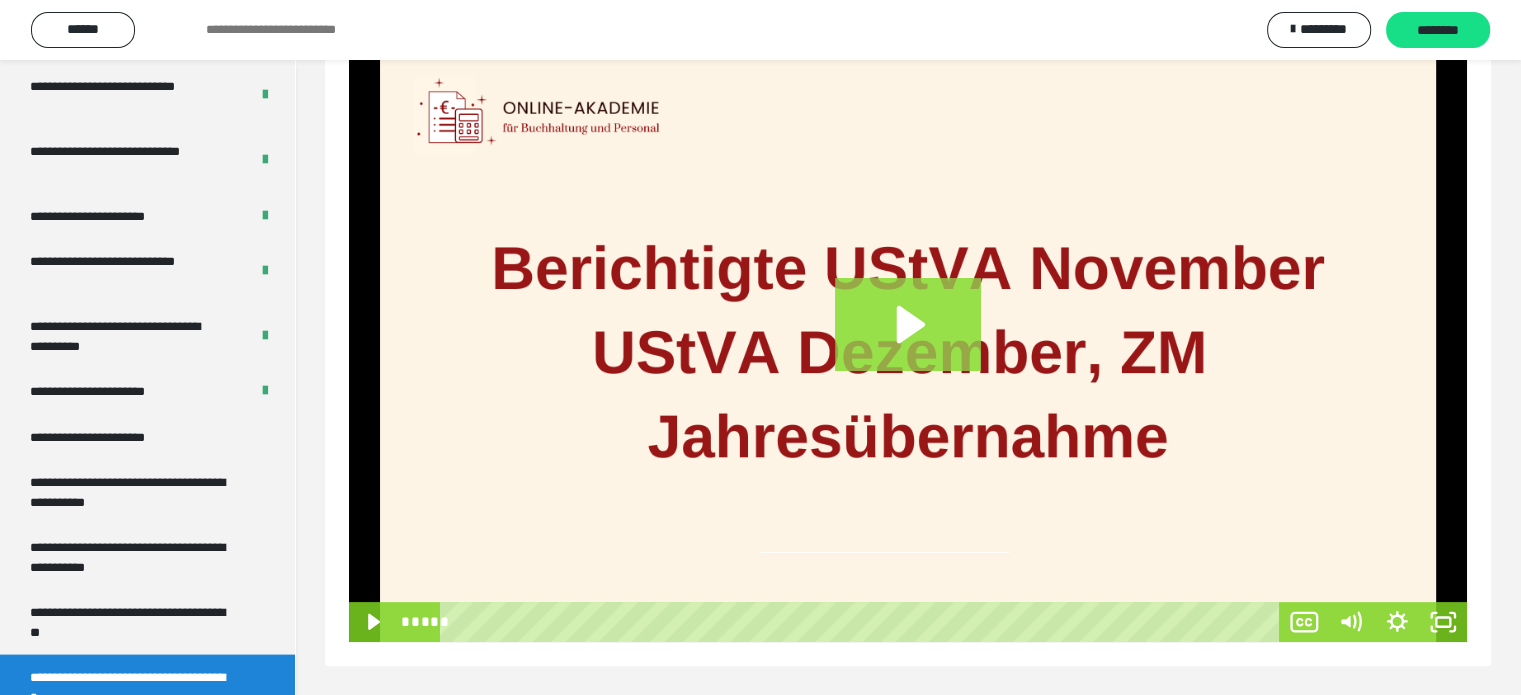 click 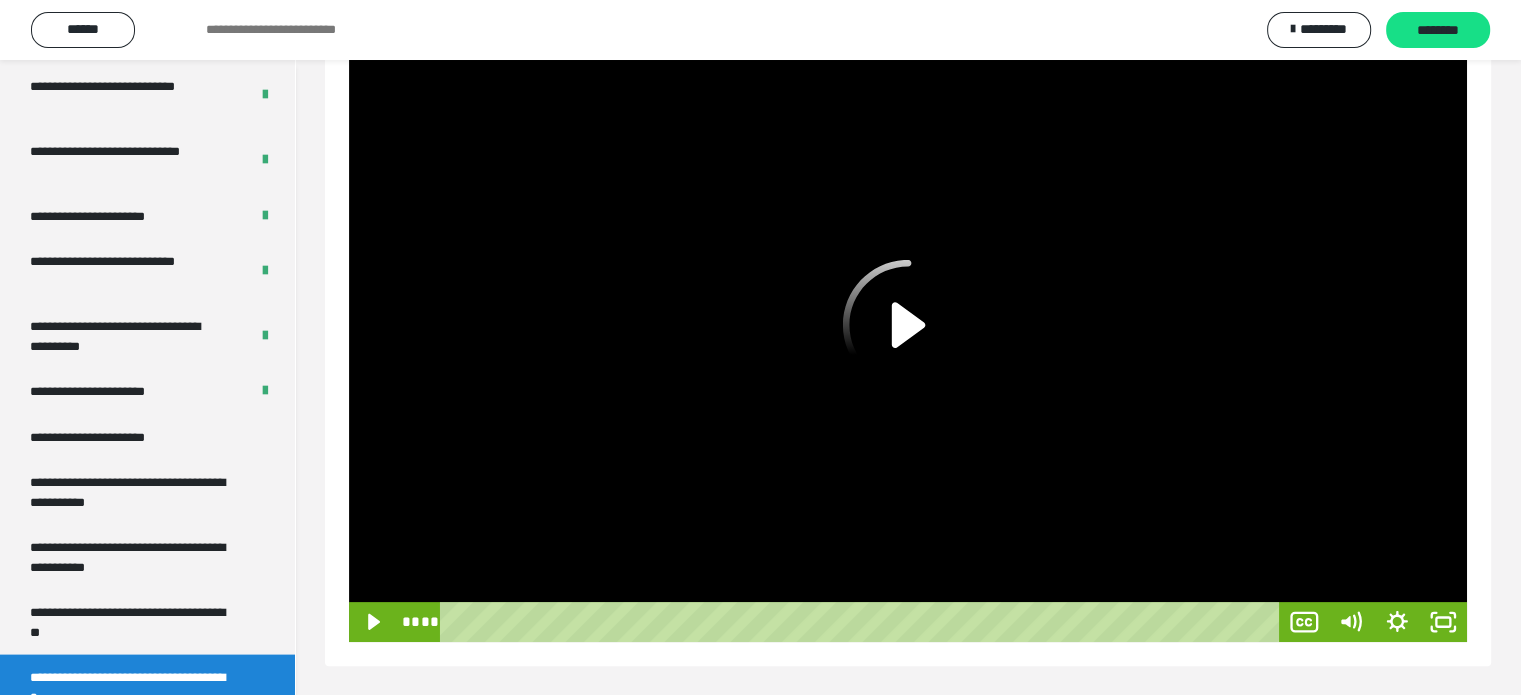 click at bounding box center [863, 622] 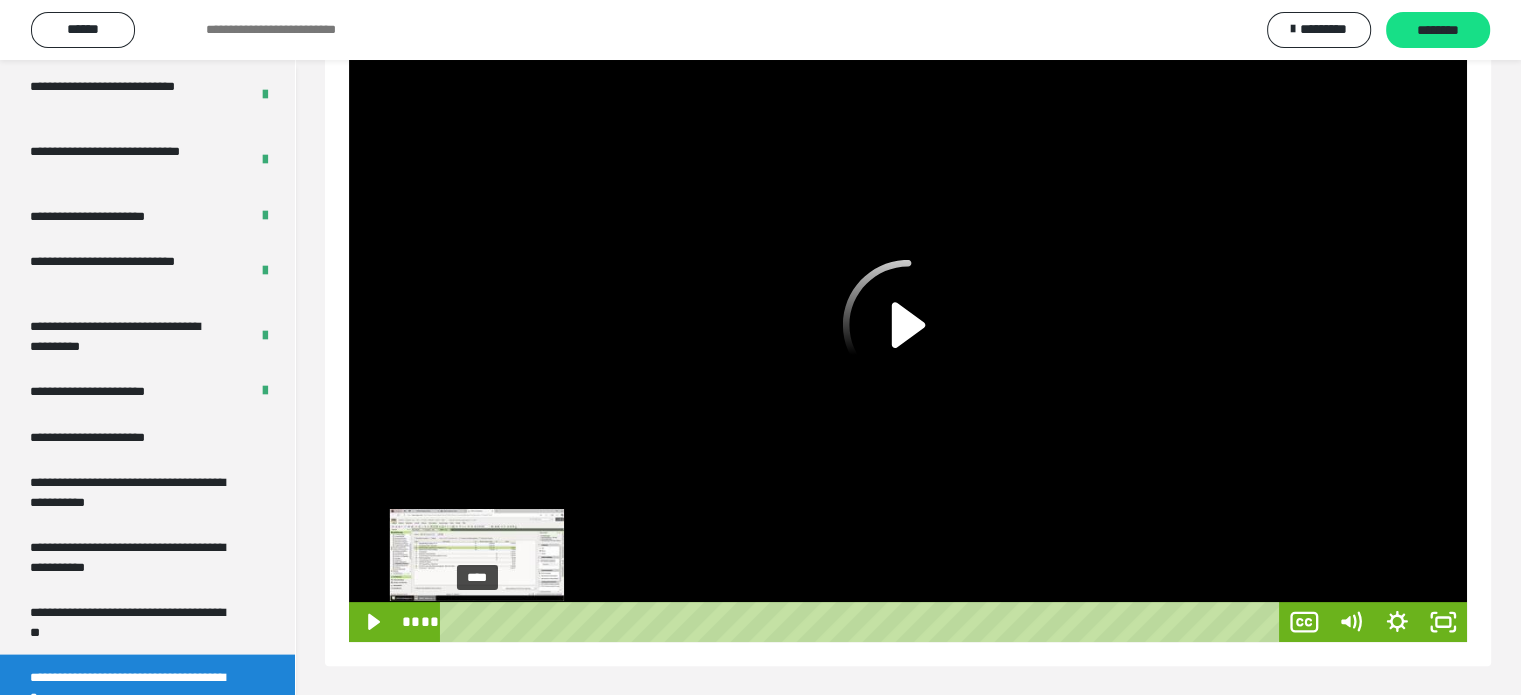 click on "****" at bounding box center [863, 622] 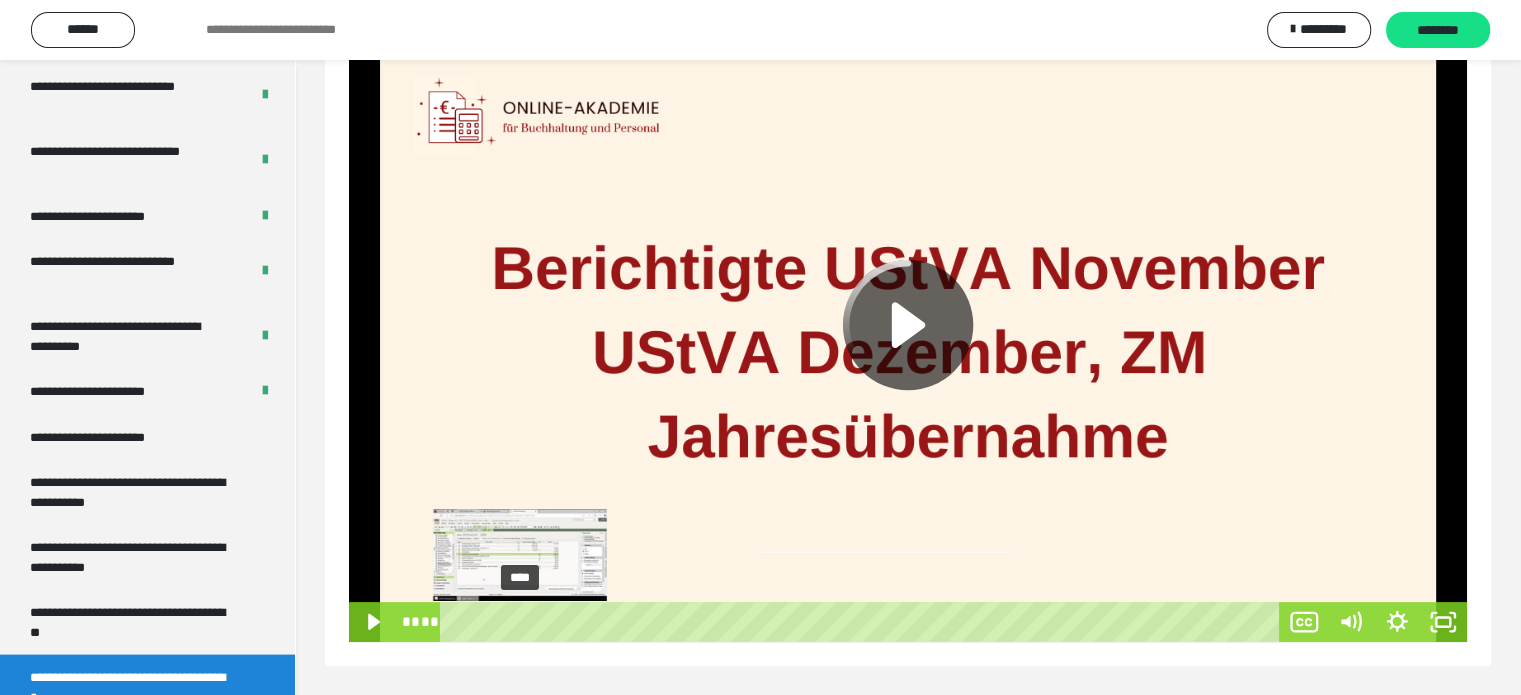 click on "****" at bounding box center (863, 622) 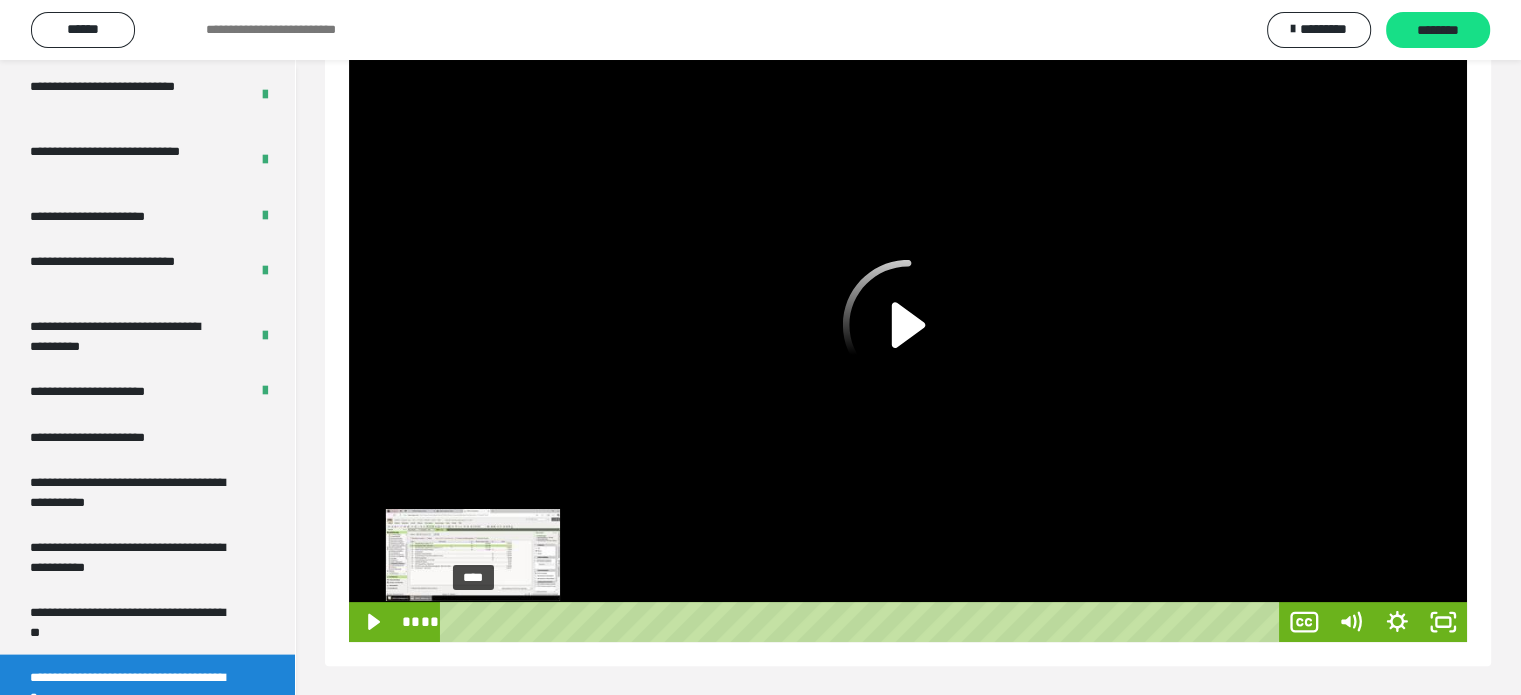 click on "****" at bounding box center (863, 622) 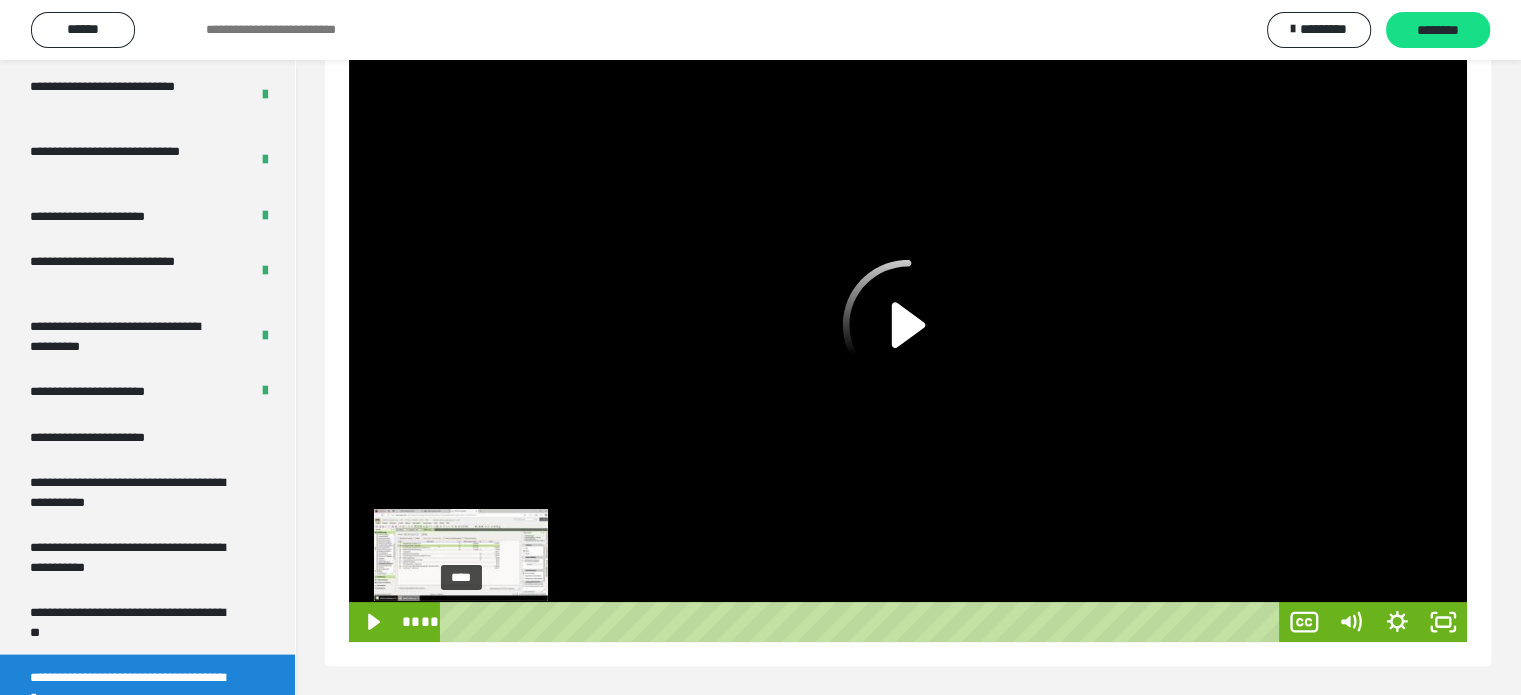 click on "****" at bounding box center (863, 622) 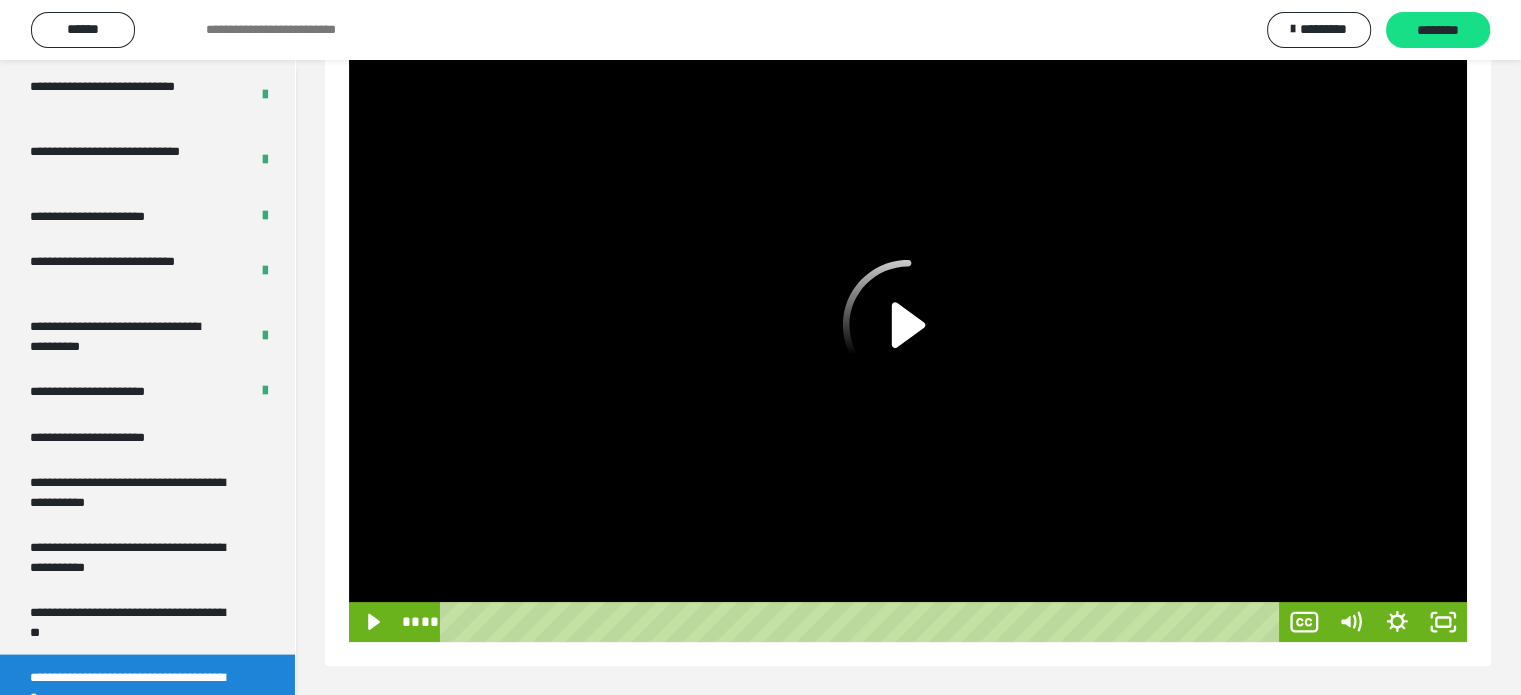 click at bounding box center (908, 345) 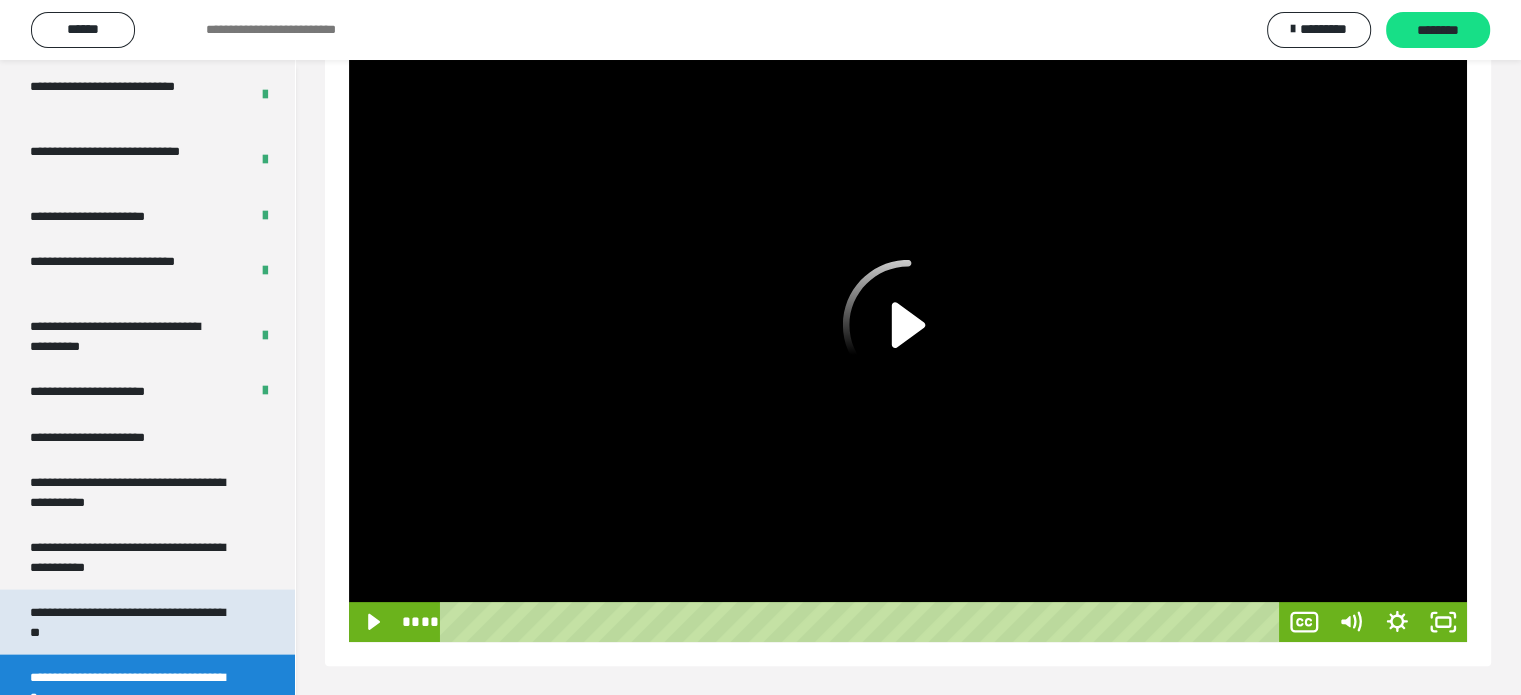 click on "**********" at bounding box center (132, 622) 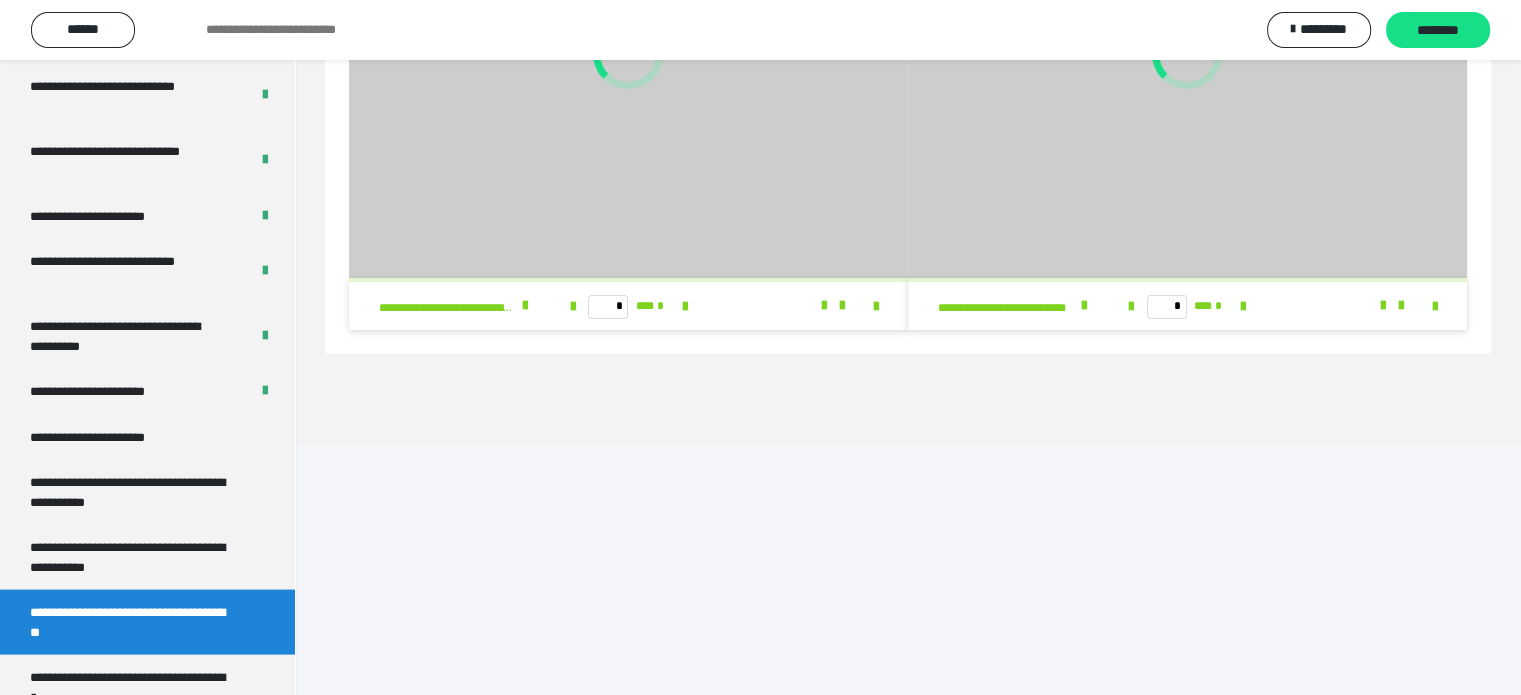 scroll, scrollTop: 60, scrollLeft: 0, axis: vertical 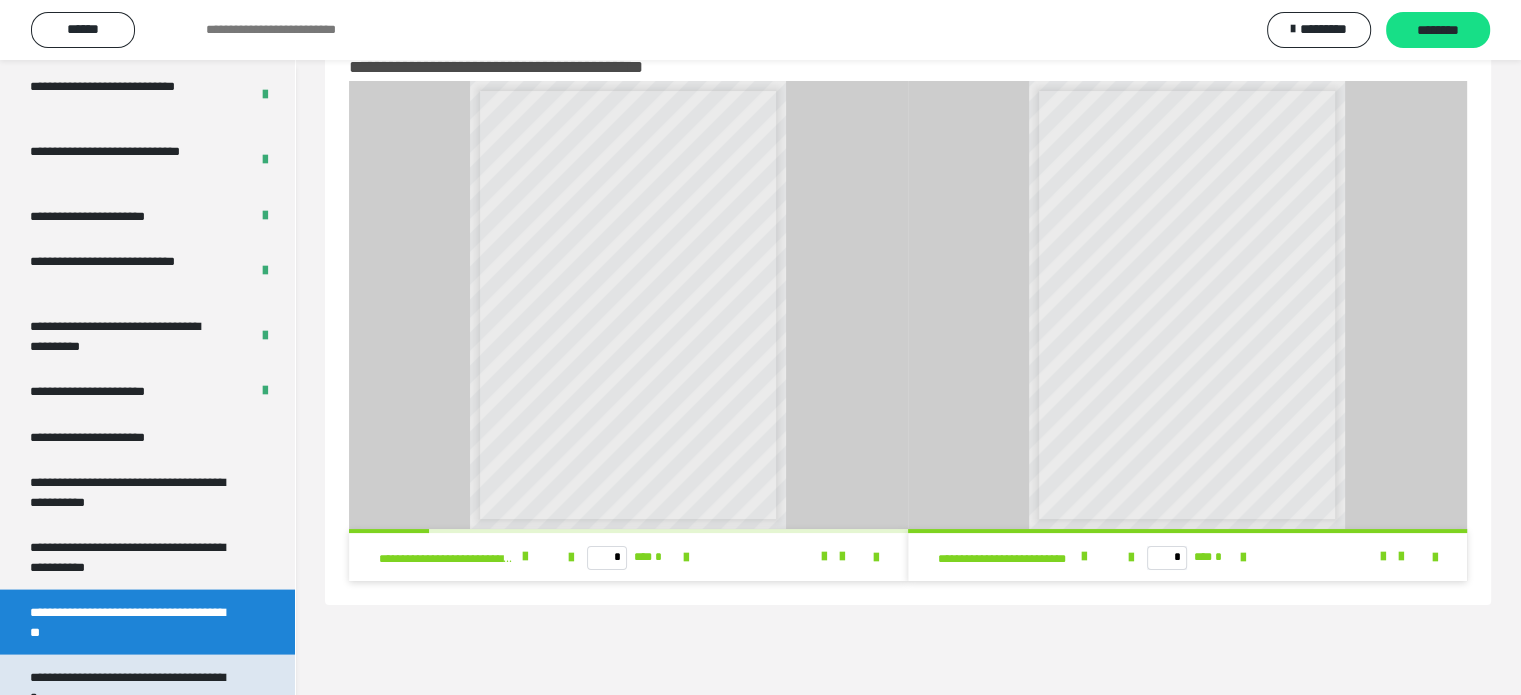 click on "**********" at bounding box center (132, 687) 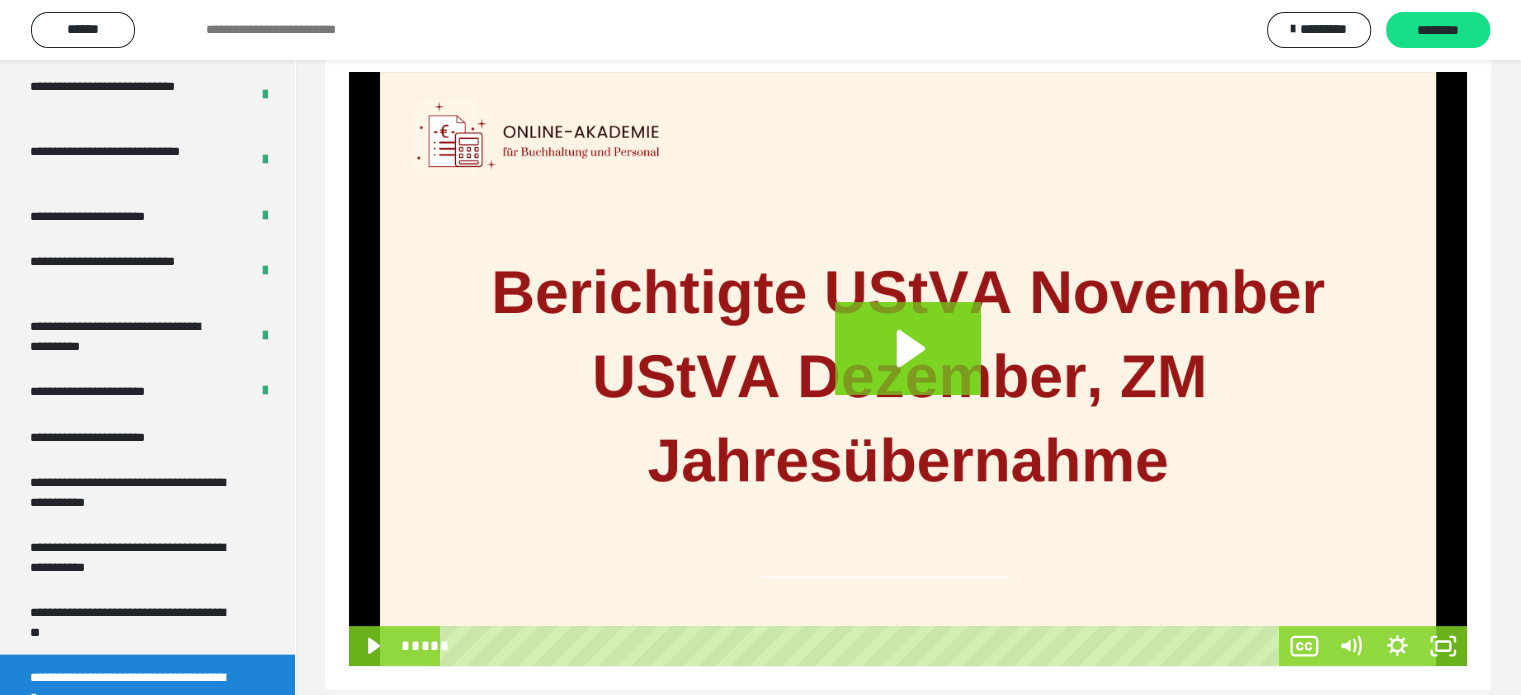 scroll, scrollTop: 292, scrollLeft: 0, axis: vertical 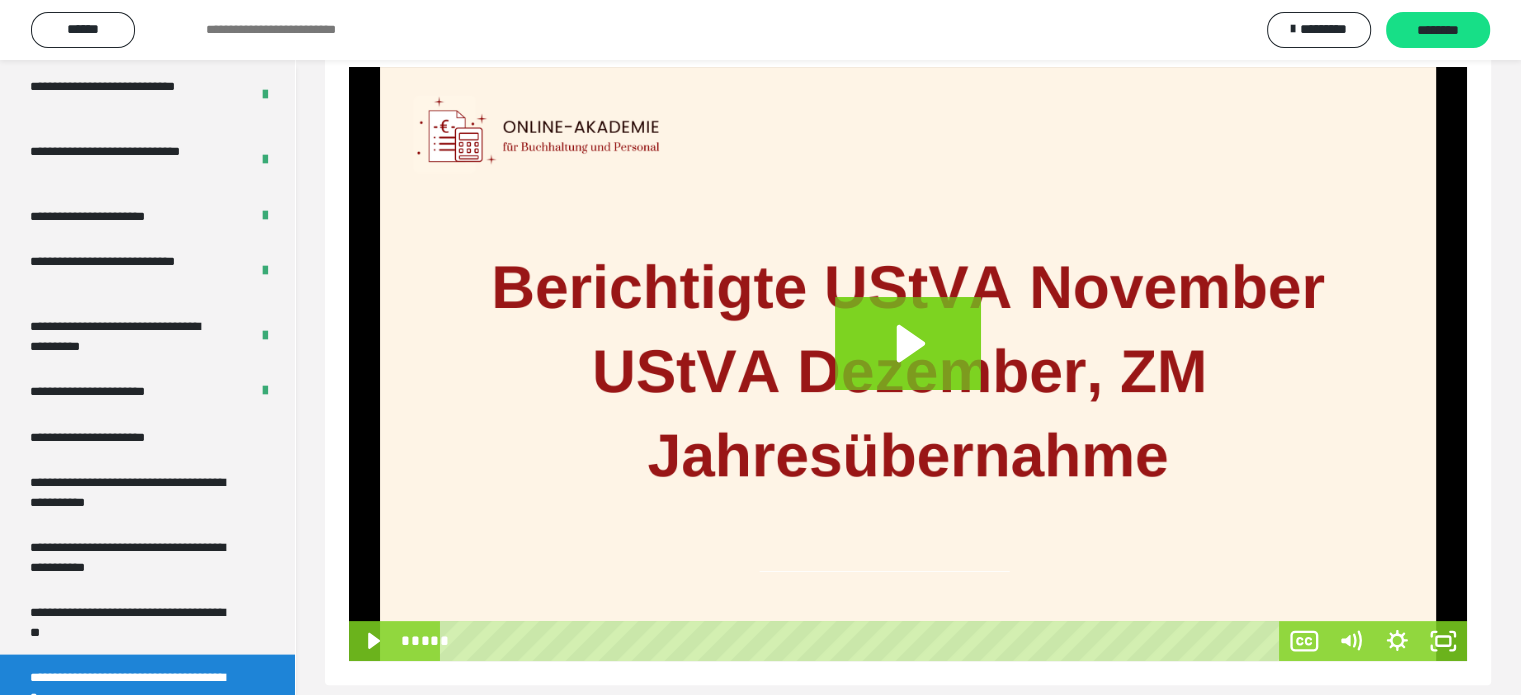 click at bounding box center [908, 364] 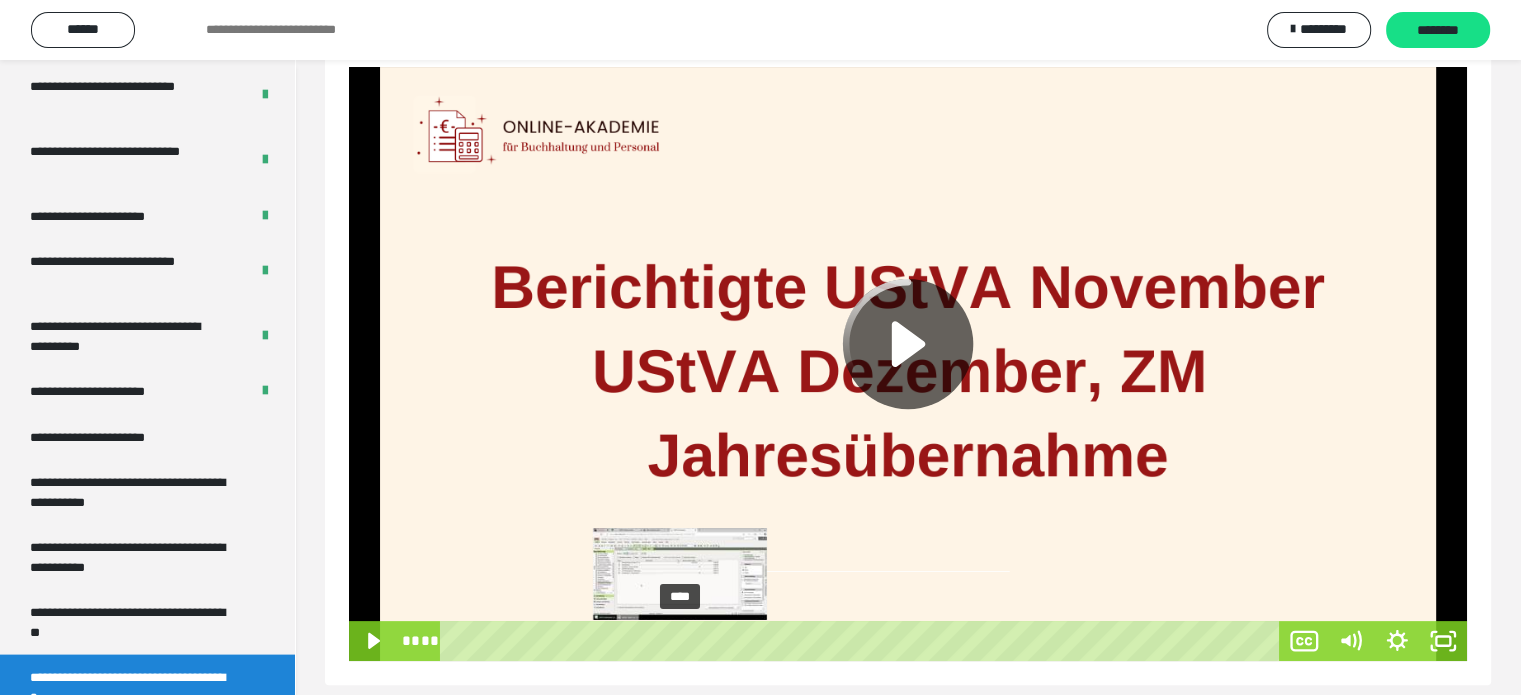 click on "****" at bounding box center (863, 641) 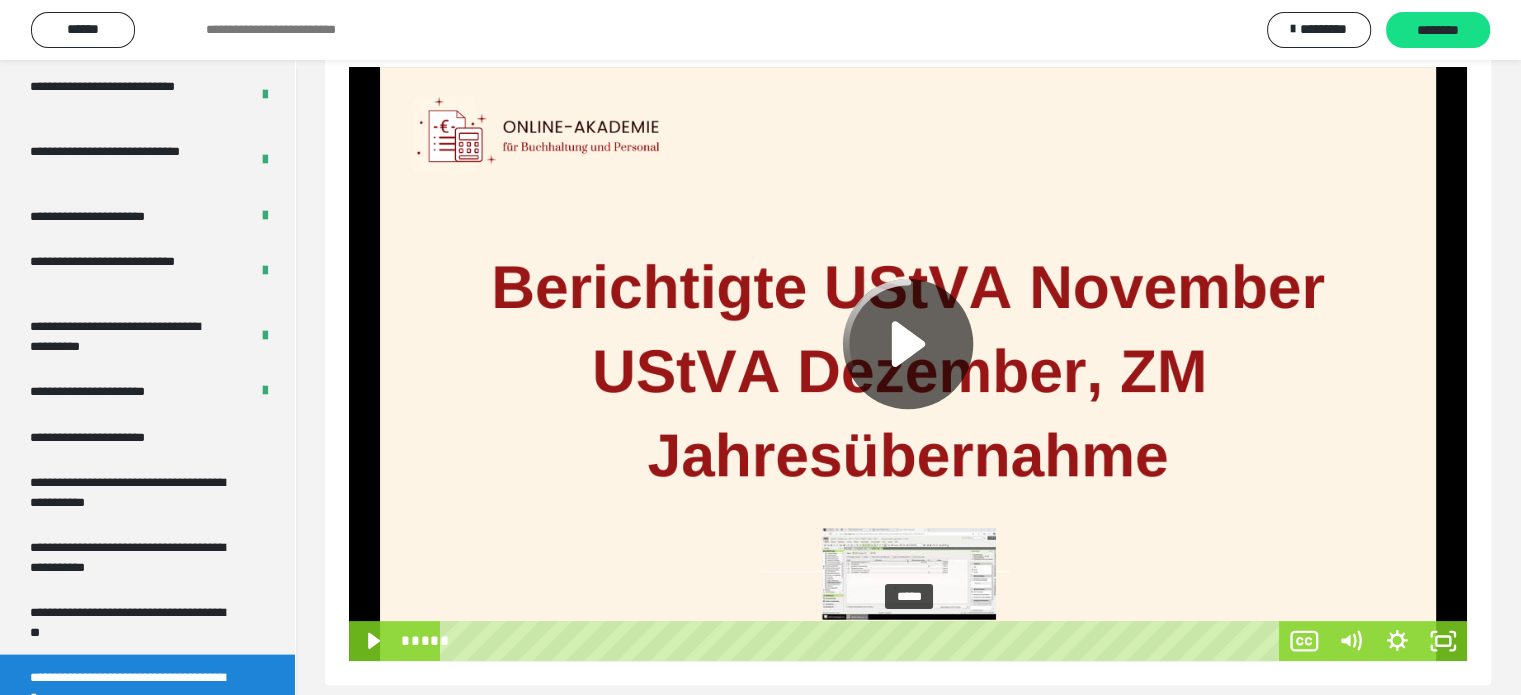 click on "*****" at bounding box center [863, 641] 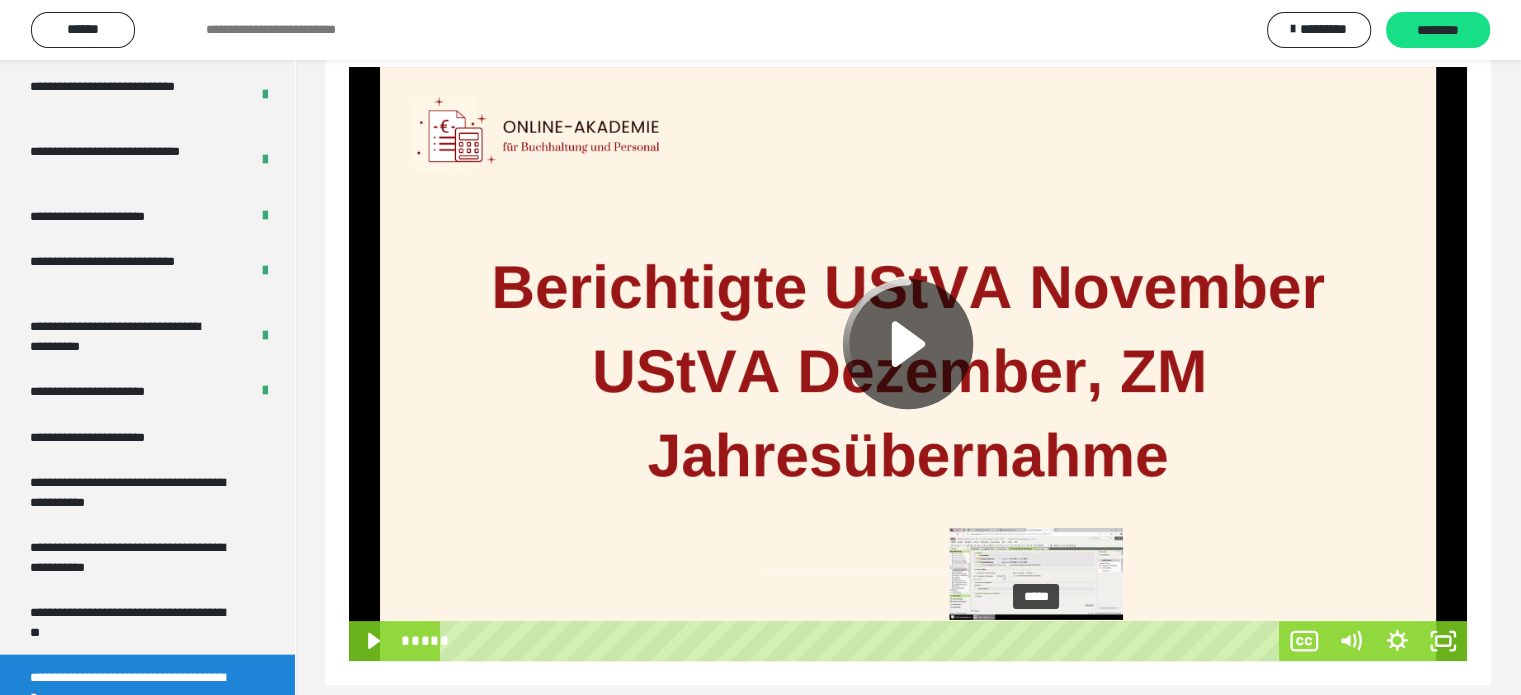 click on "*****" at bounding box center (863, 641) 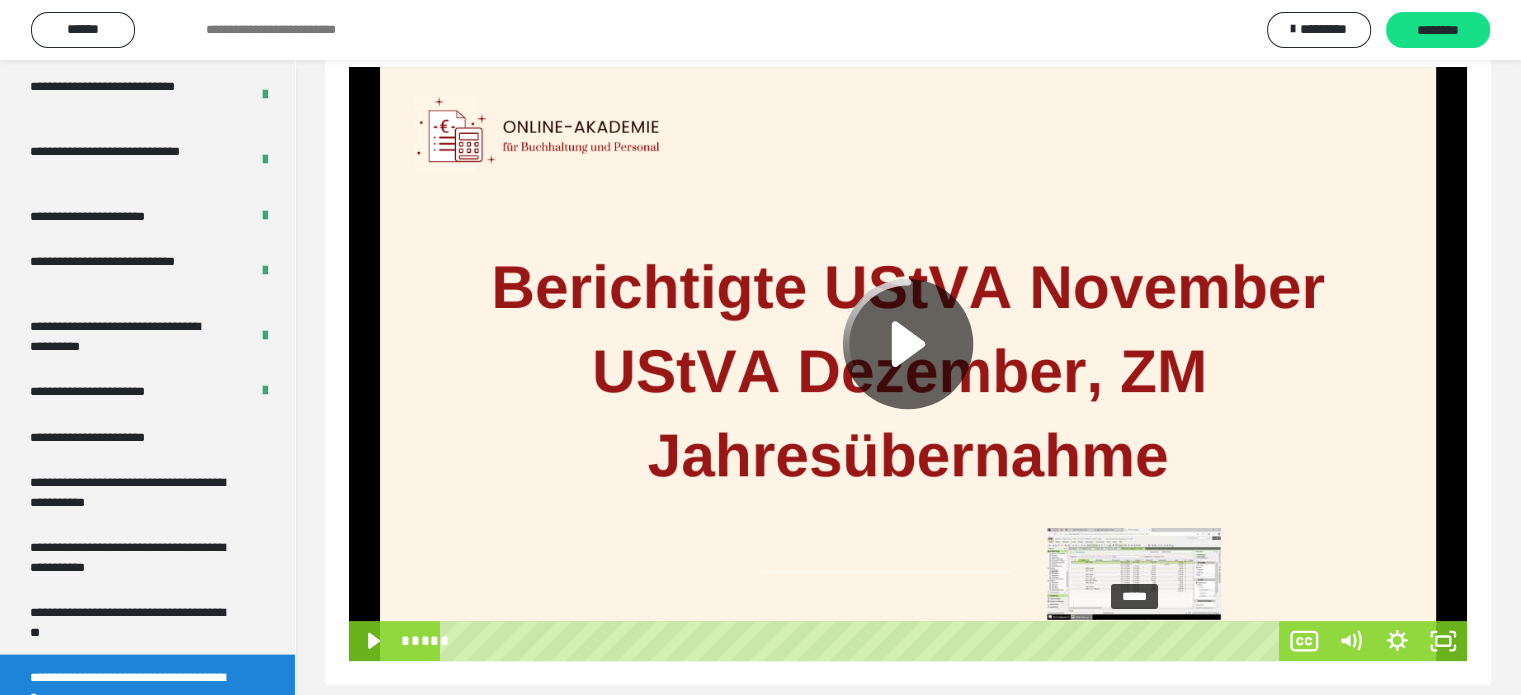 click on "*****" at bounding box center (863, 641) 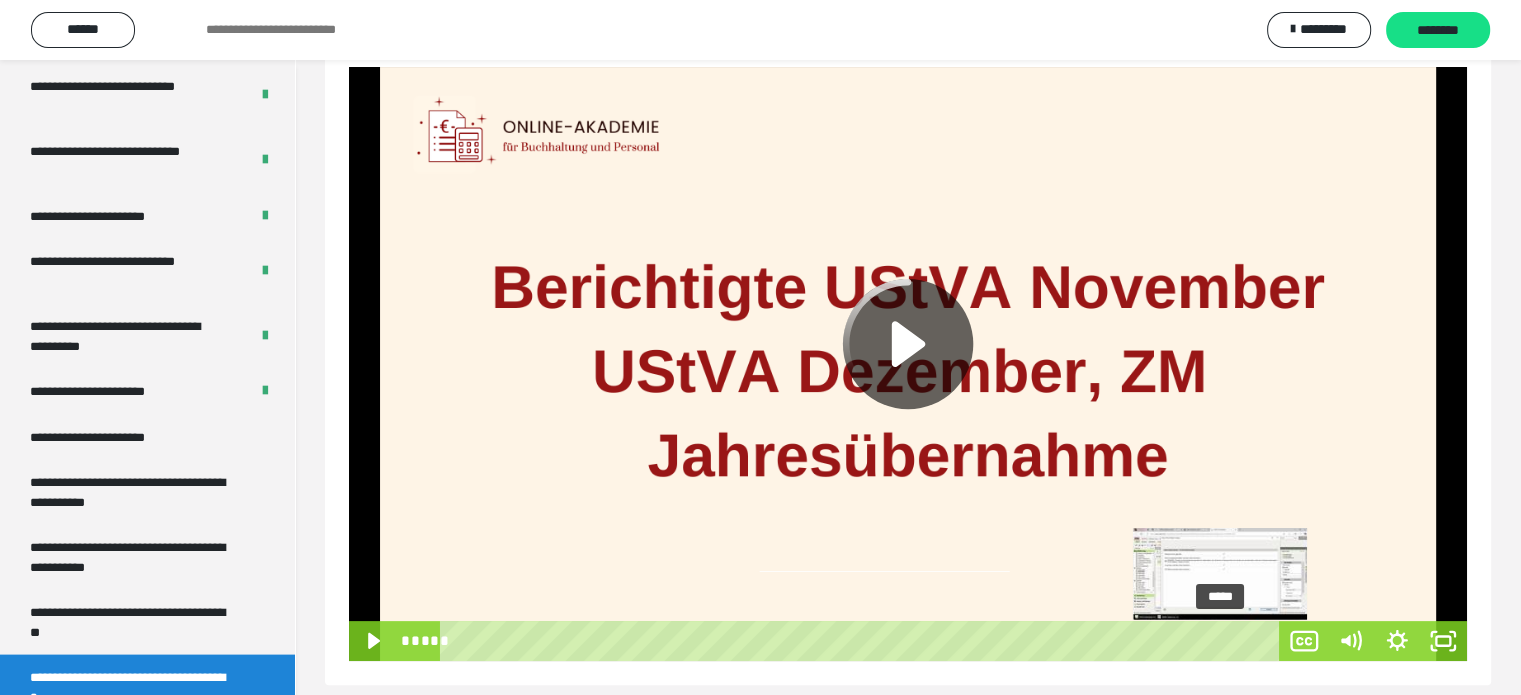 click on "*****" at bounding box center (863, 641) 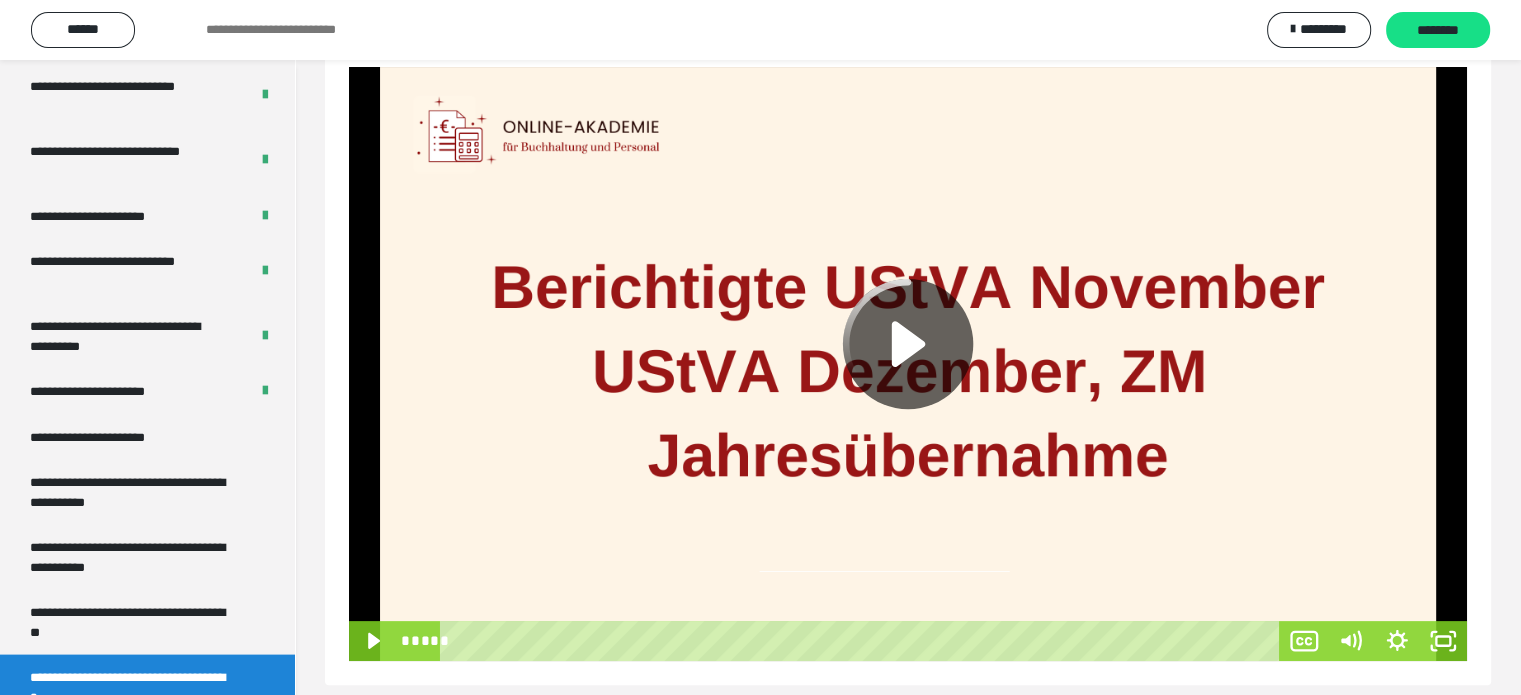 click at bounding box center (908, 364) 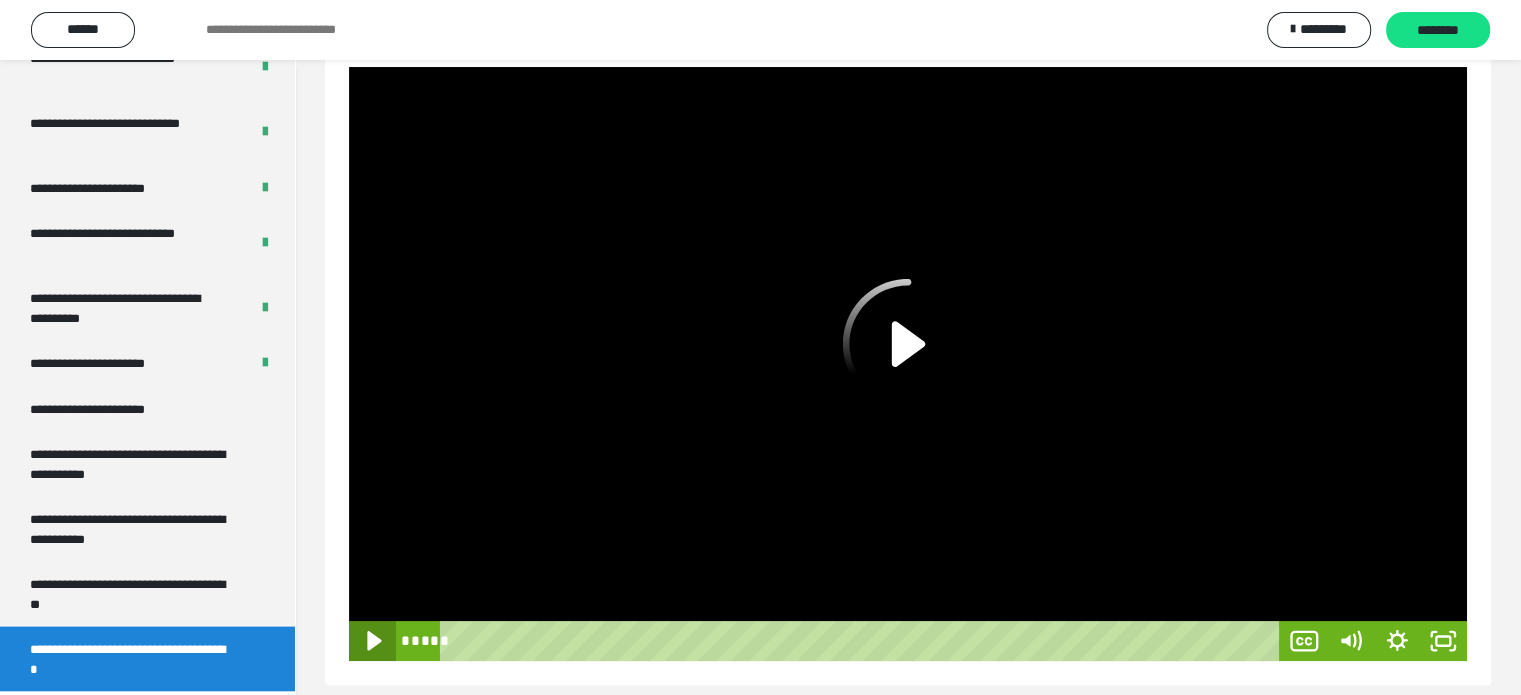 click 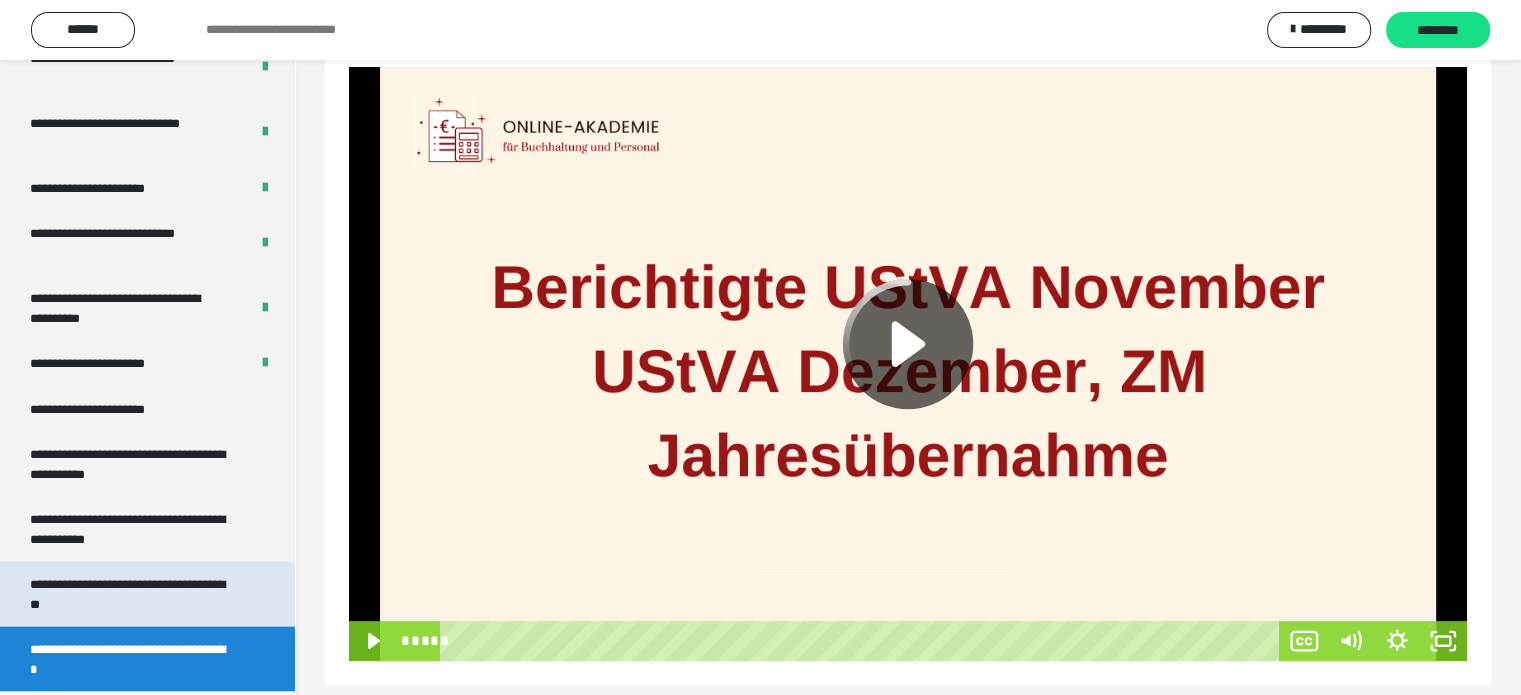click on "**********" at bounding box center (132, 594) 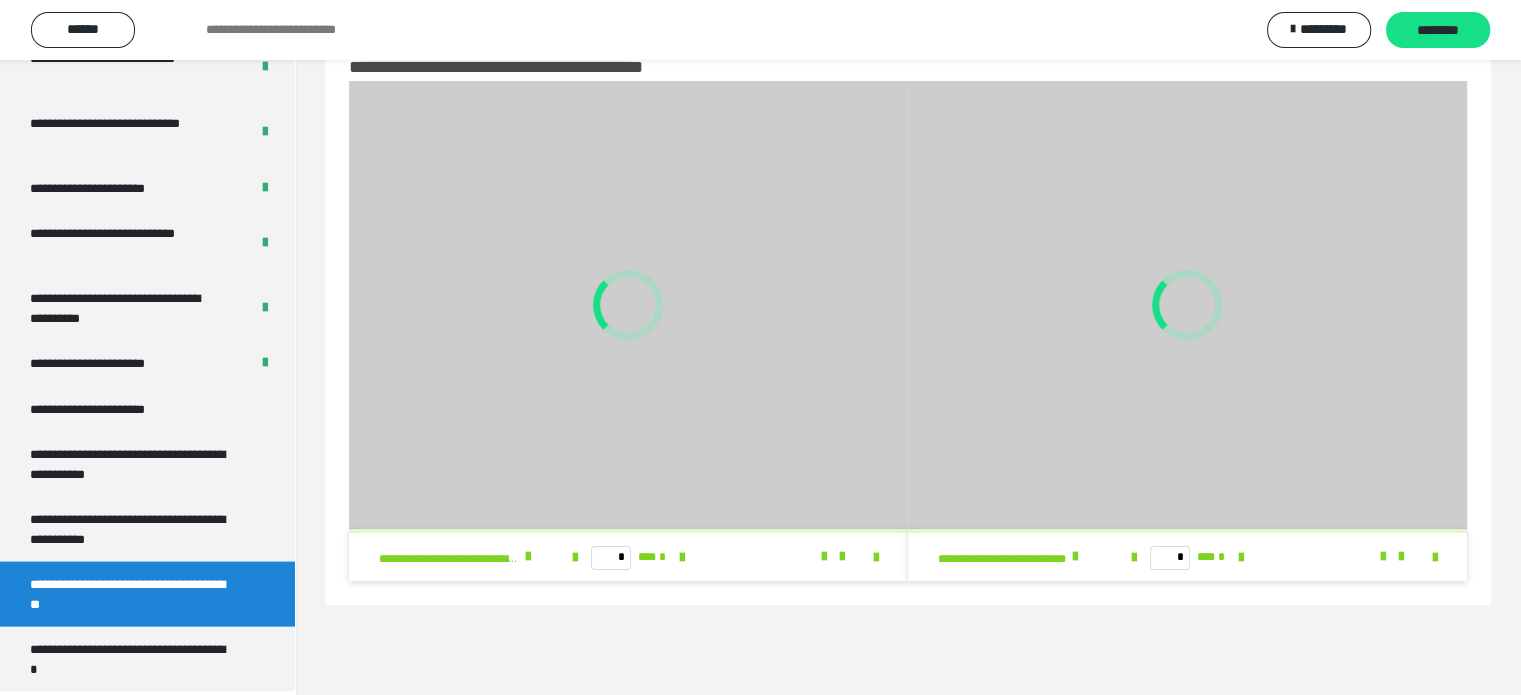 scroll, scrollTop: 60, scrollLeft: 0, axis: vertical 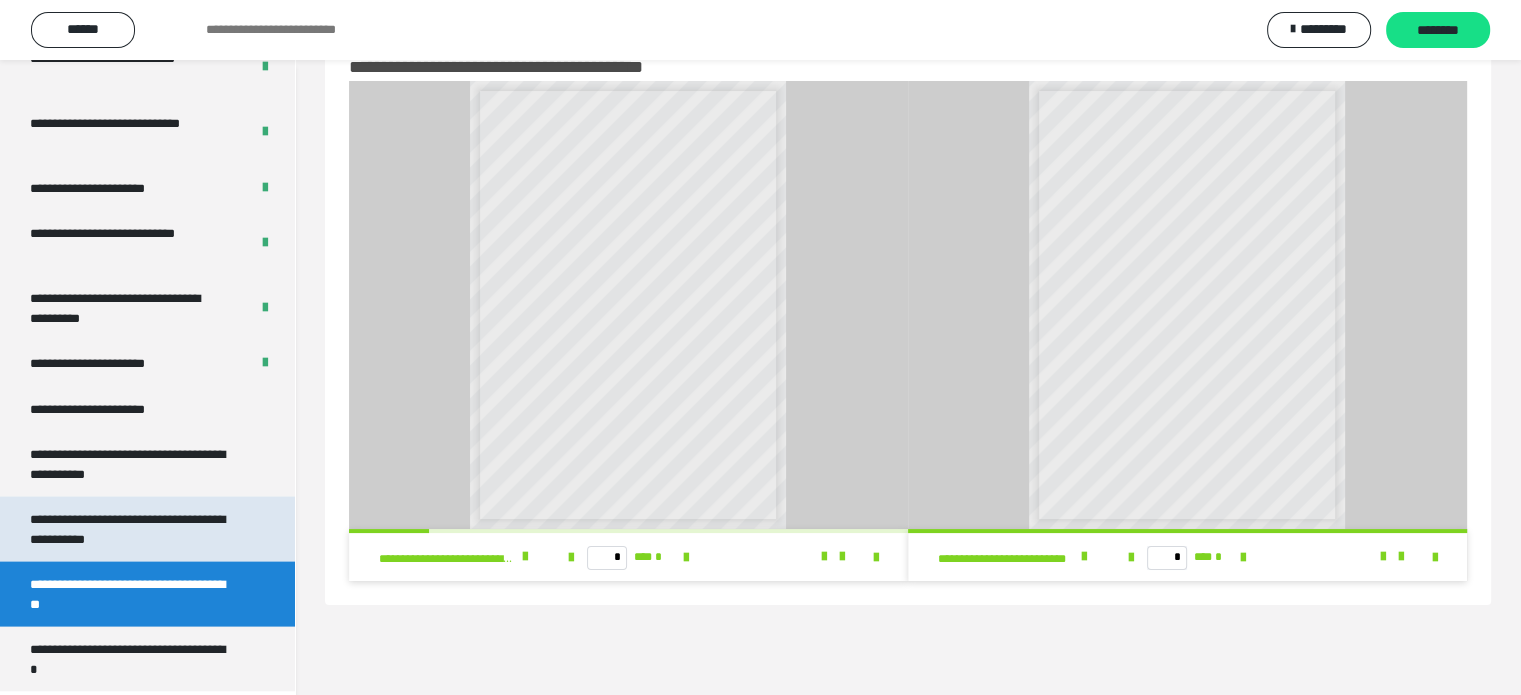 click on "**********" at bounding box center (132, 529) 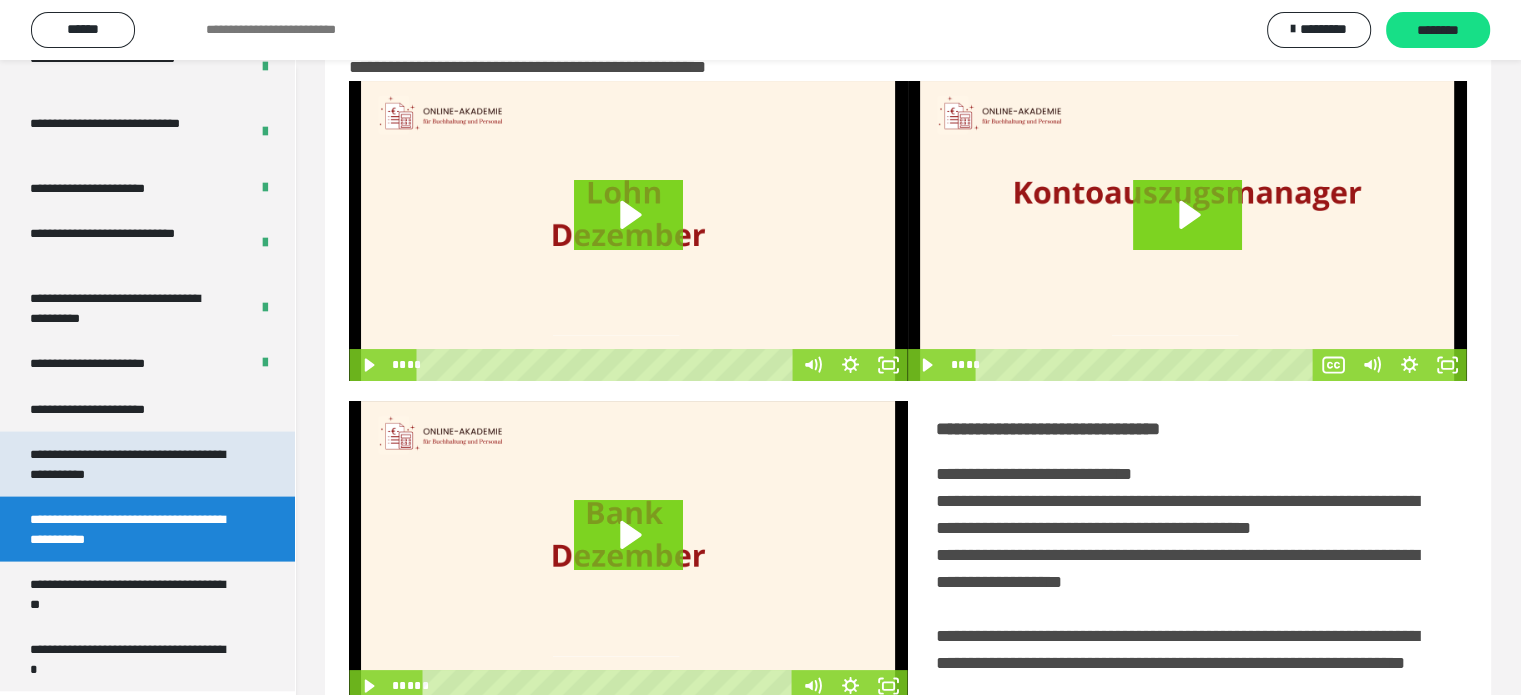 click on "**********" at bounding box center [132, 464] 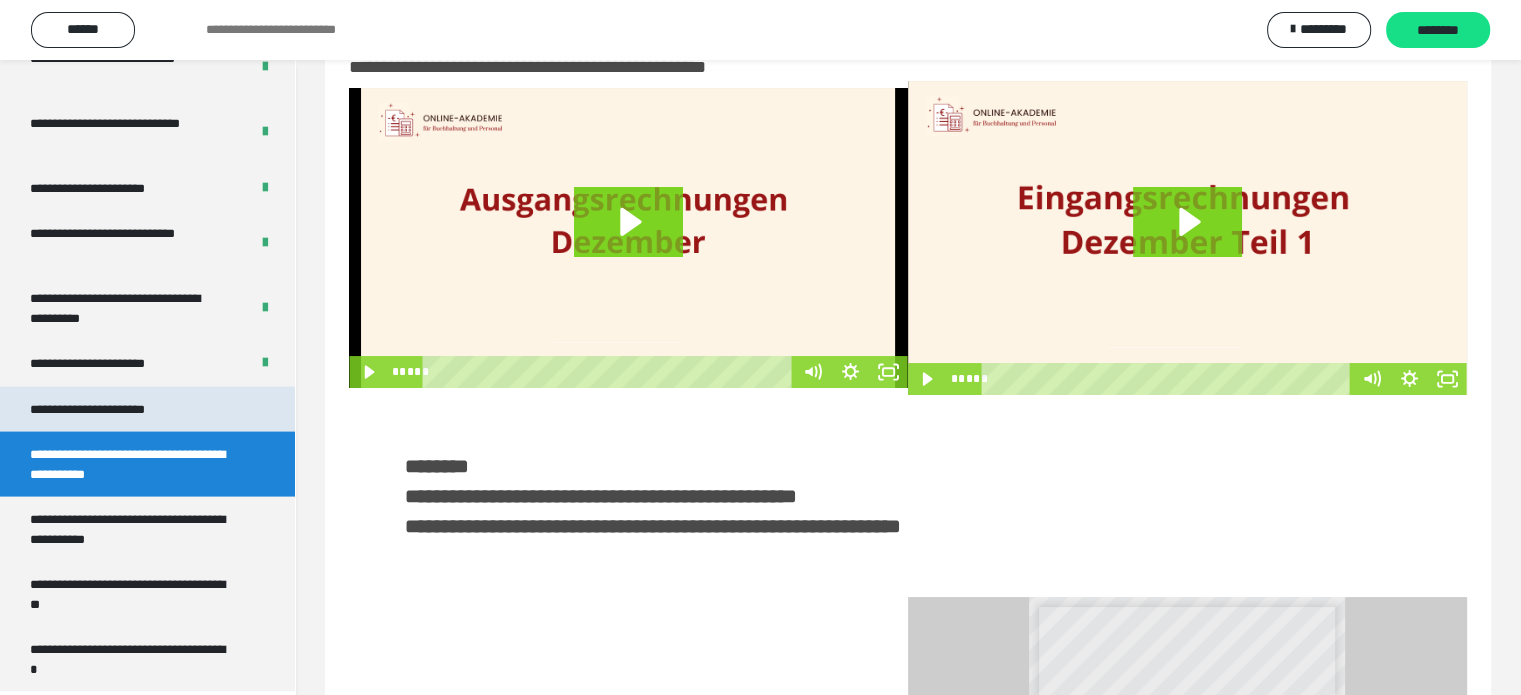 click on "**********" at bounding box center (147, 410) 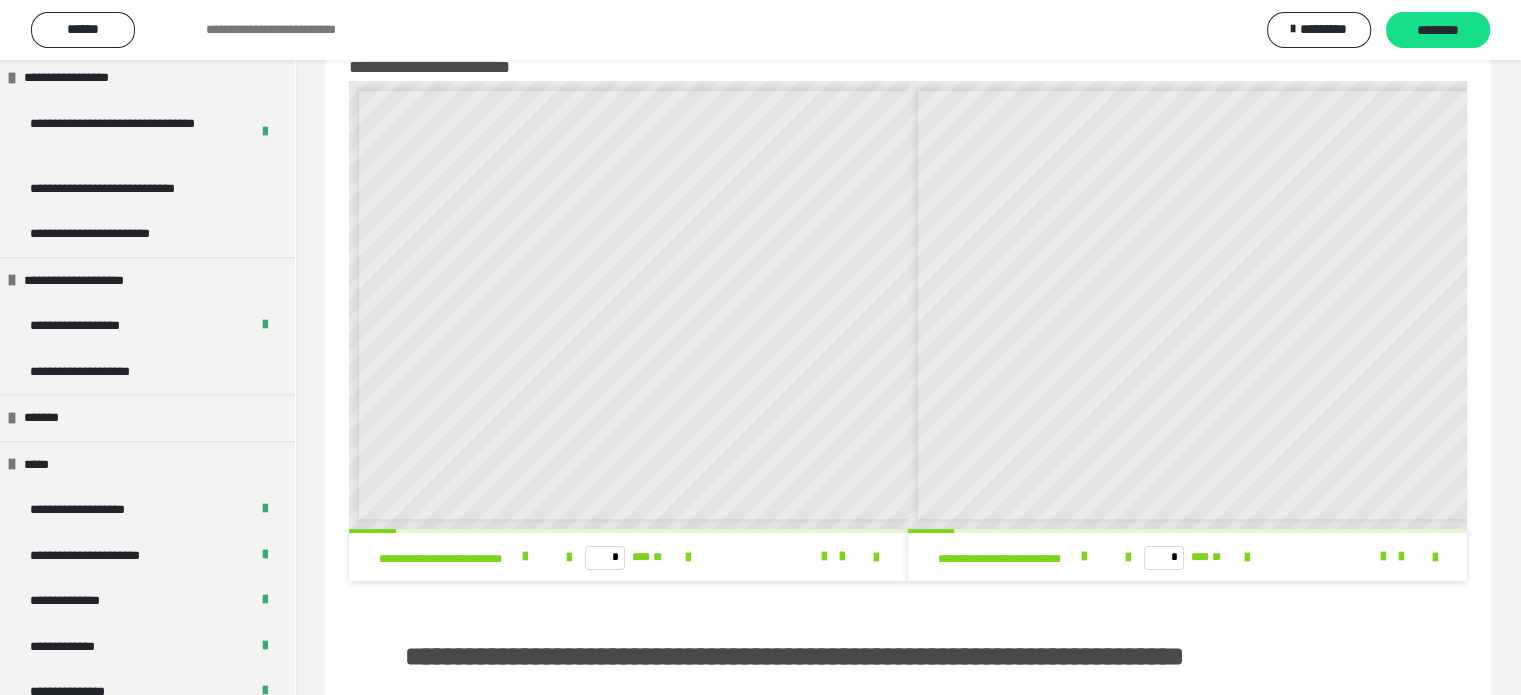 scroll, scrollTop: 1984, scrollLeft: 0, axis: vertical 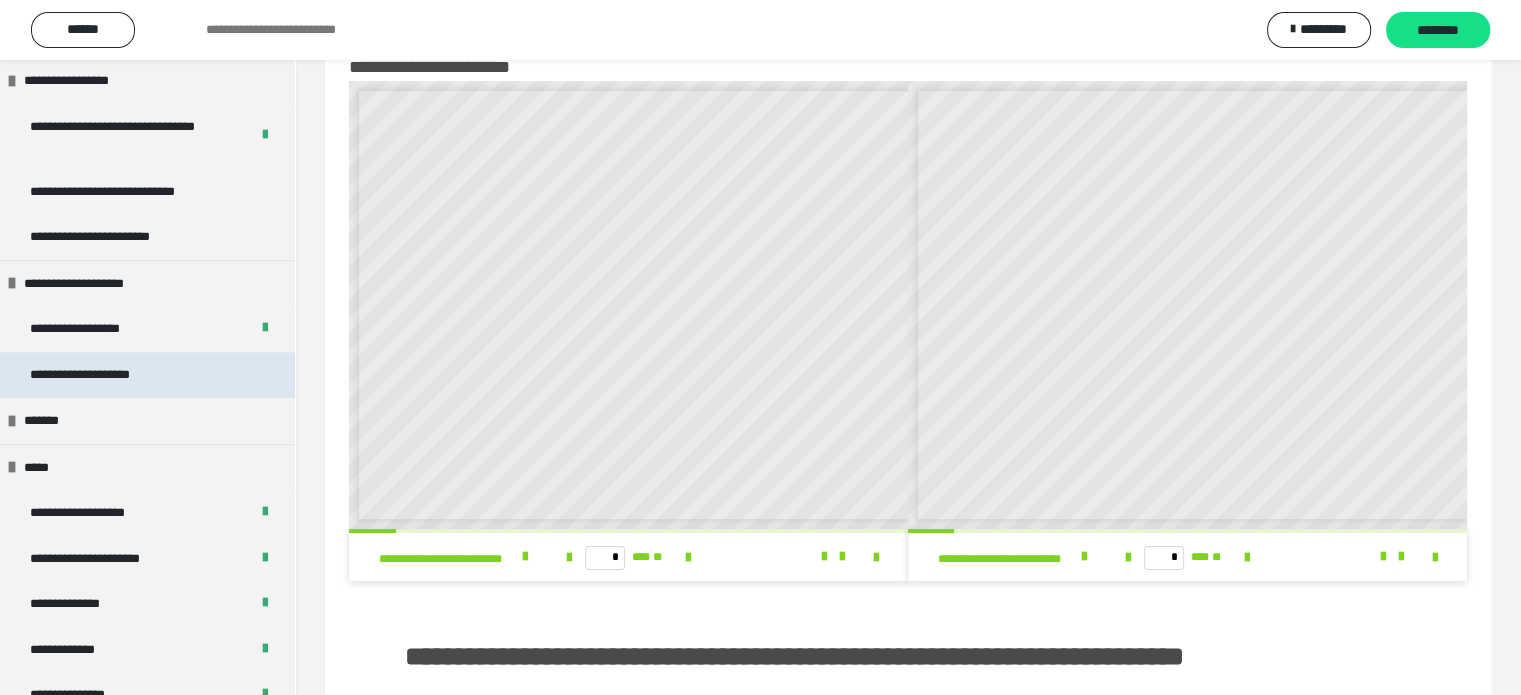 click on "**********" at bounding box center [147, 375] 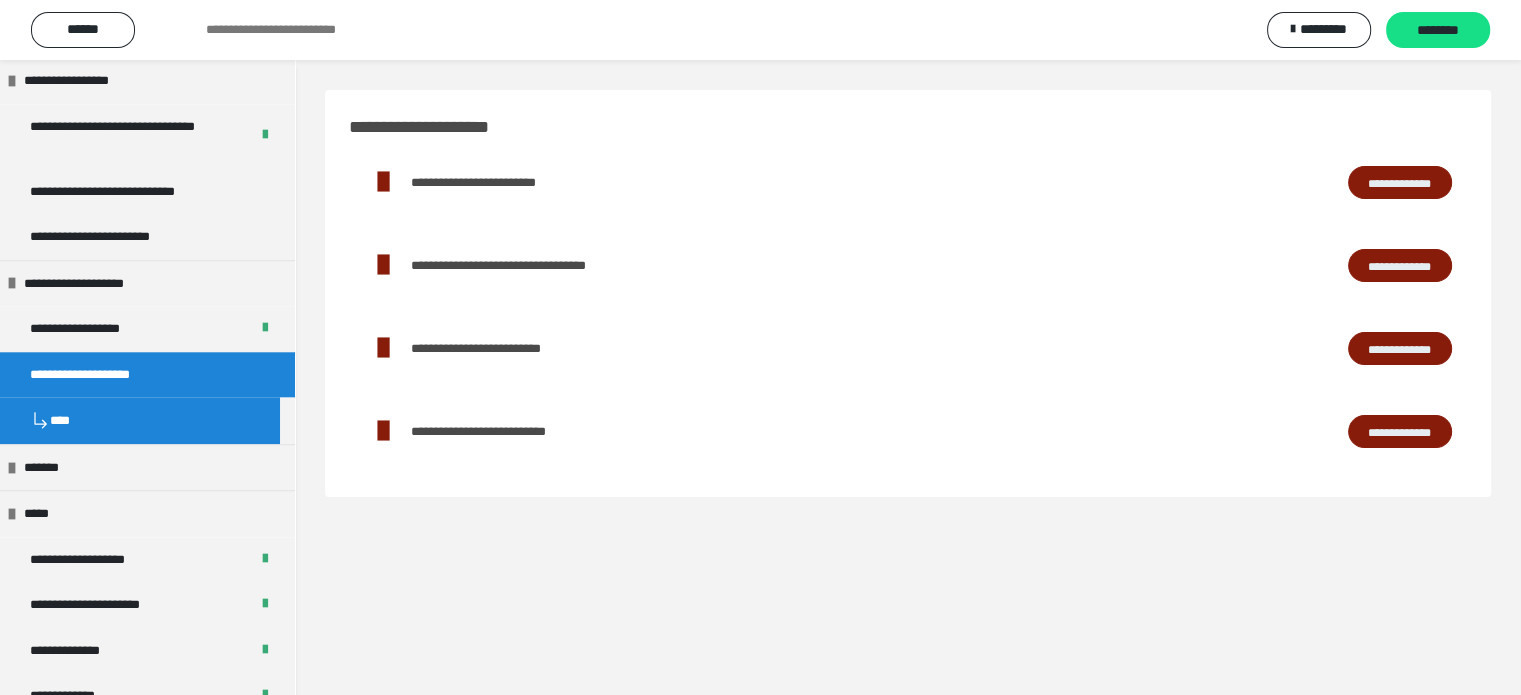 scroll, scrollTop: 0, scrollLeft: 0, axis: both 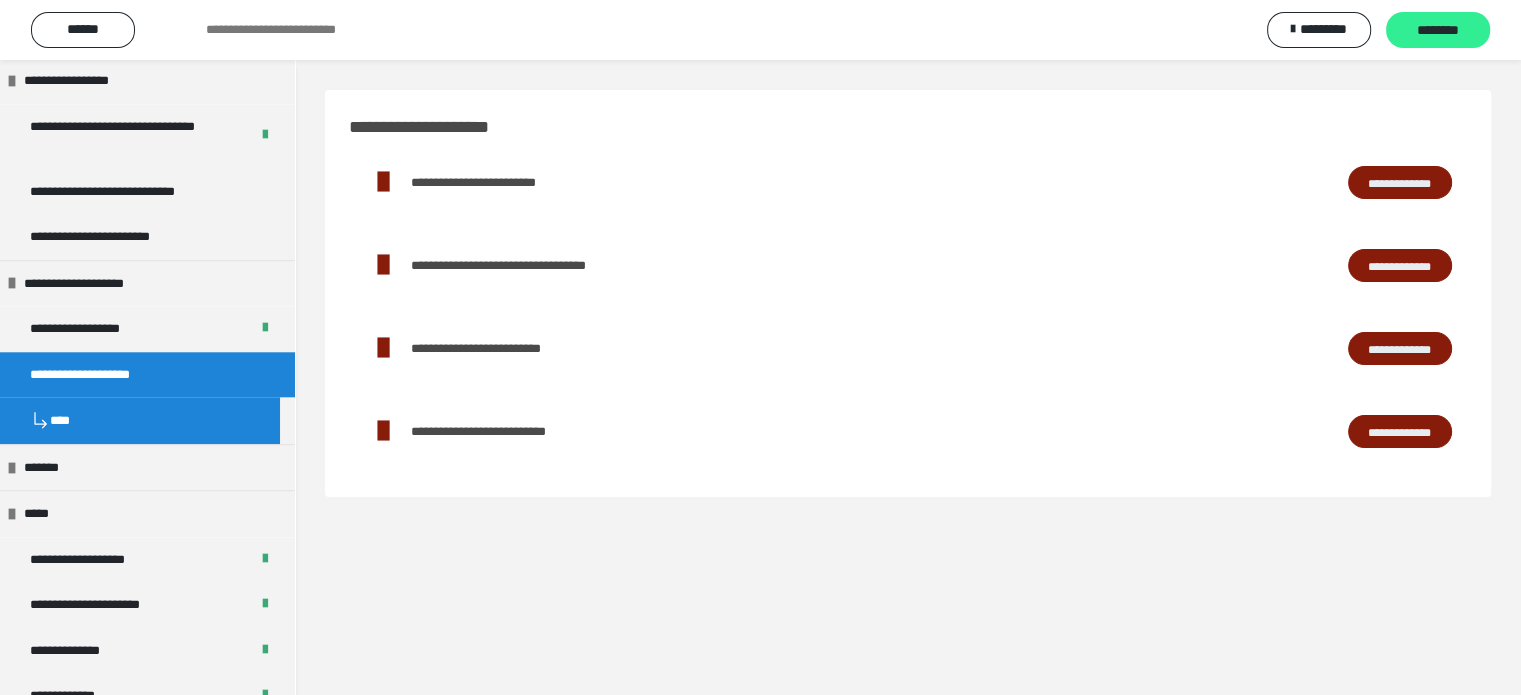 click on "********" at bounding box center [1438, 31] 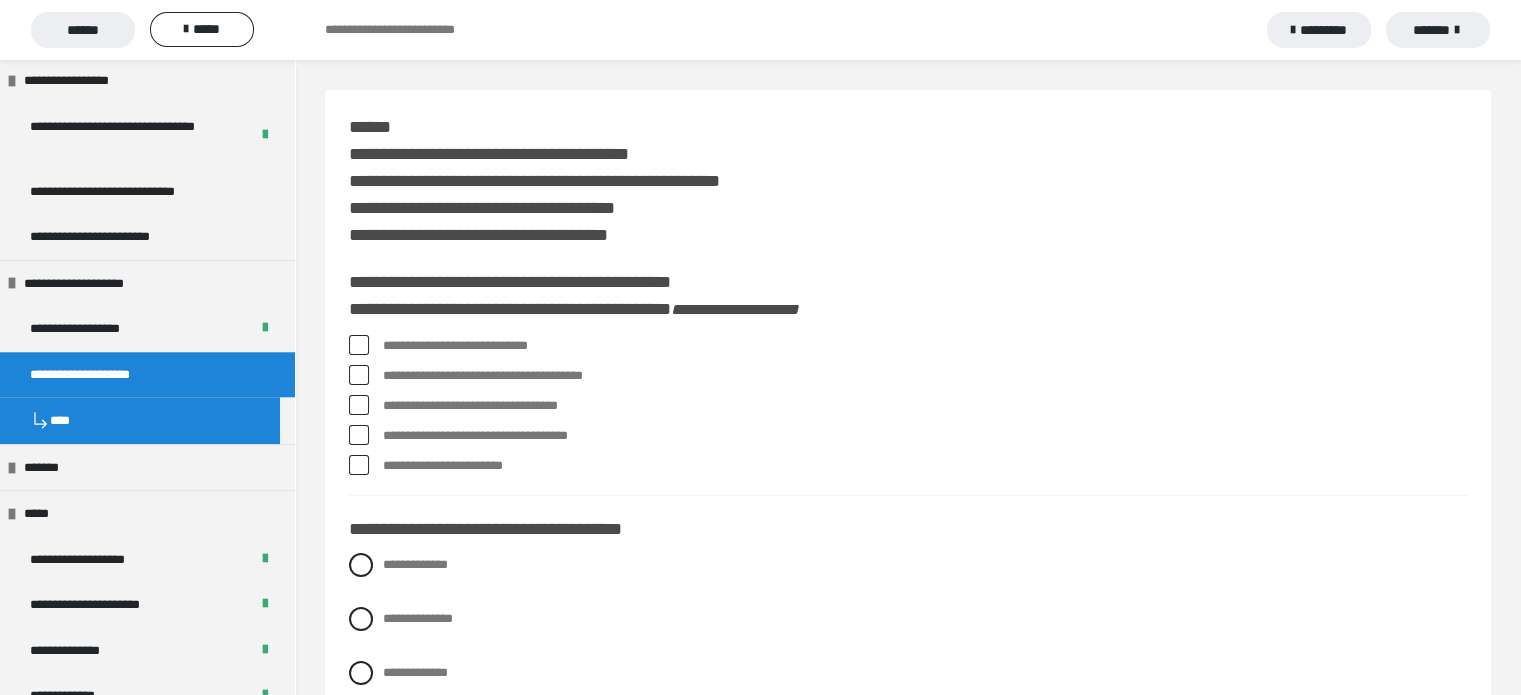 click at bounding box center [359, 345] 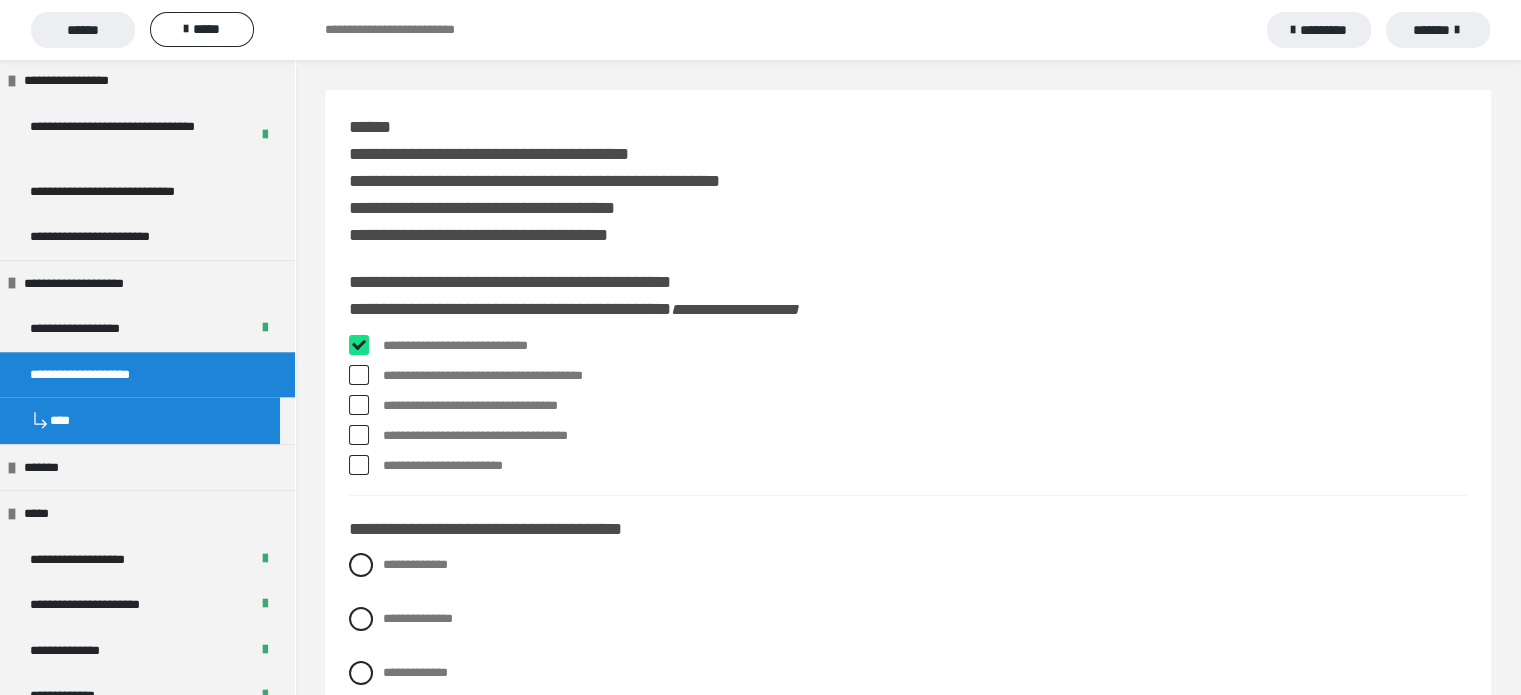 checkbox on "****" 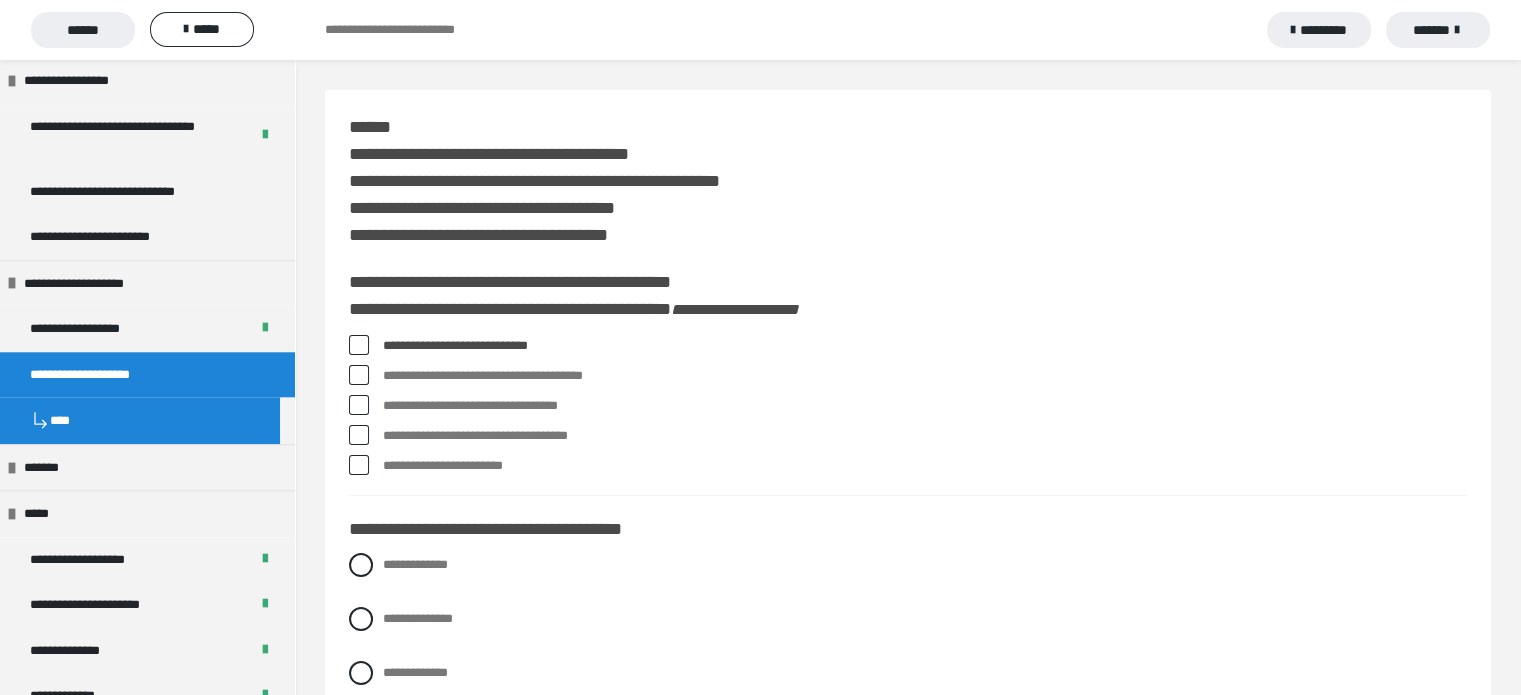 click at bounding box center [359, 435] 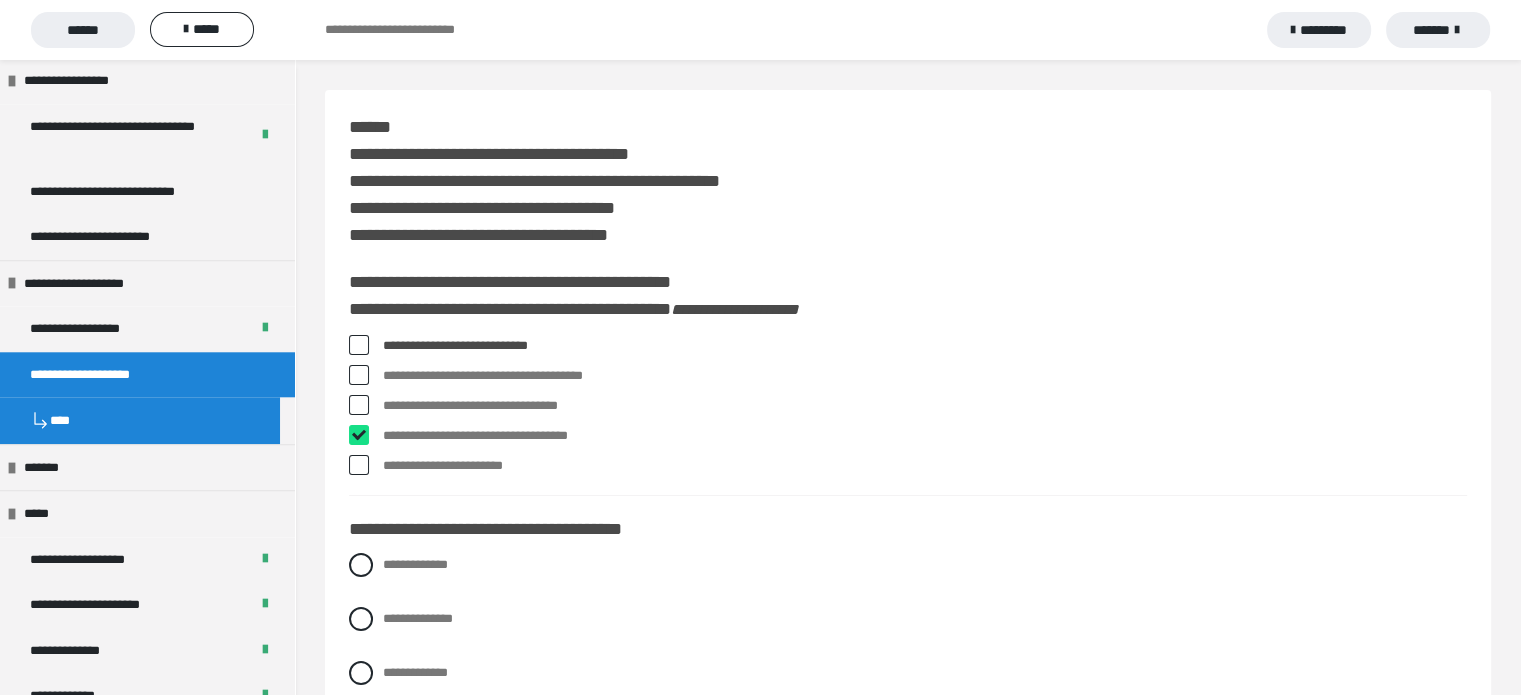 checkbox on "****" 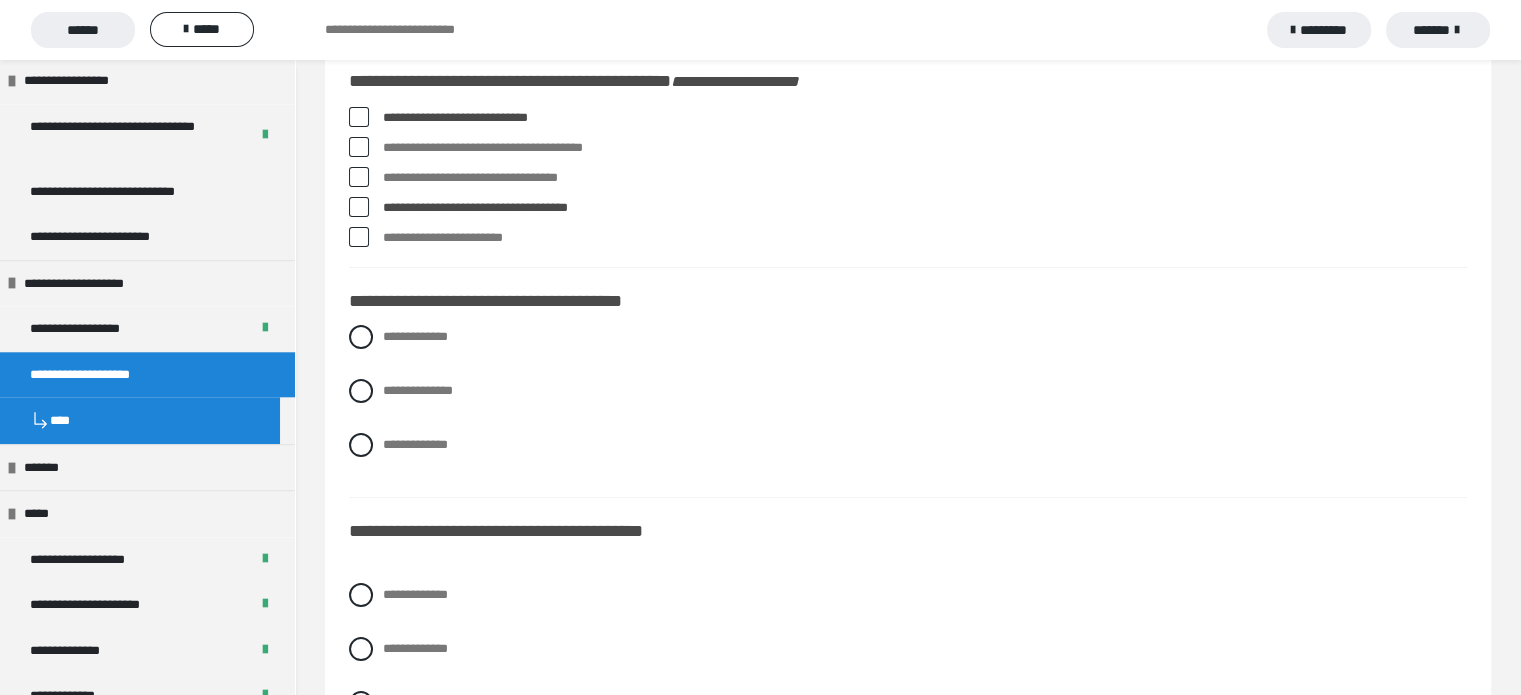 scroll, scrollTop: 231, scrollLeft: 0, axis: vertical 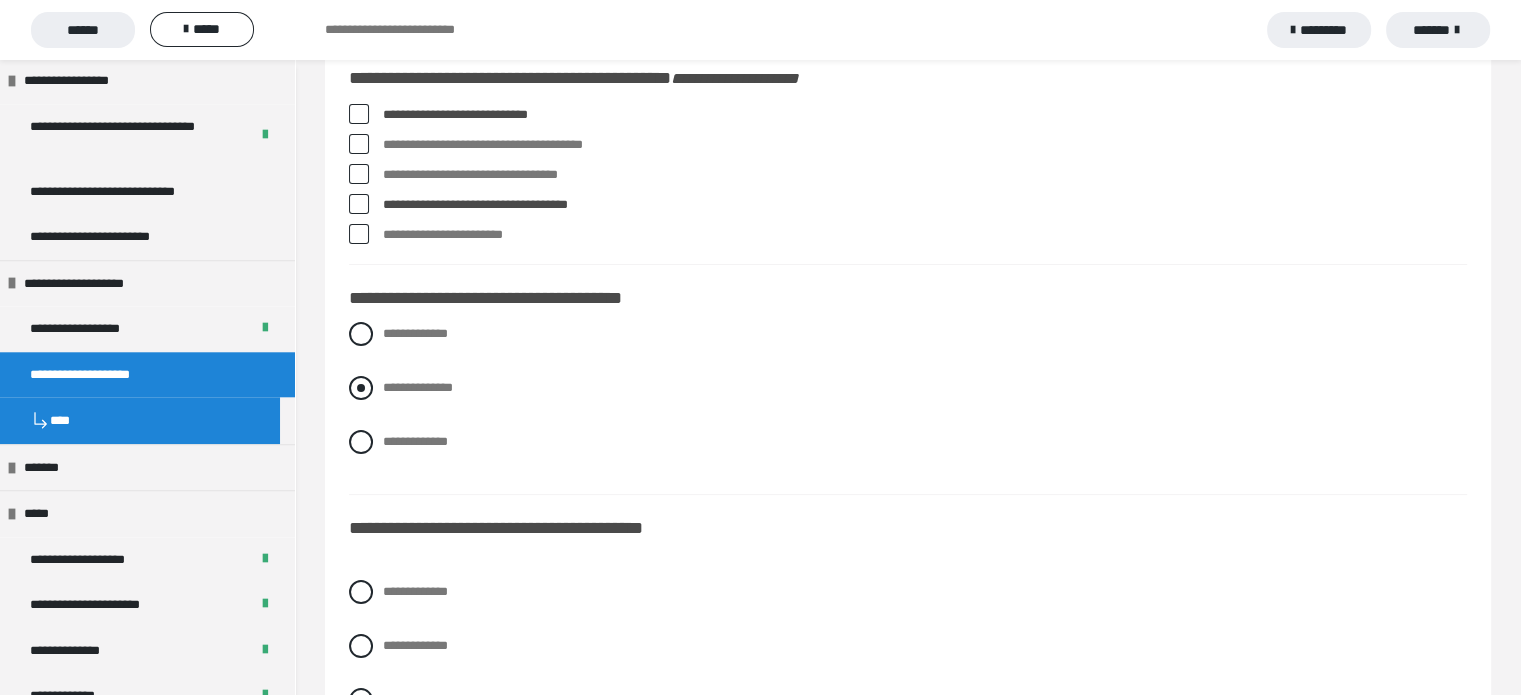 click at bounding box center [361, 388] 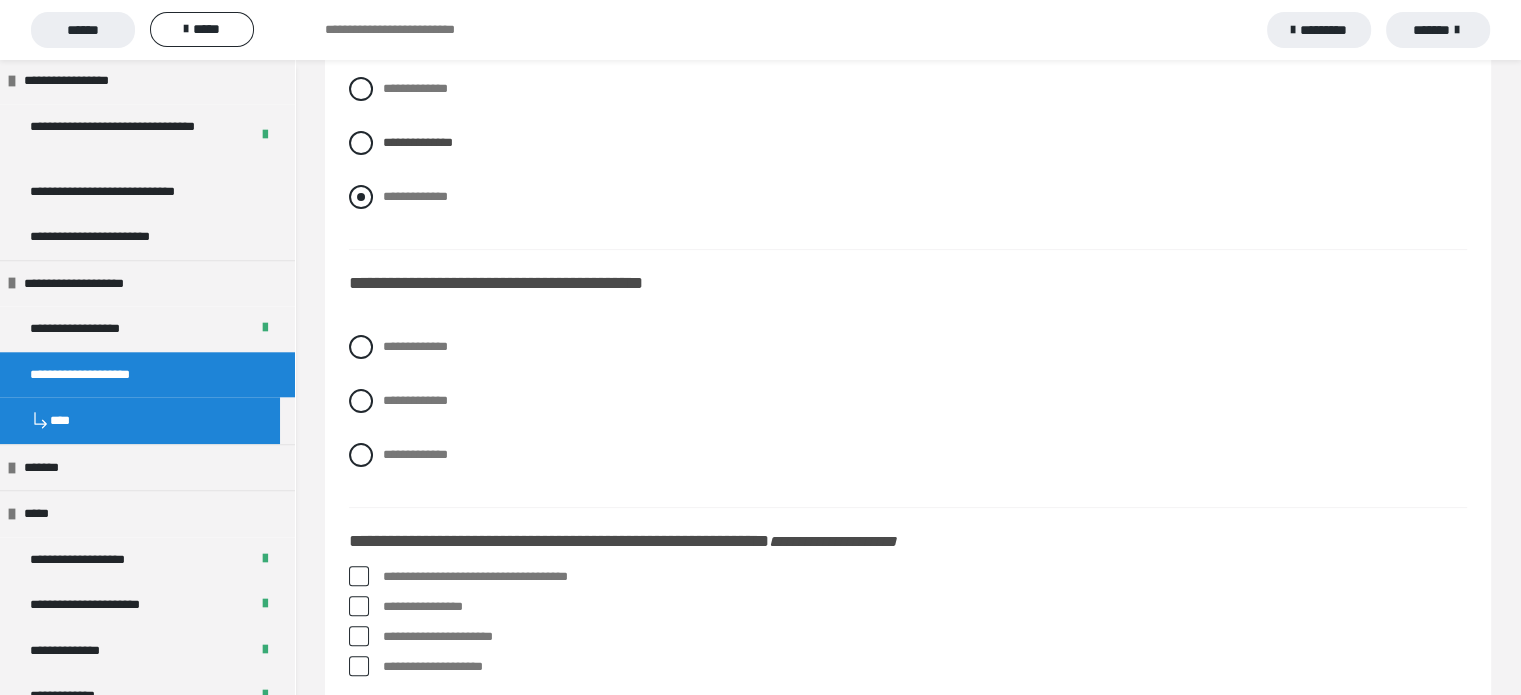 scroll, scrollTop: 478, scrollLeft: 0, axis: vertical 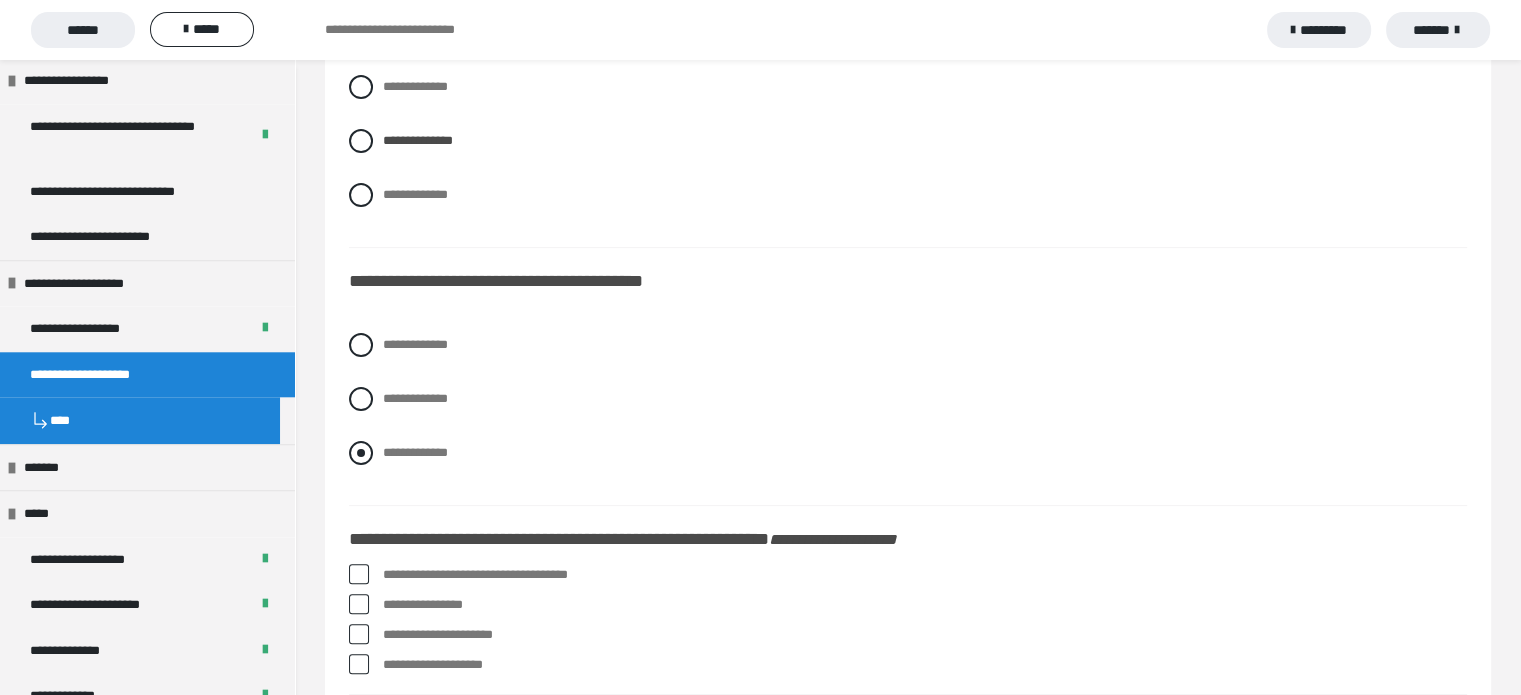 click at bounding box center [361, 453] 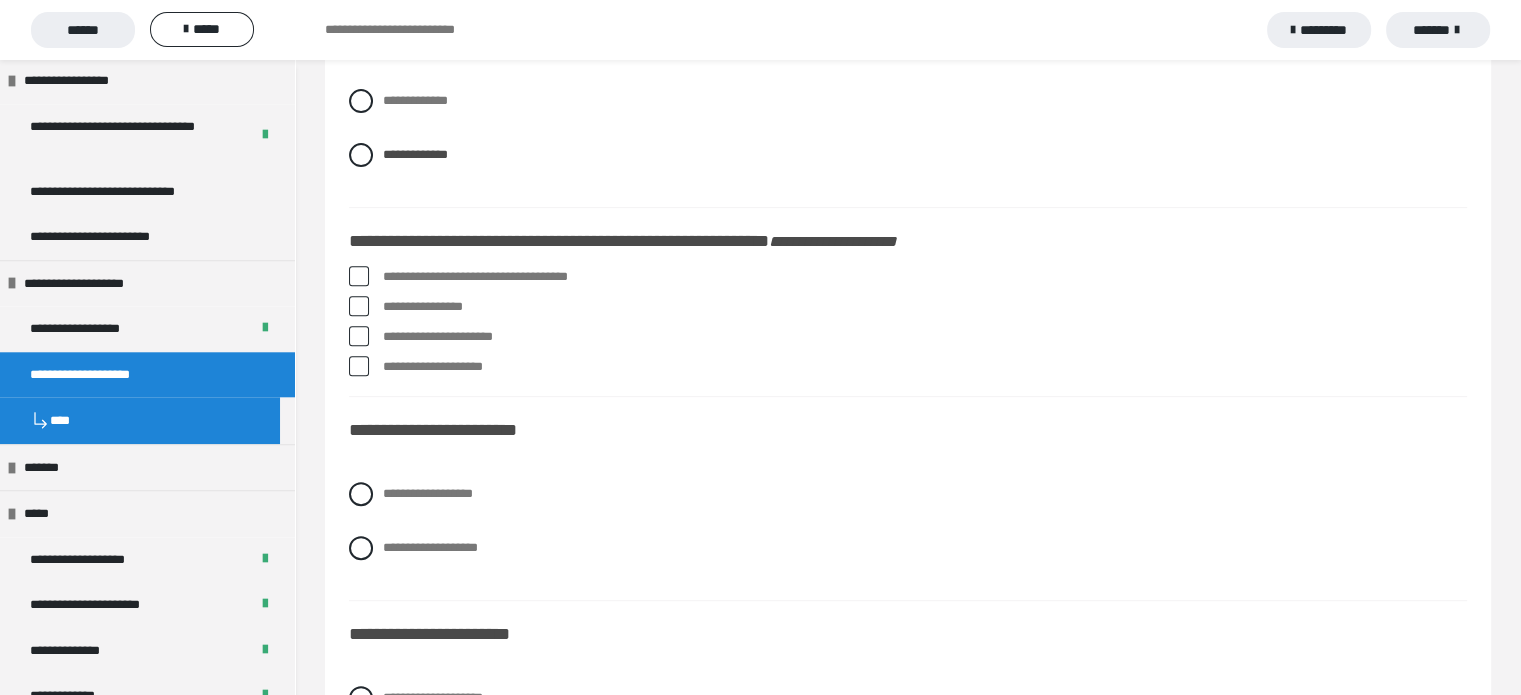 scroll, scrollTop: 779, scrollLeft: 0, axis: vertical 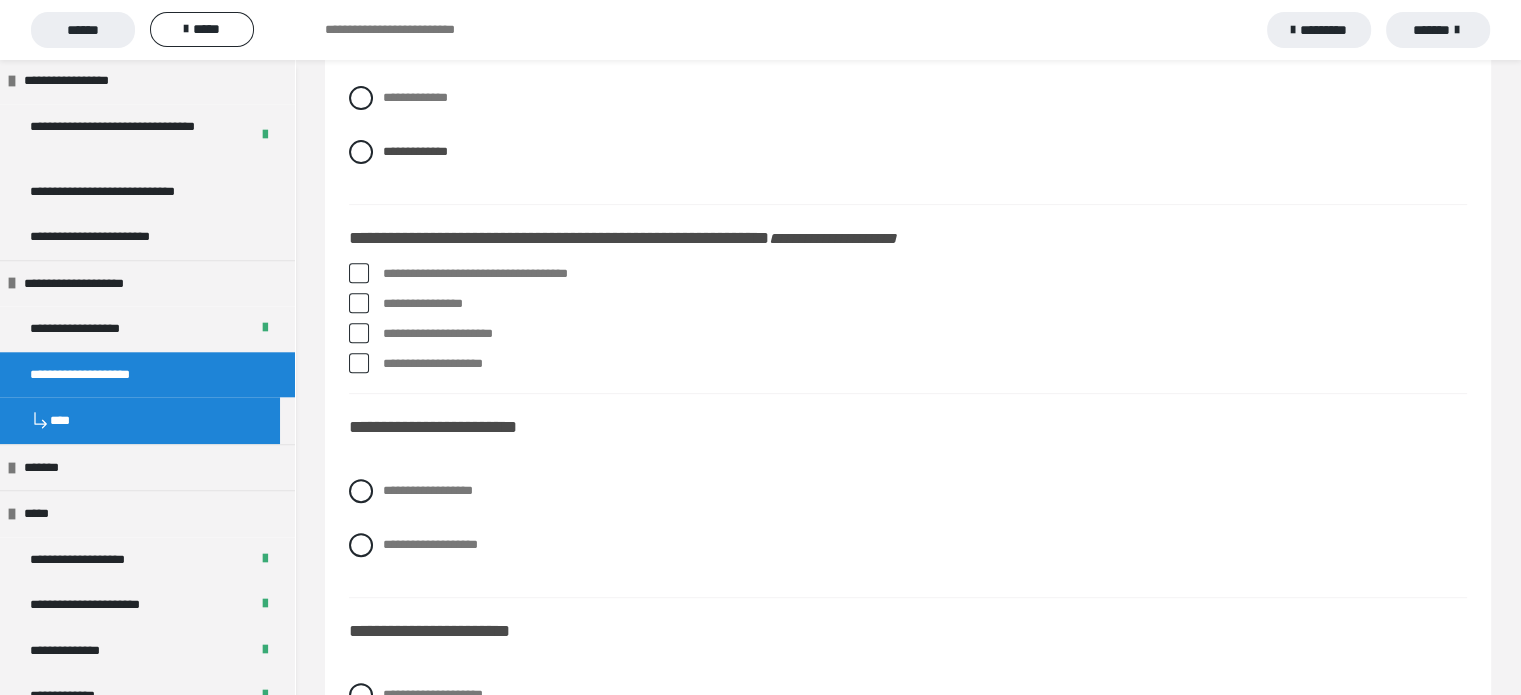 click at bounding box center (359, 303) 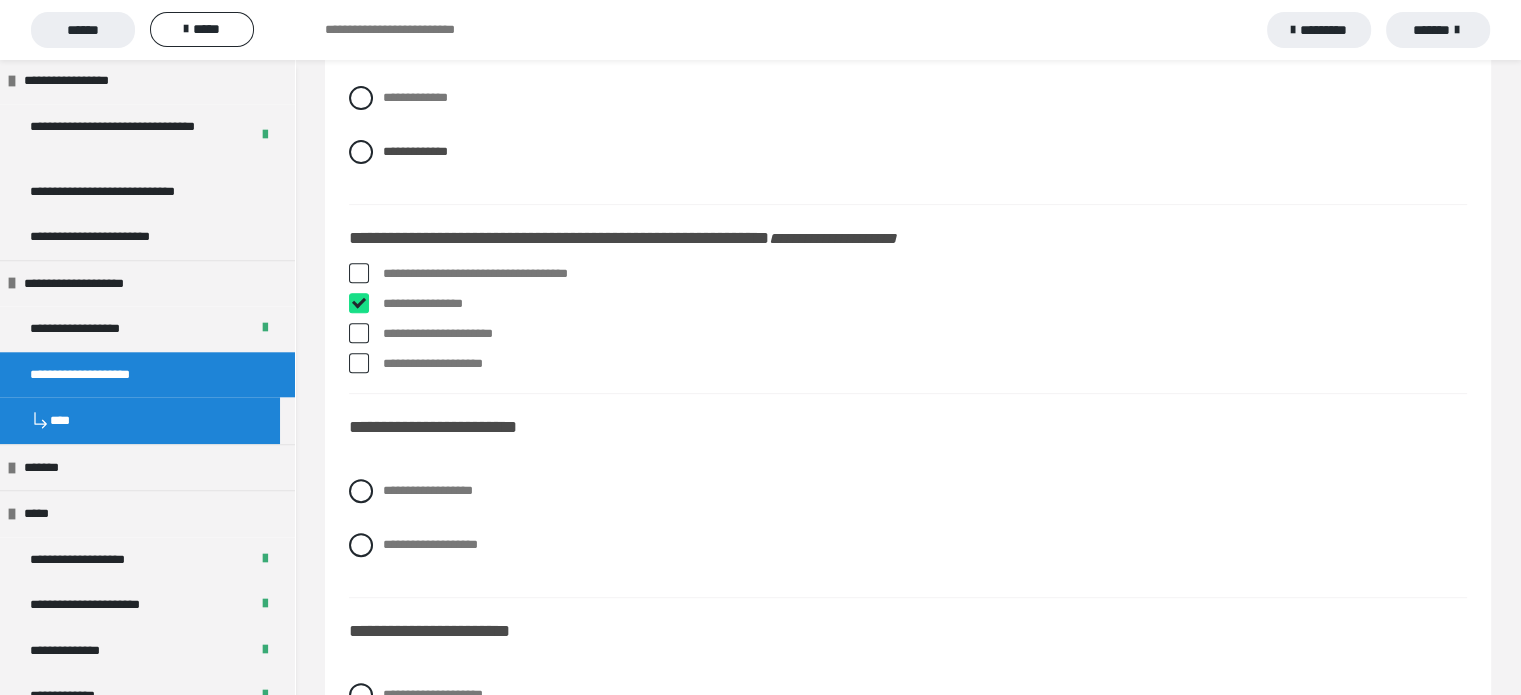 checkbox on "****" 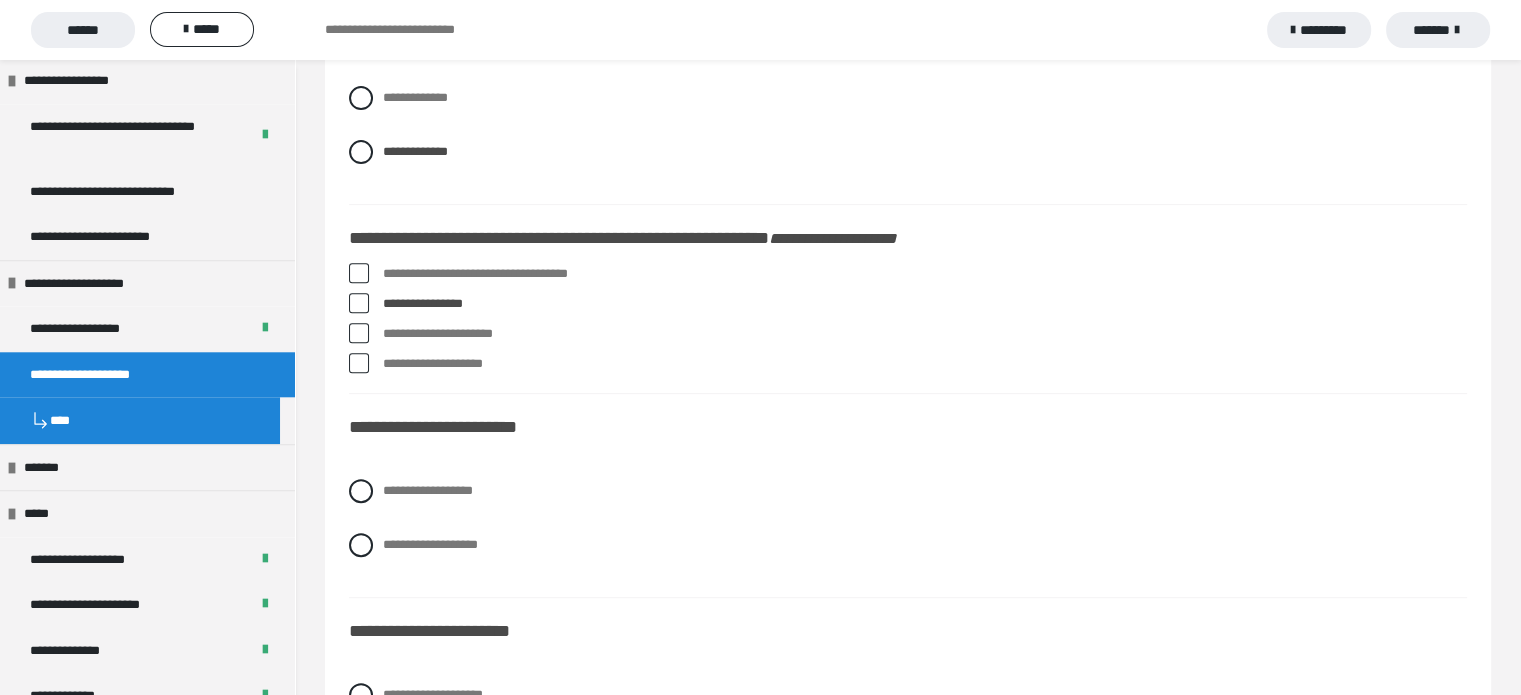 click at bounding box center (359, 363) 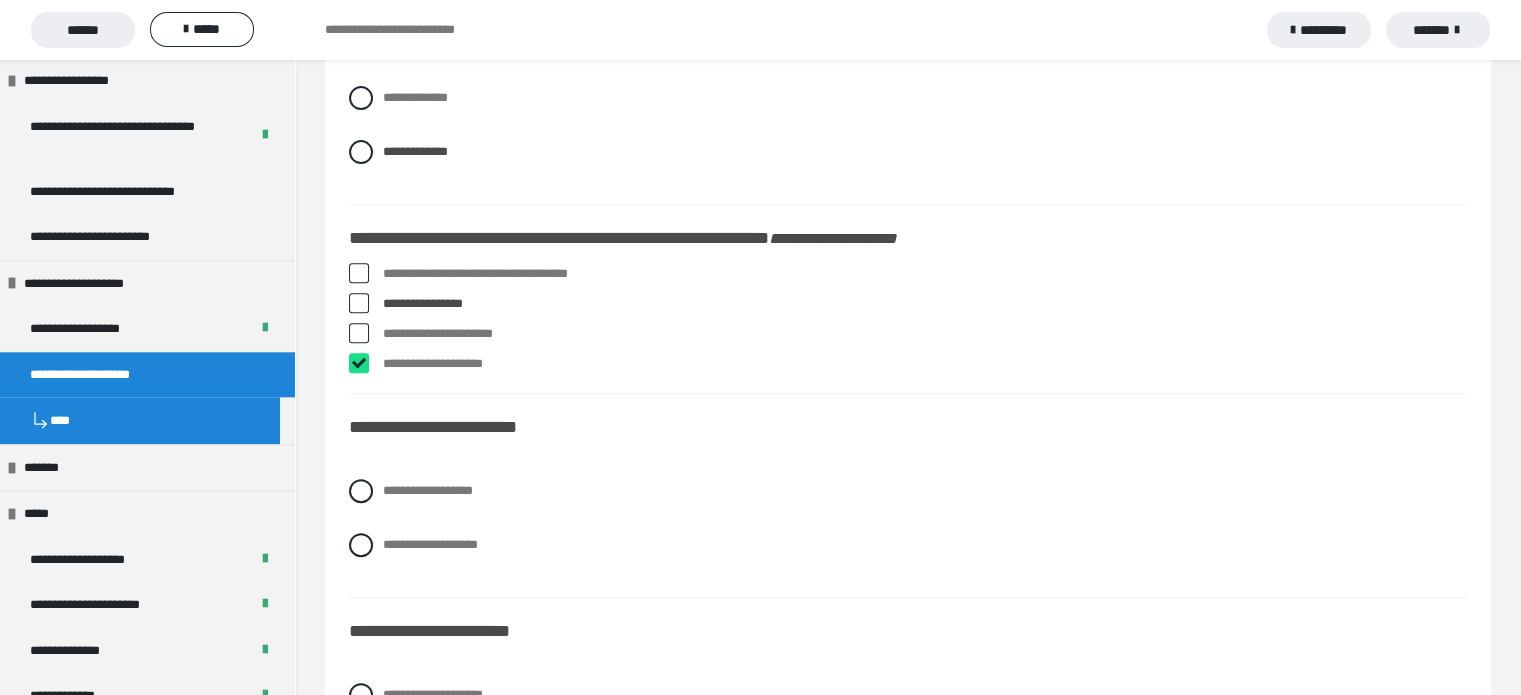 checkbox on "****" 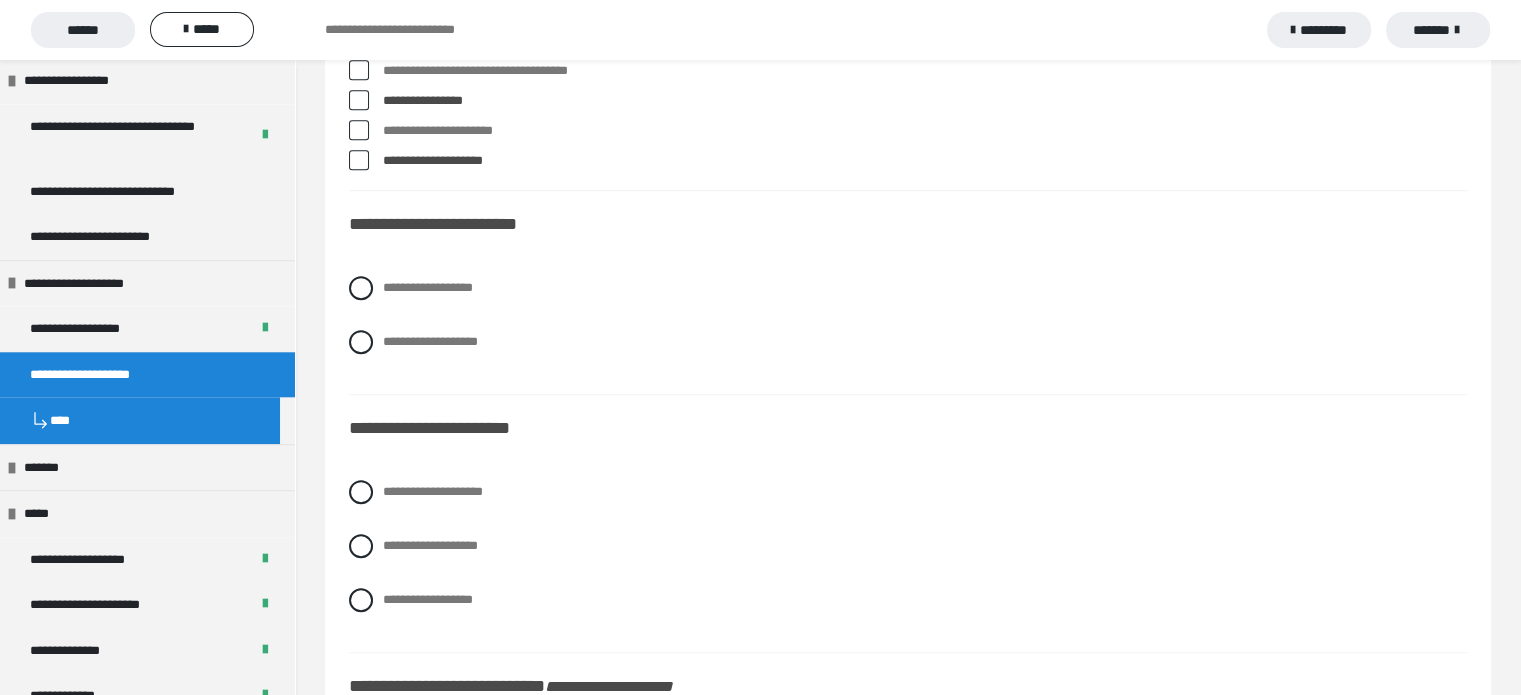 scroll, scrollTop: 1000, scrollLeft: 0, axis: vertical 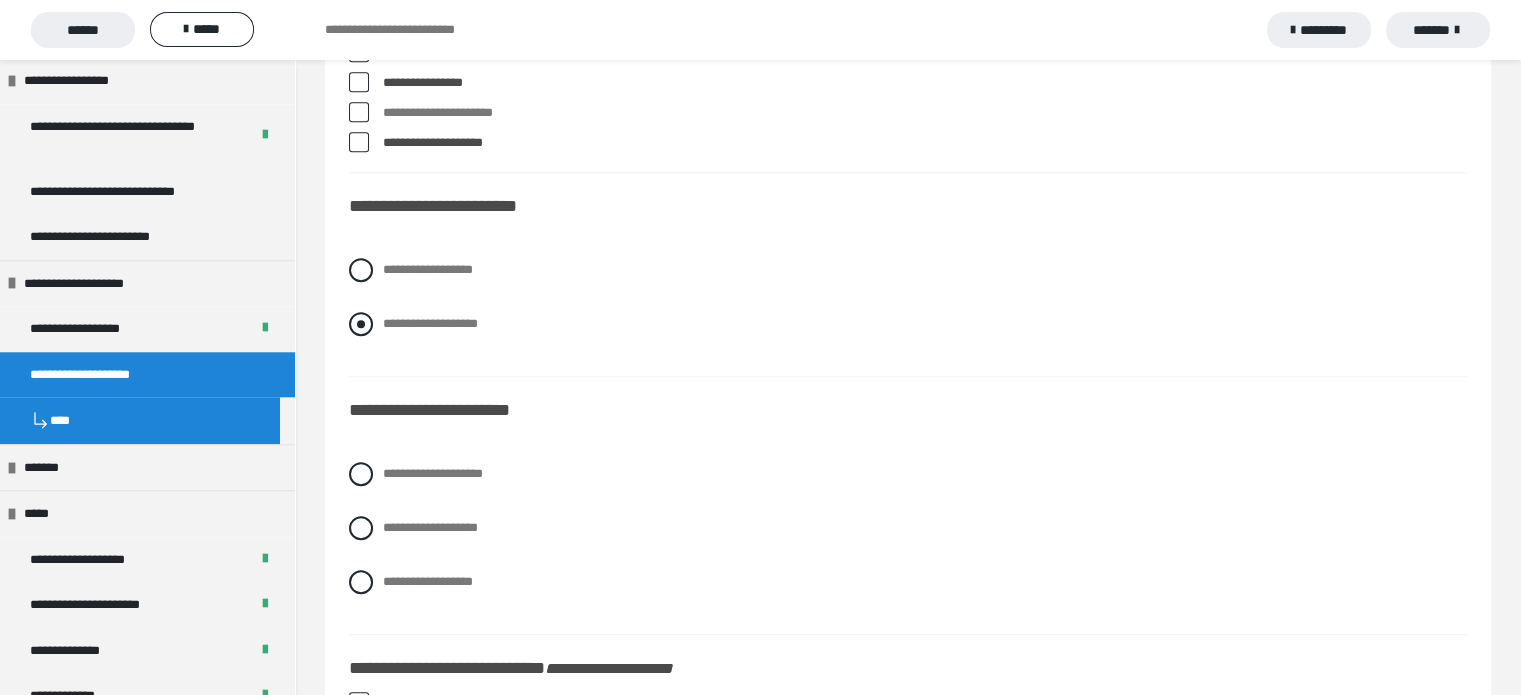 click at bounding box center [361, 324] 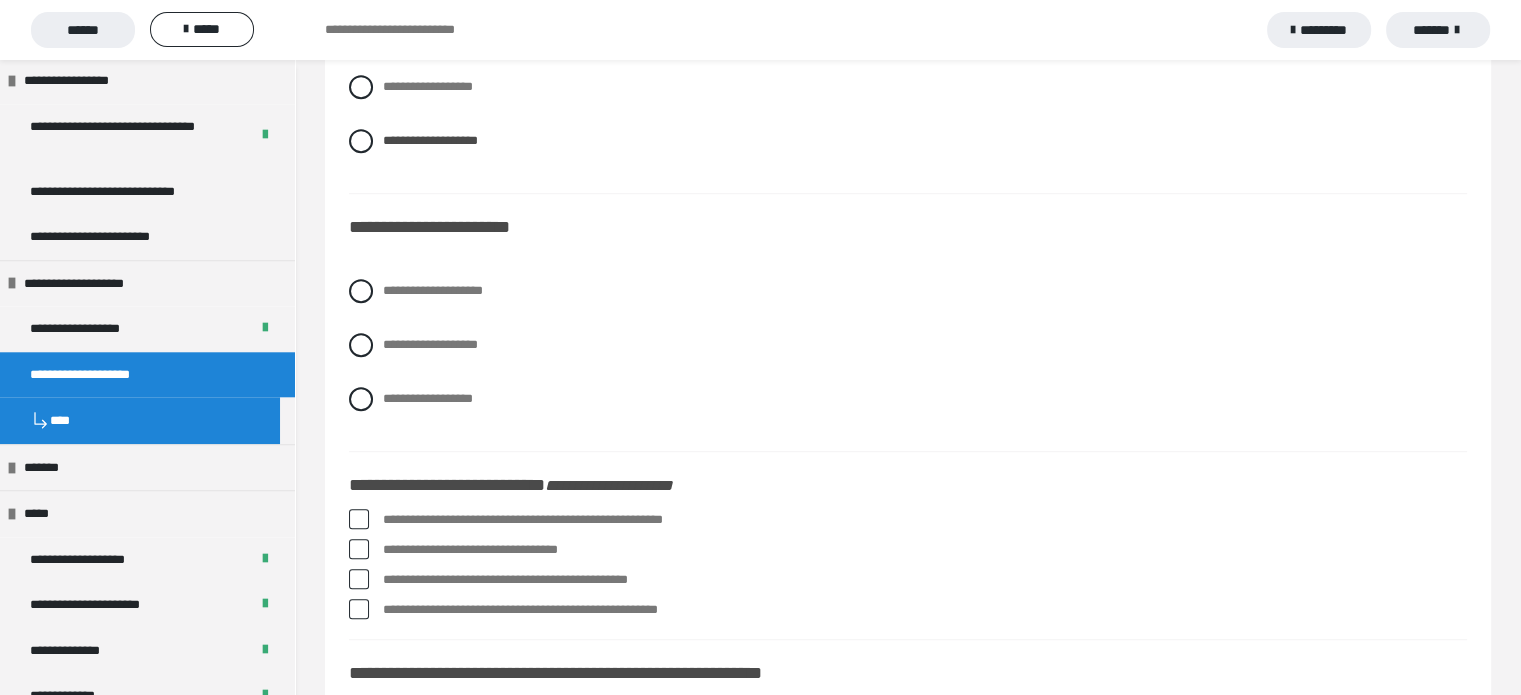 scroll, scrollTop: 1184, scrollLeft: 0, axis: vertical 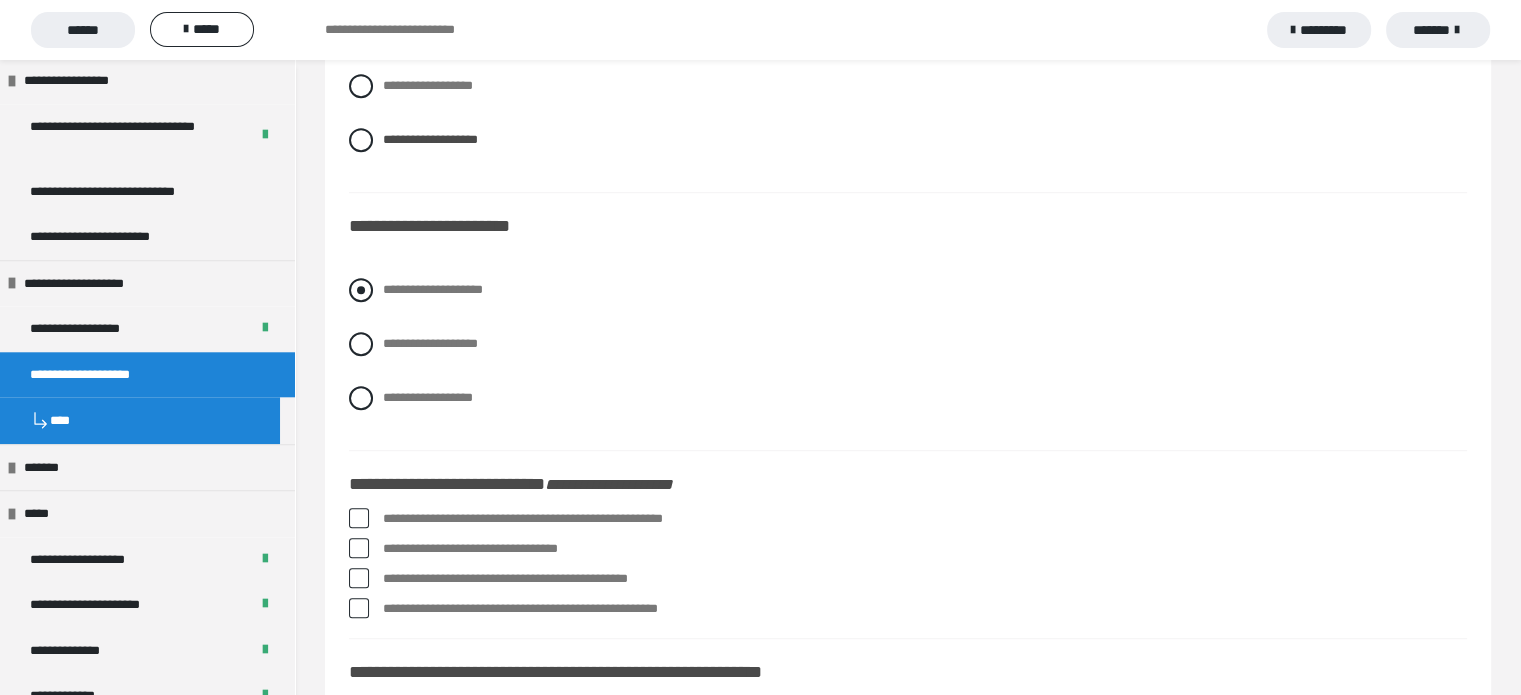 click at bounding box center [361, 290] 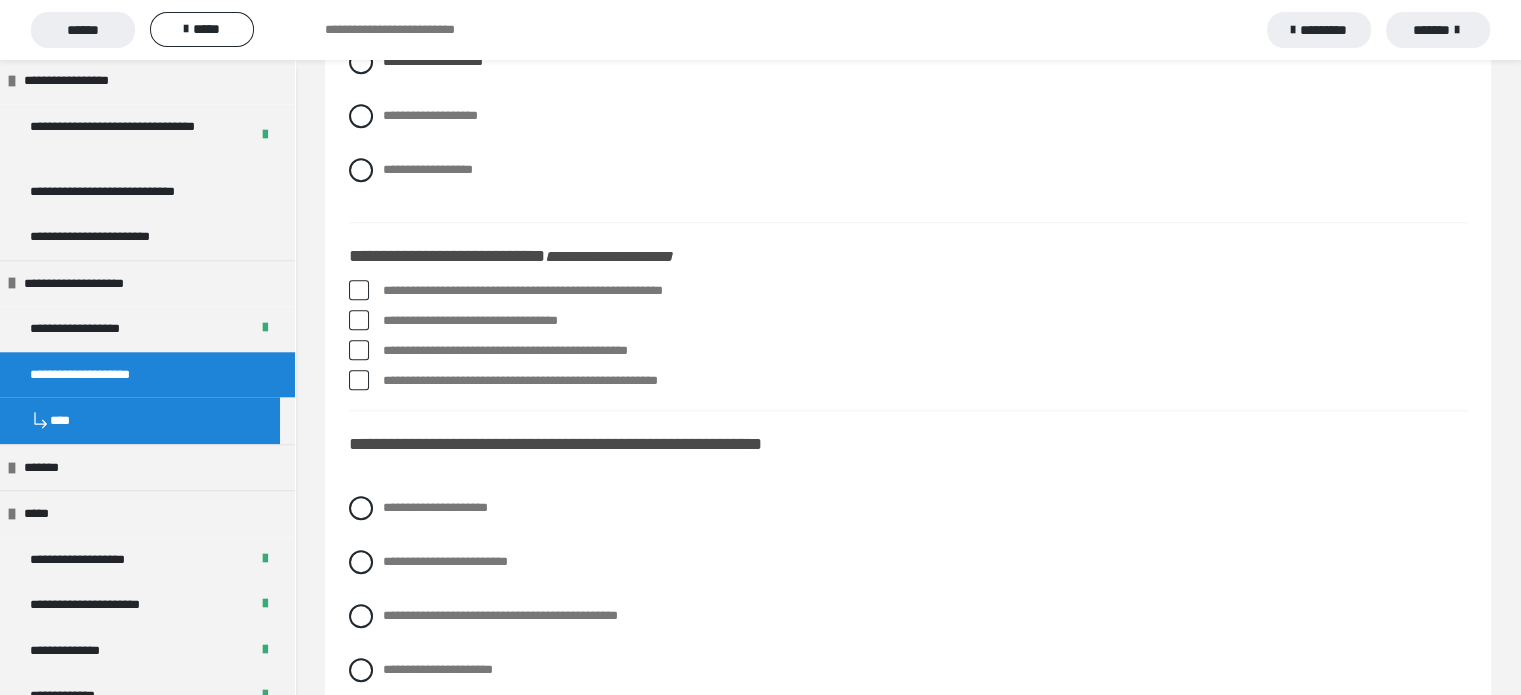 scroll, scrollTop: 1414, scrollLeft: 0, axis: vertical 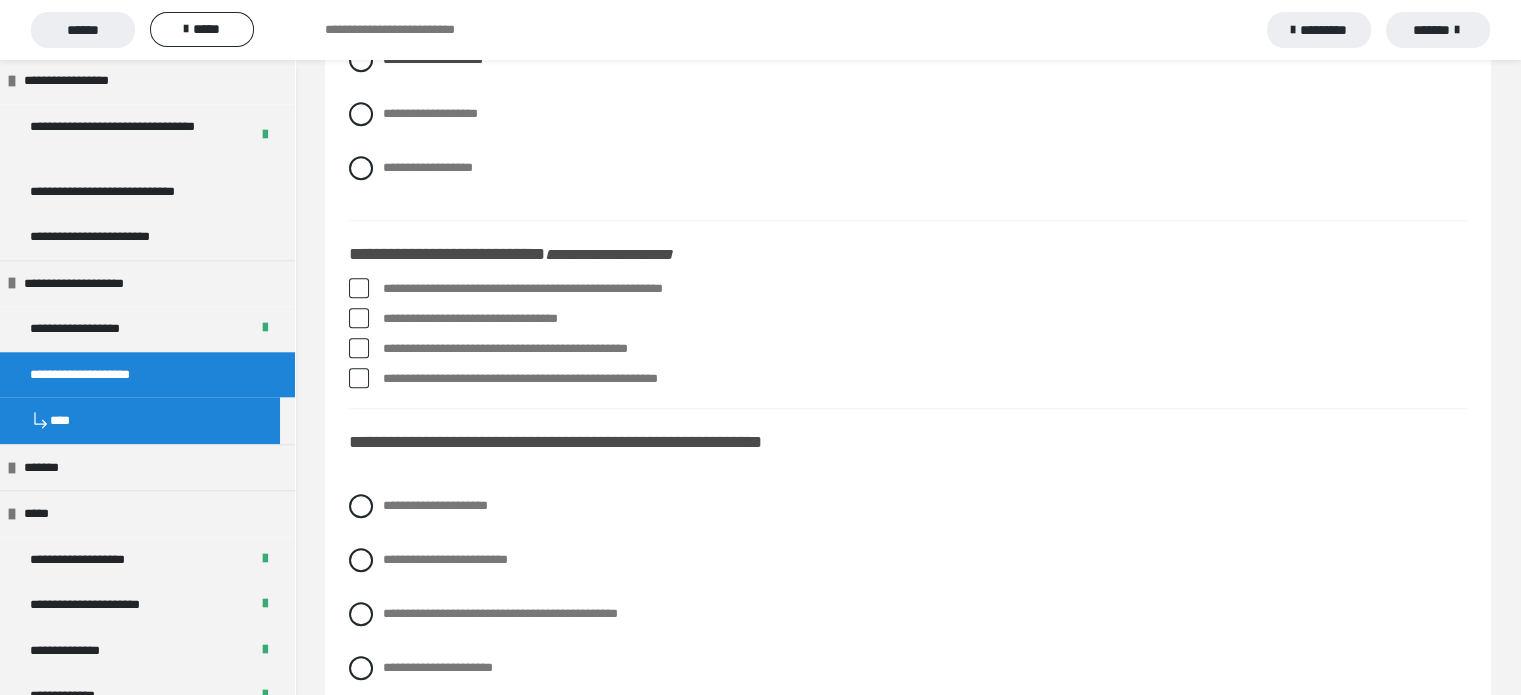 click at bounding box center (359, 288) 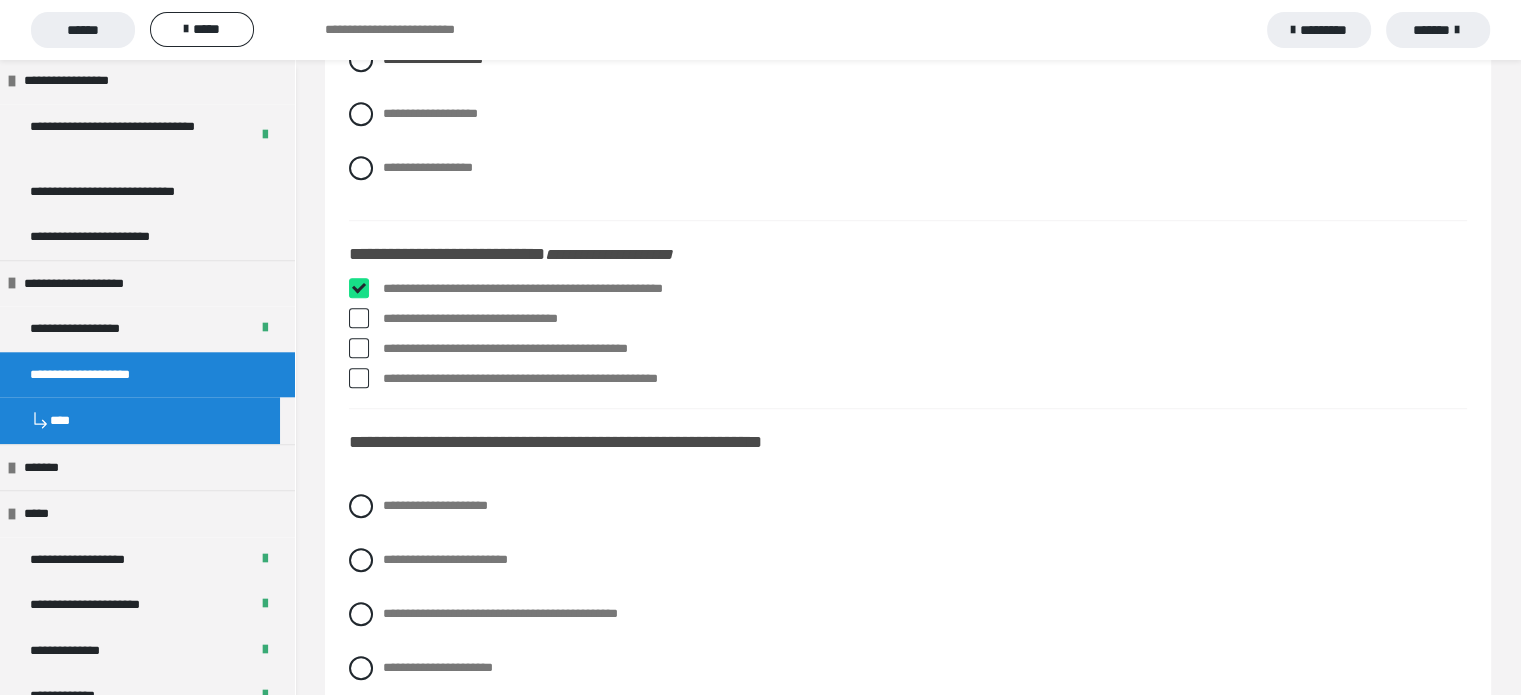 checkbox on "****" 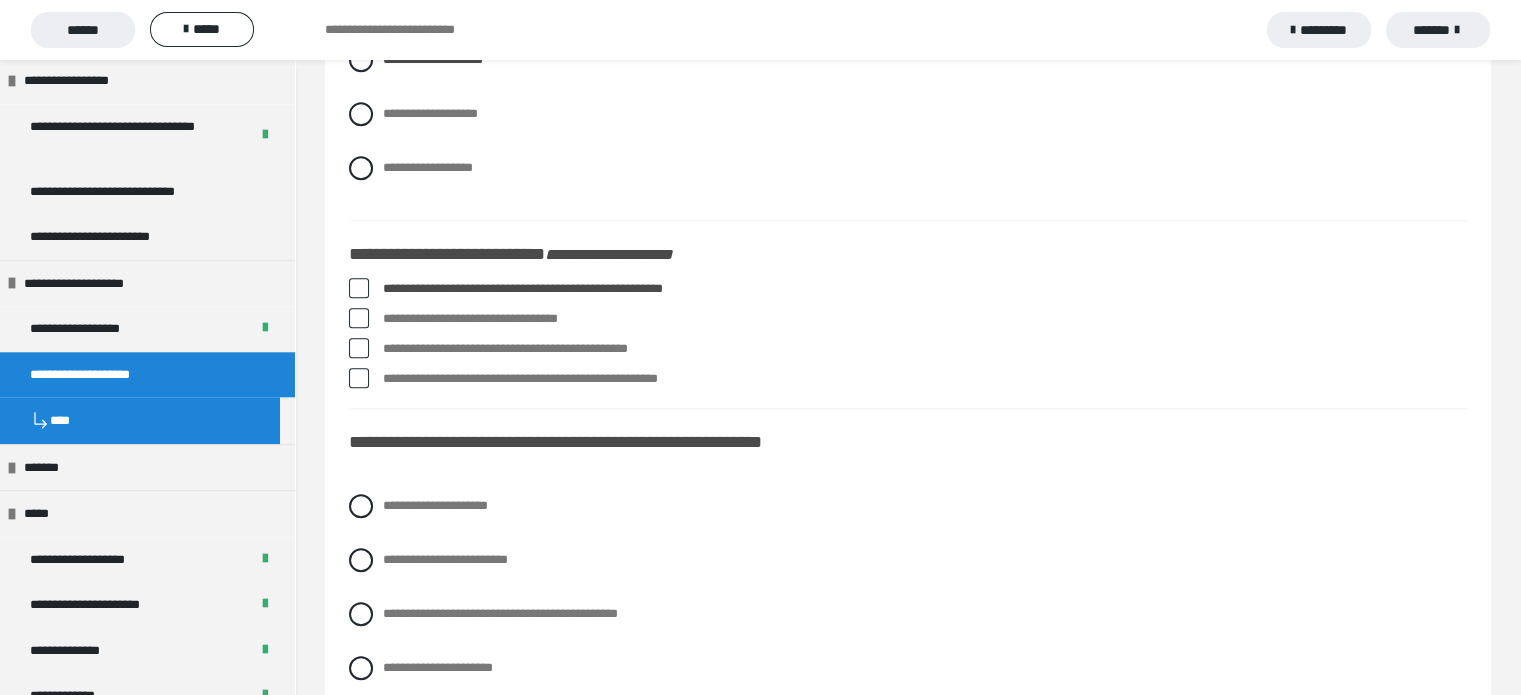 click at bounding box center (359, 318) 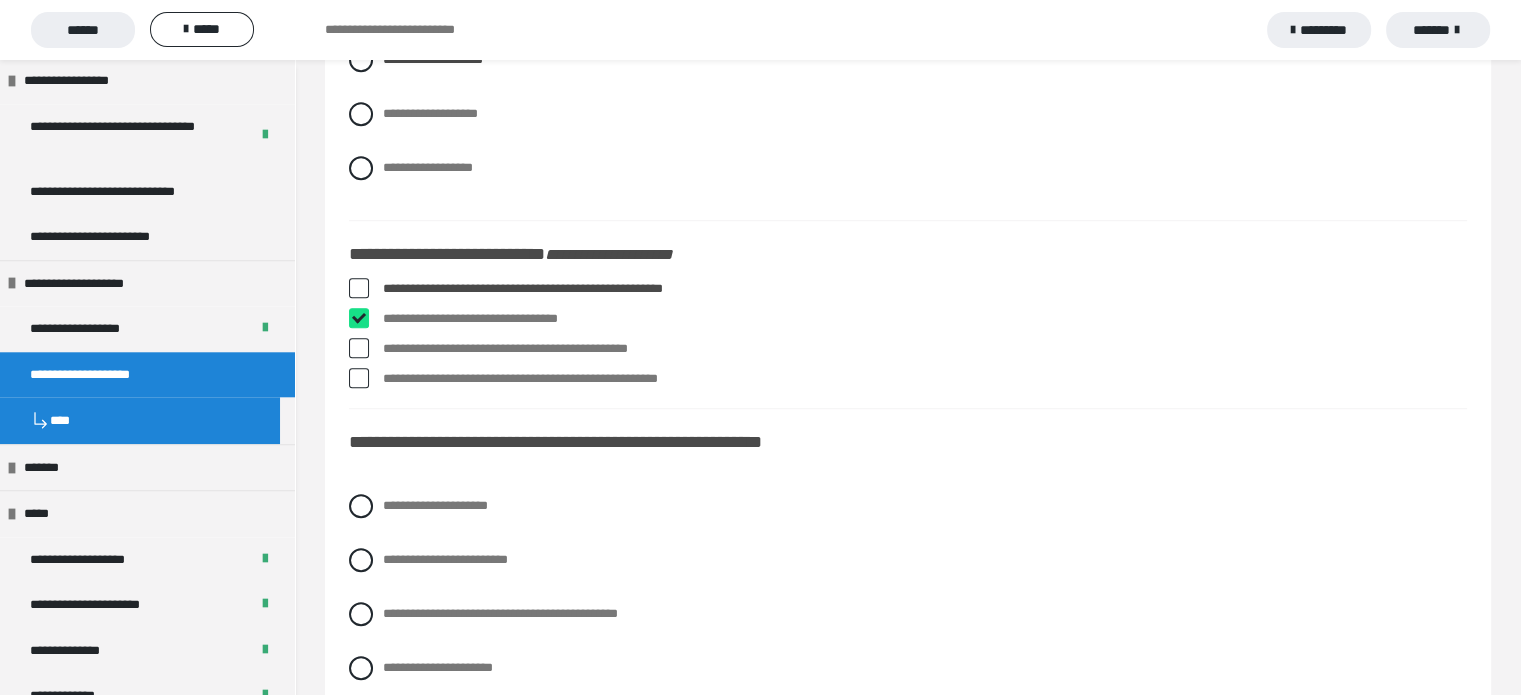 checkbox on "****" 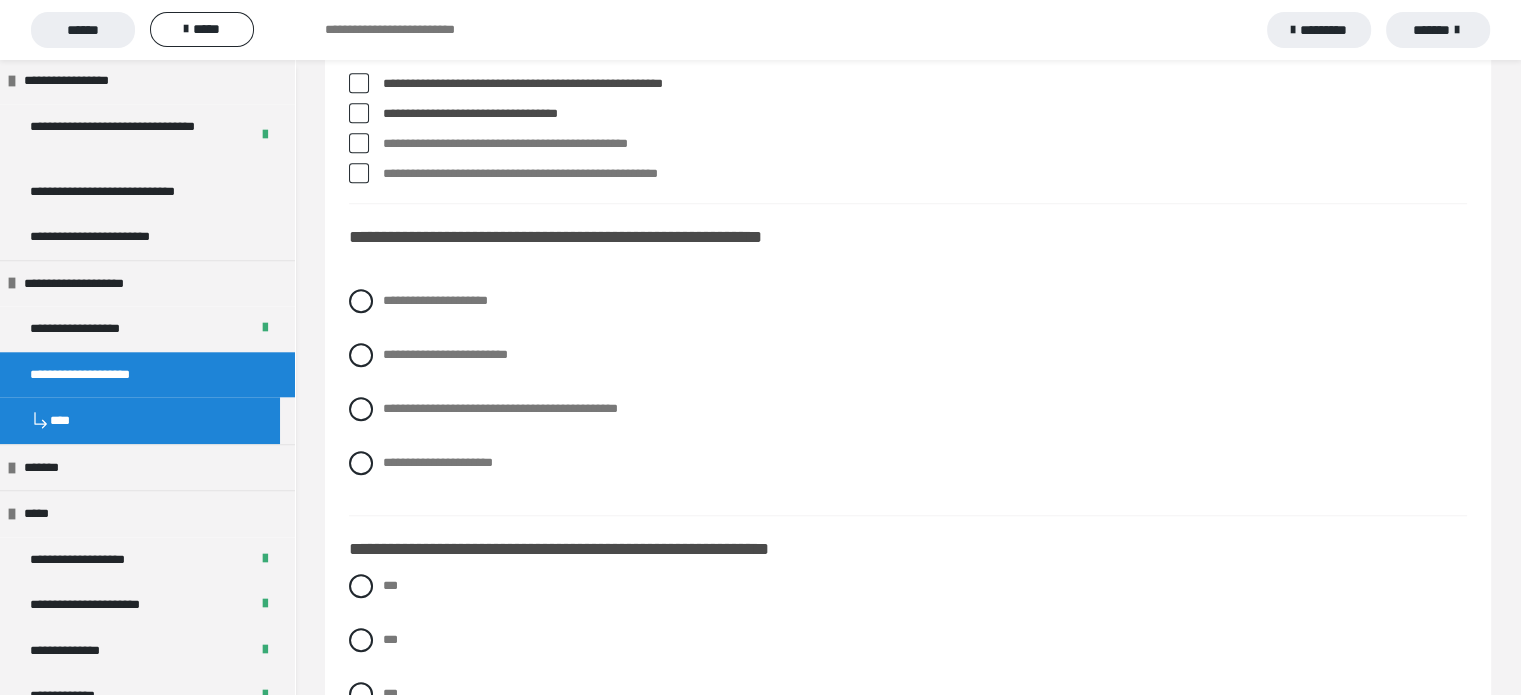 scroll, scrollTop: 1632, scrollLeft: 0, axis: vertical 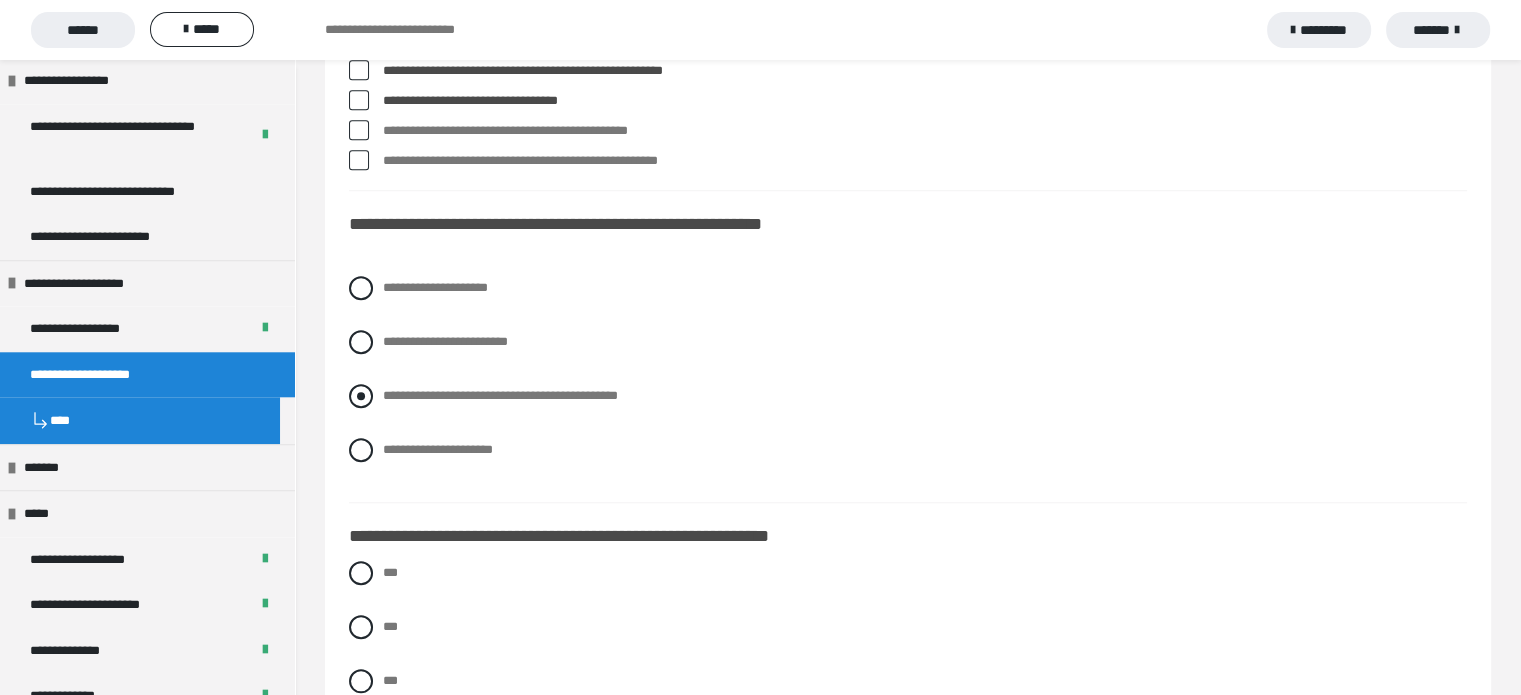 click at bounding box center (361, 396) 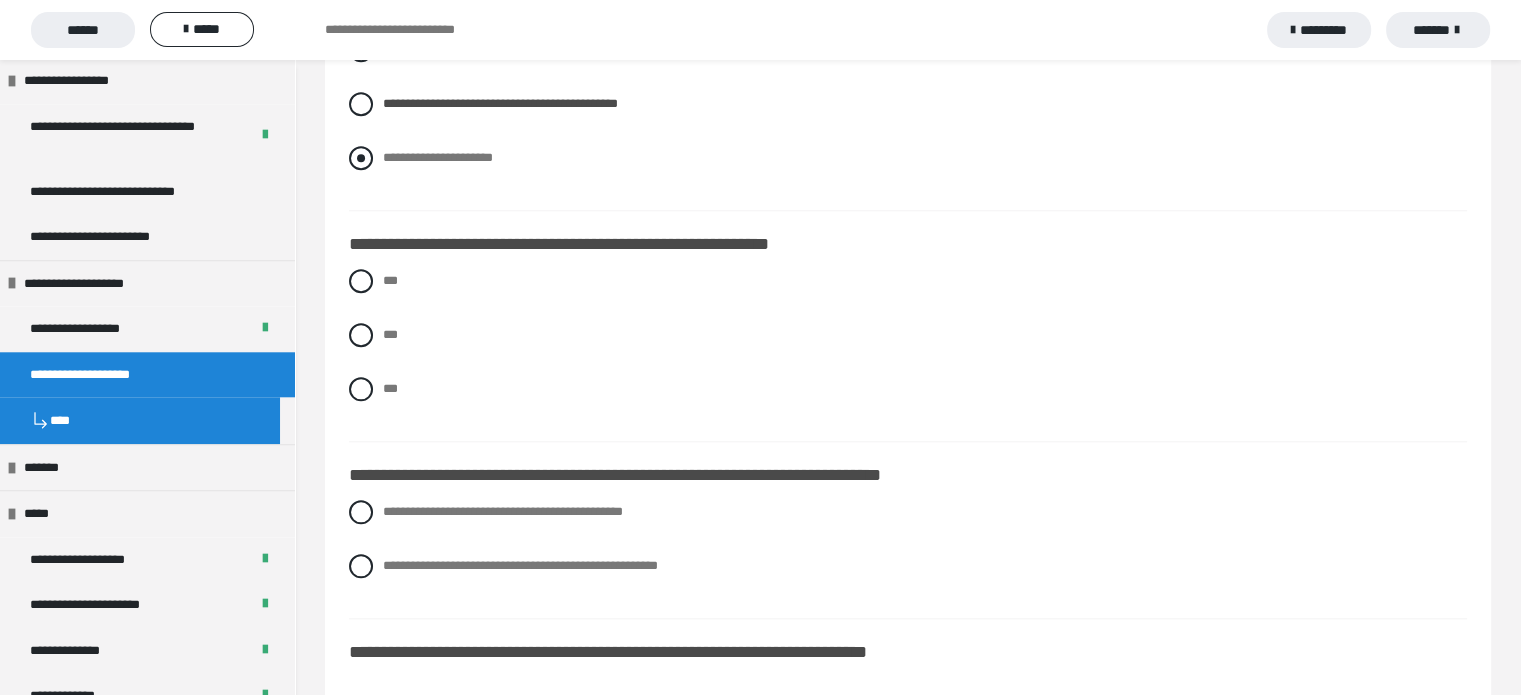 scroll, scrollTop: 1926, scrollLeft: 0, axis: vertical 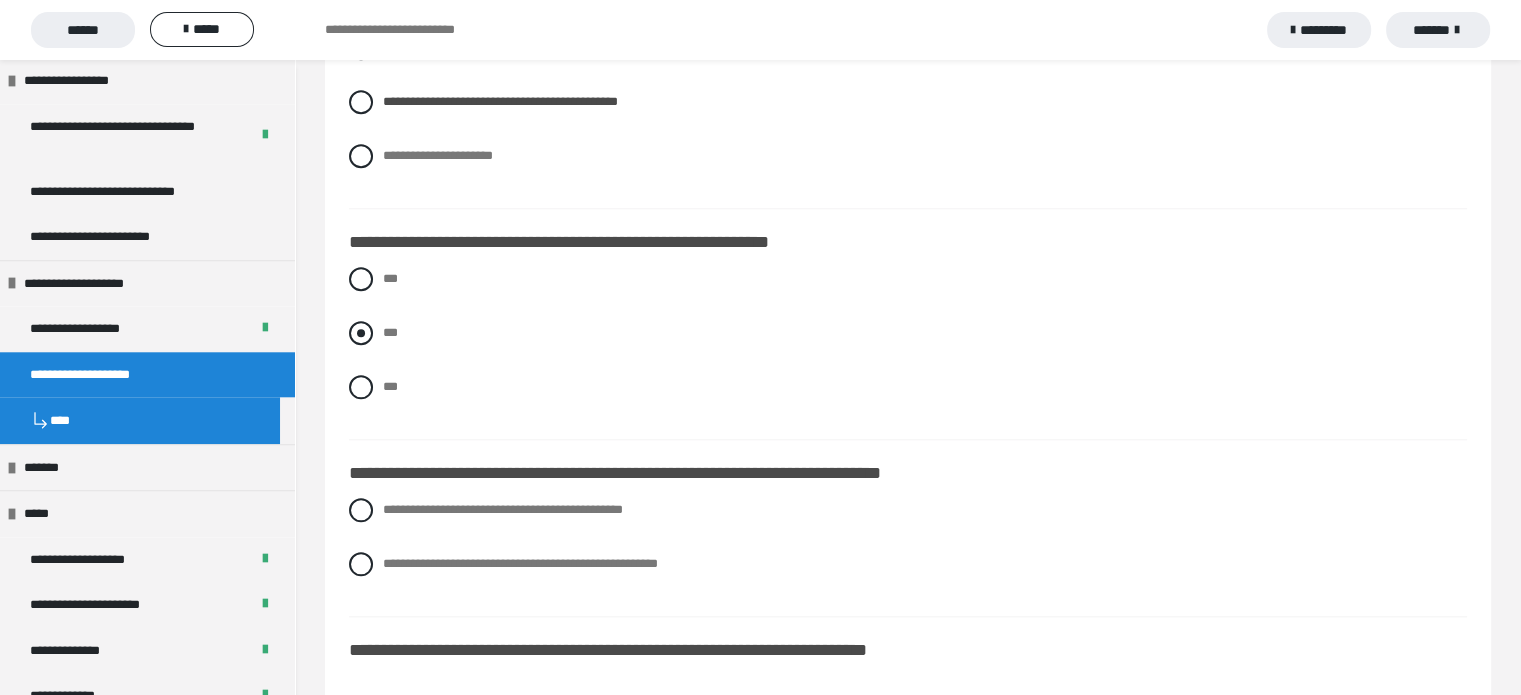click at bounding box center [361, 333] 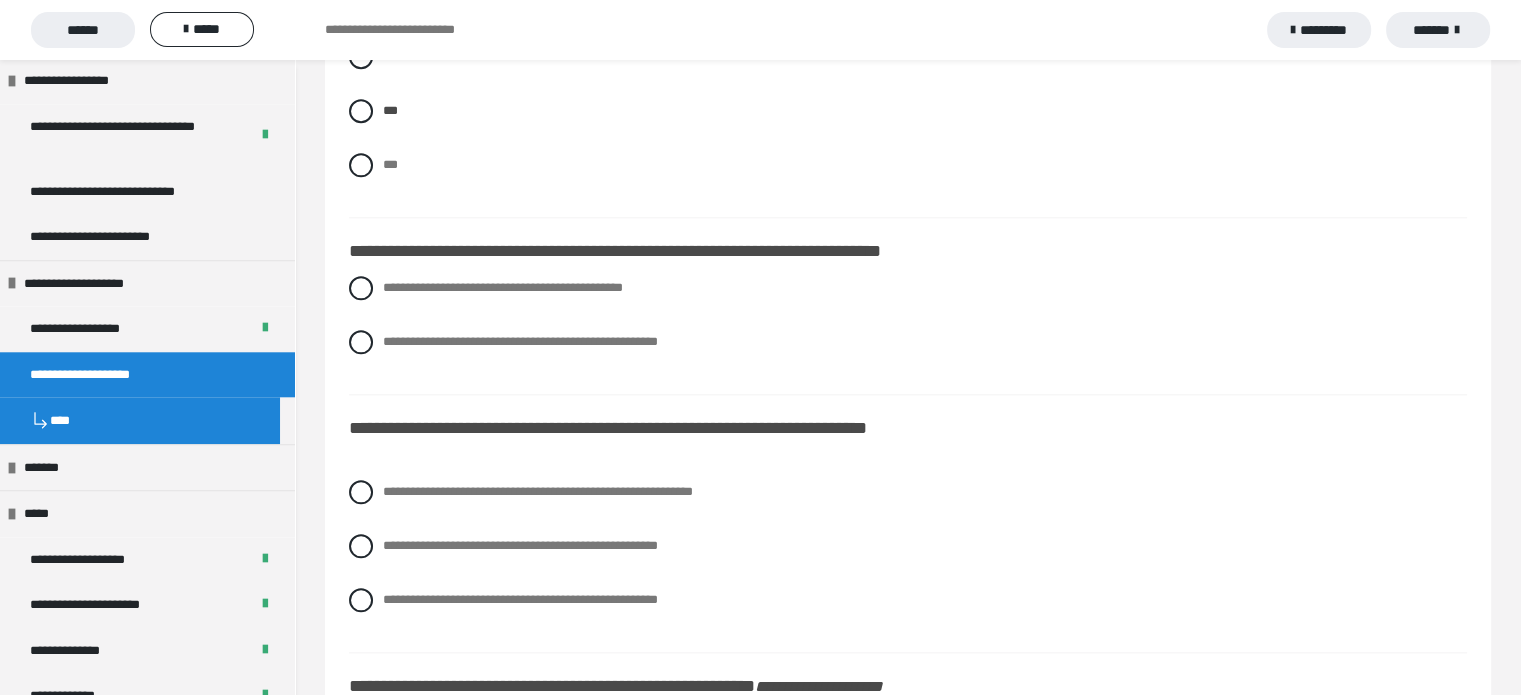 scroll, scrollTop: 2150, scrollLeft: 0, axis: vertical 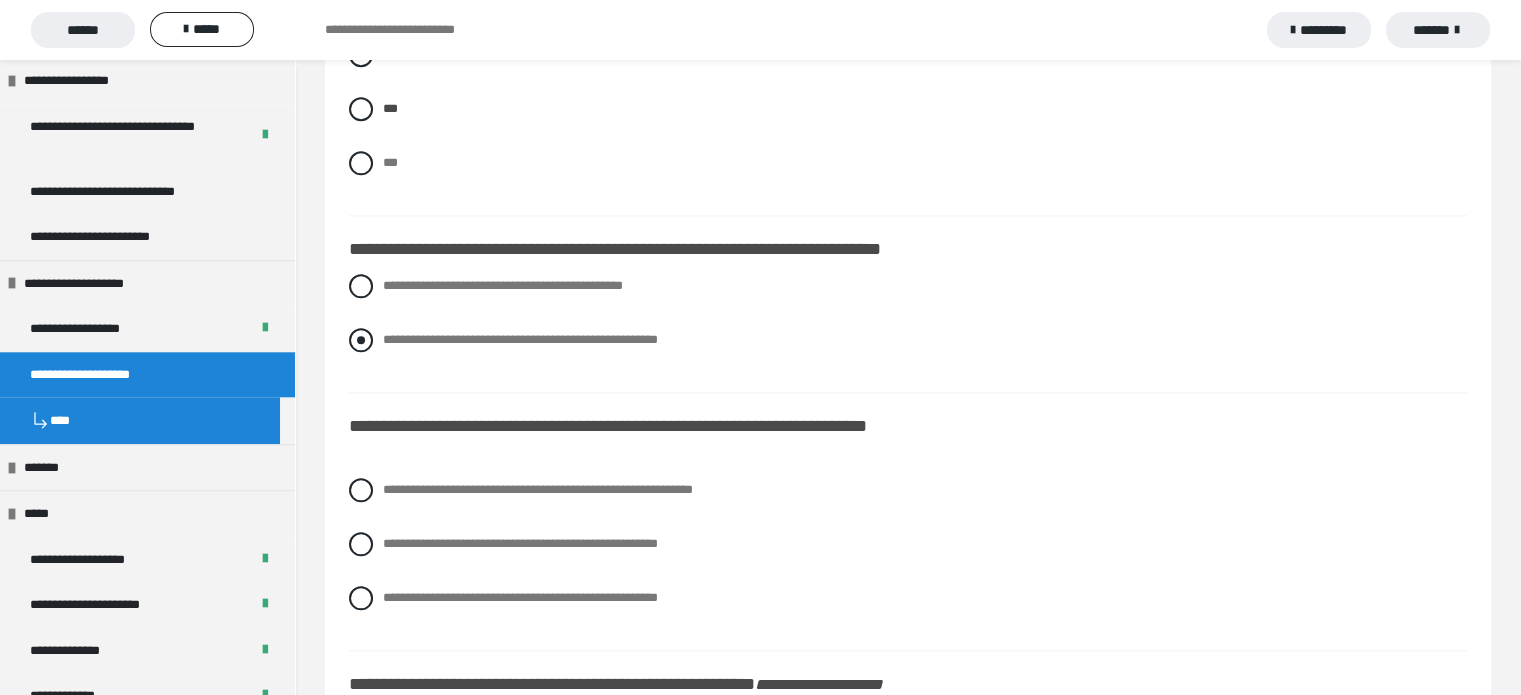 click at bounding box center [361, 340] 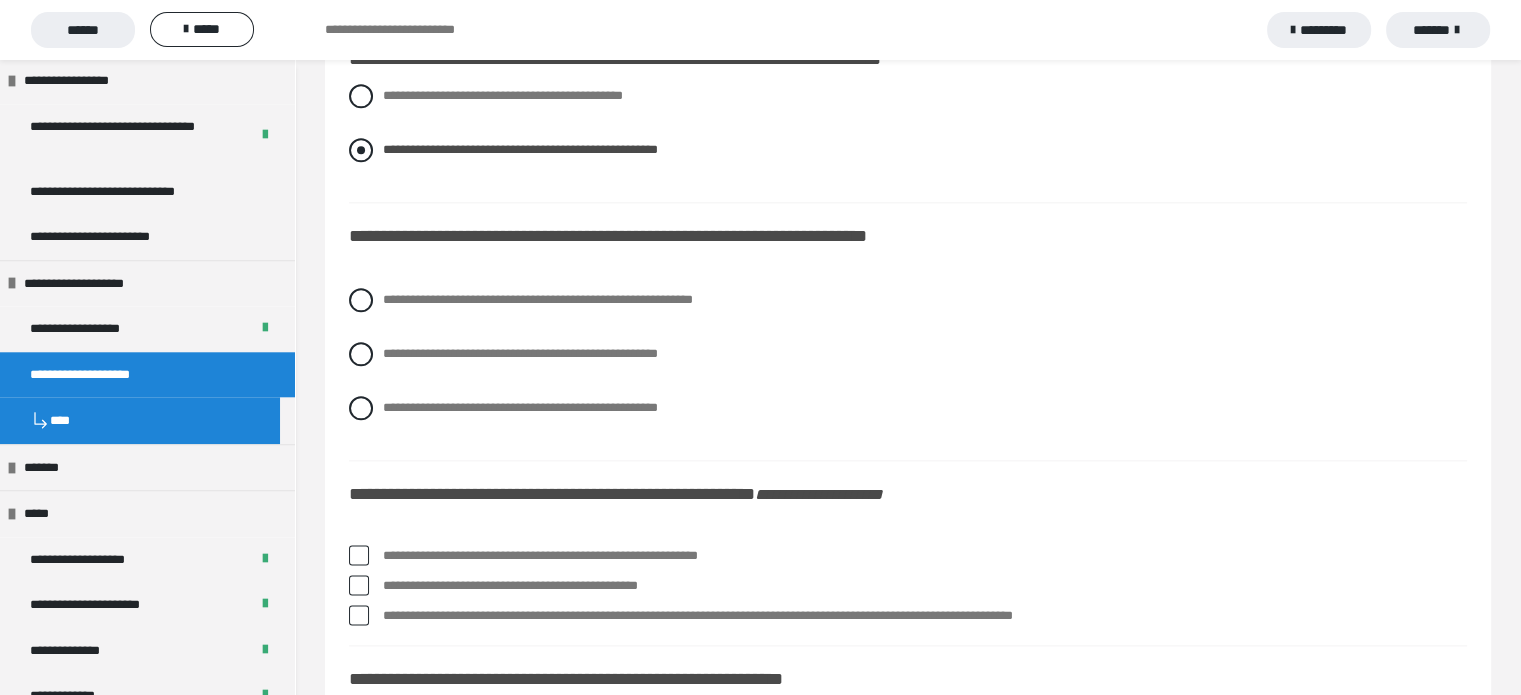 scroll, scrollTop: 2364, scrollLeft: 0, axis: vertical 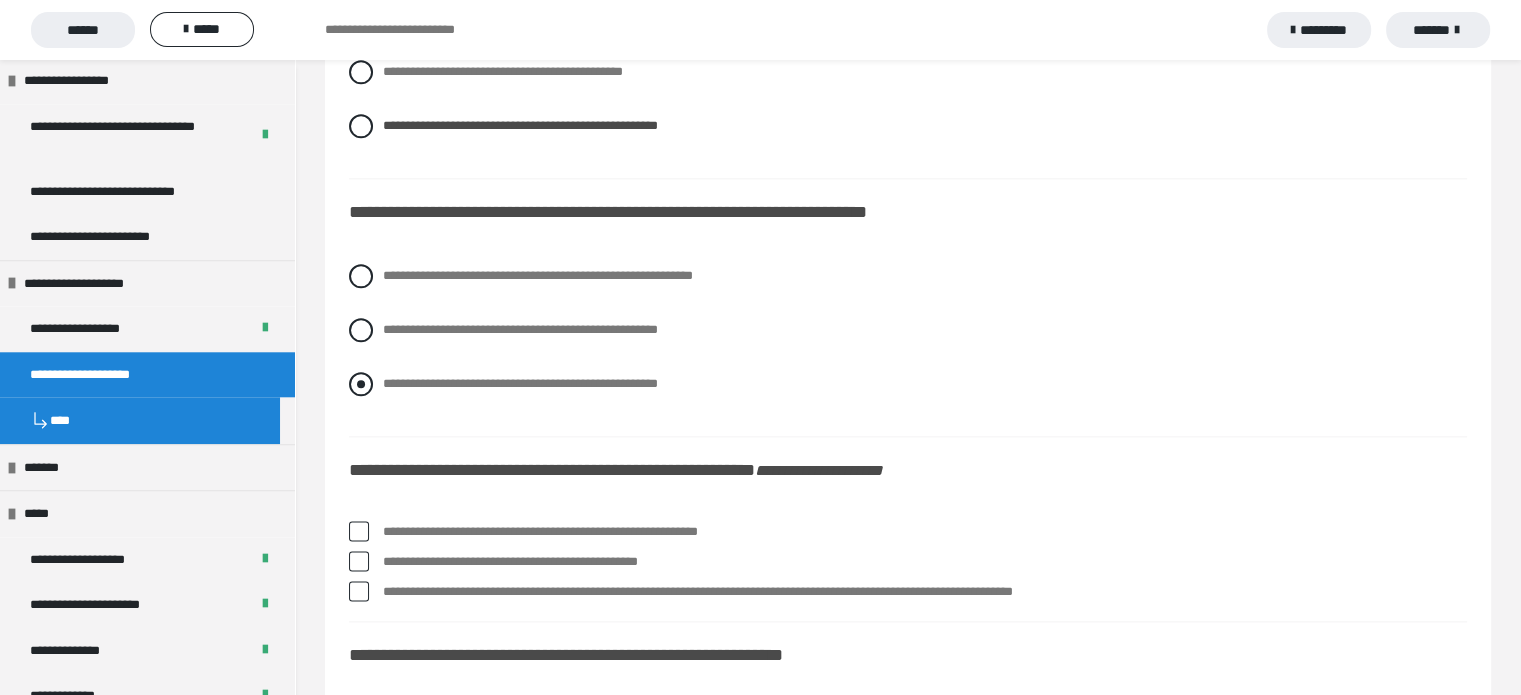click at bounding box center (361, 384) 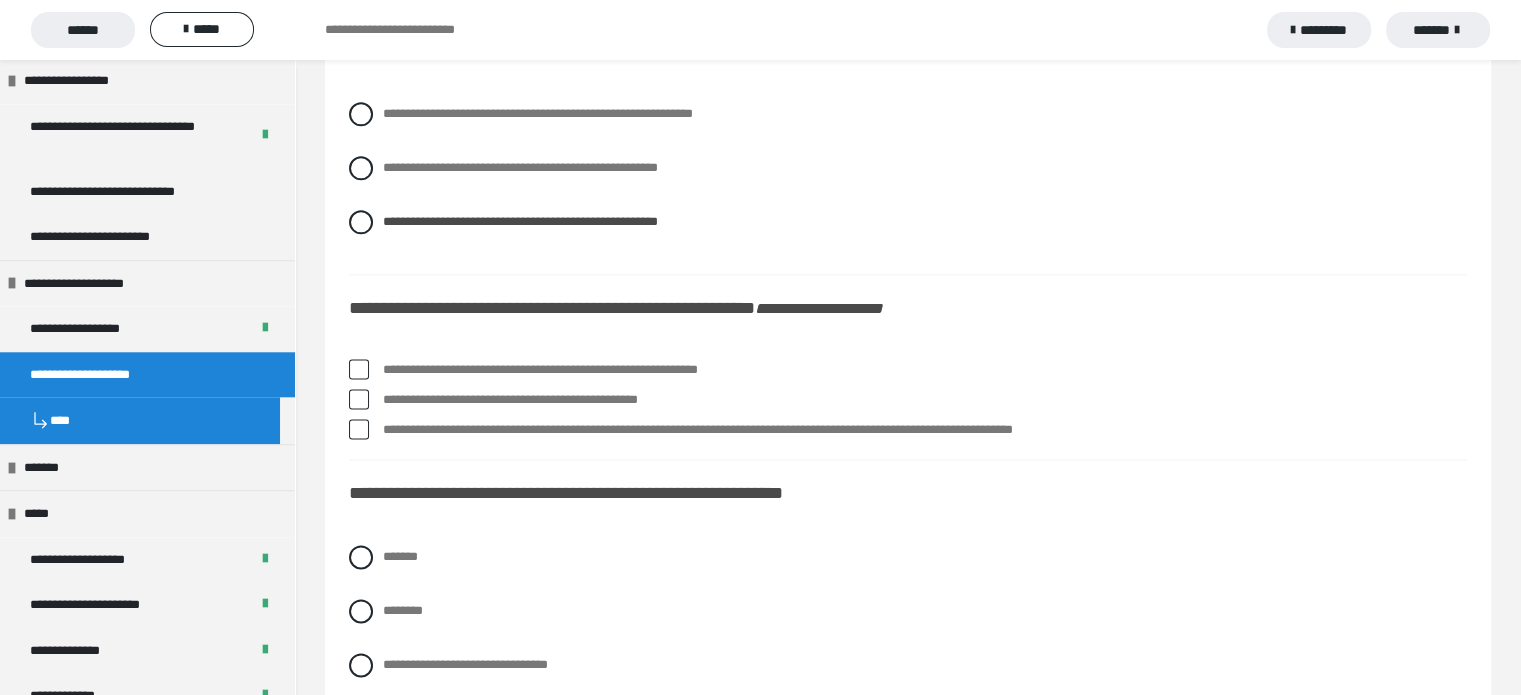 scroll, scrollTop: 2538, scrollLeft: 0, axis: vertical 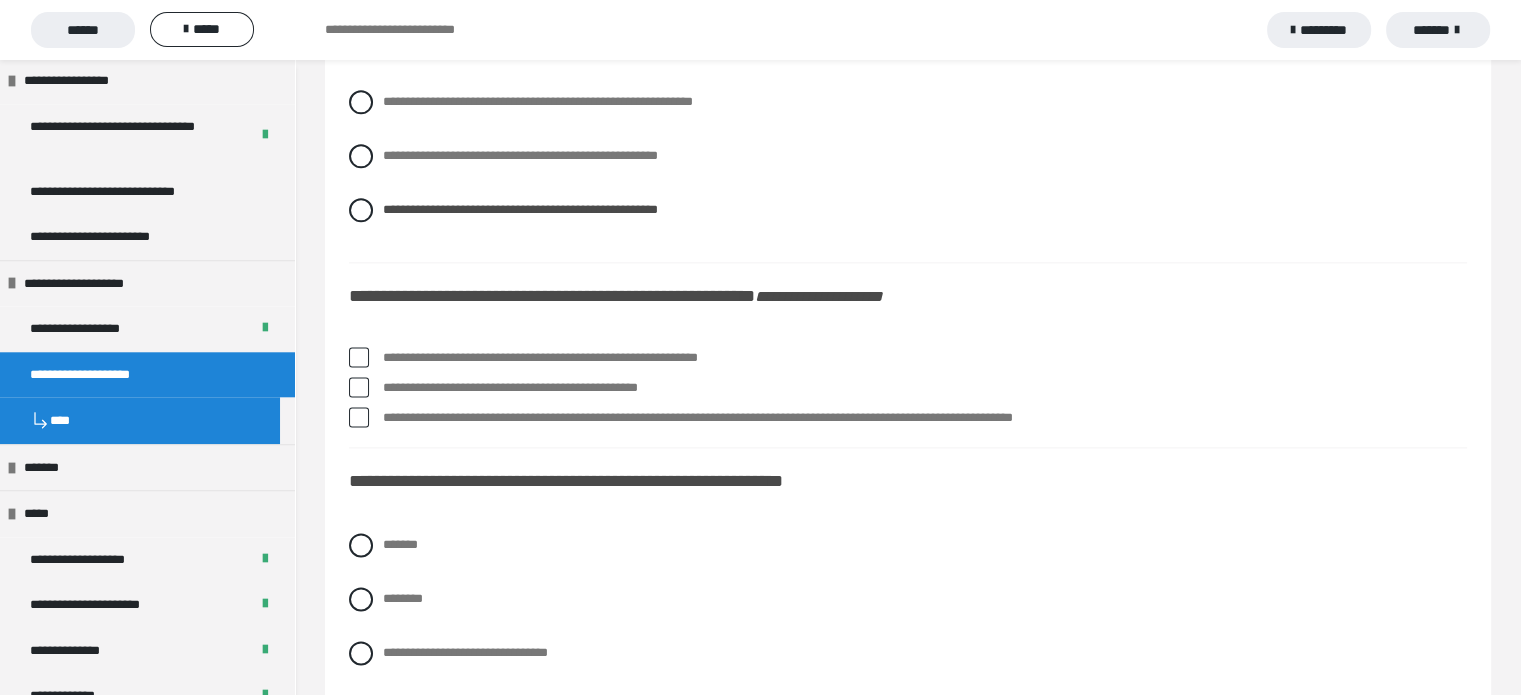 click at bounding box center [359, 357] 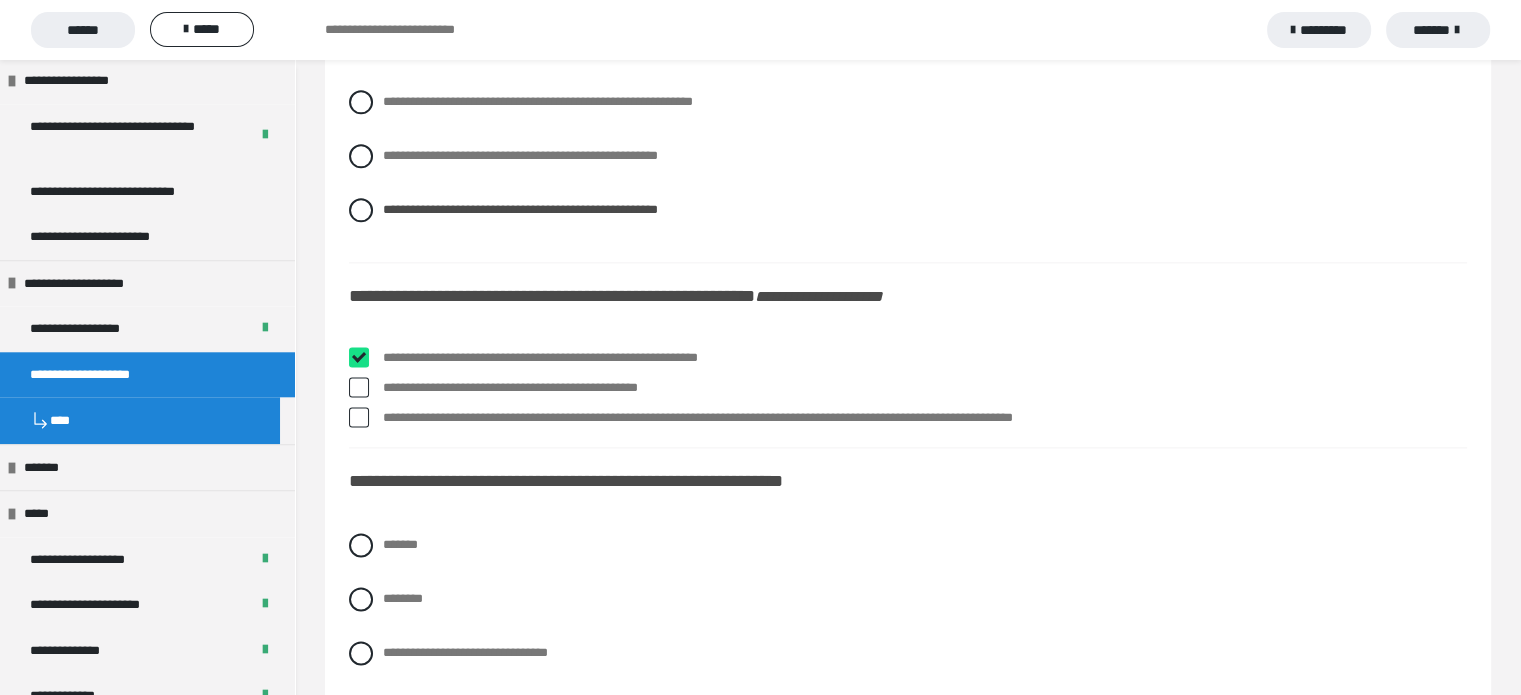 checkbox on "****" 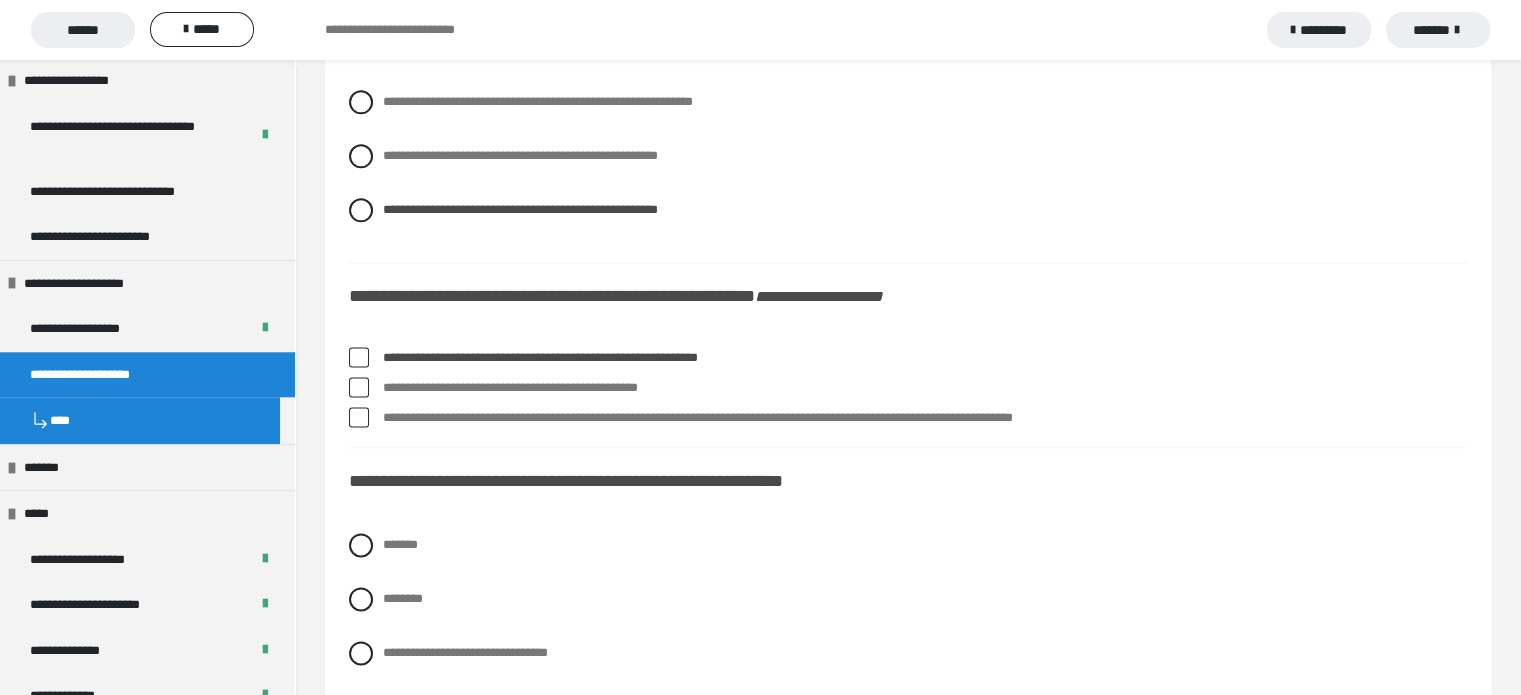 click at bounding box center (359, 387) 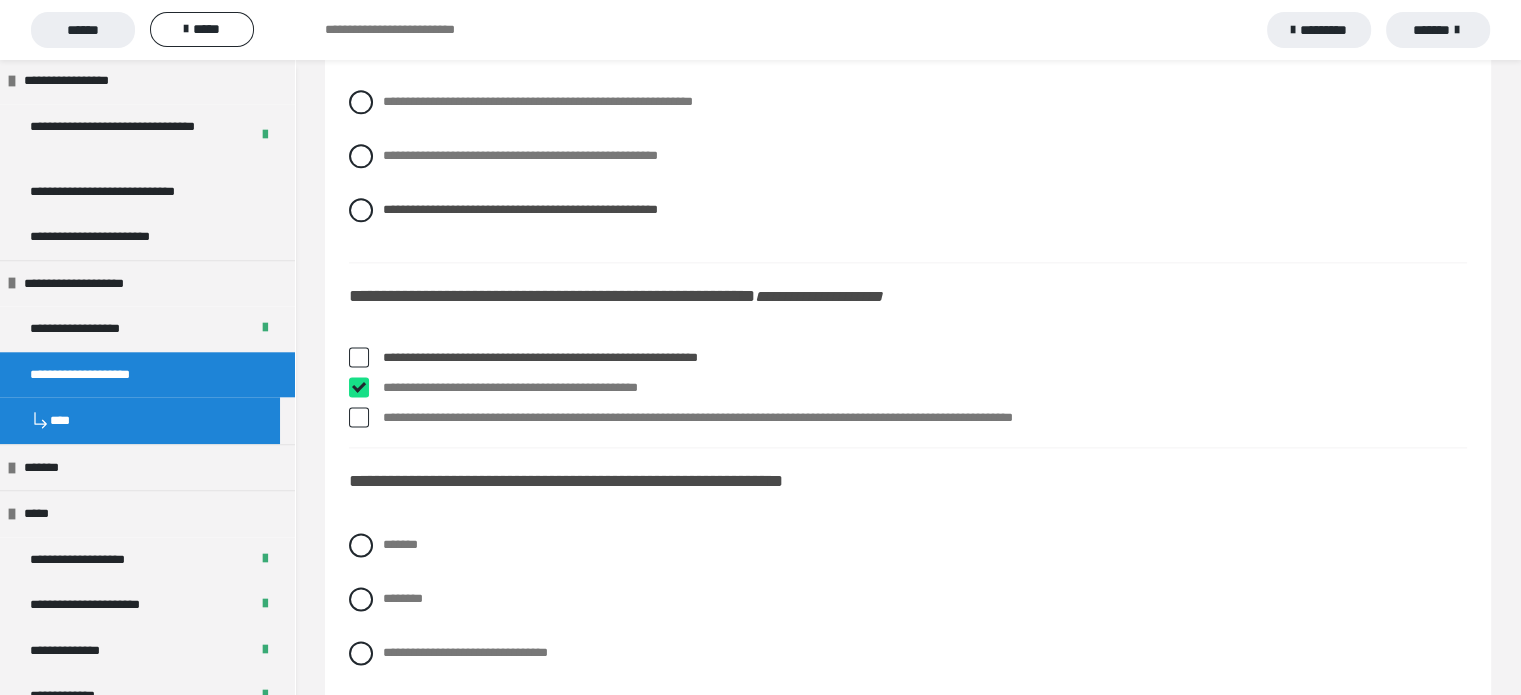 checkbox on "****" 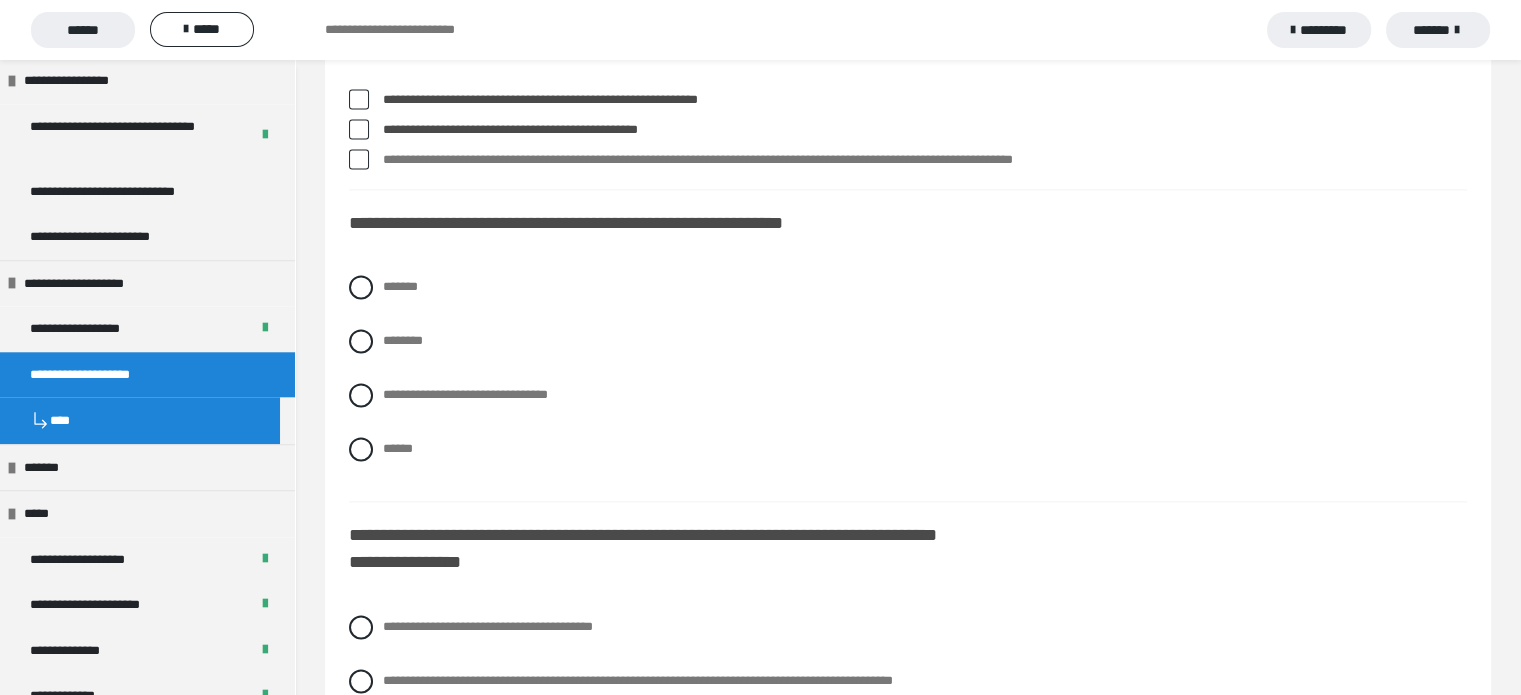 scroll, scrollTop: 2798, scrollLeft: 0, axis: vertical 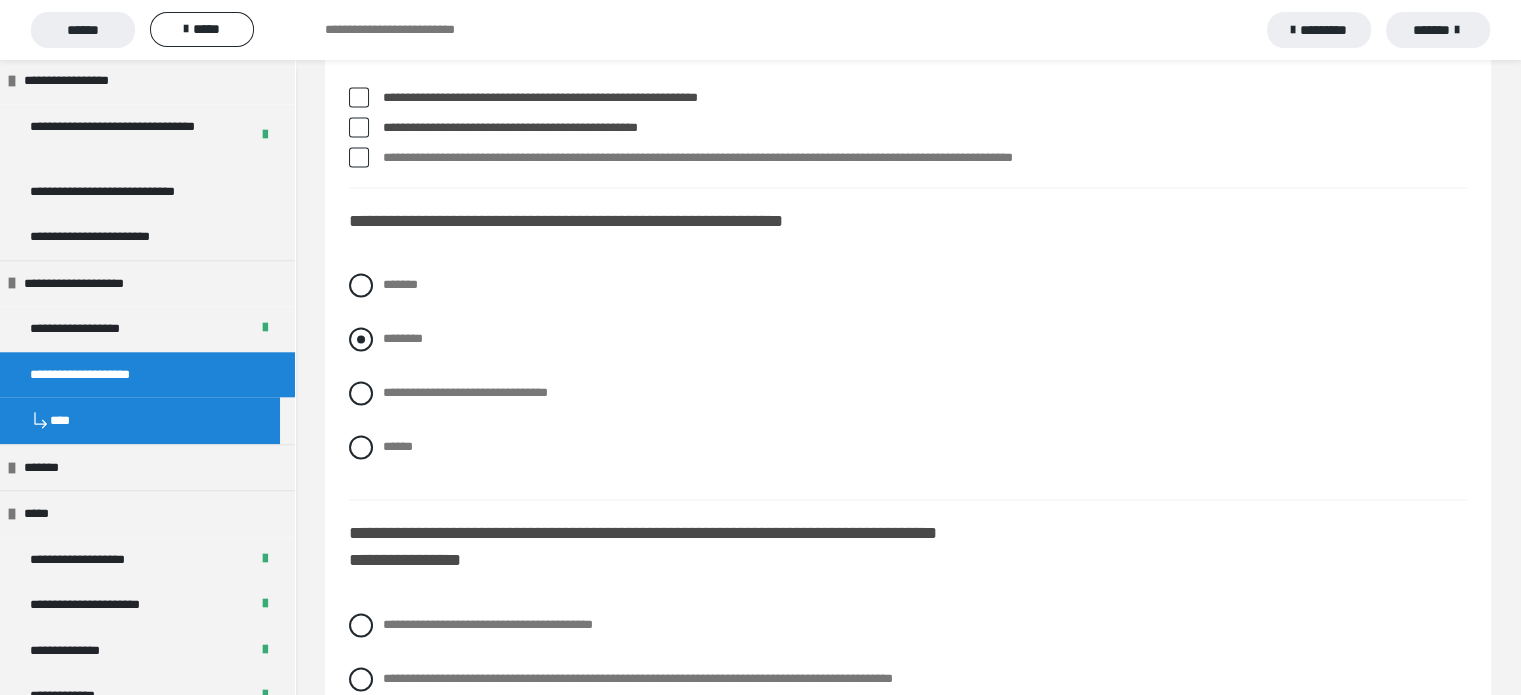click at bounding box center (361, 339) 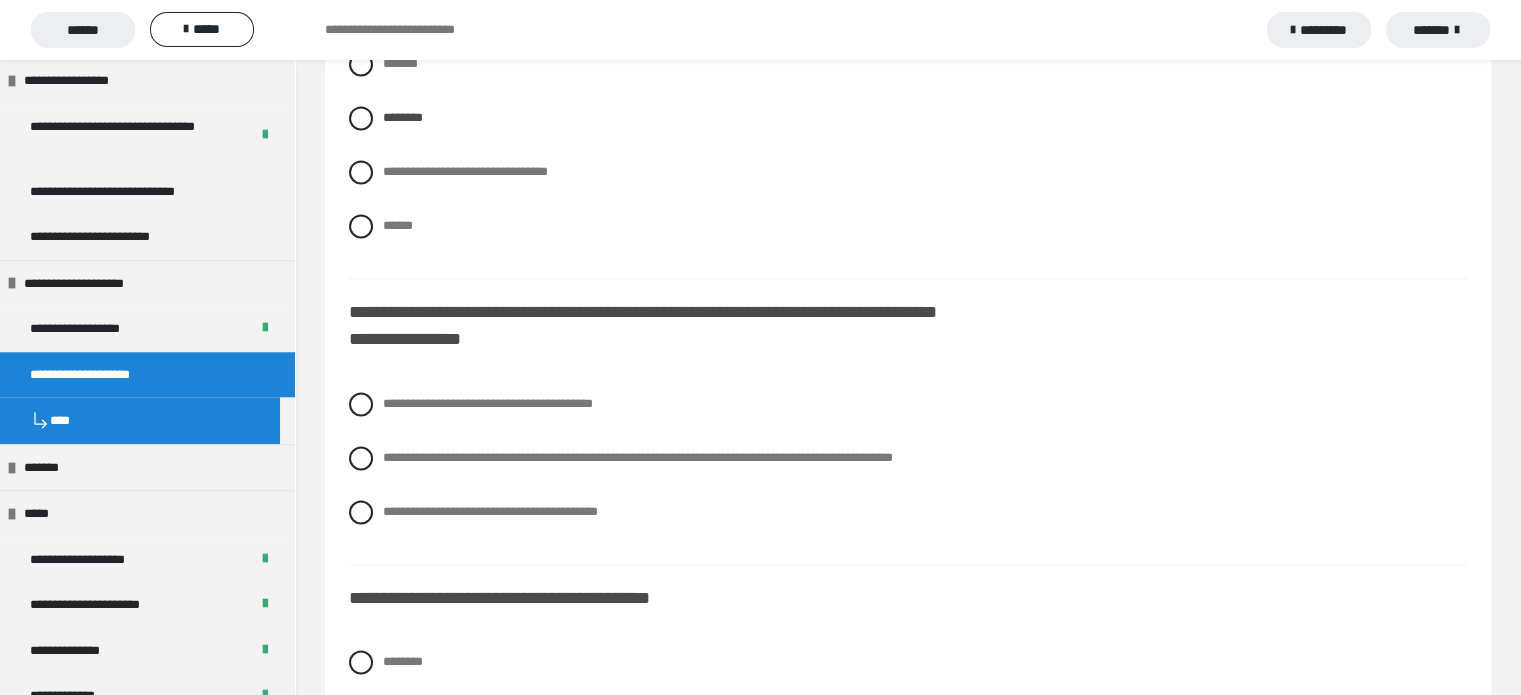 scroll, scrollTop: 3020, scrollLeft: 0, axis: vertical 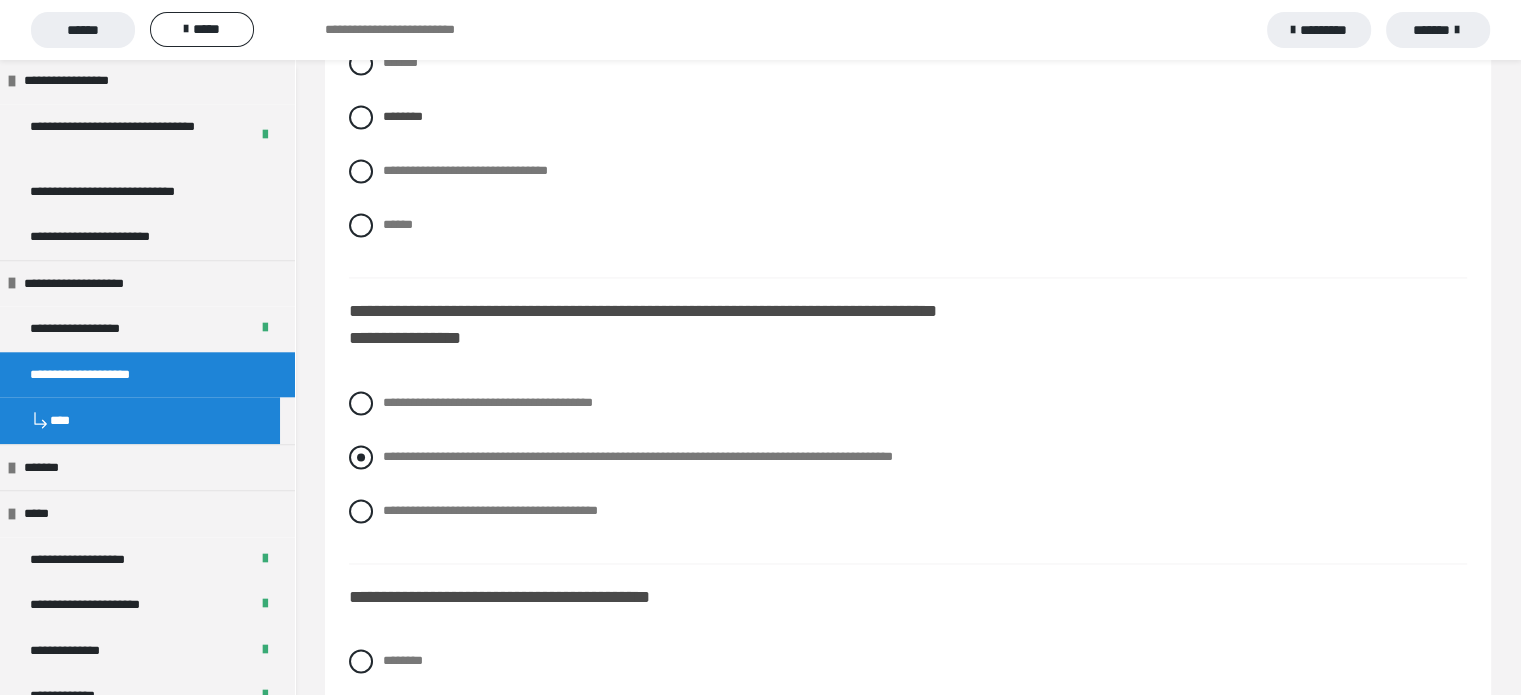 click at bounding box center (361, 457) 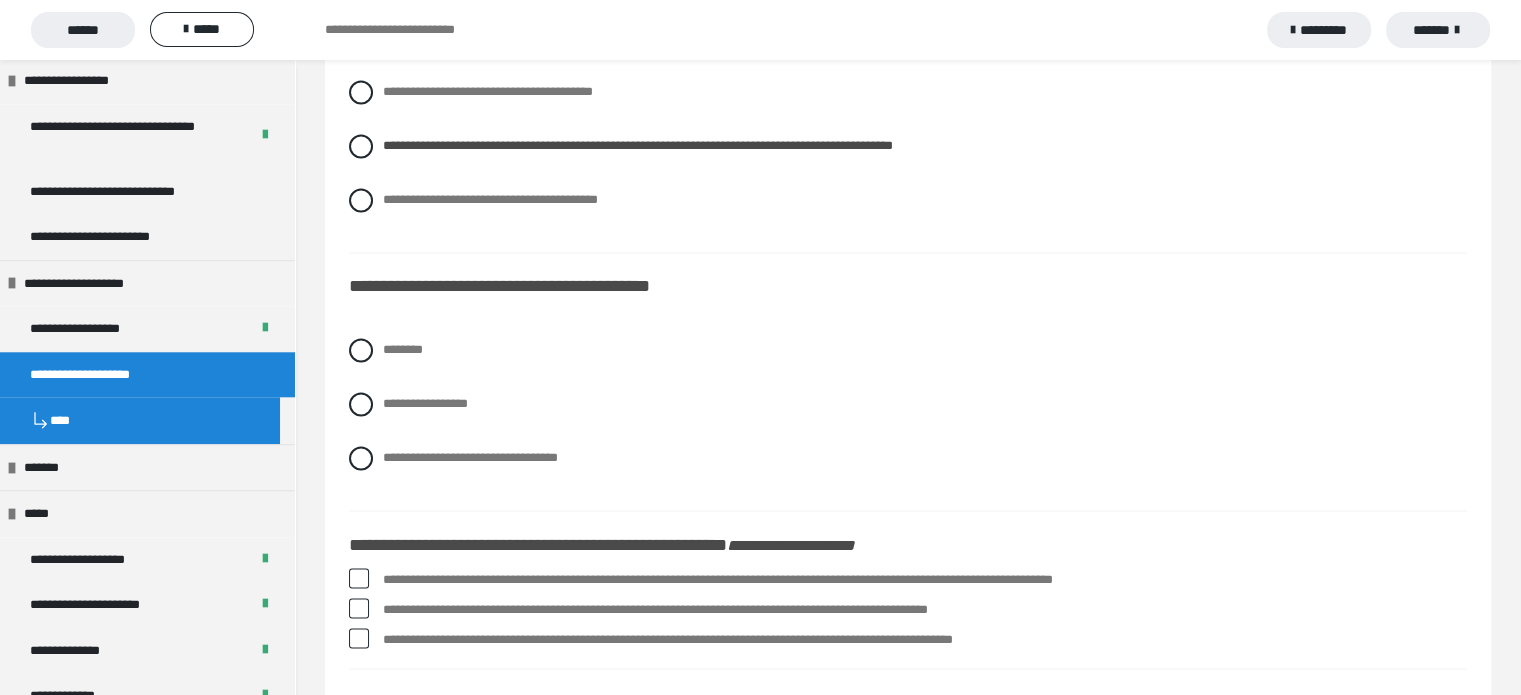 scroll, scrollTop: 3340, scrollLeft: 0, axis: vertical 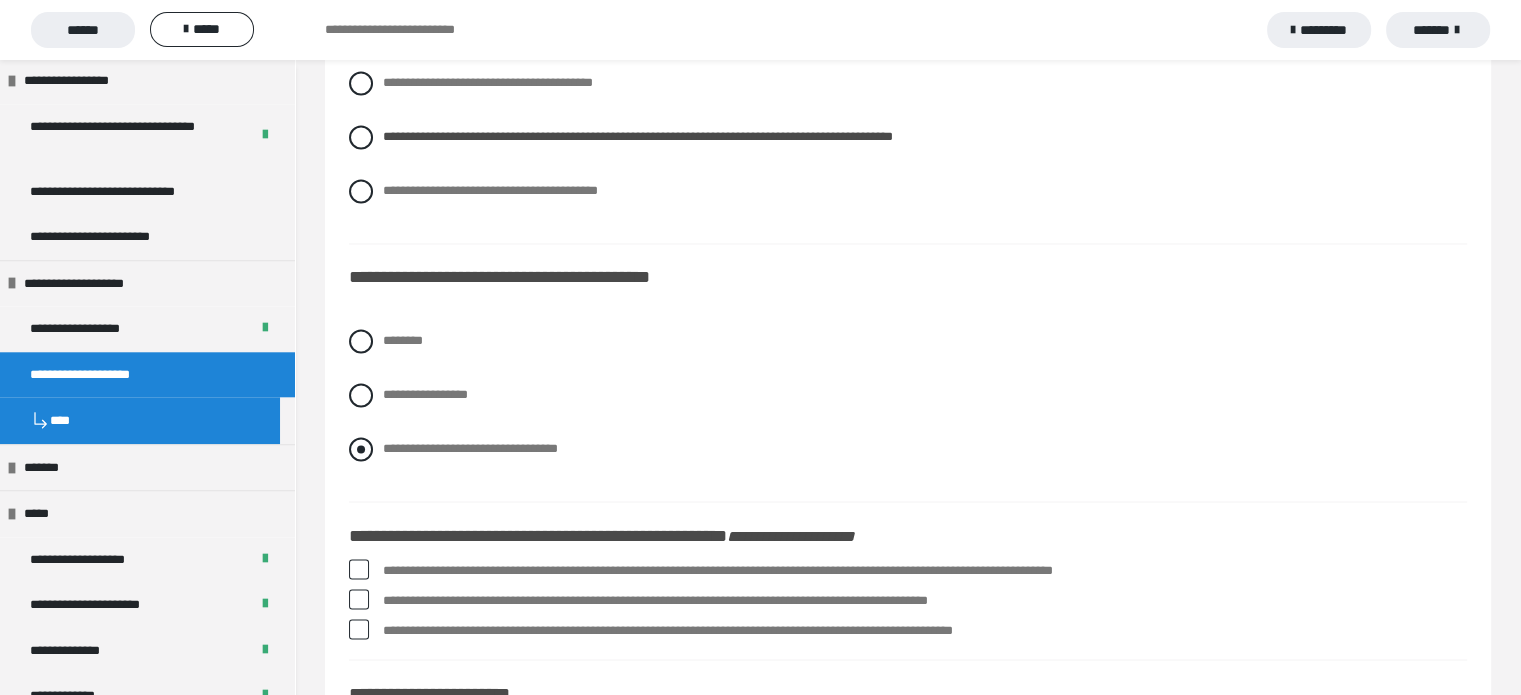 click at bounding box center [361, 449] 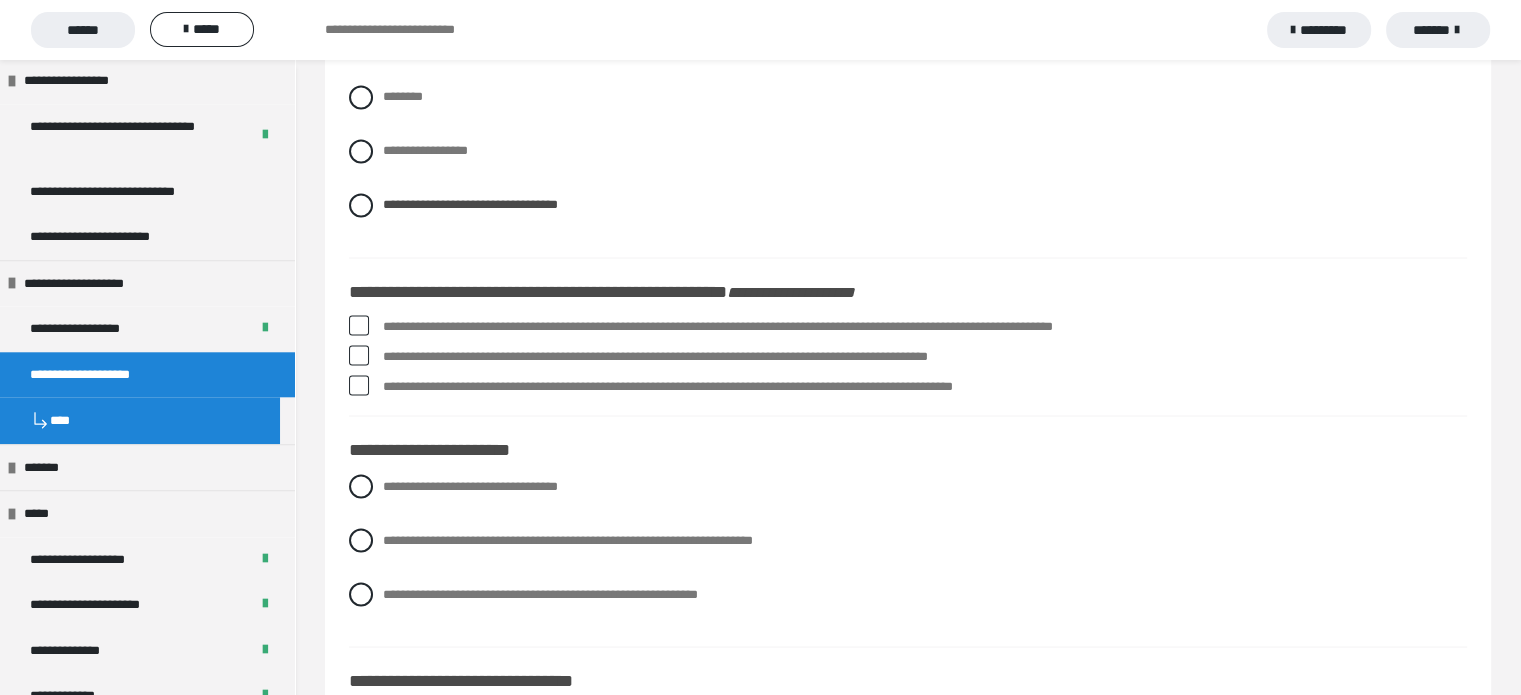 scroll, scrollTop: 3588, scrollLeft: 0, axis: vertical 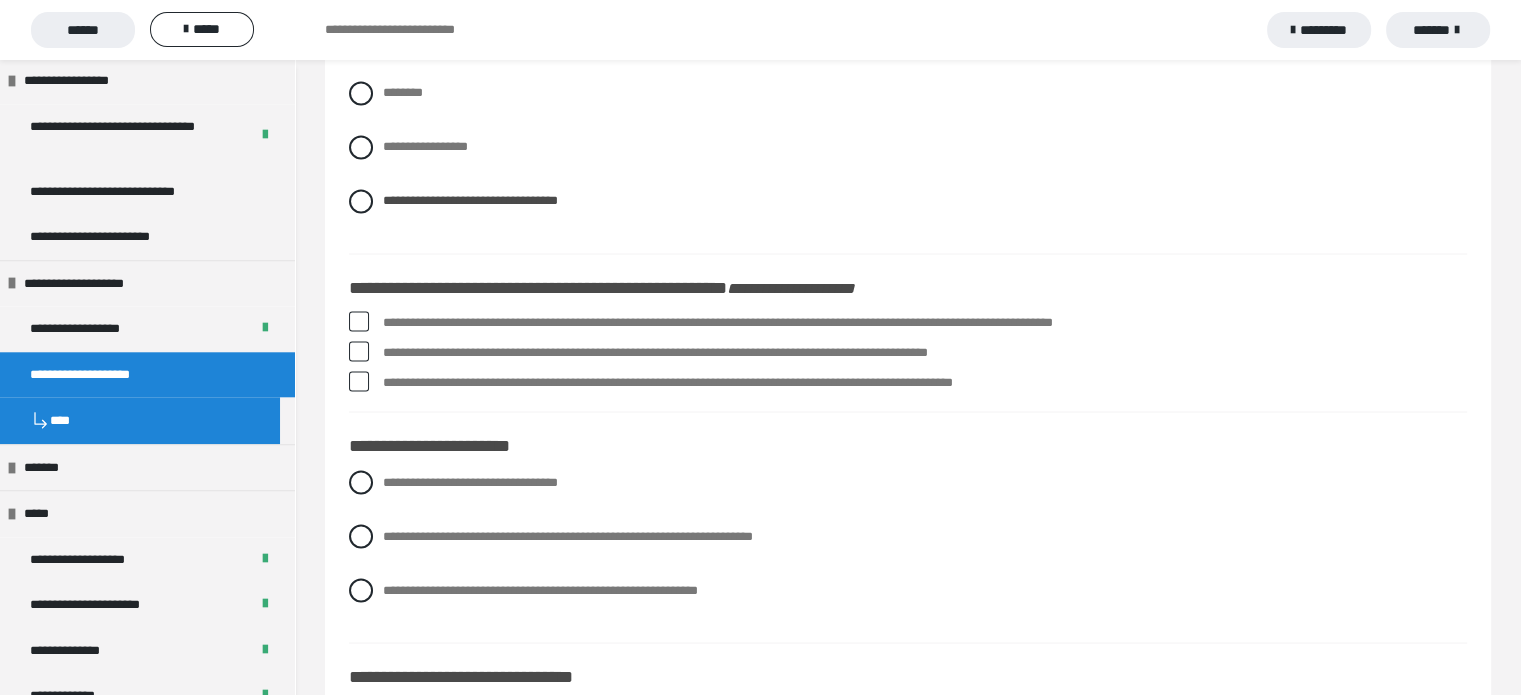 click at bounding box center (359, 321) 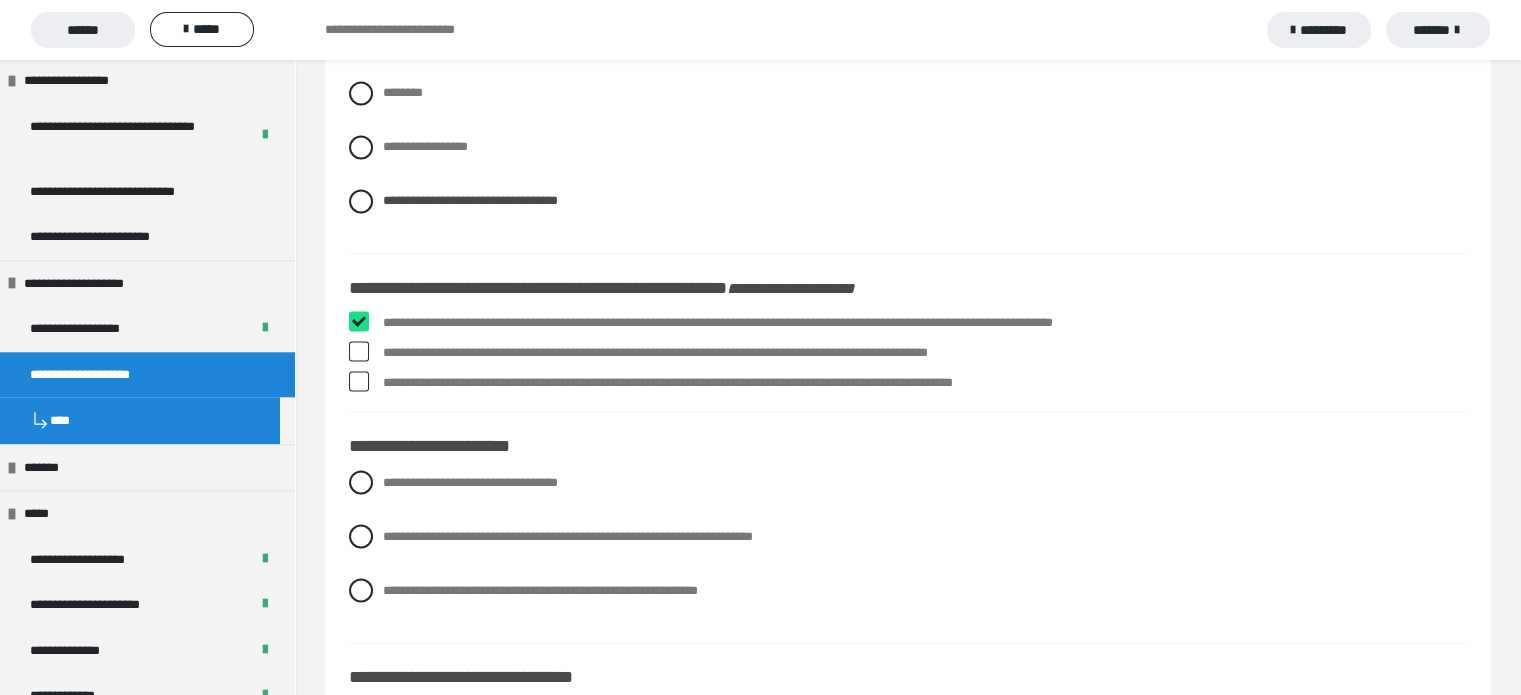 checkbox on "****" 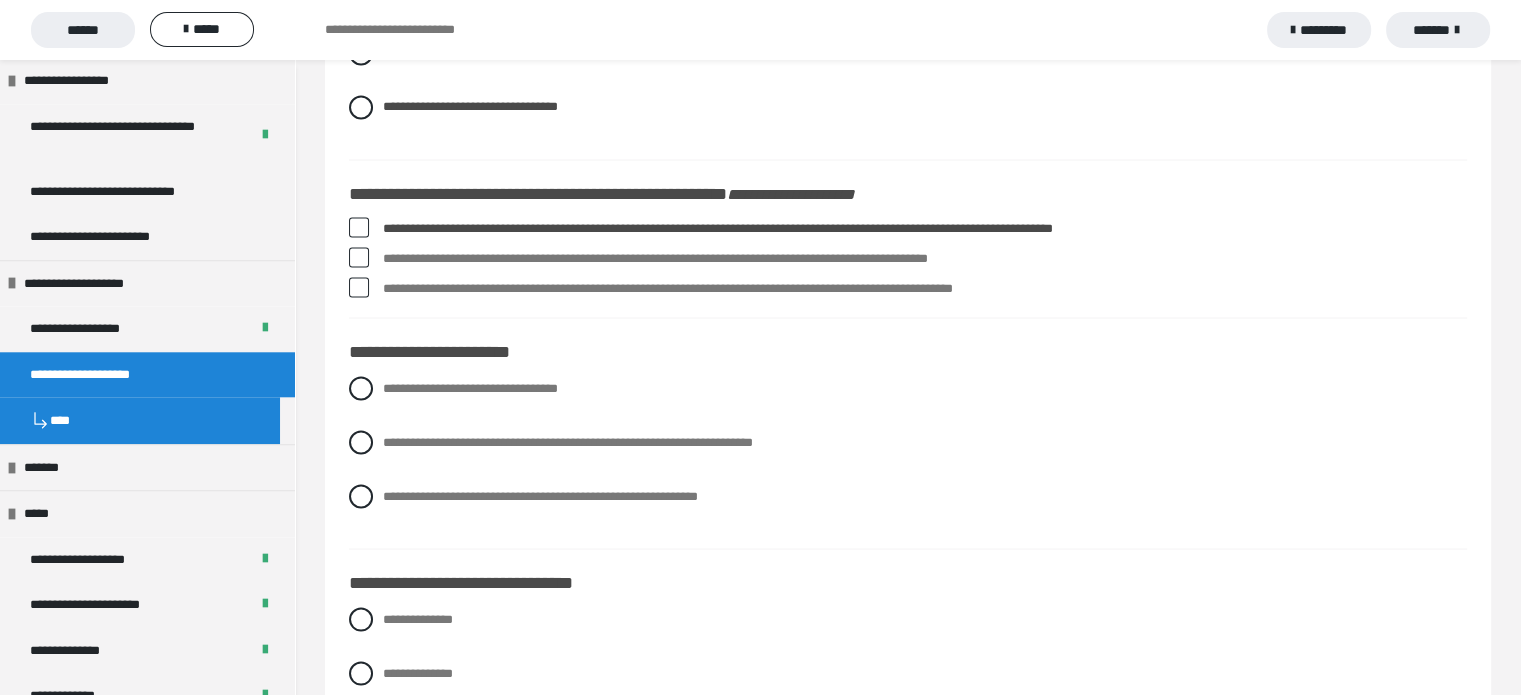 scroll, scrollTop: 3683, scrollLeft: 0, axis: vertical 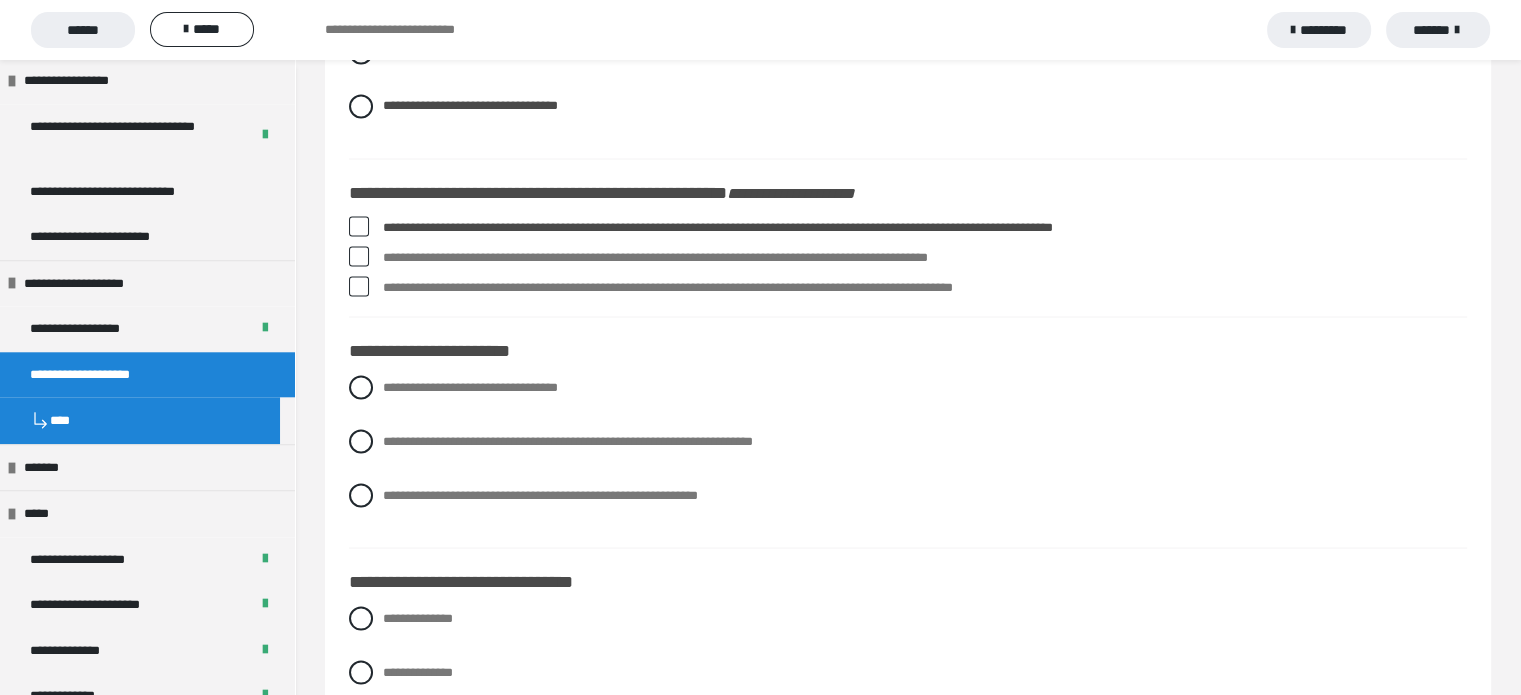 click at bounding box center (359, 286) 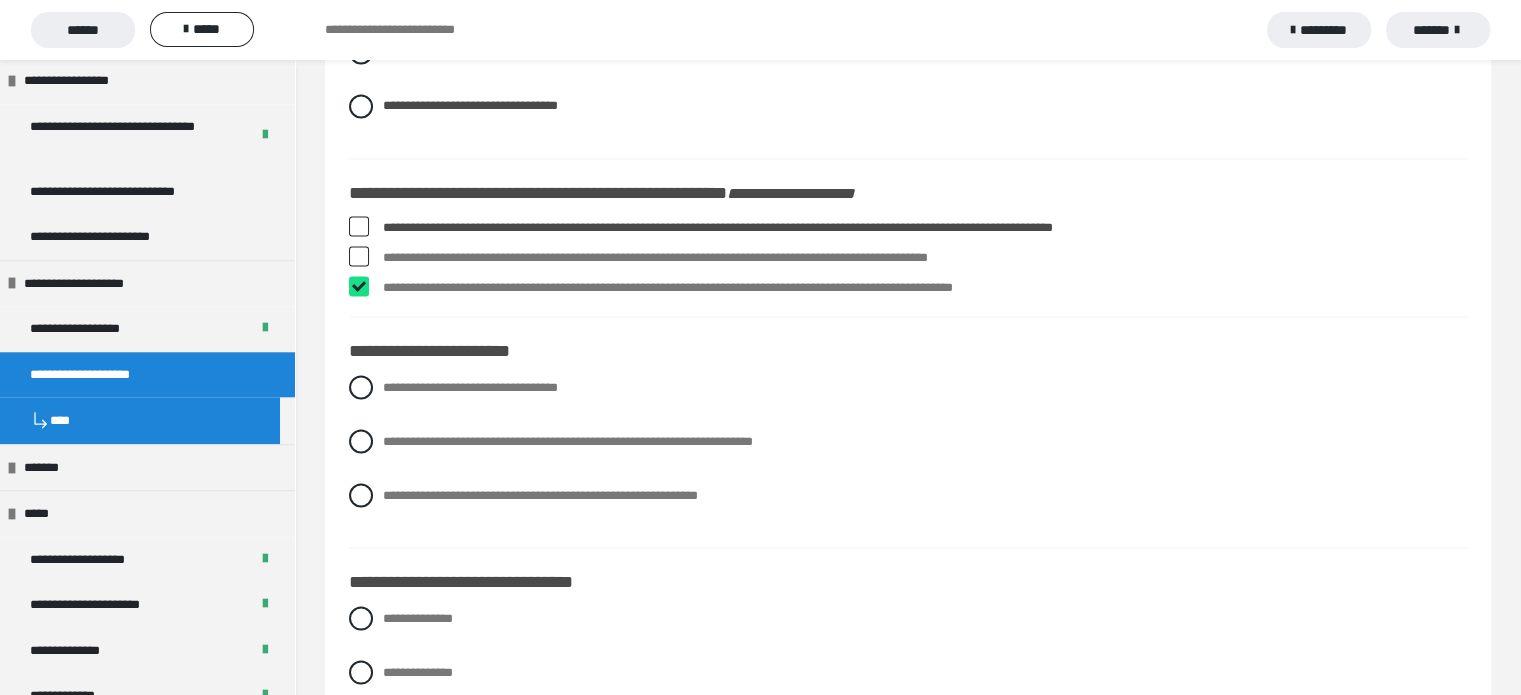 checkbox on "****" 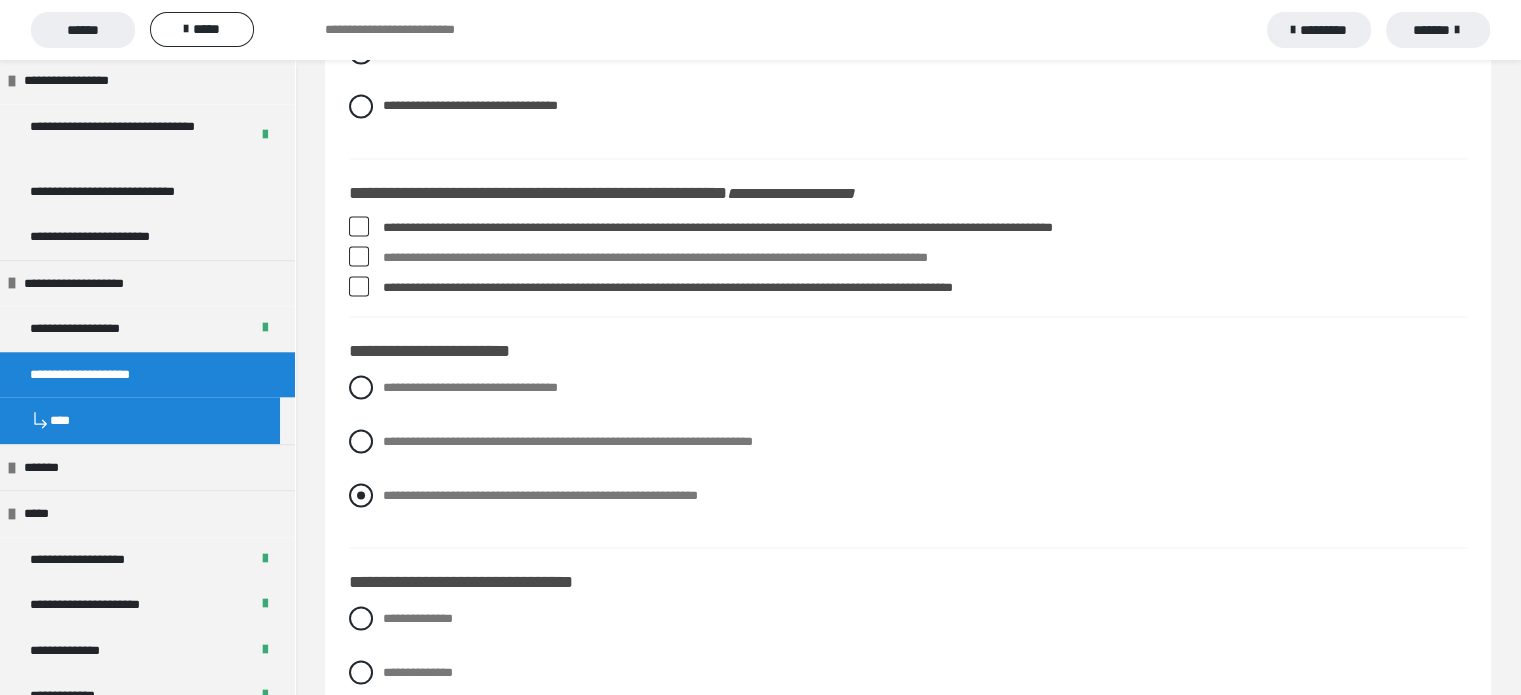 click at bounding box center [361, 495] 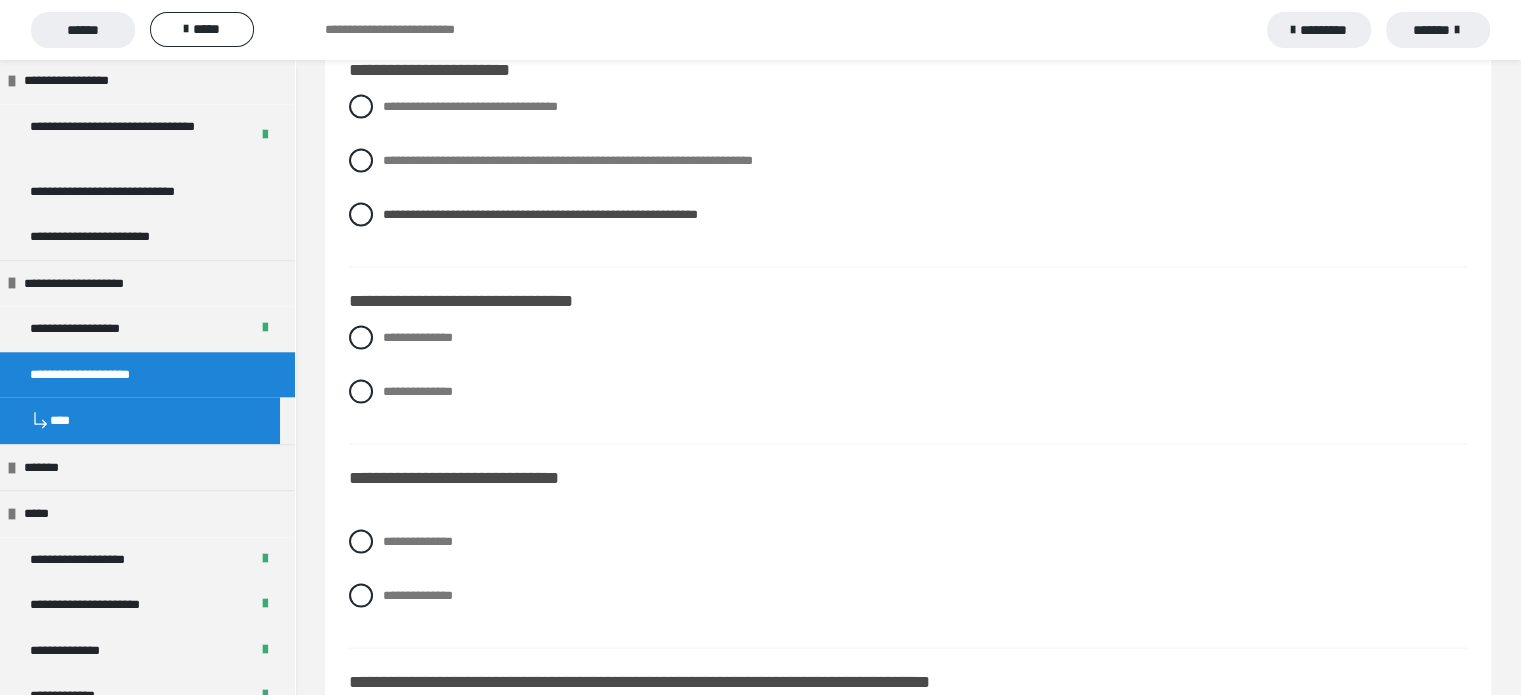 scroll, scrollTop: 3968, scrollLeft: 0, axis: vertical 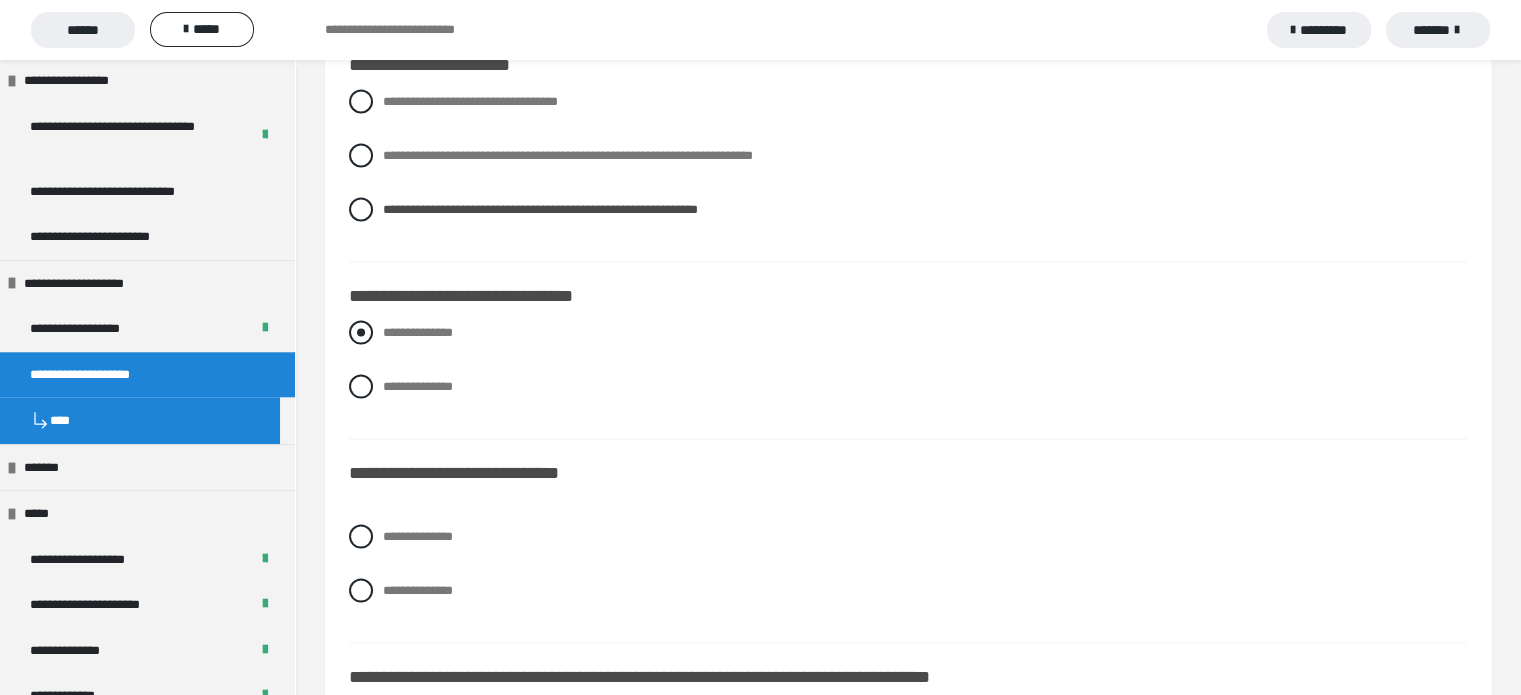 click at bounding box center [361, 333] 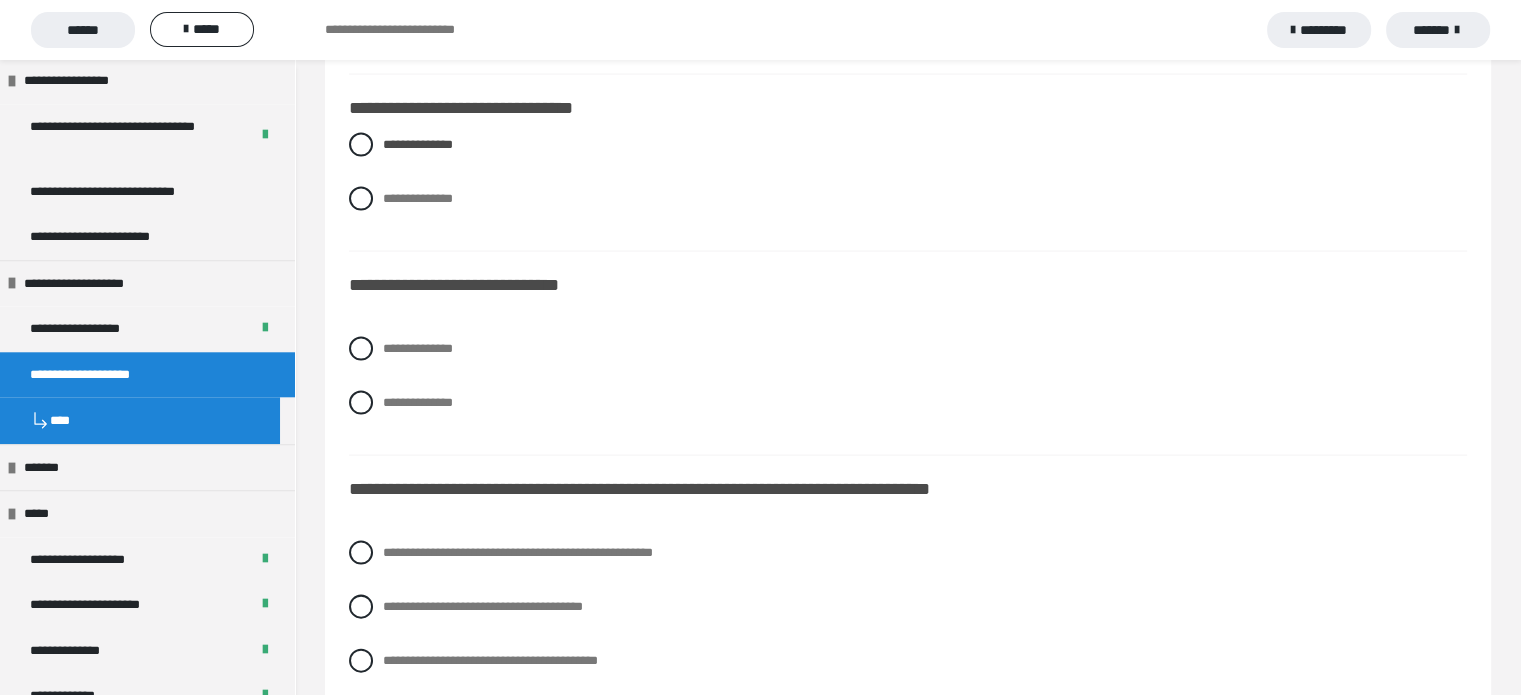 scroll, scrollTop: 4172, scrollLeft: 0, axis: vertical 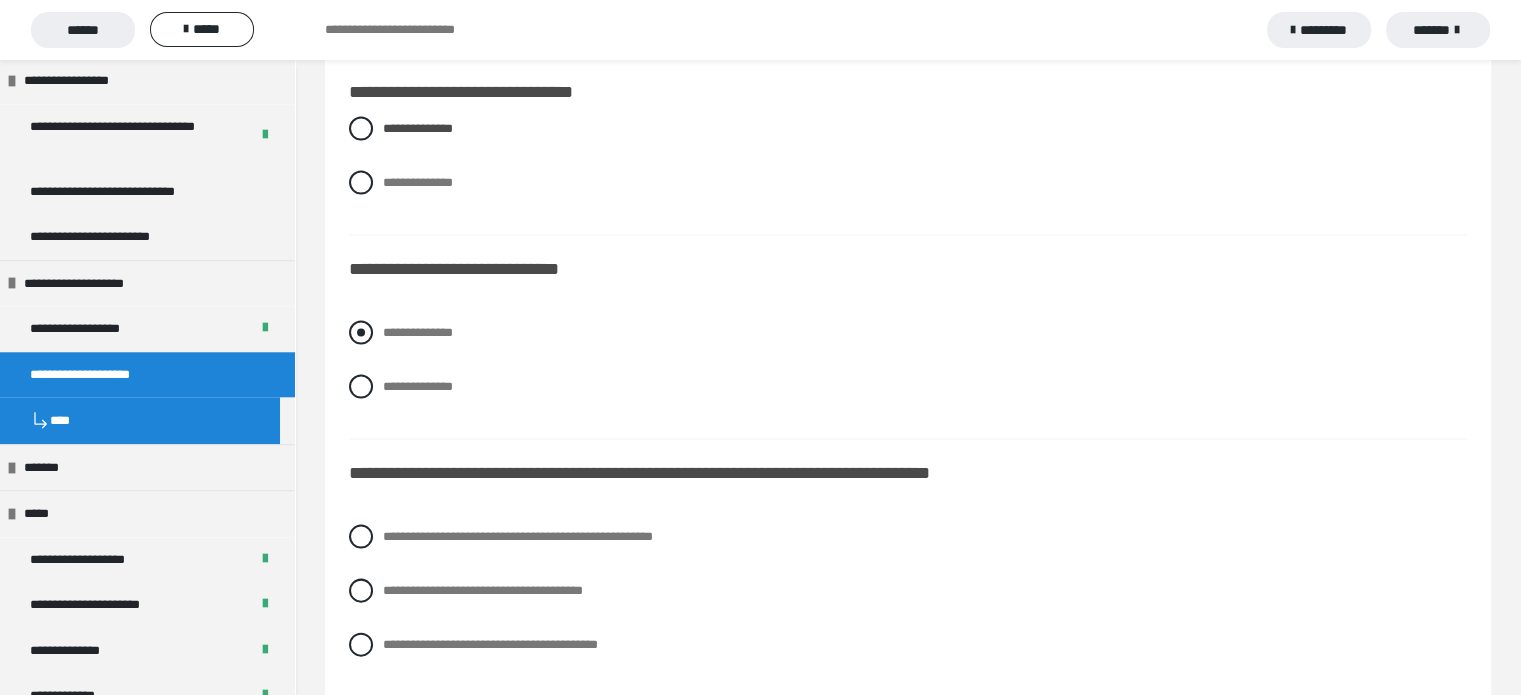 click at bounding box center (361, 333) 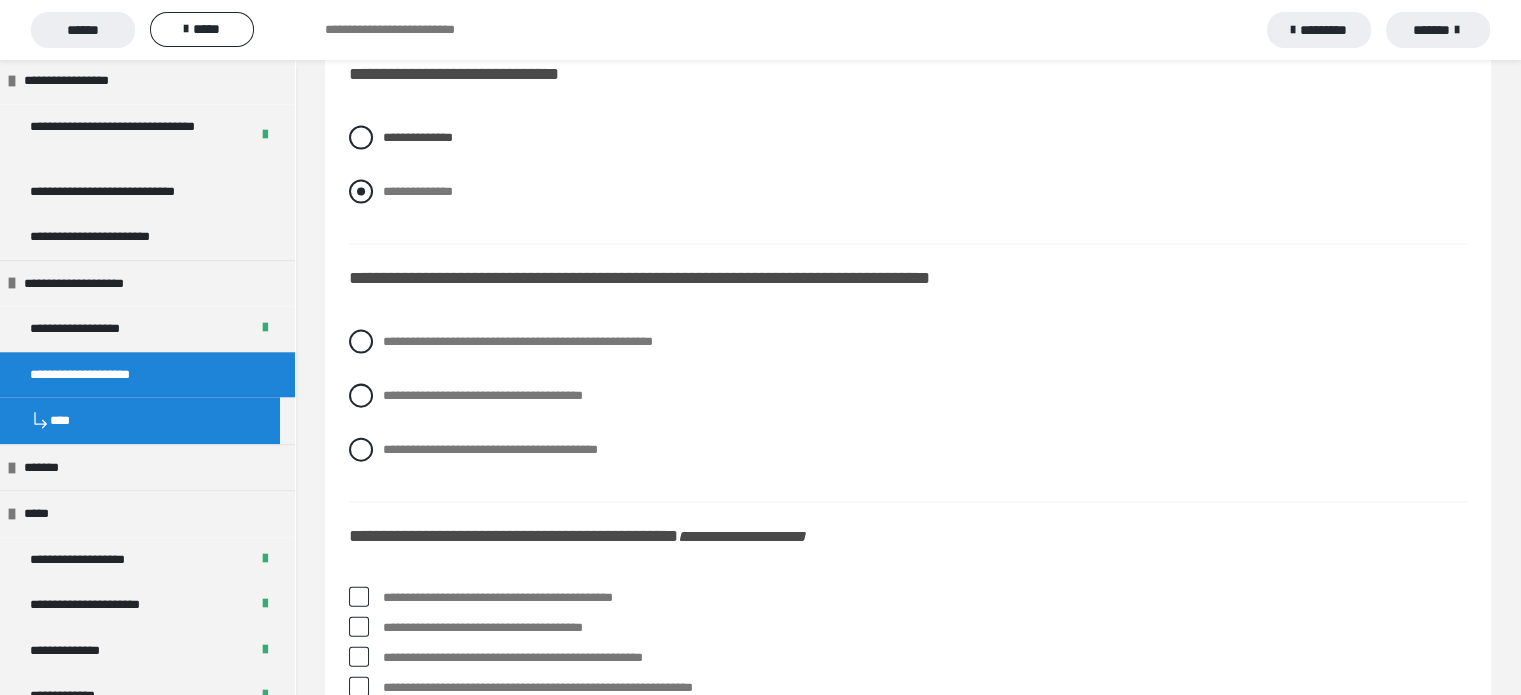 scroll, scrollTop: 4376, scrollLeft: 0, axis: vertical 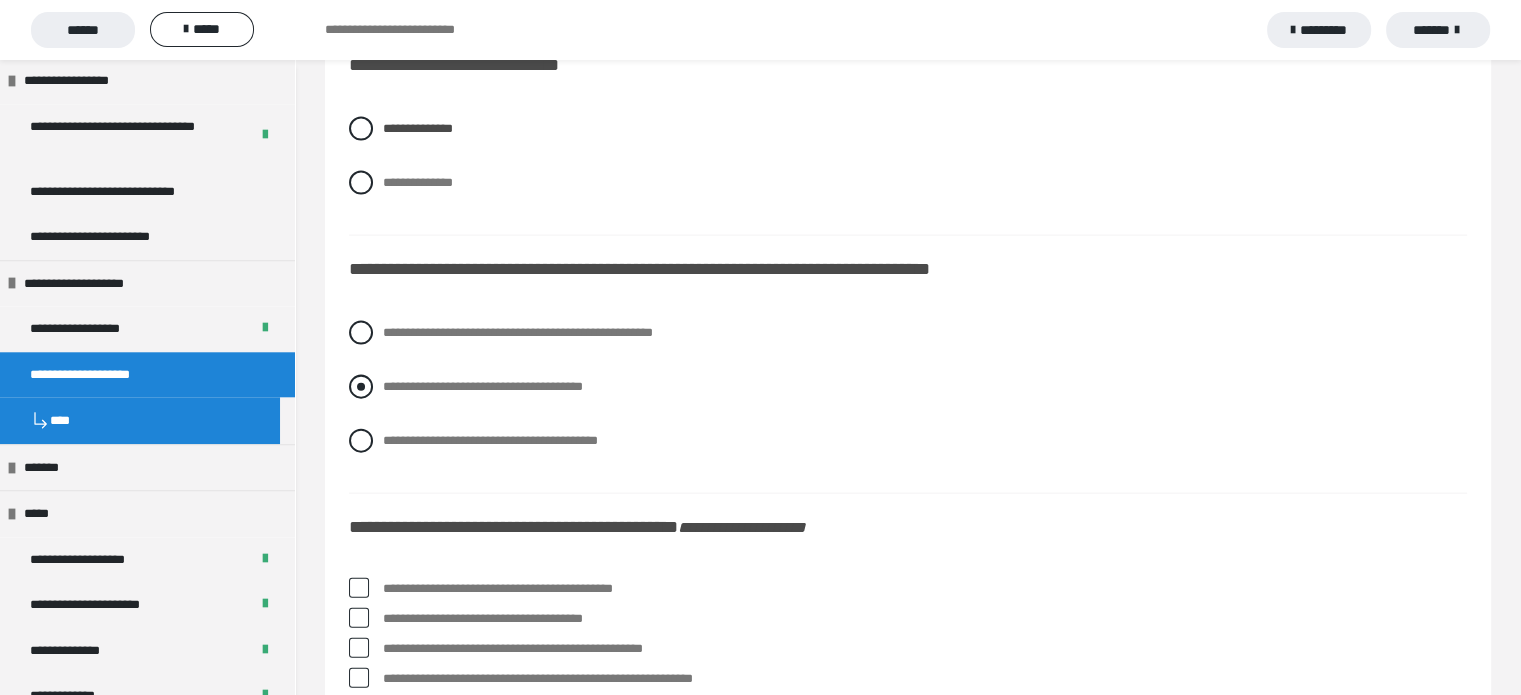 click at bounding box center (361, 387) 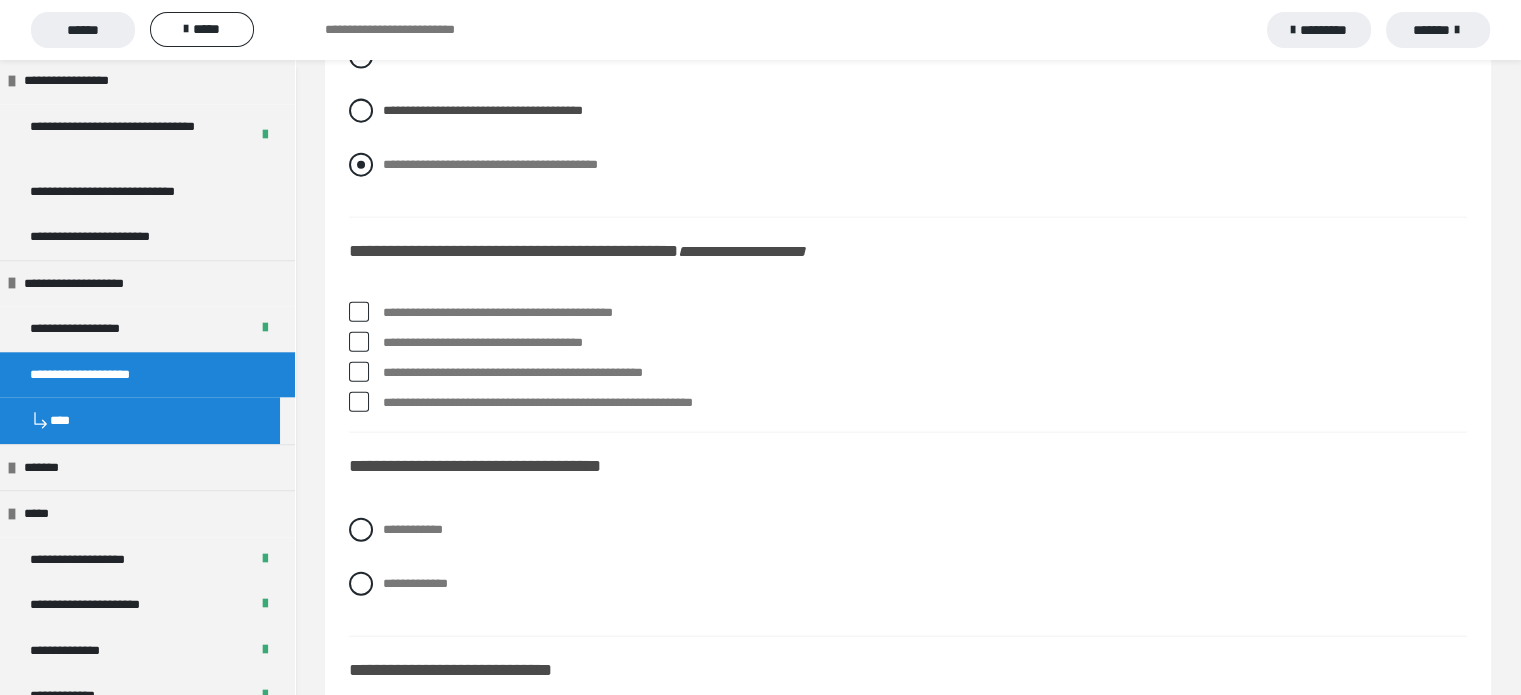 scroll, scrollTop: 4675, scrollLeft: 0, axis: vertical 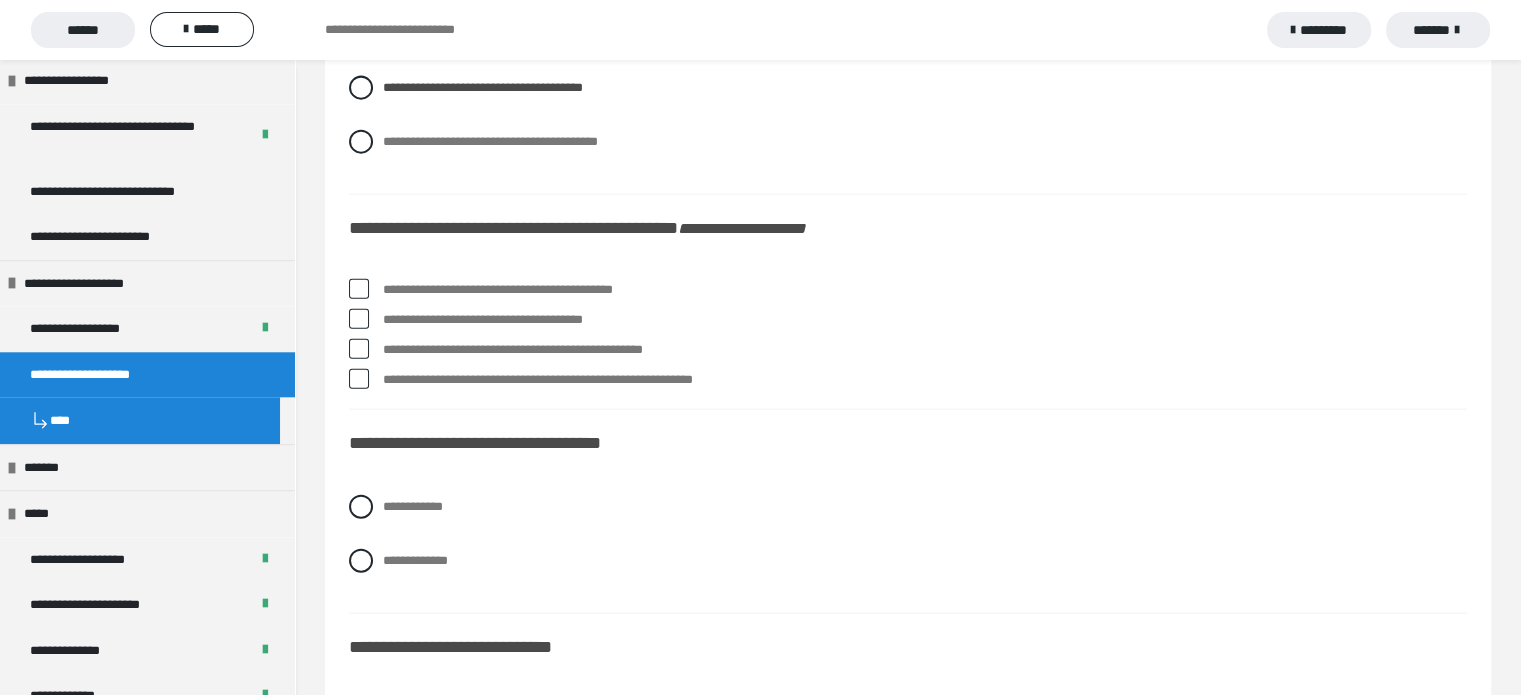 click at bounding box center [359, 319] 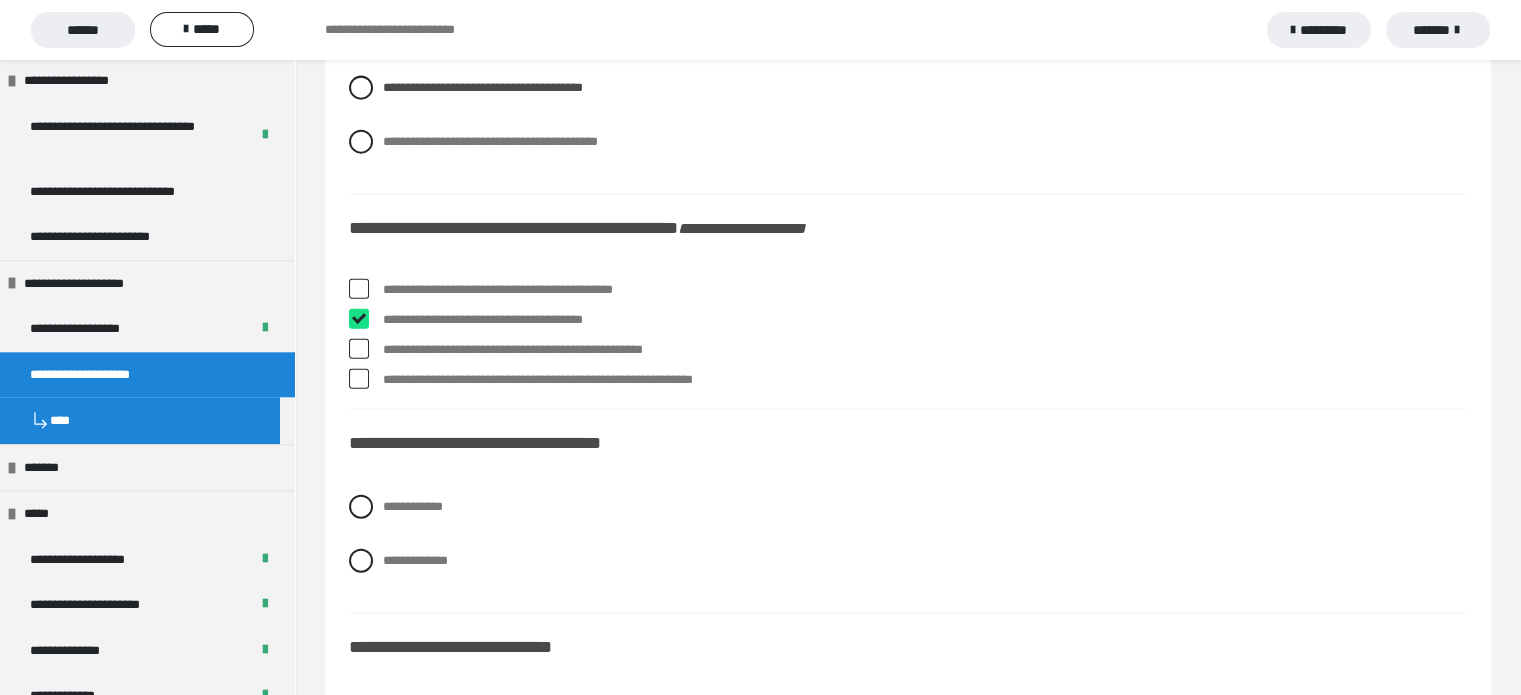 checkbox on "****" 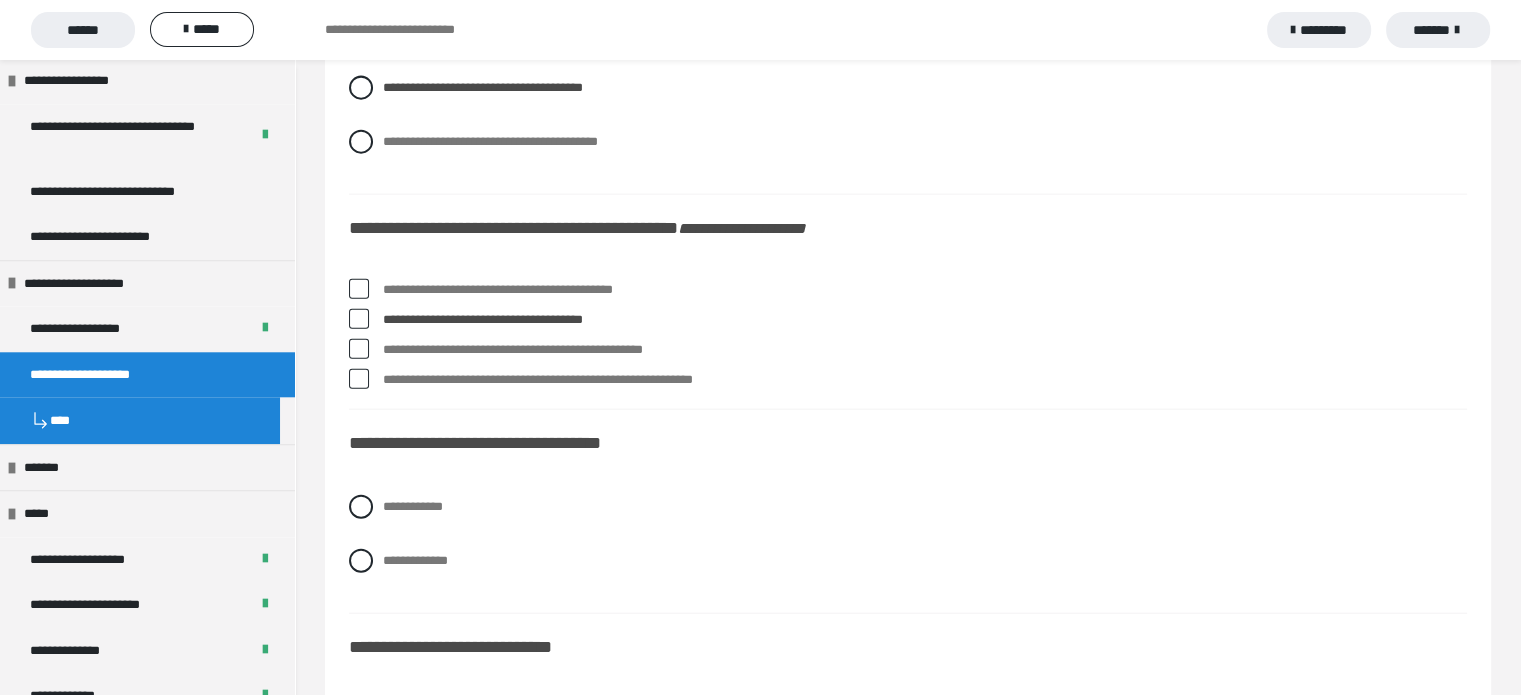 click at bounding box center [359, 289] 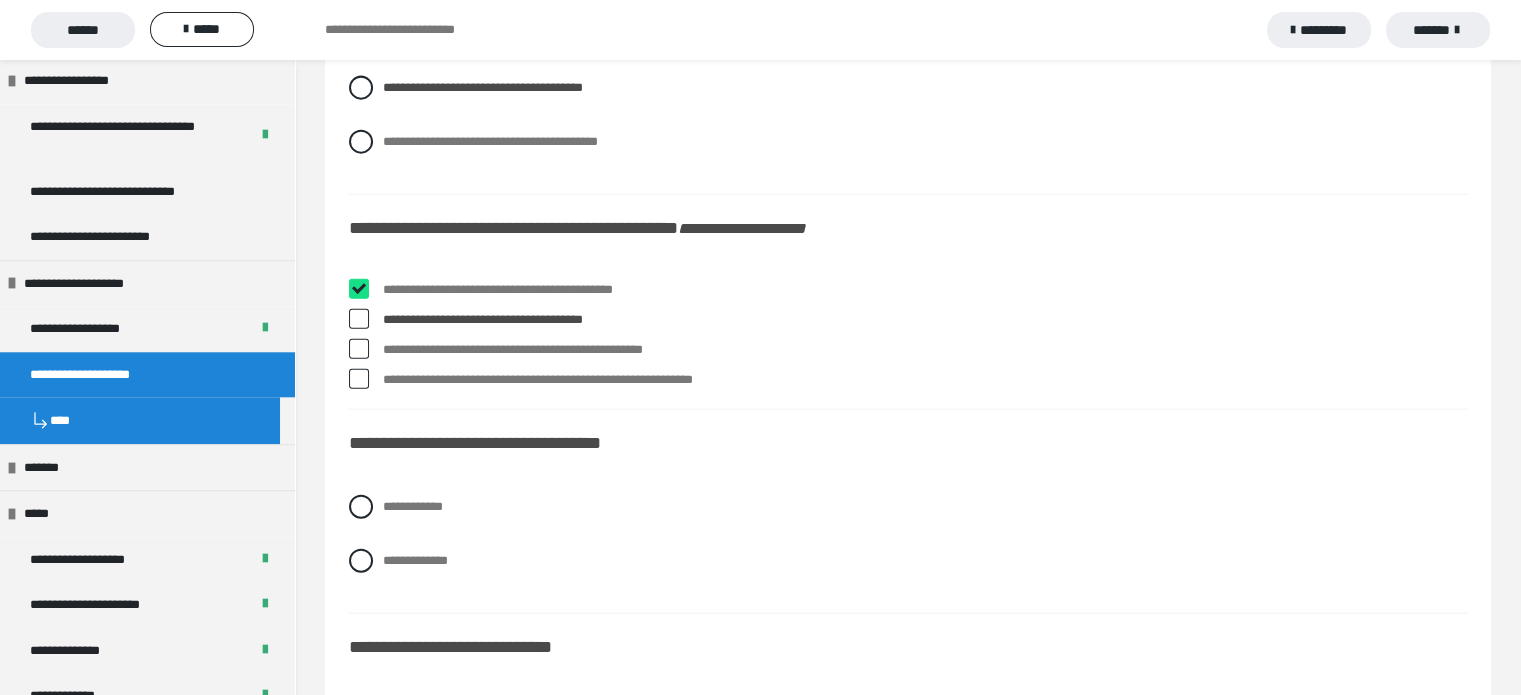 checkbox on "****" 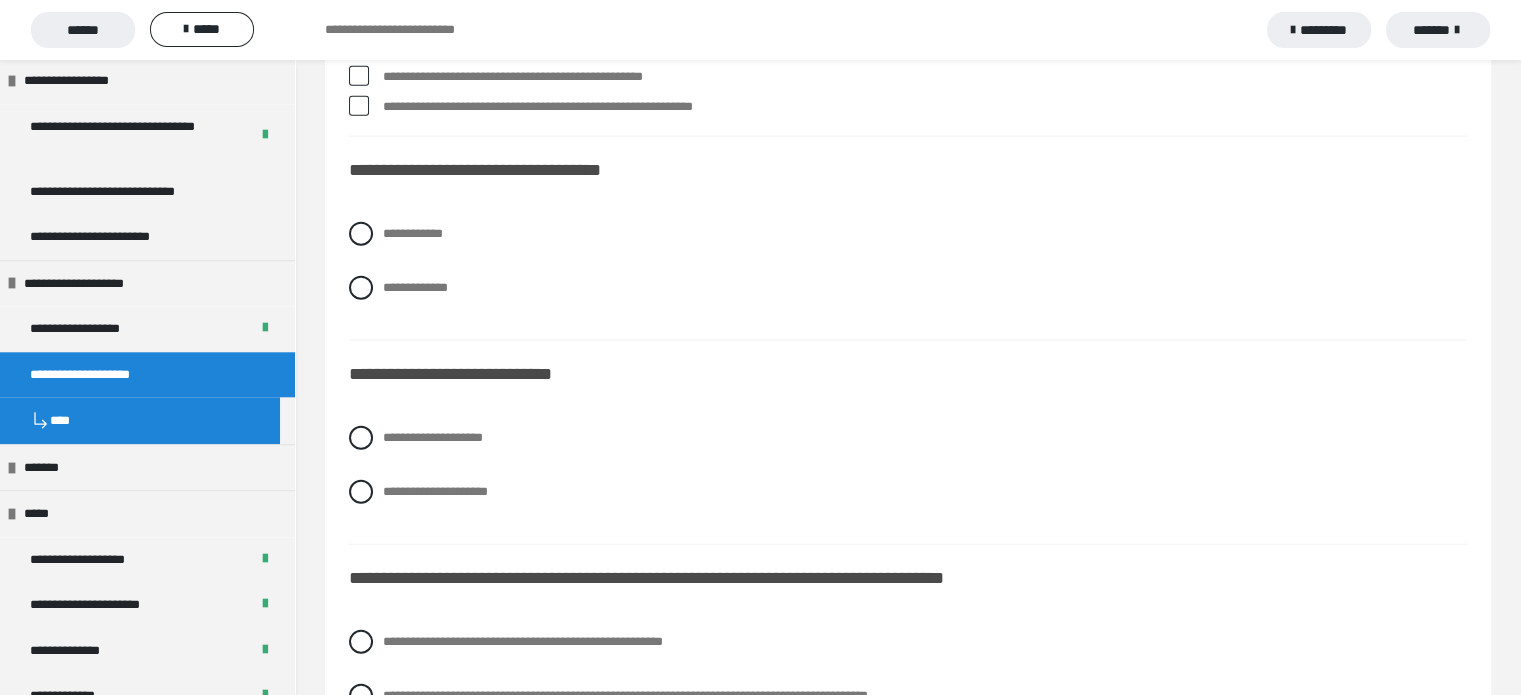 scroll, scrollTop: 4951, scrollLeft: 0, axis: vertical 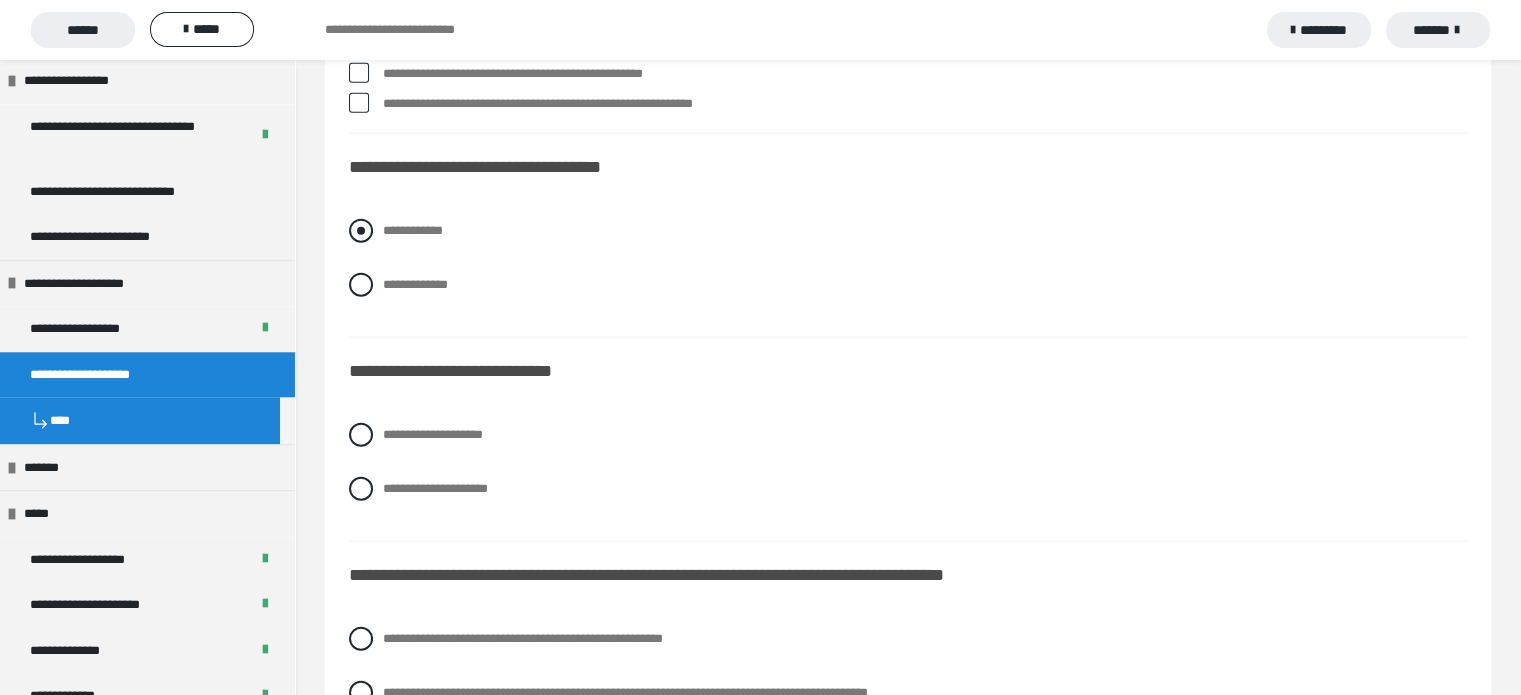 click at bounding box center [361, 231] 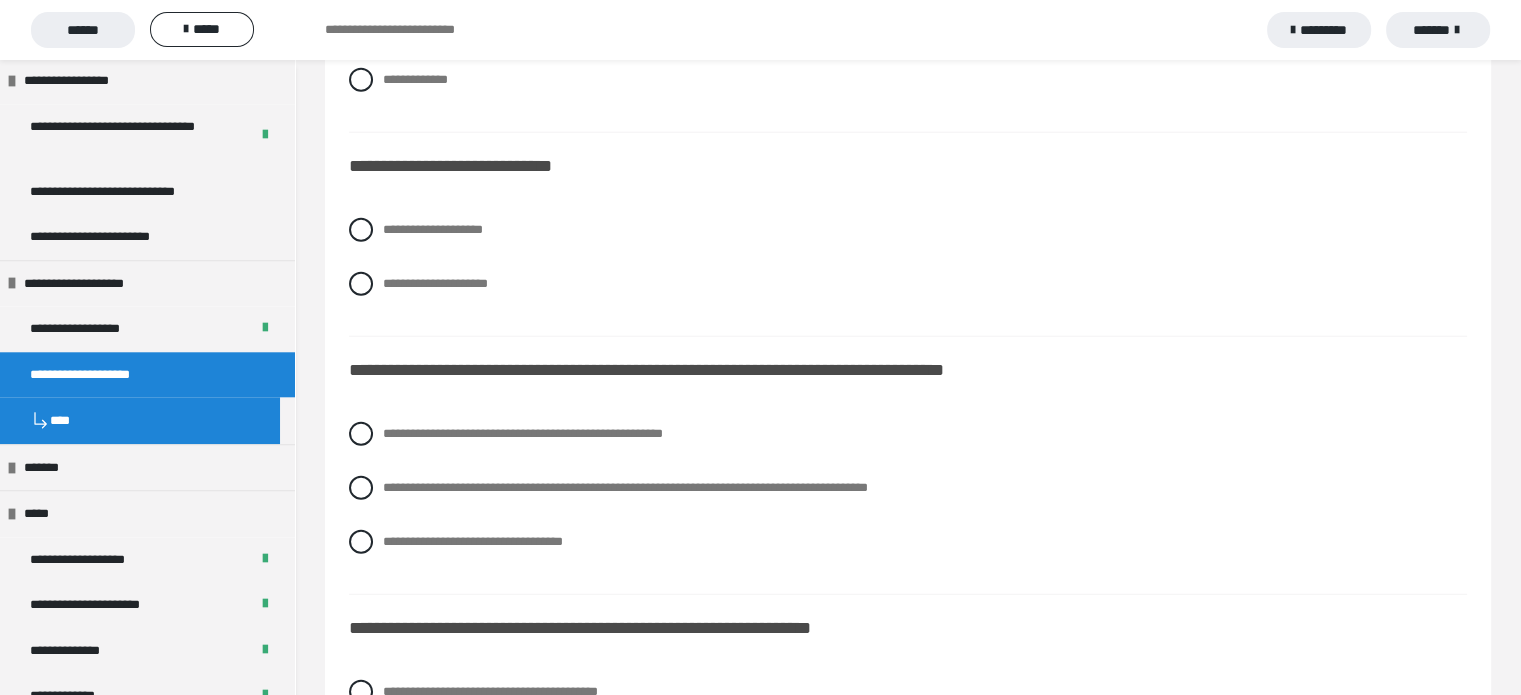 scroll, scrollTop: 5166, scrollLeft: 0, axis: vertical 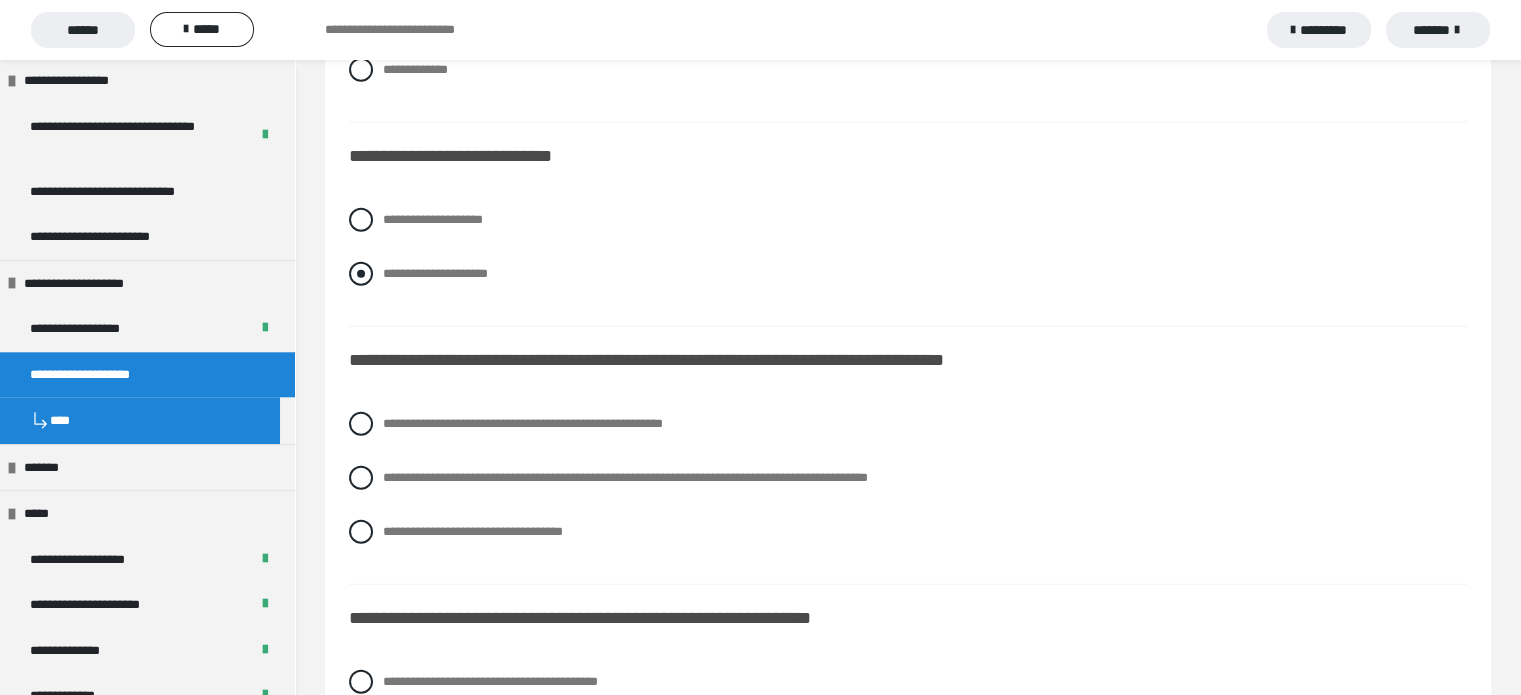 click at bounding box center (361, 274) 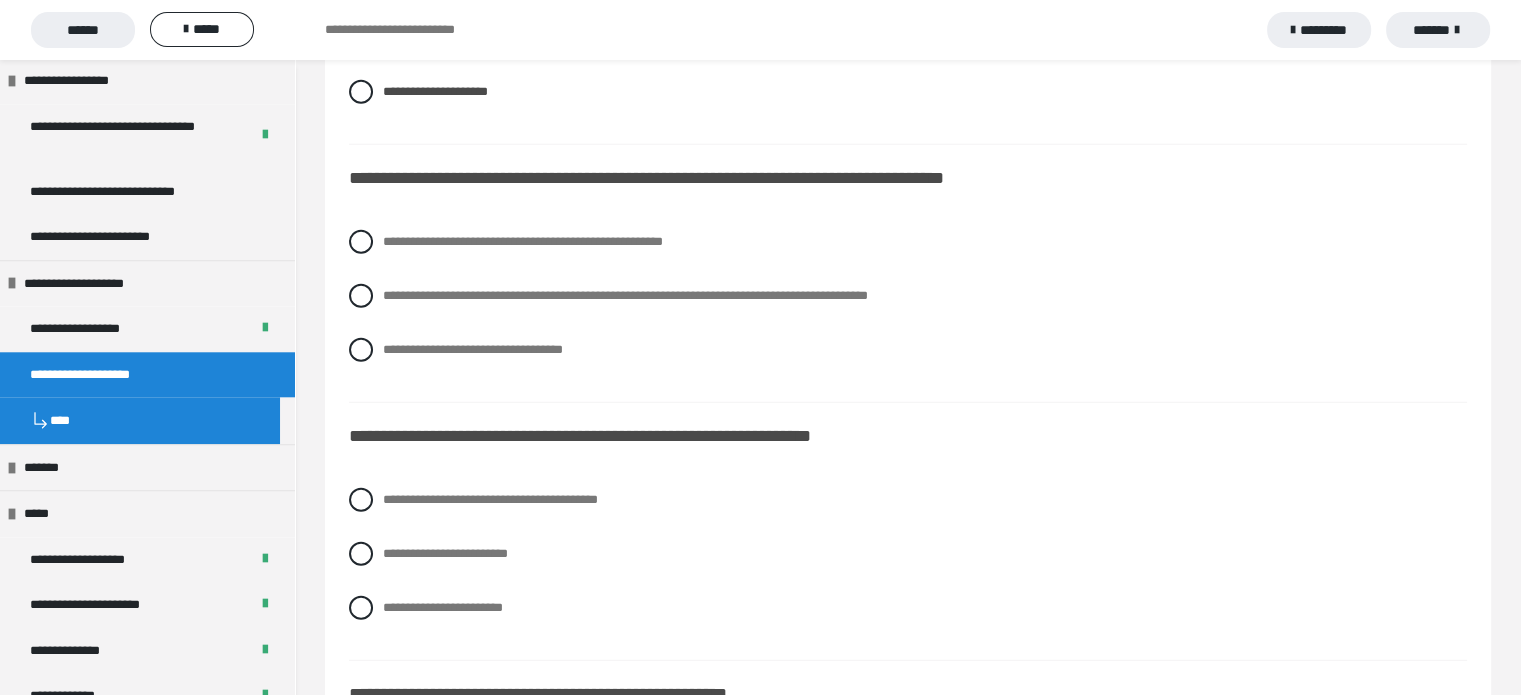 scroll, scrollTop: 5358, scrollLeft: 0, axis: vertical 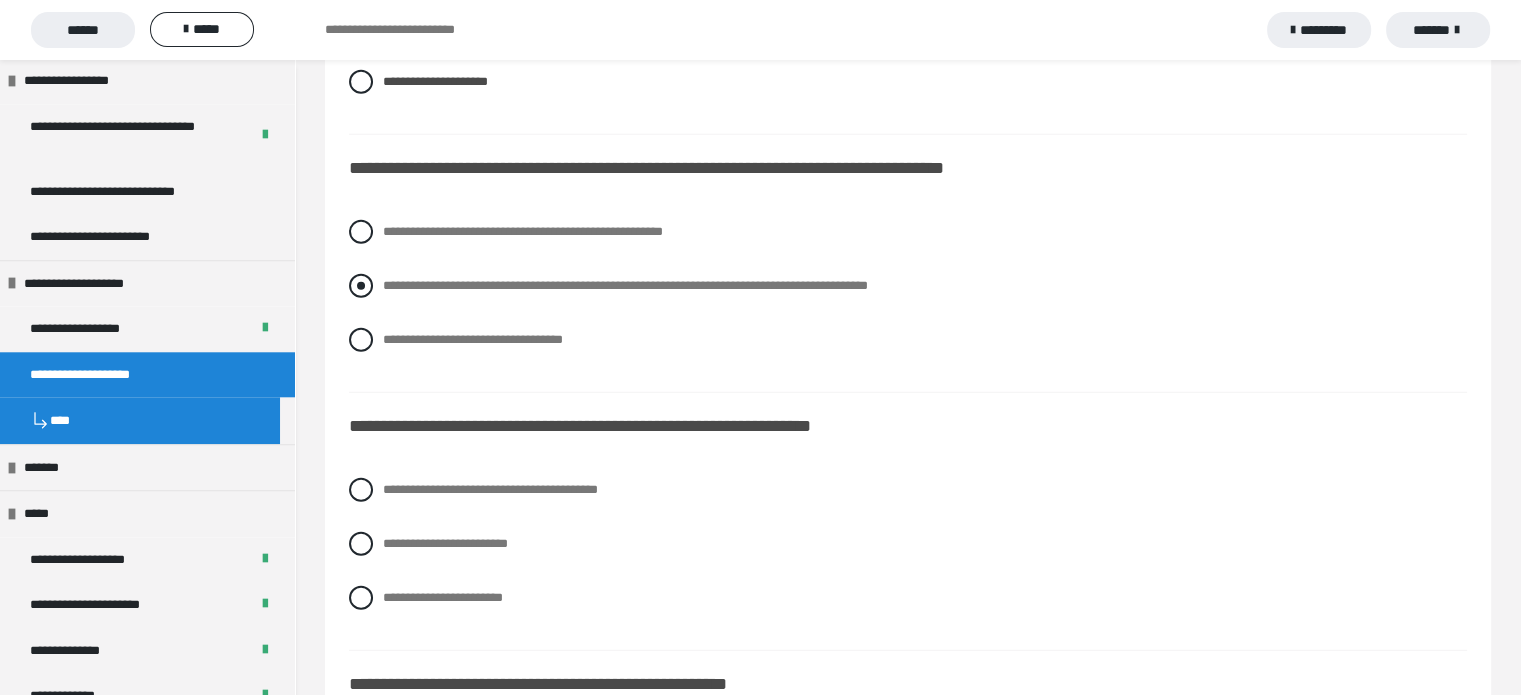 click at bounding box center (361, 286) 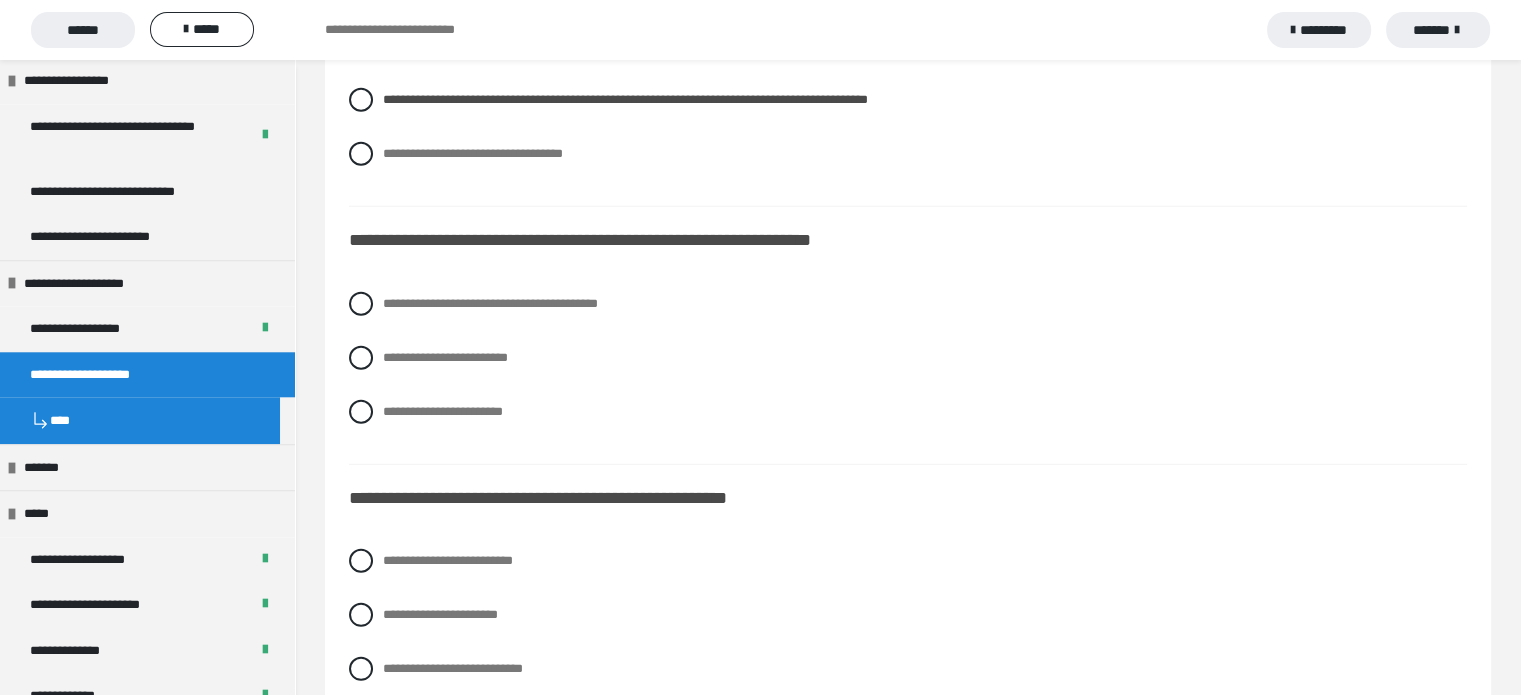 scroll, scrollTop: 5550, scrollLeft: 0, axis: vertical 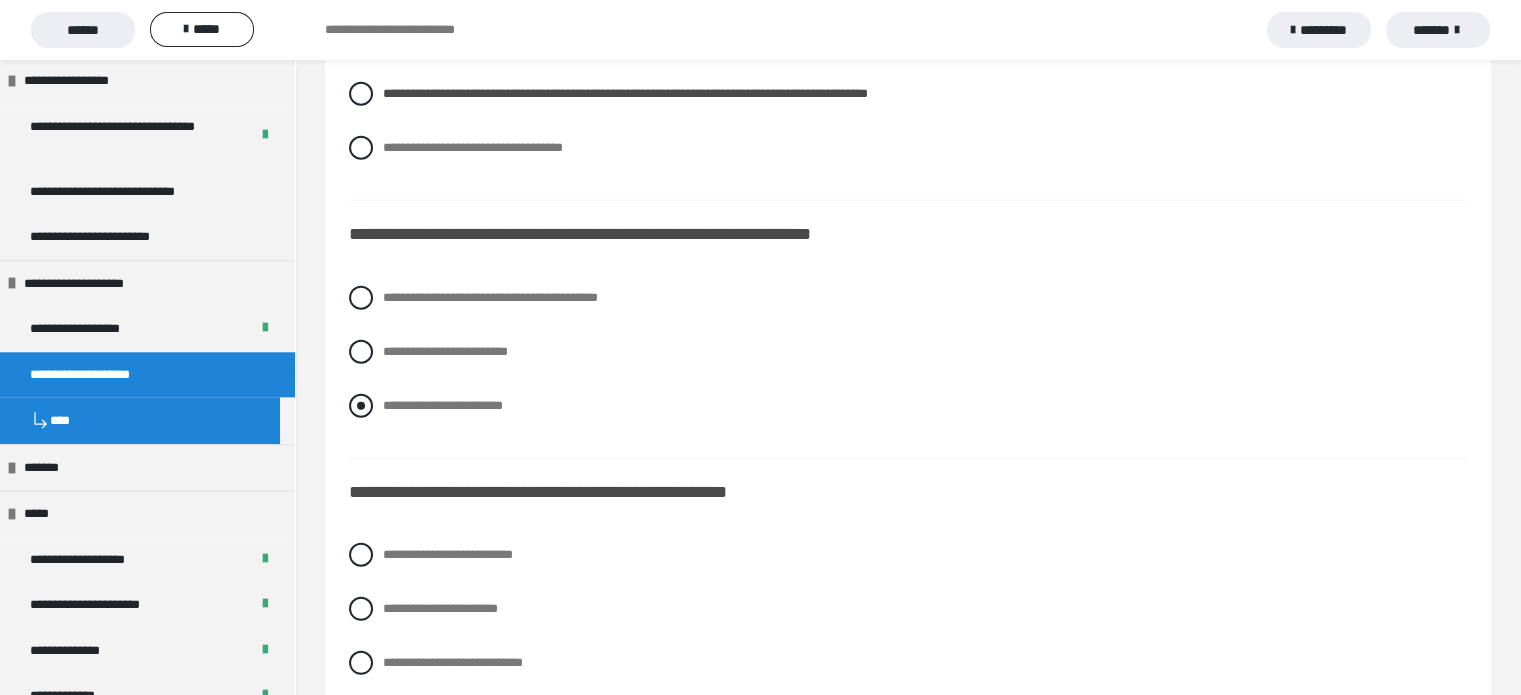 click at bounding box center [361, 406] 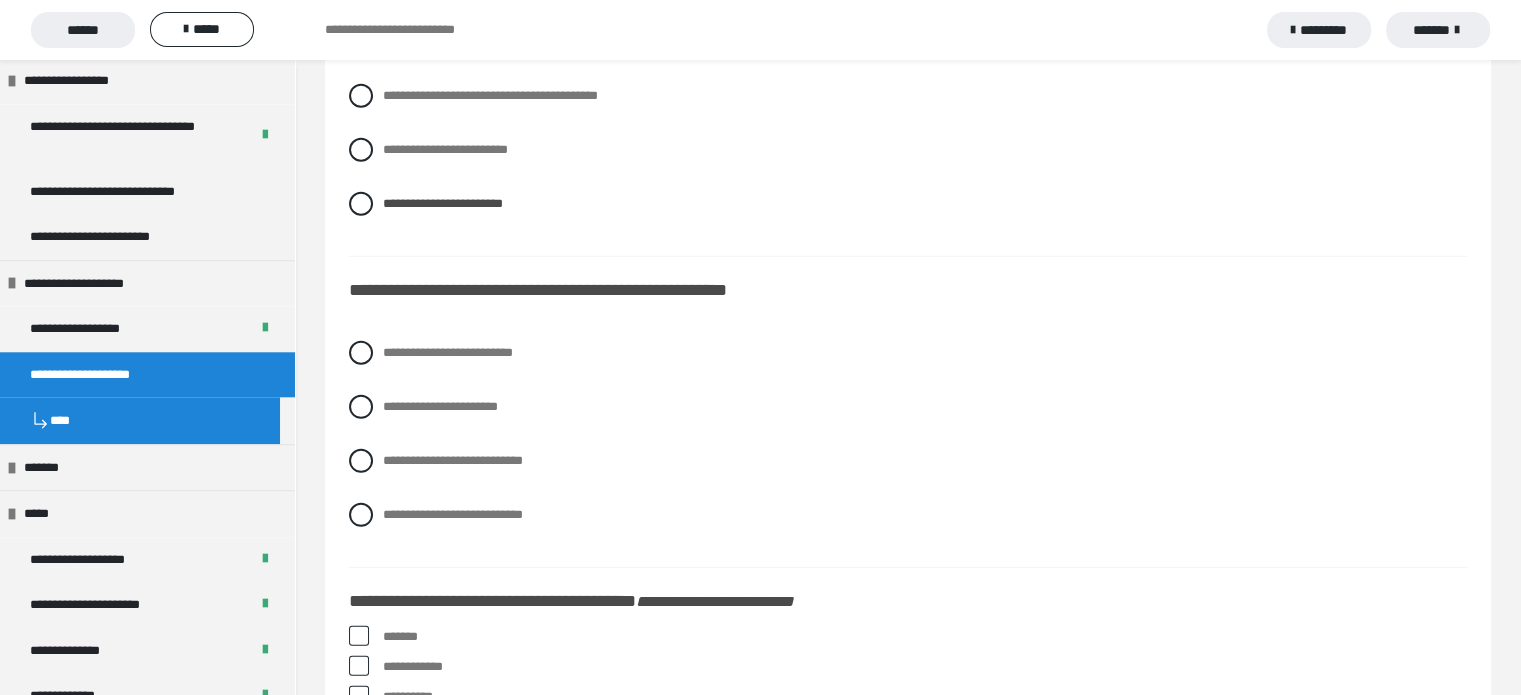 scroll, scrollTop: 5754, scrollLeft: 0, axis: vertical 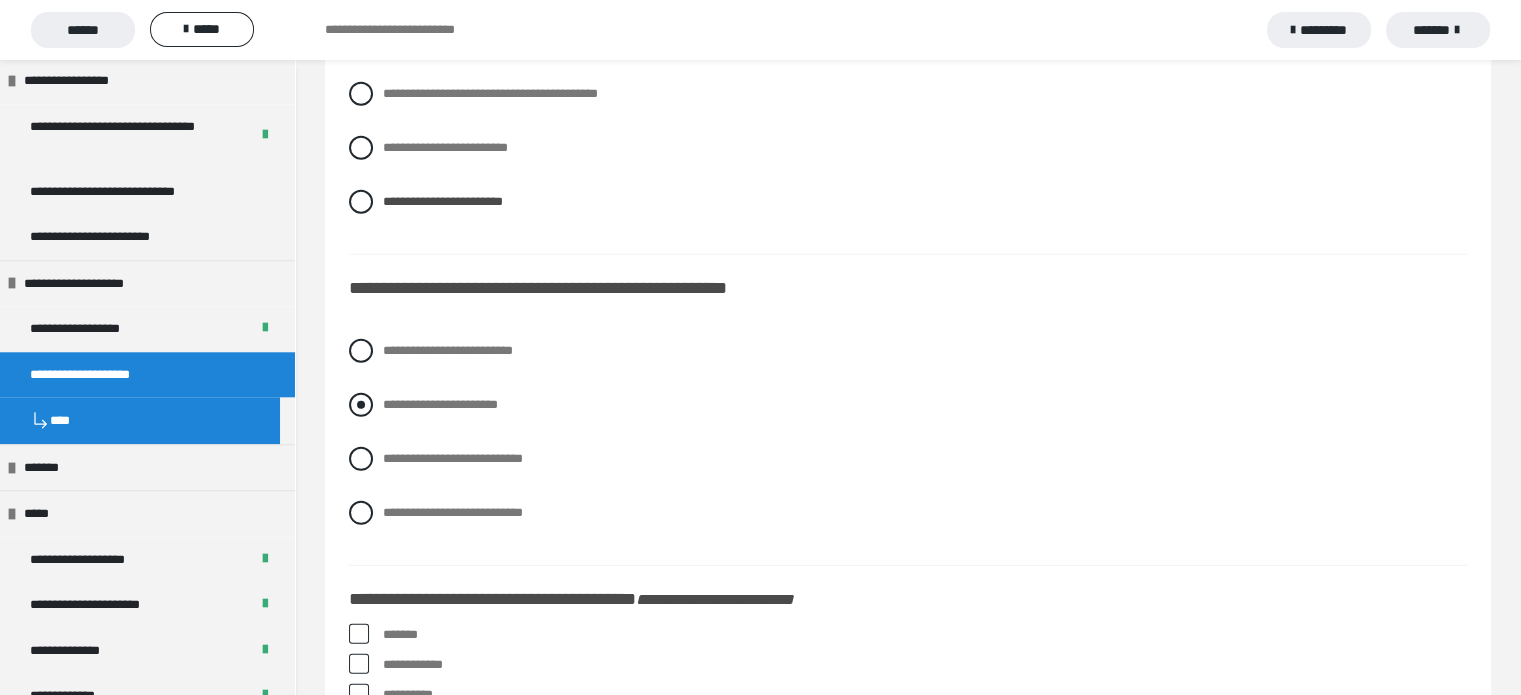 click at bounding box center [361, 405] 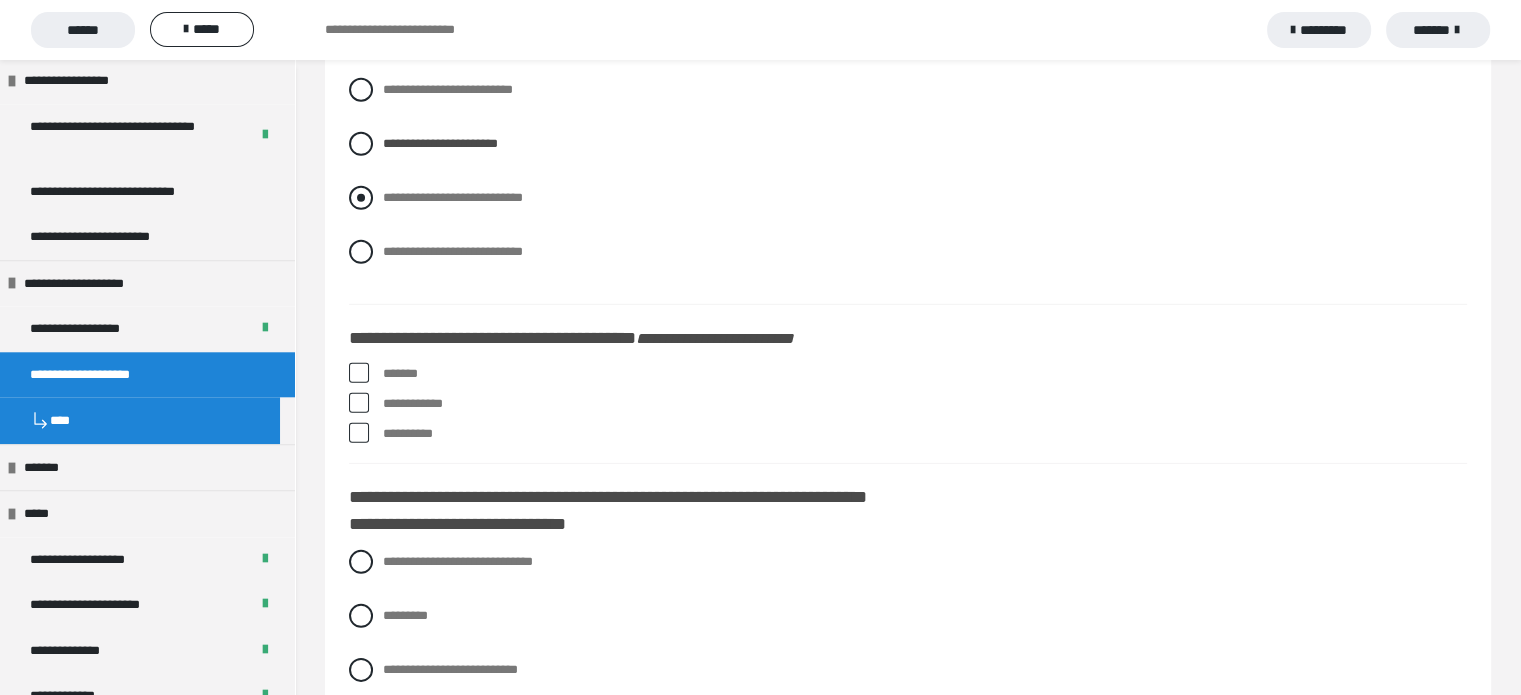 scroll, scrollTop: 6022, scrollLeft: 0, axis: vertical 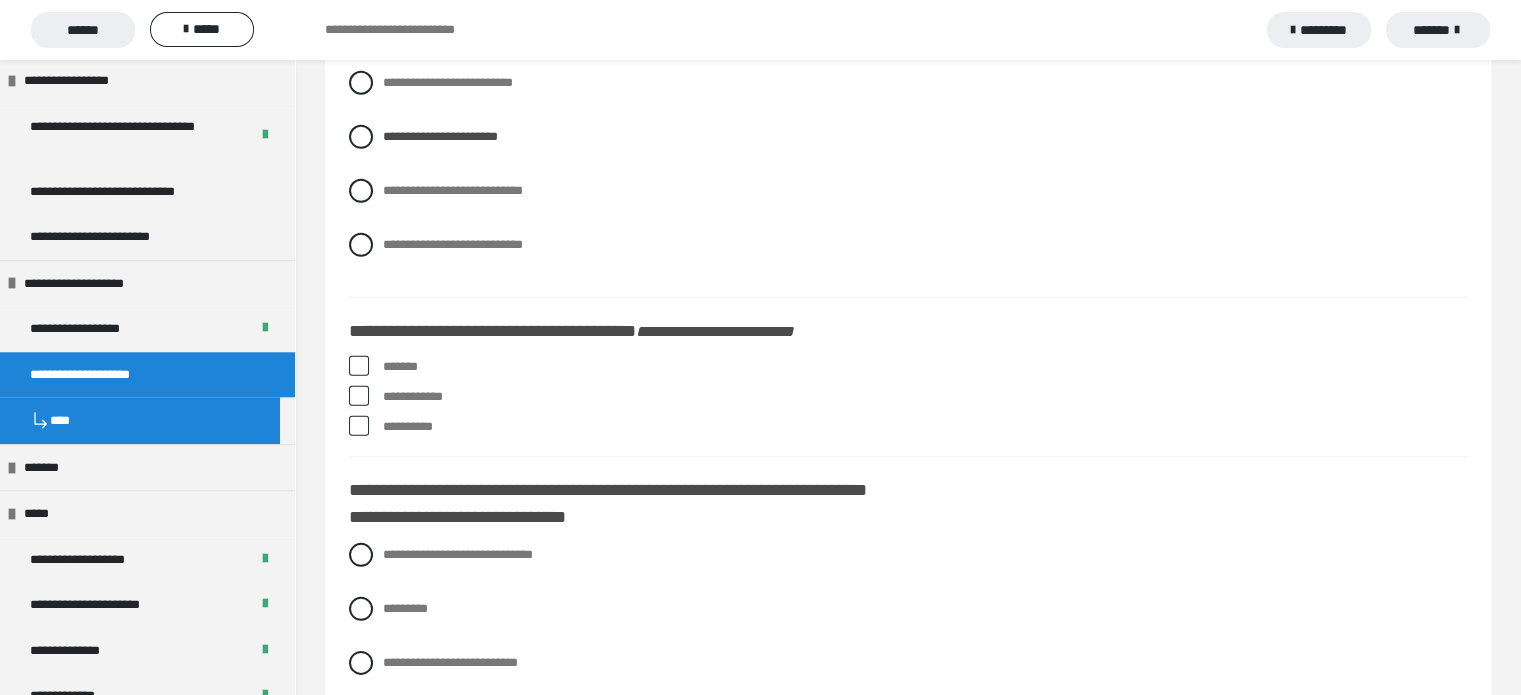 click at bounding box center [359, 366] 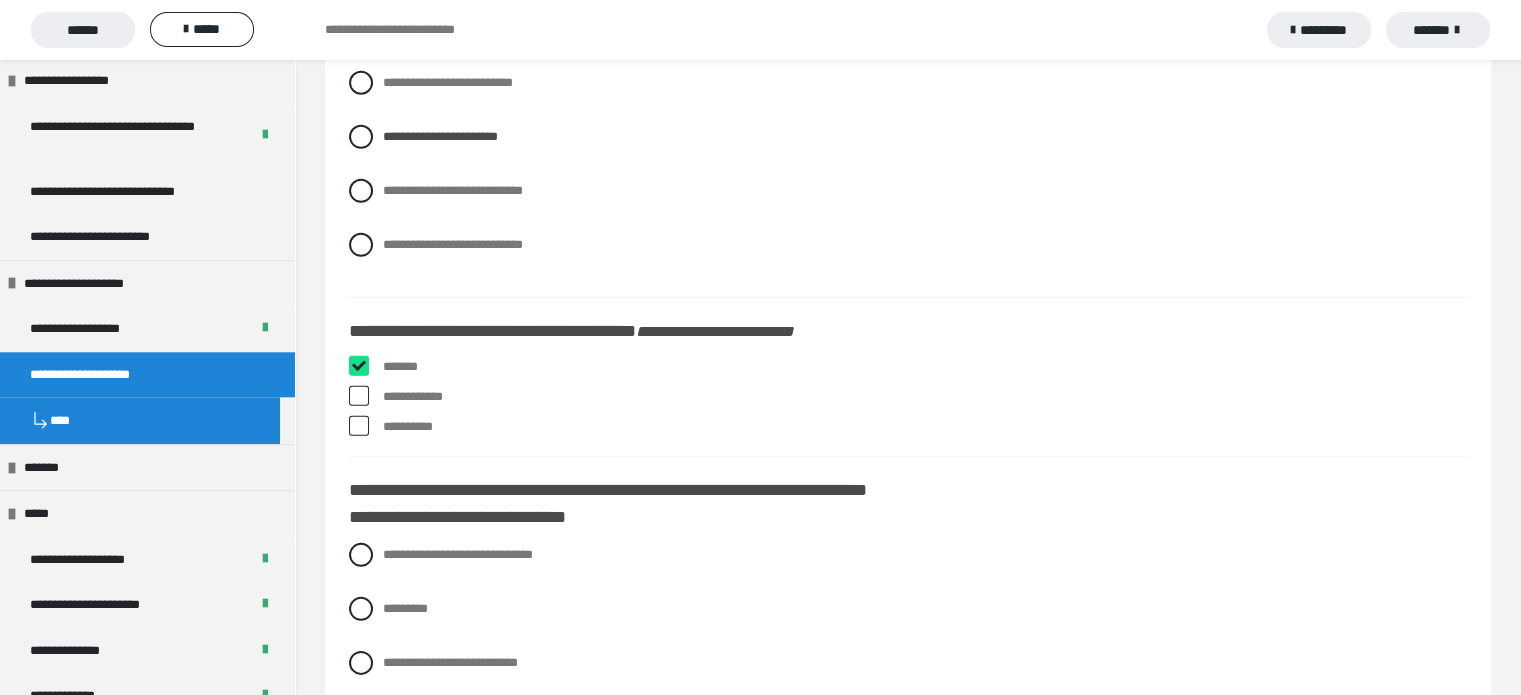 checkbox on "****" 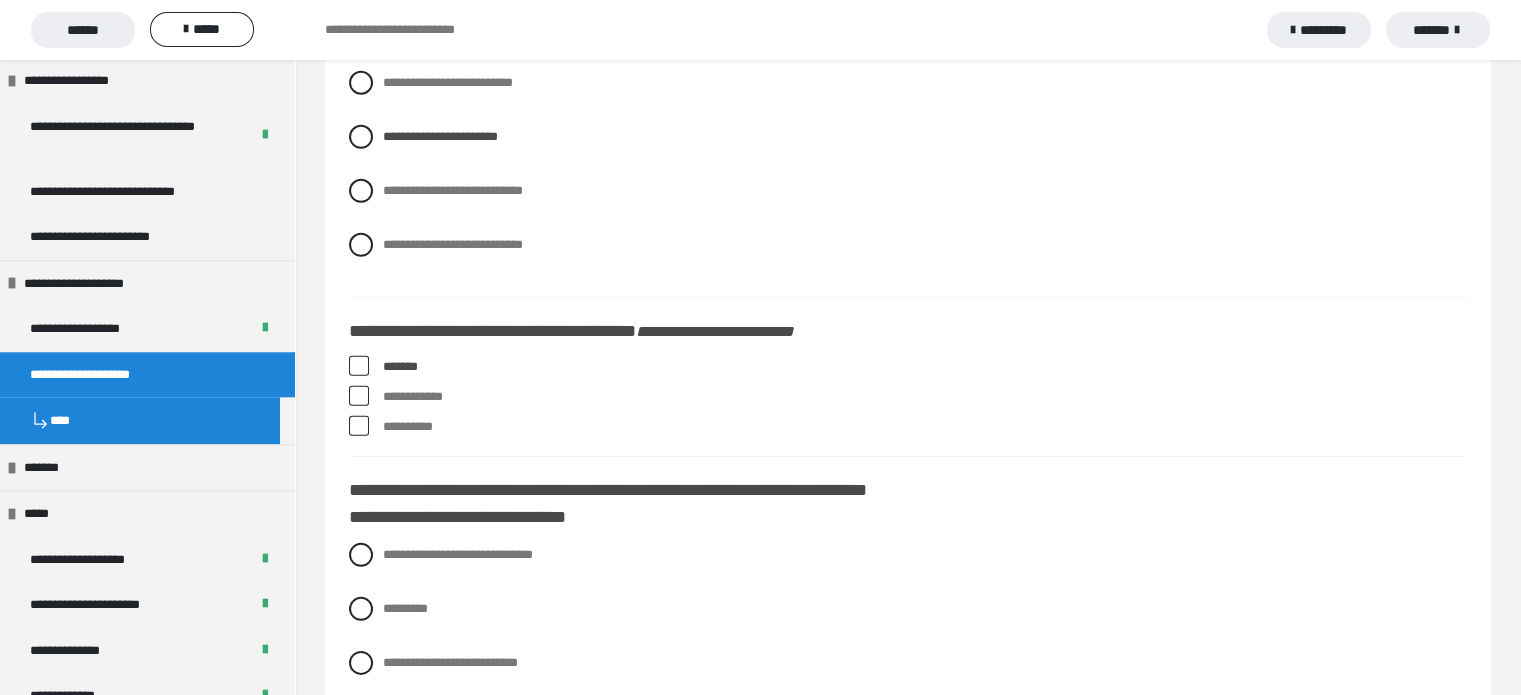 click at bounding box center (359, 426) 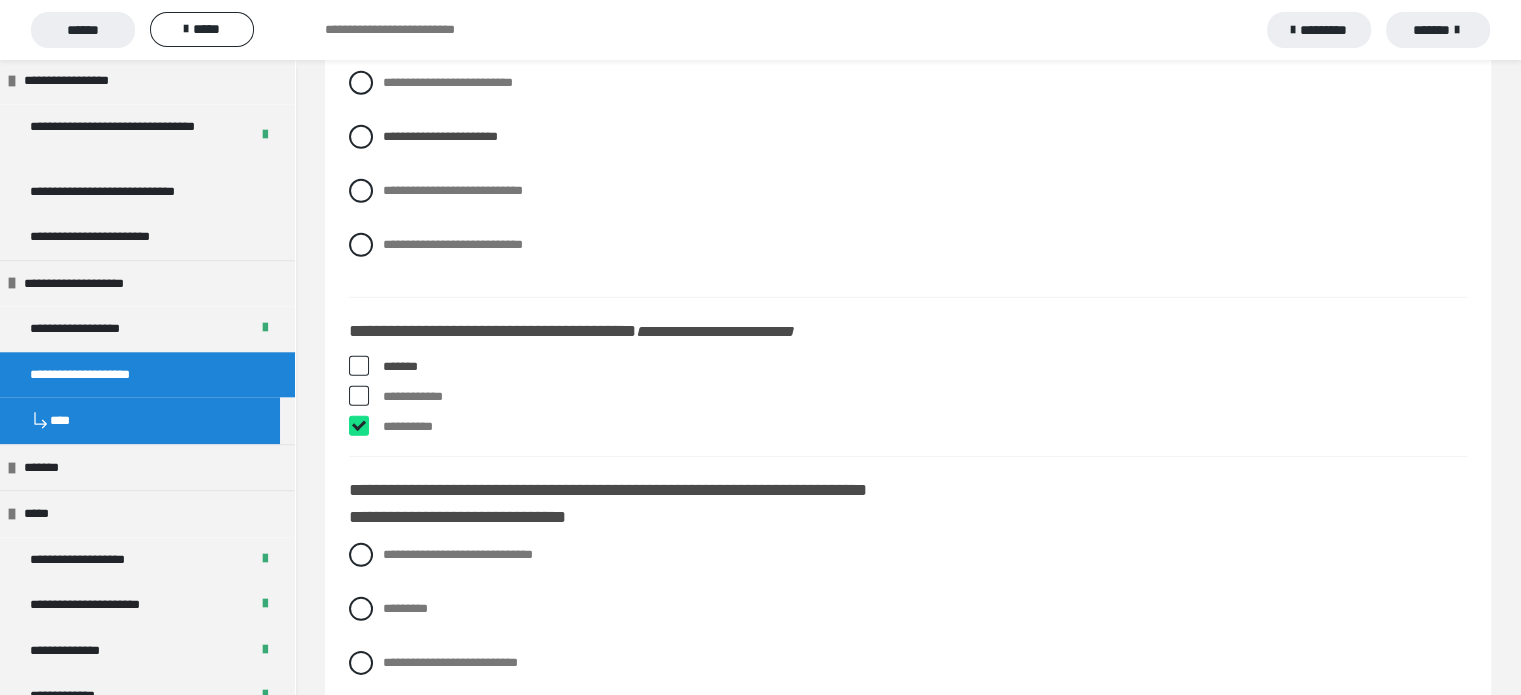 checkbox on "****" 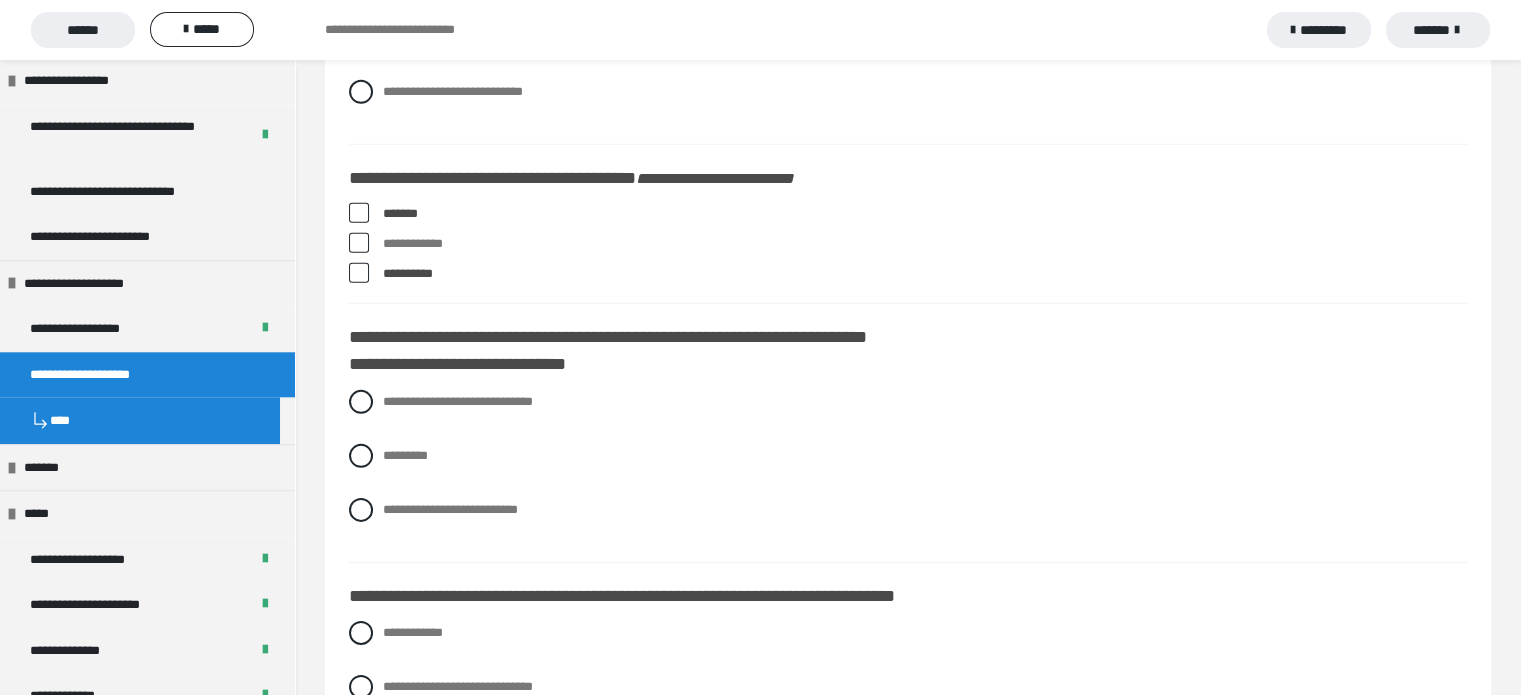 scroll, scrollTop: 6176, scrollLeft: 0, axis: vertical 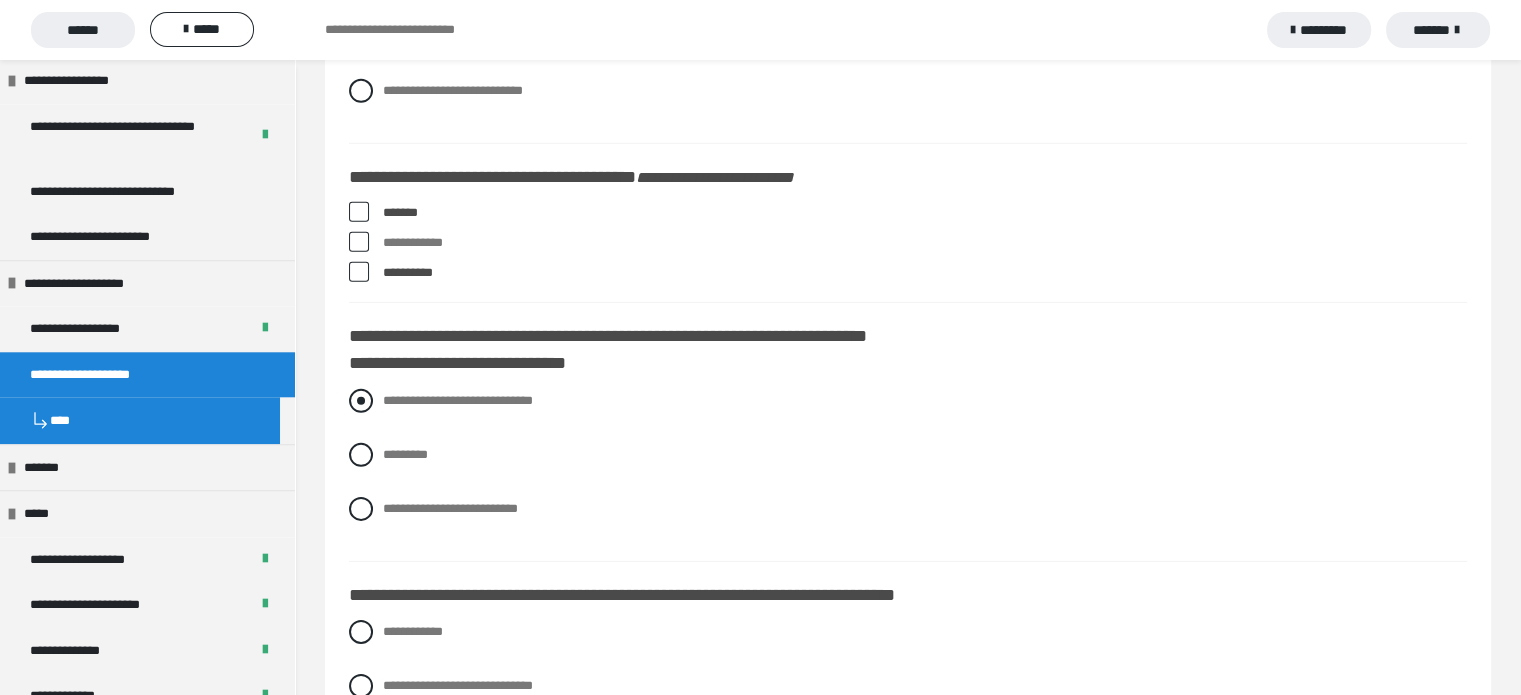 click at bounding box center [361, 401] 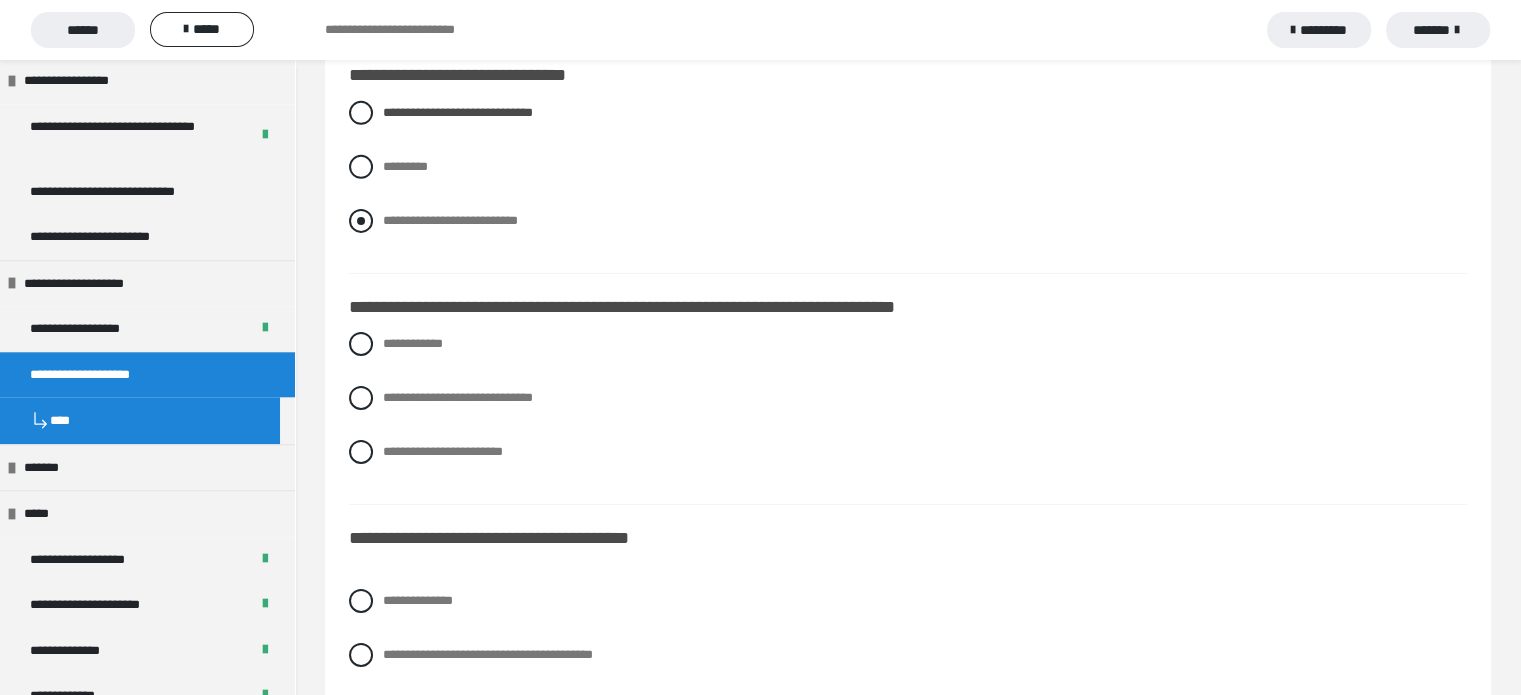 scroll, scrollTop: 6466, scrollLeft: 0, axis: vertical 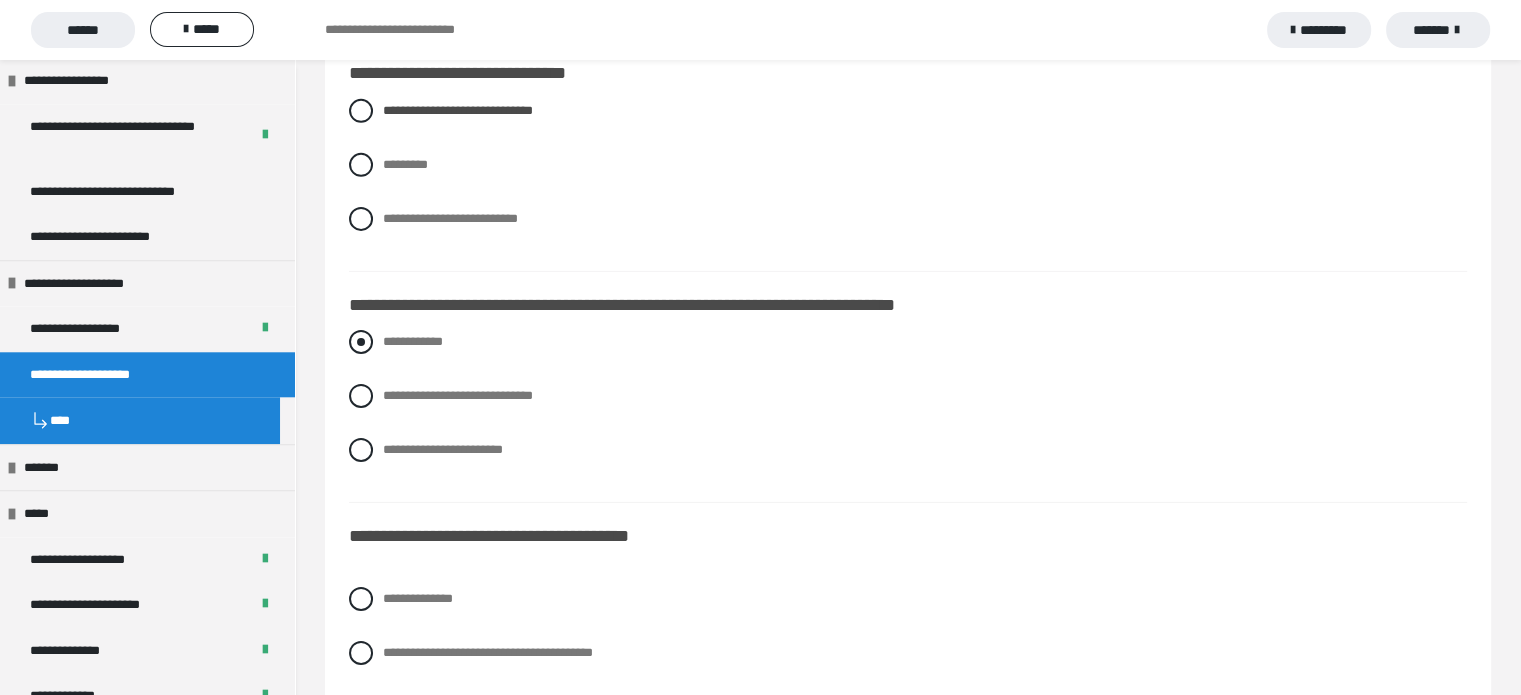 click at bounding box center (361, 342) 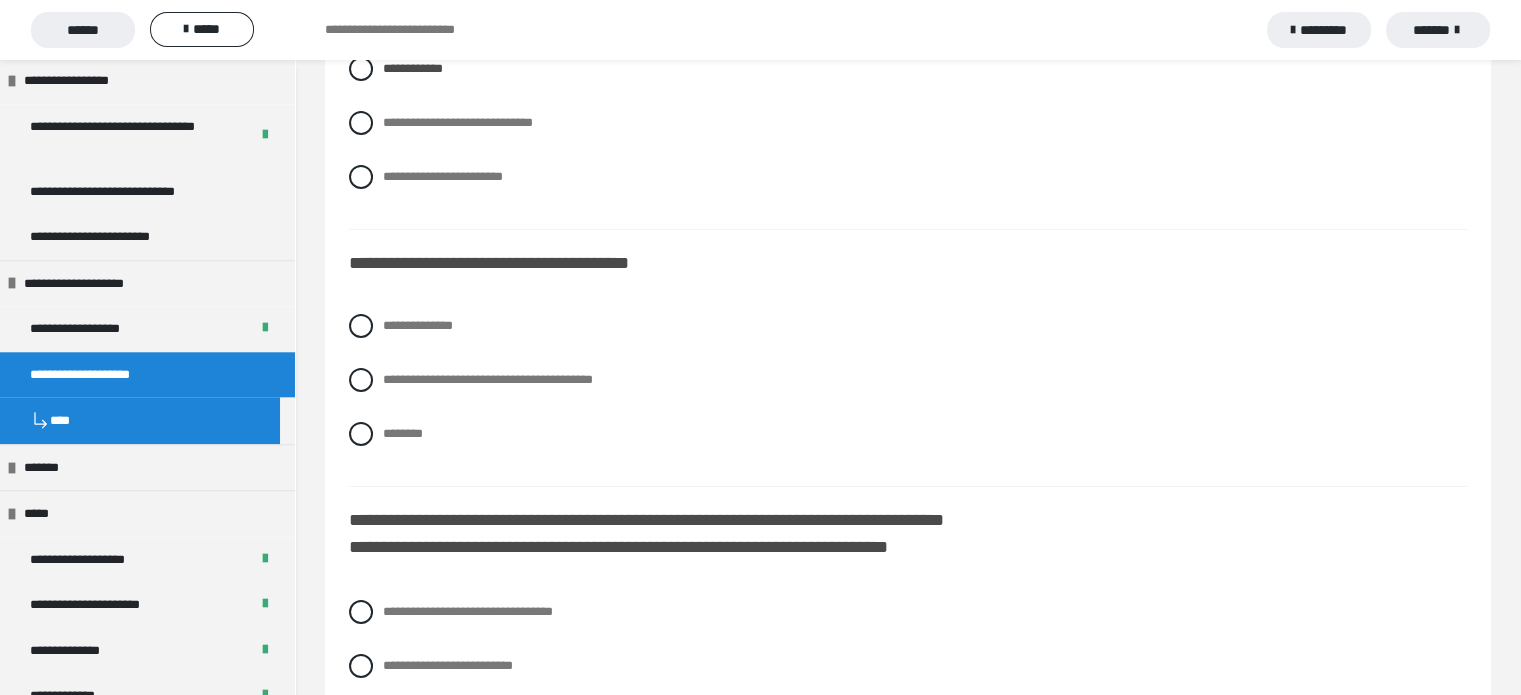 scroll, scrollTop: 6740, scrollLeft: 0, axis: vertical 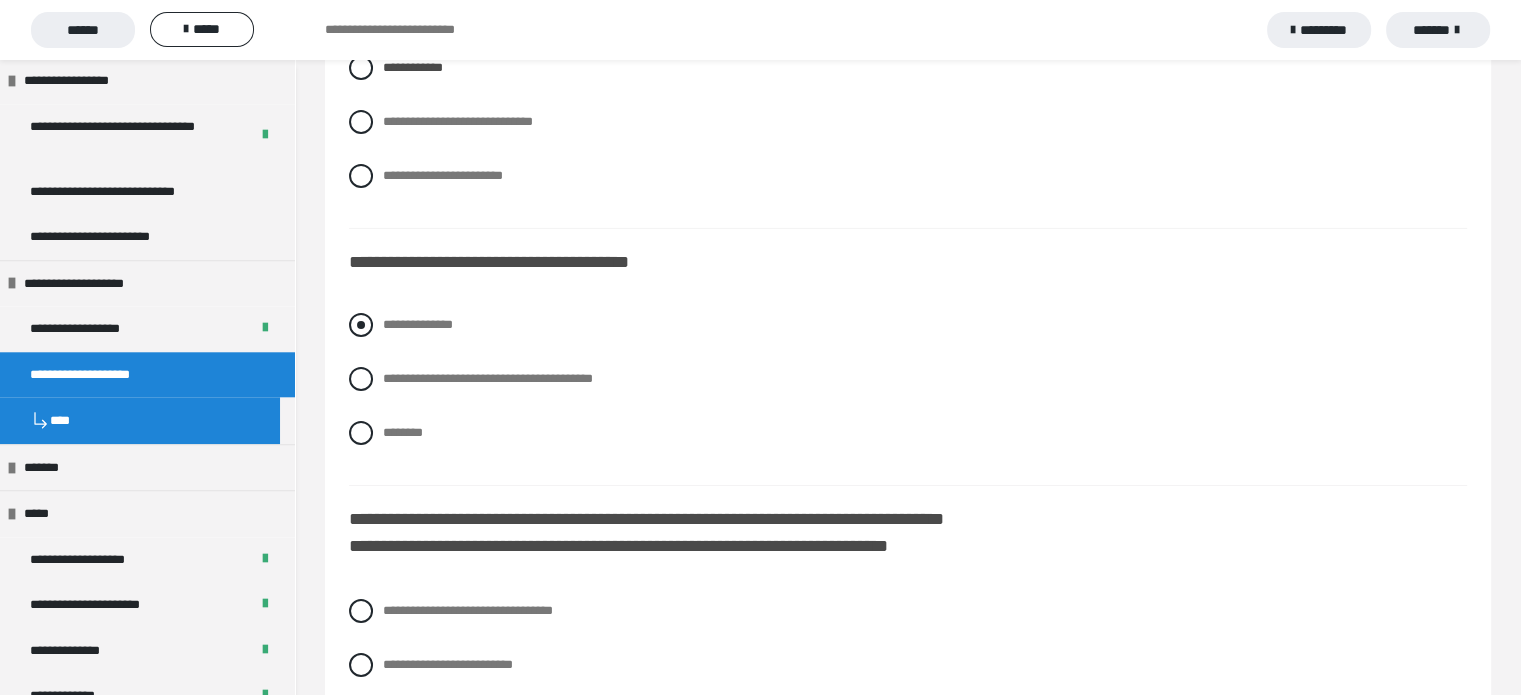 click at bounding box center (361, 325) 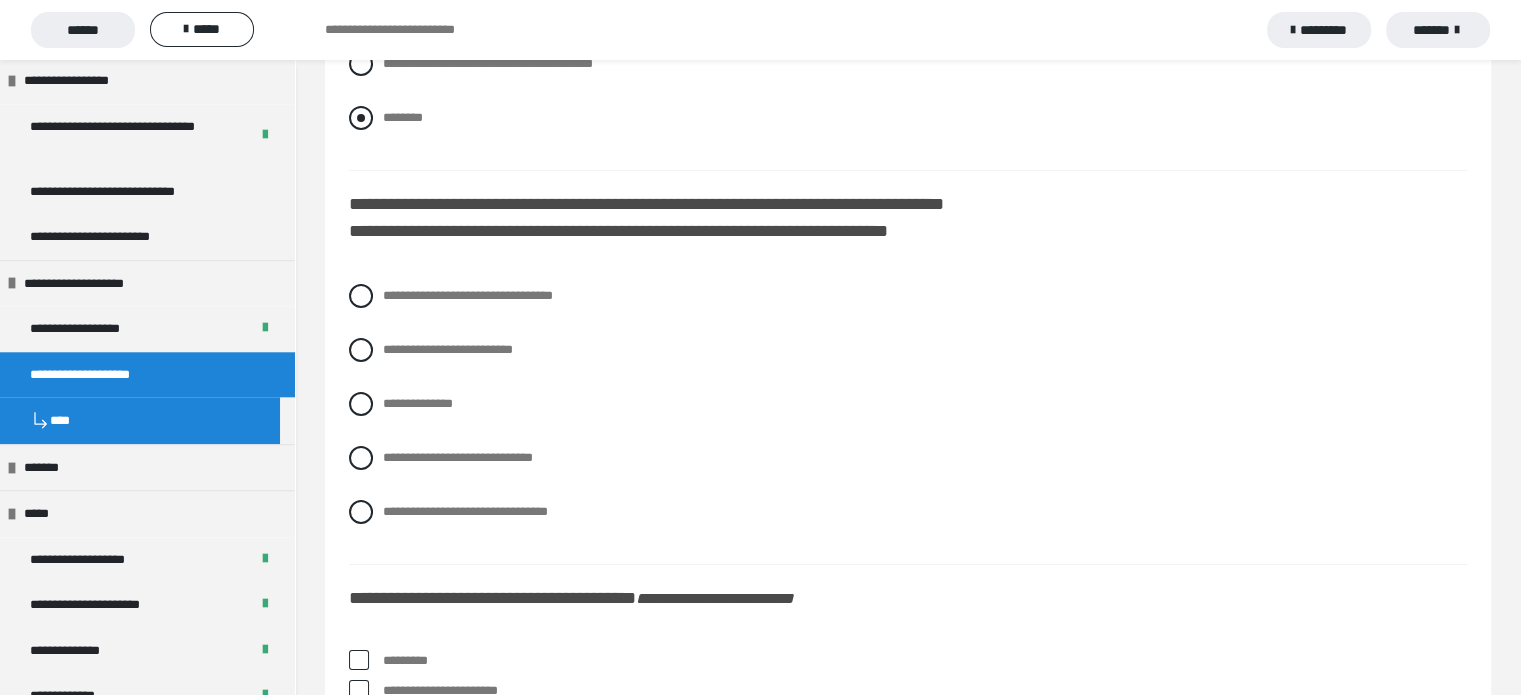 scroll, scrollTop: 7060, scrollLeft: 0, axis: vertical 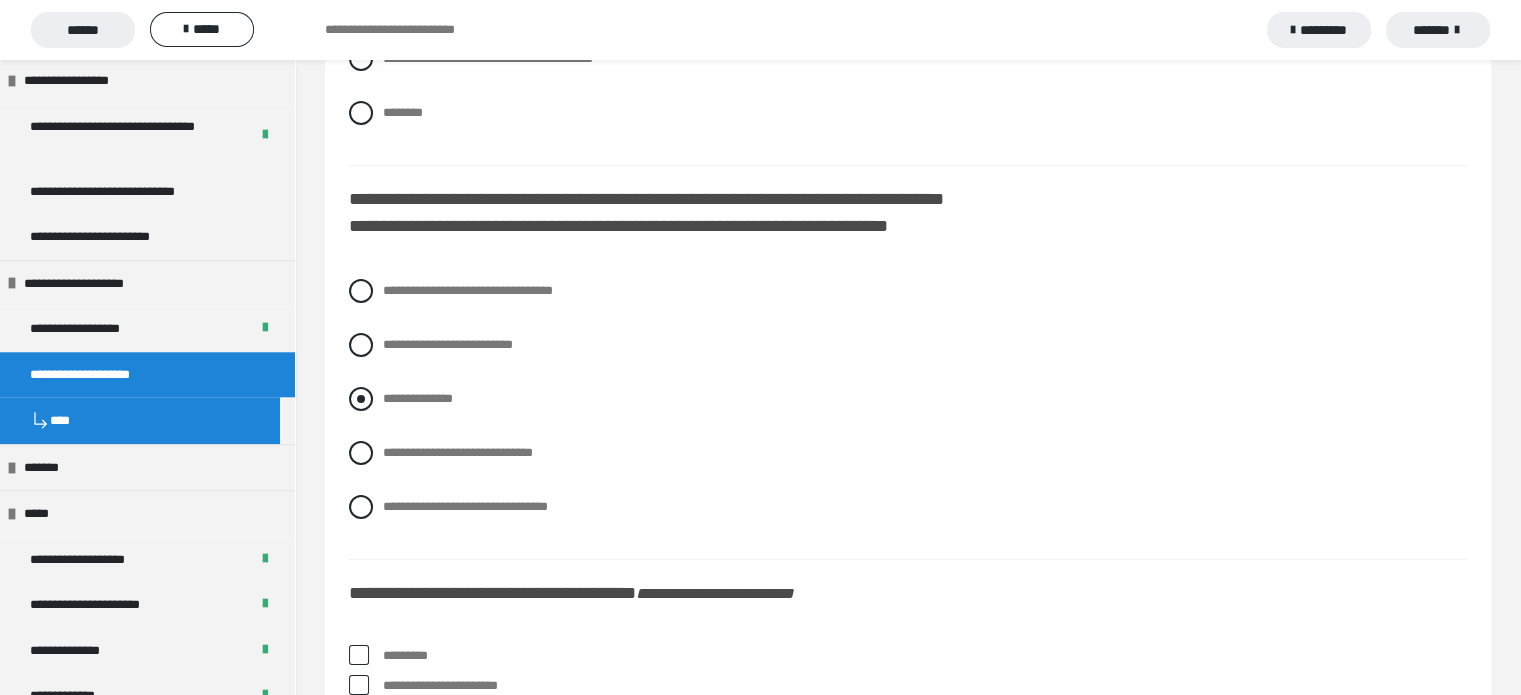 click at bounding box center [361, 399] 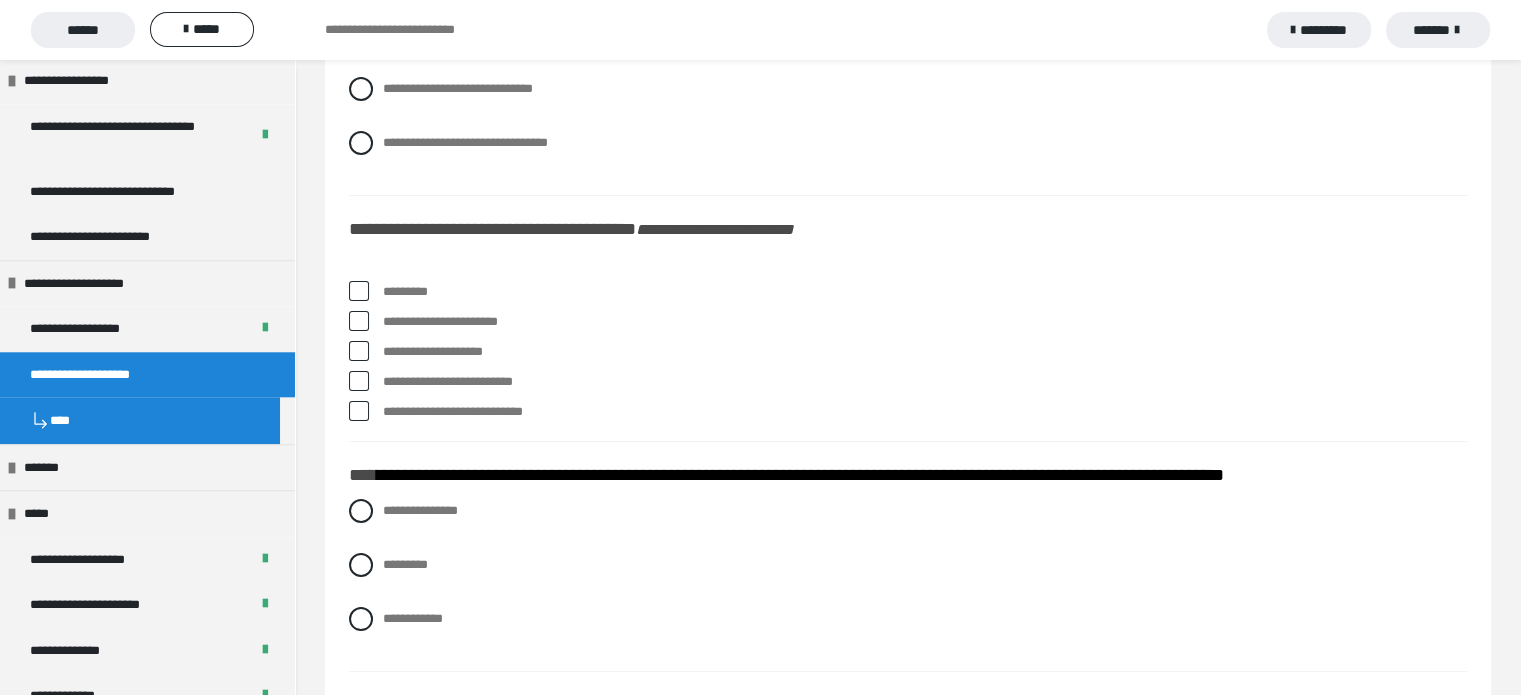 scroll, scrollTop: 7435, scrollLeft: 0, axis: vertical 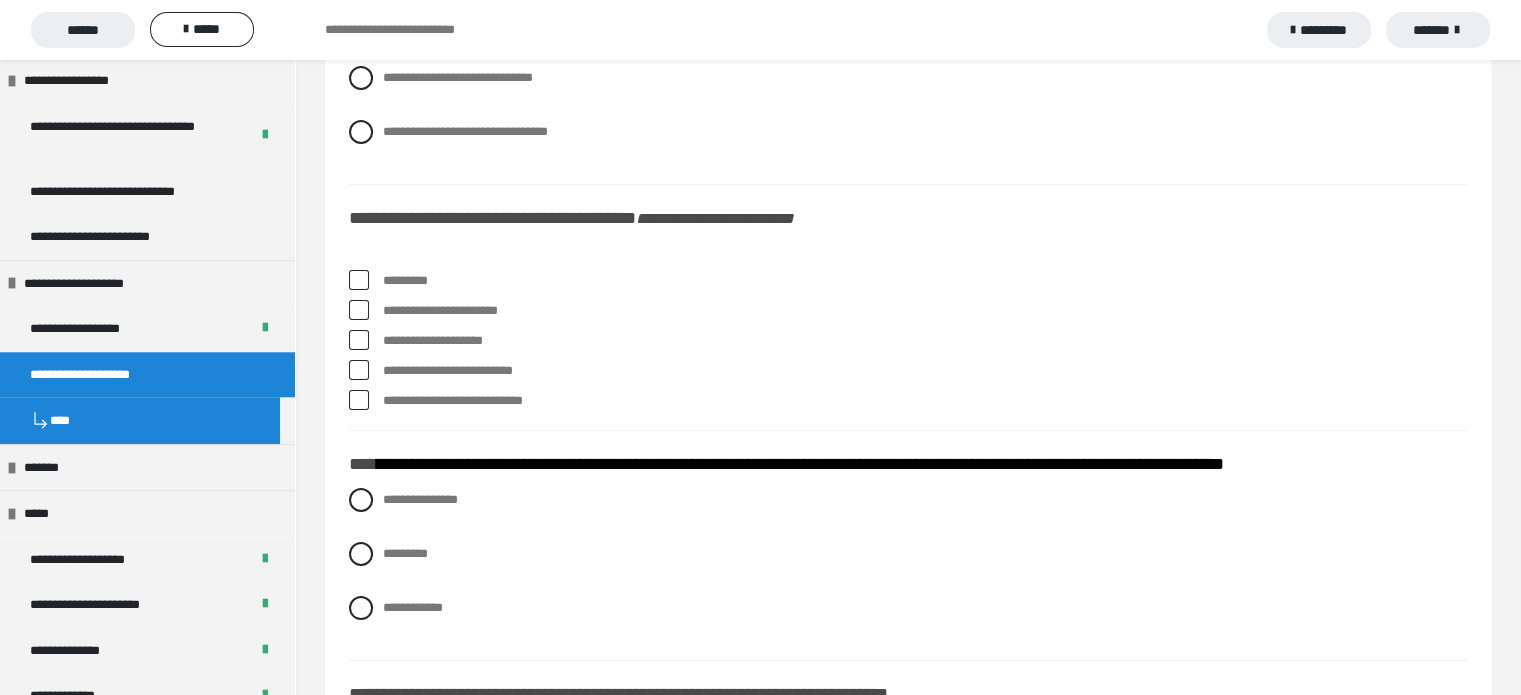 click at bounding box center [359, 280] 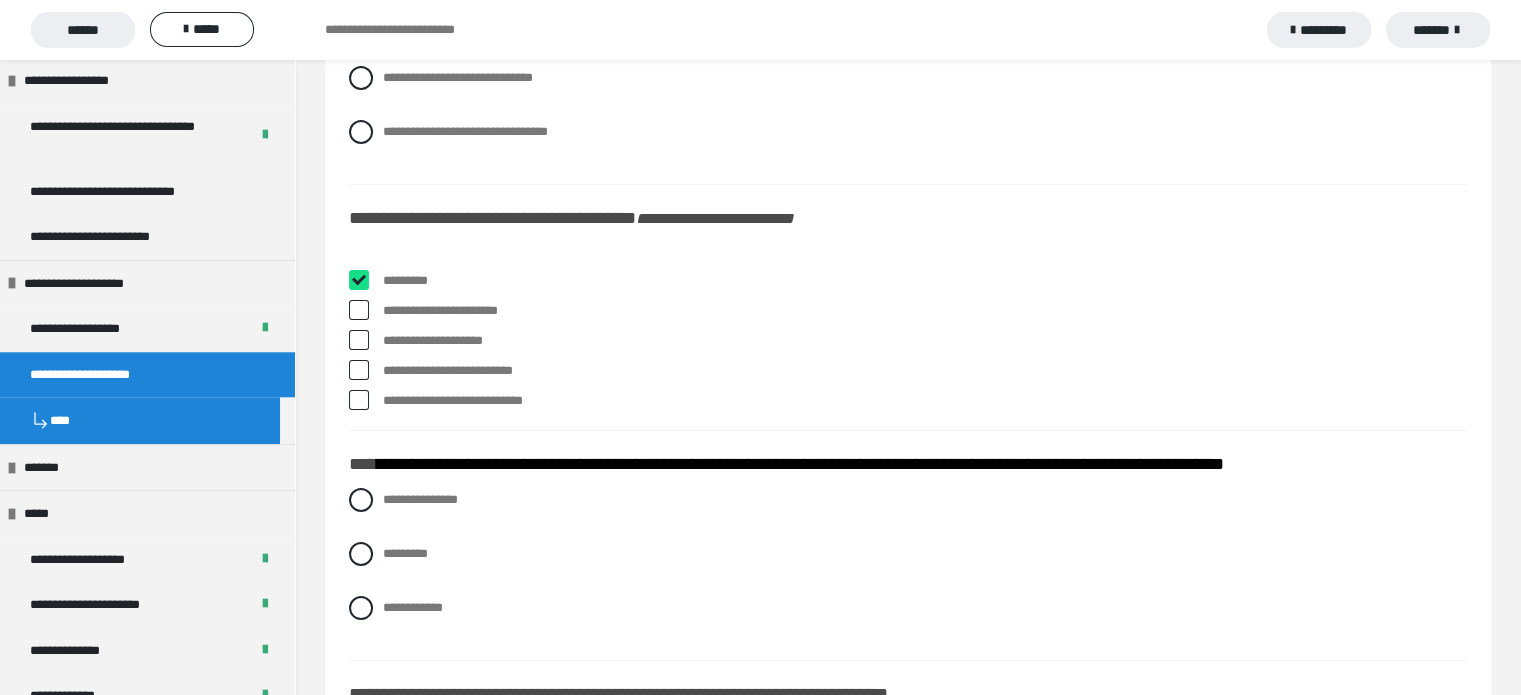 checkbox on "****" 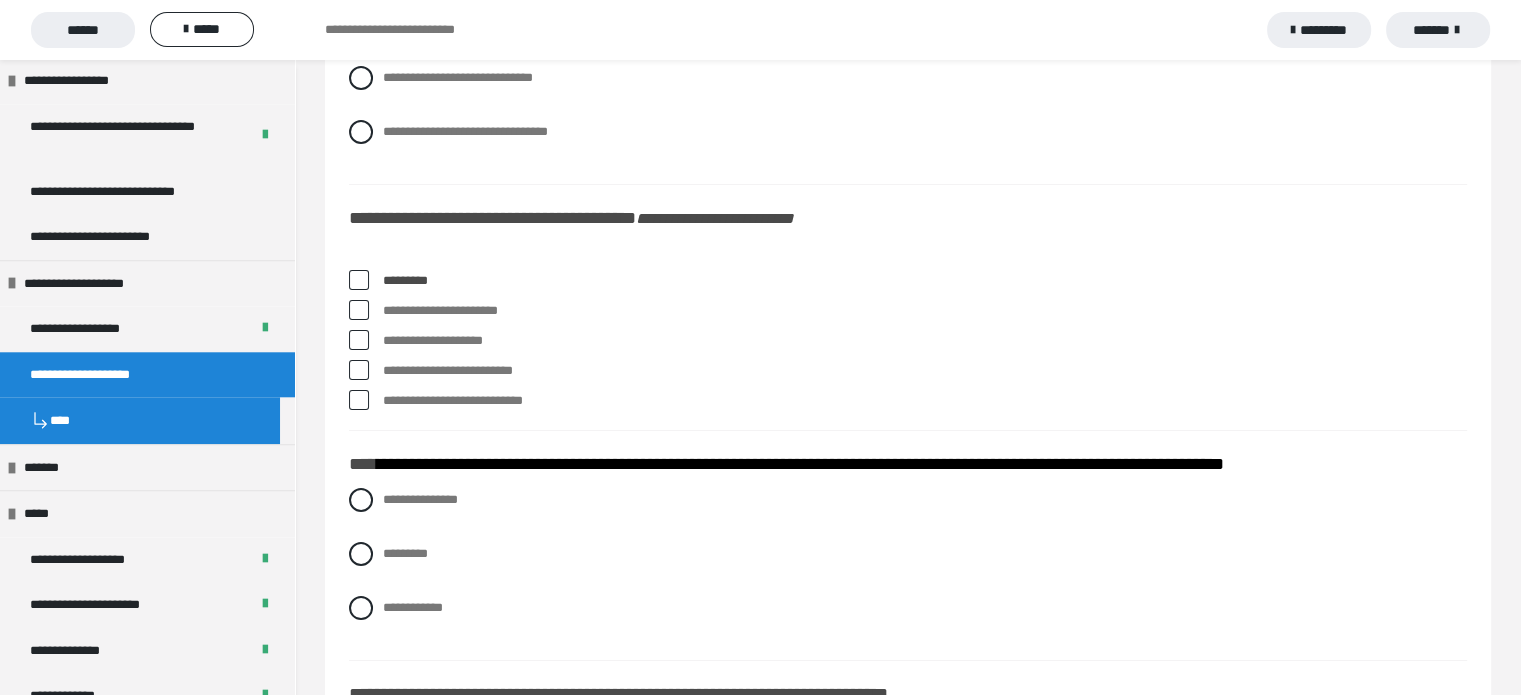 click at bounding box center [359, 310] 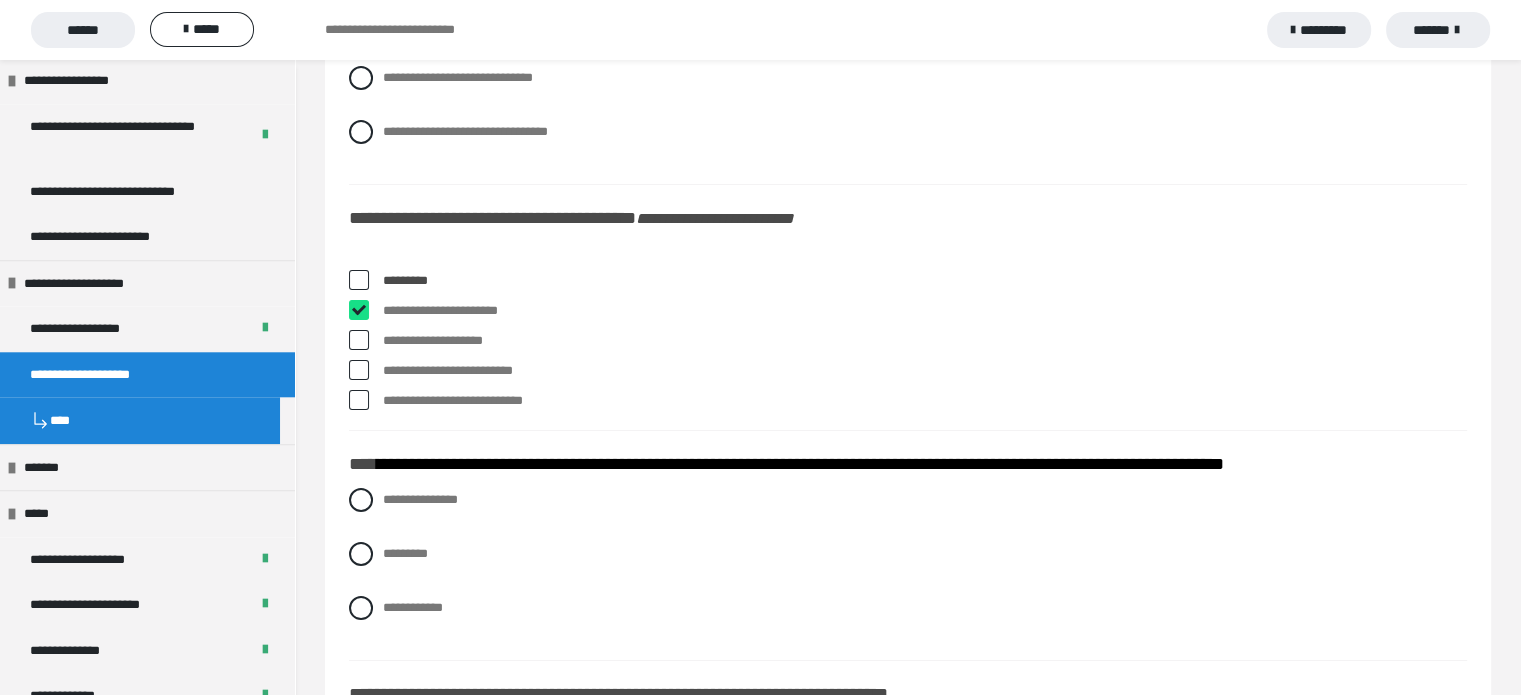 checkbox on "****" 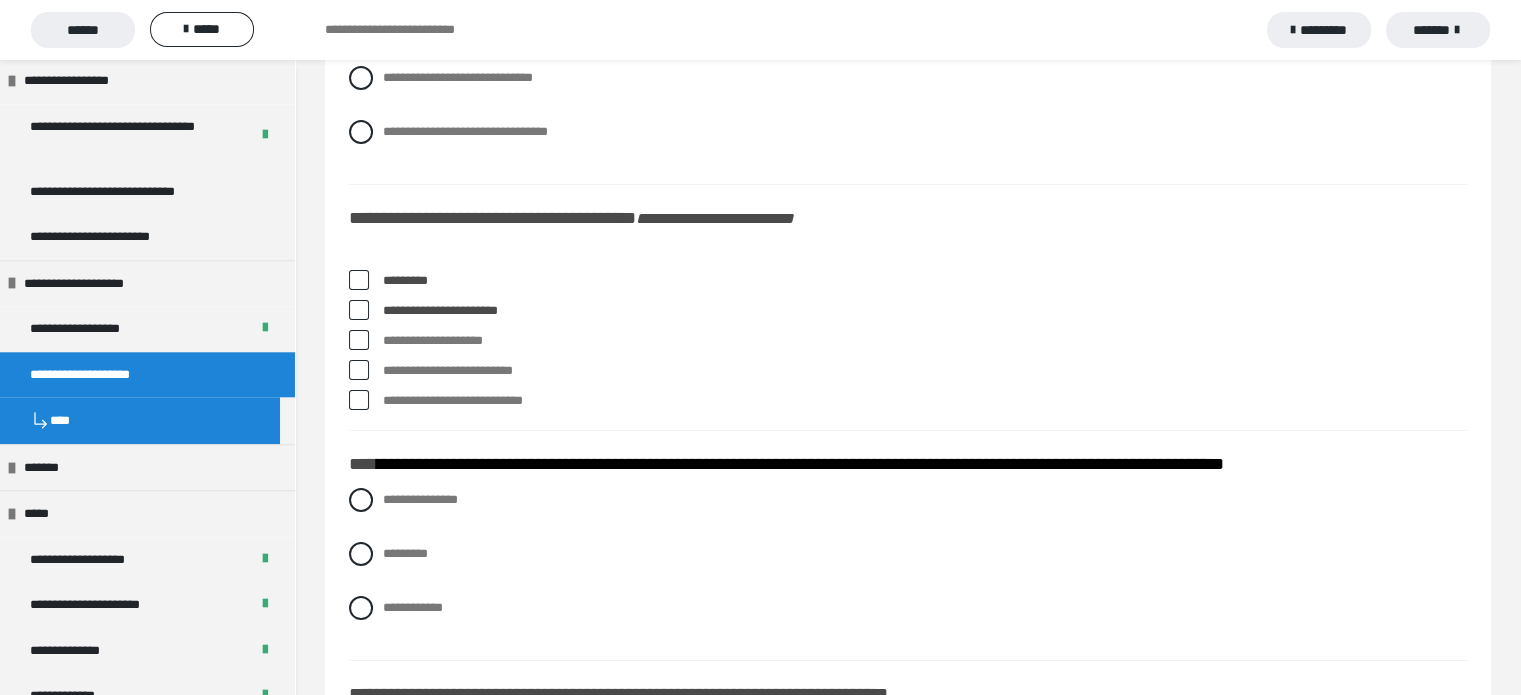 click at bounding box center (359, 370) 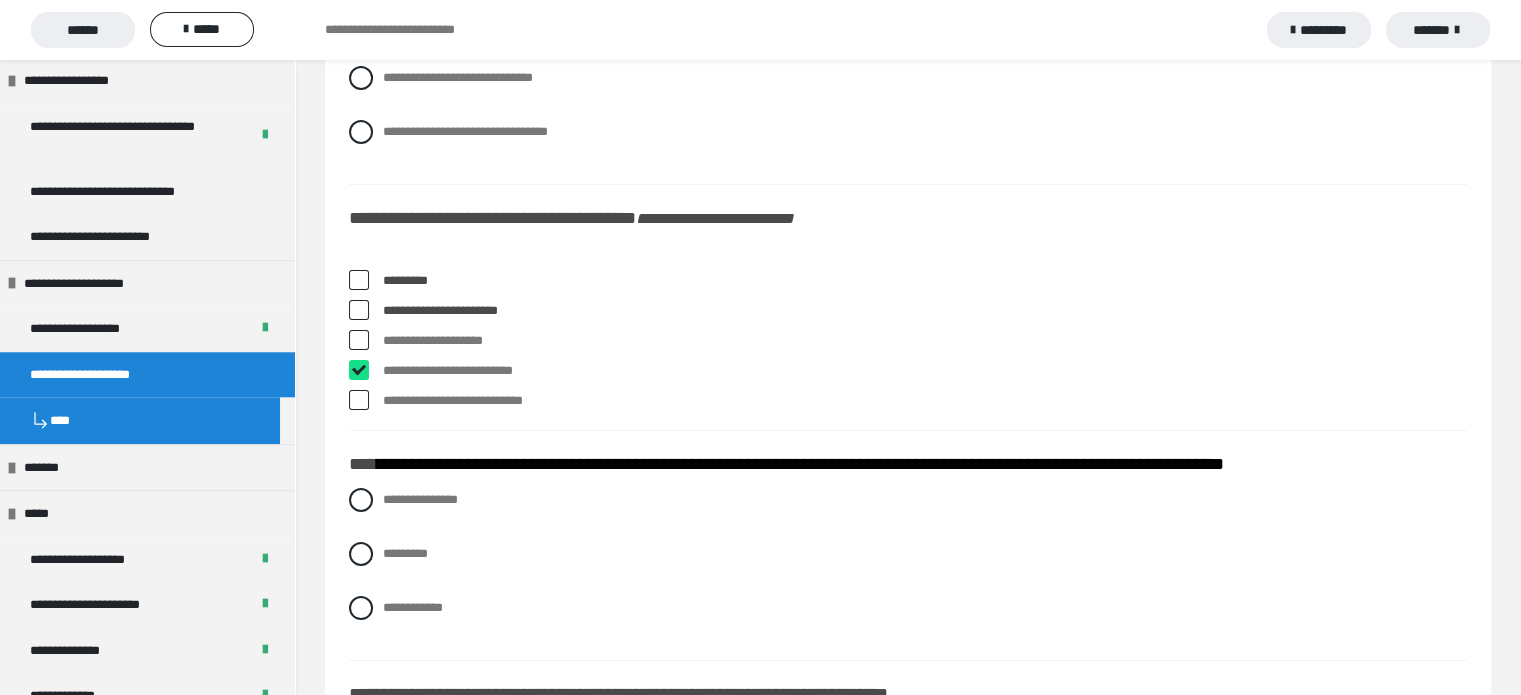 checkbox on "****" 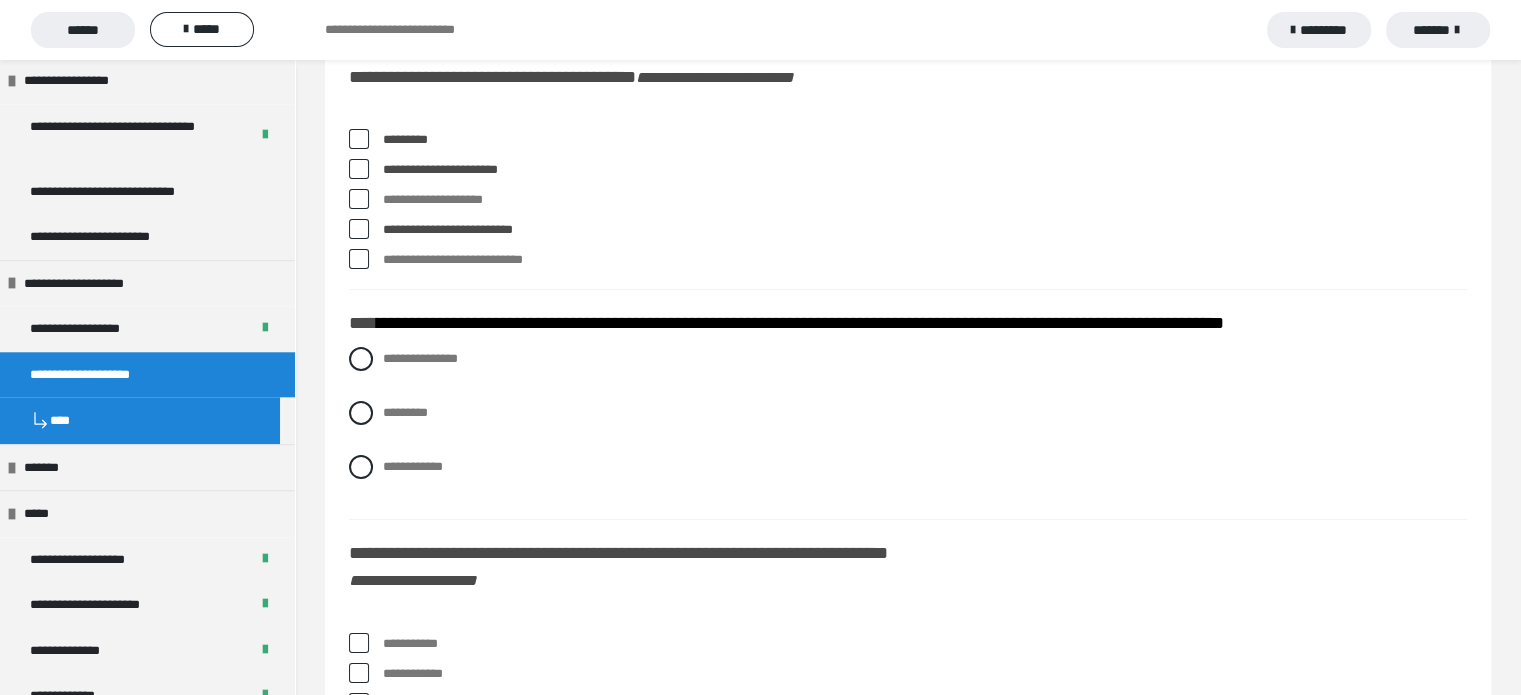 scroll, scrollTop: 7575, scrollLeft: 0, axis: vertical 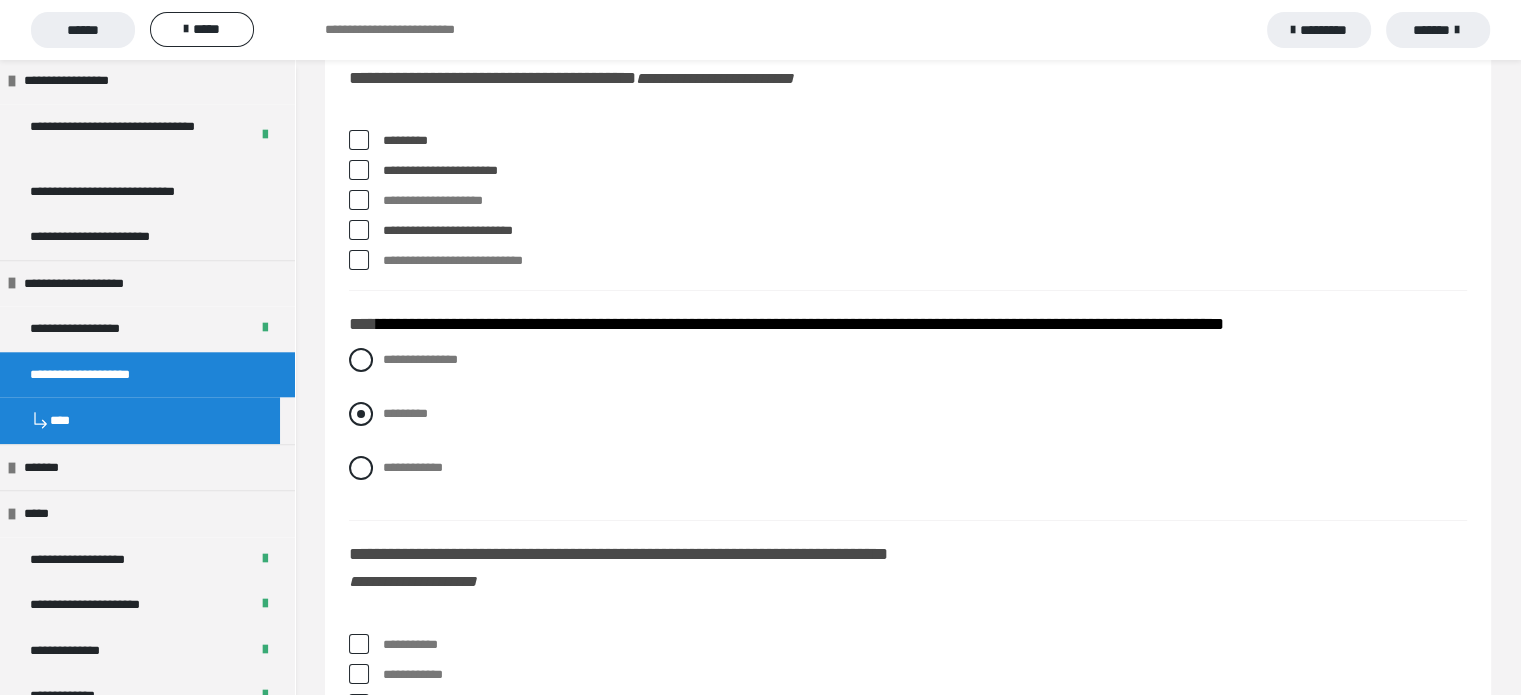 click at bounding box center [361, 414] 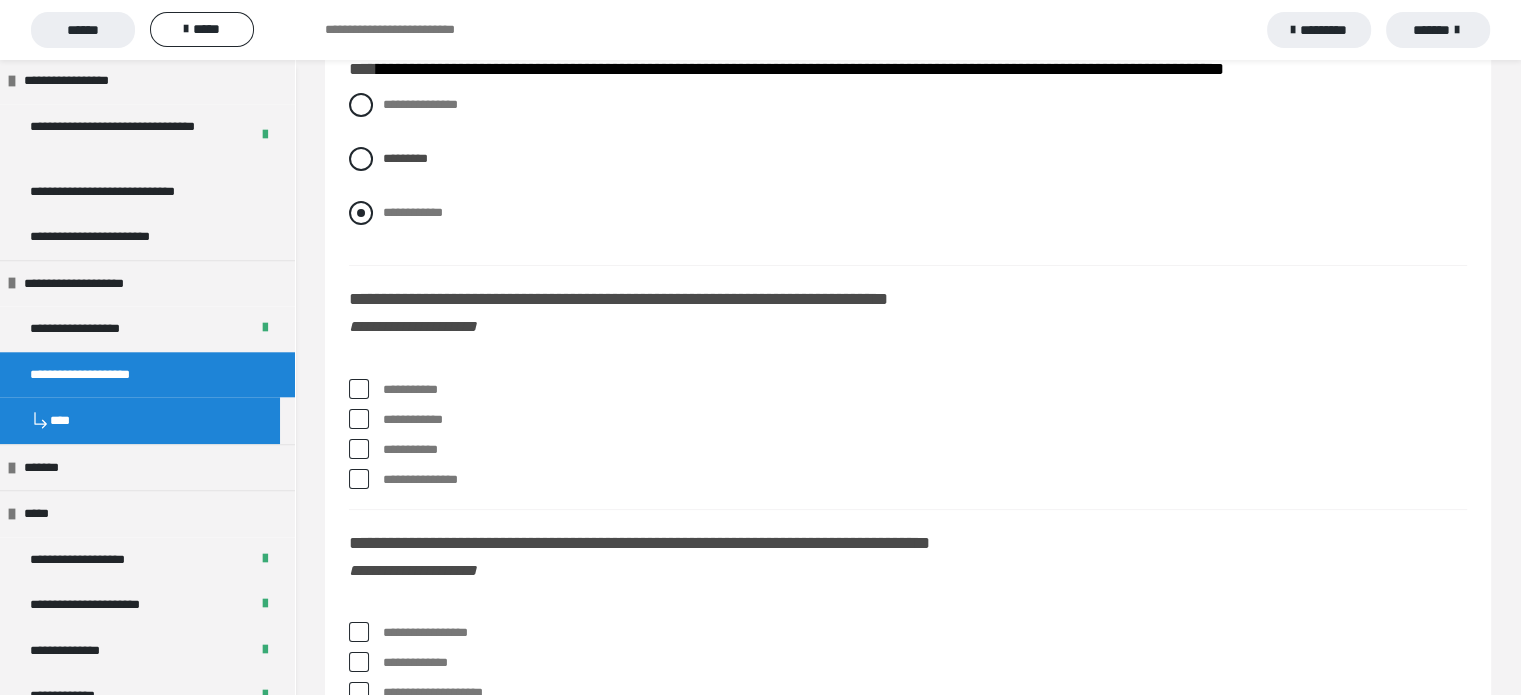 scroll, scrollTop: 7835, scrollLeft: 0, axis: vertical 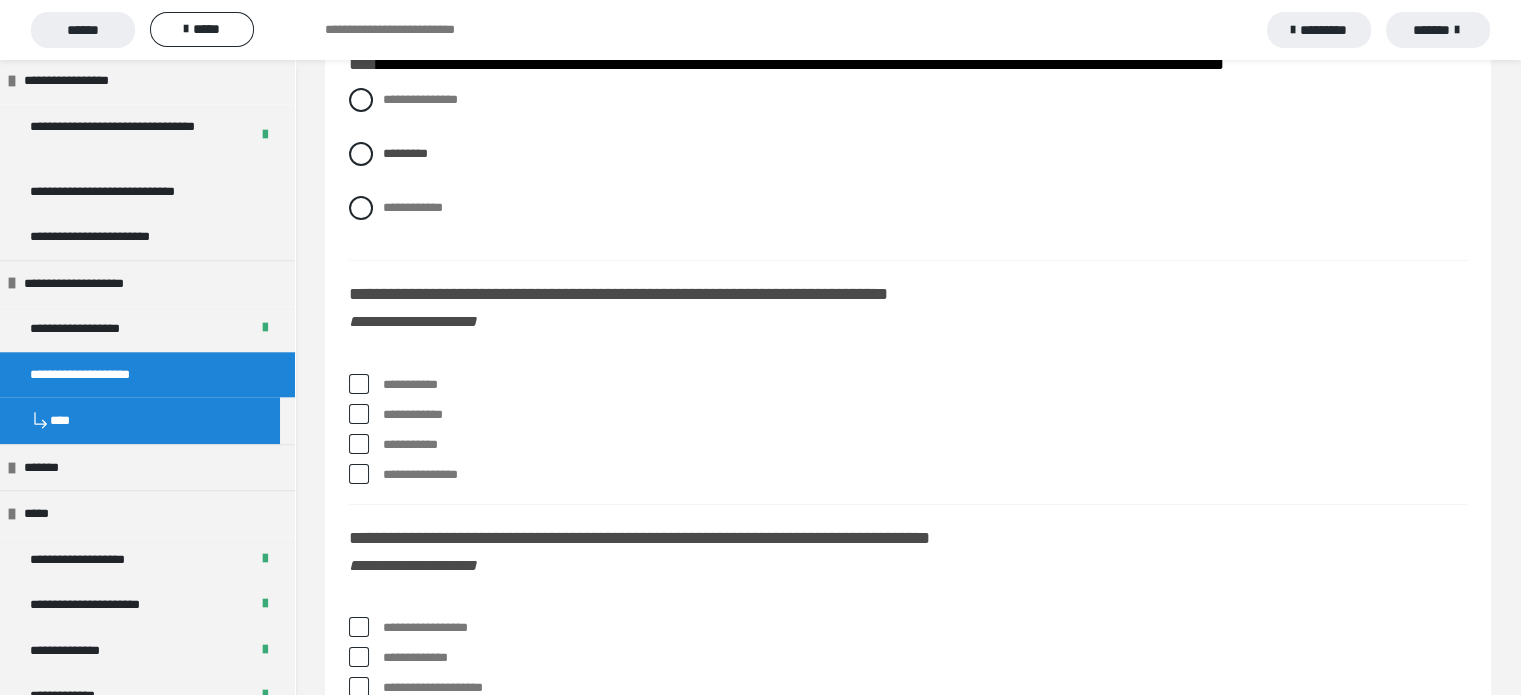 click at bounding box center (359, 384) 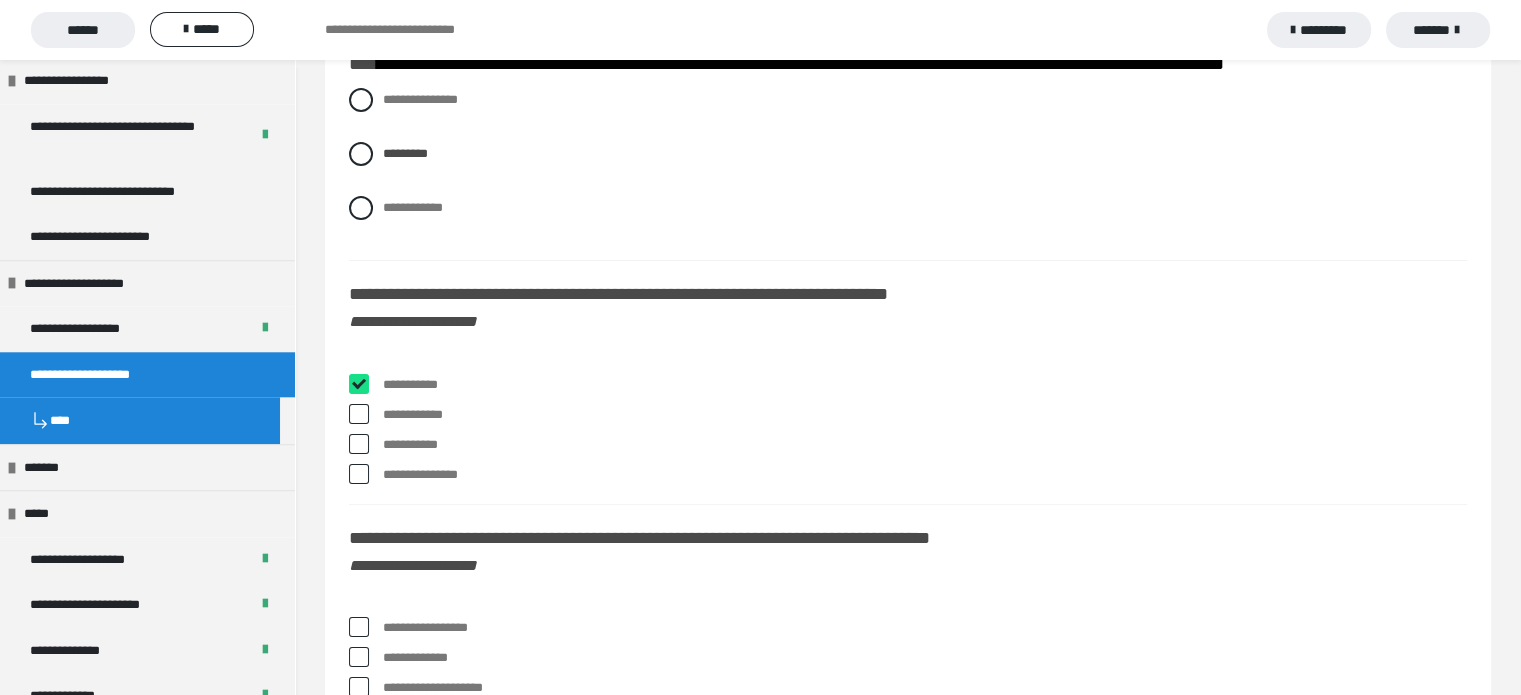 checkbox on "****" 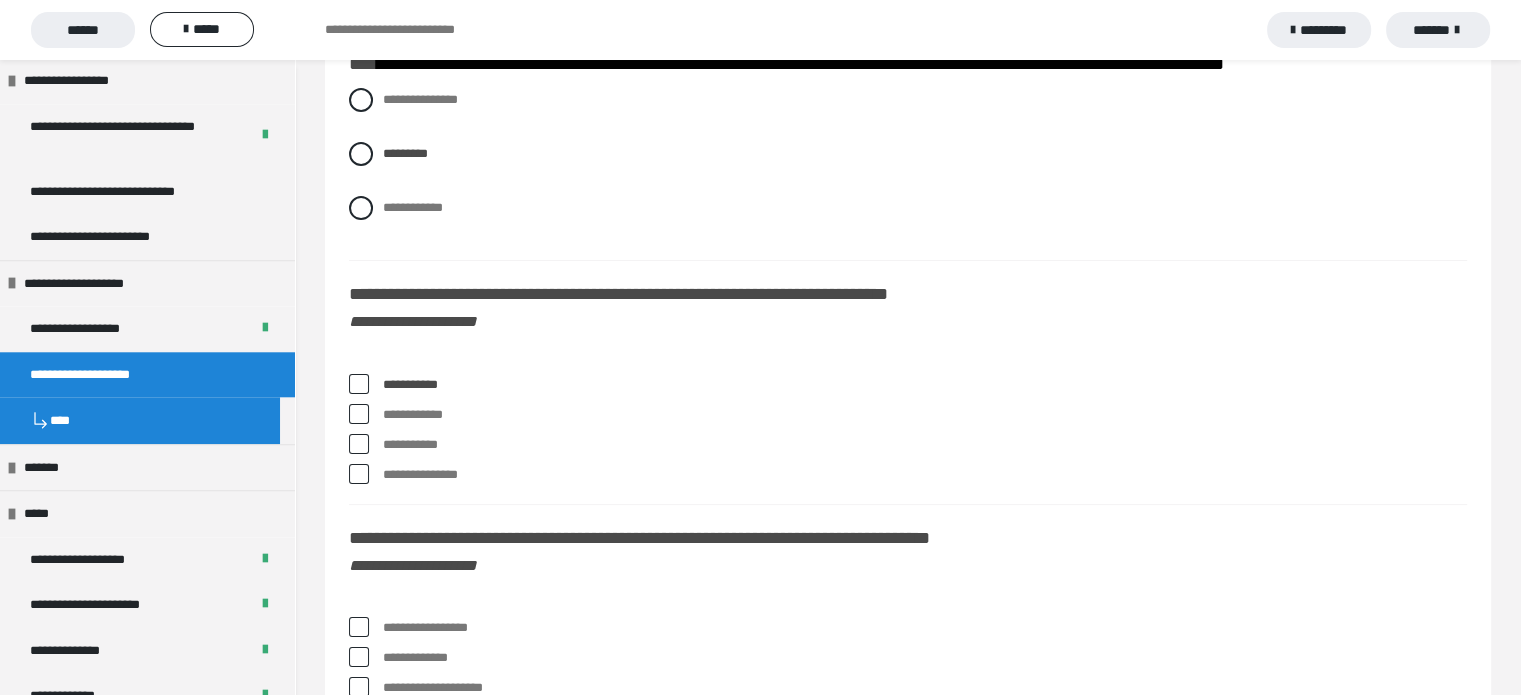 click at bounding box center [359, 444] 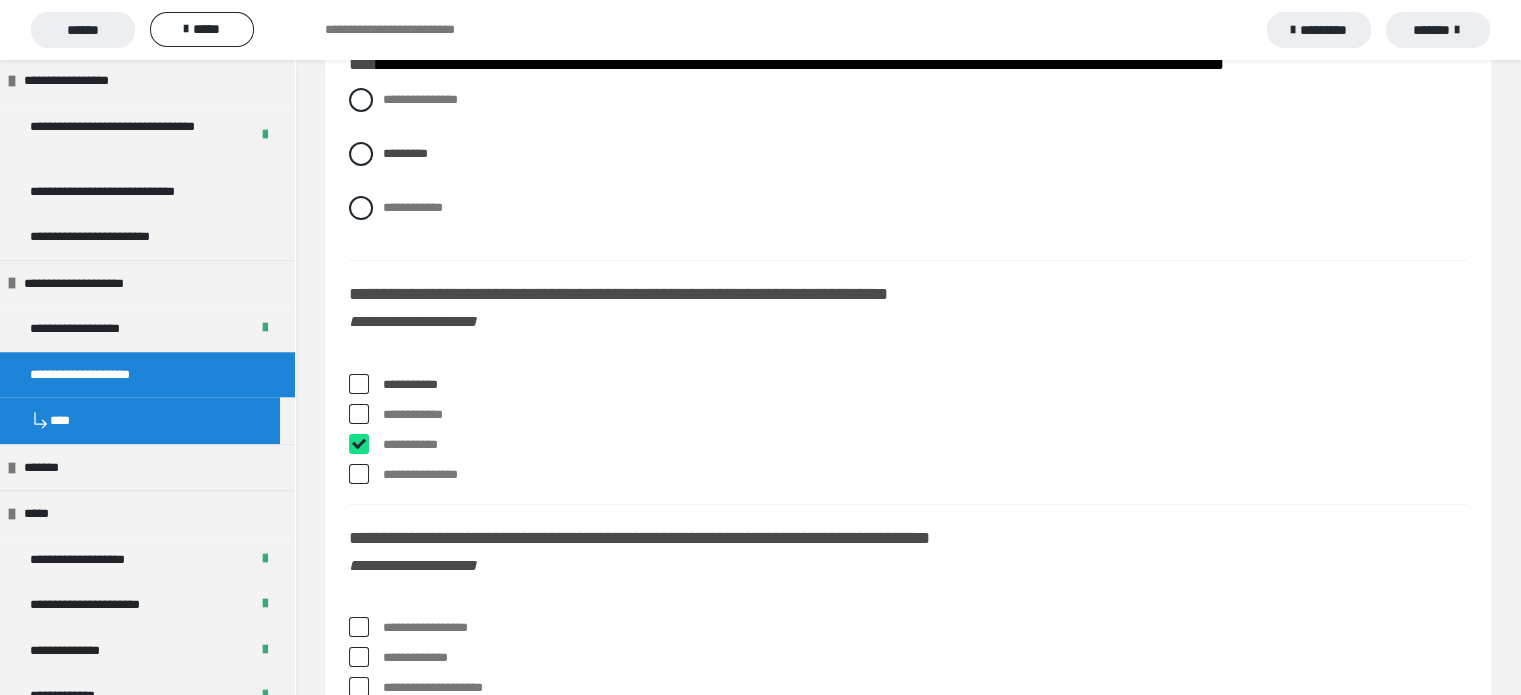 checkbox on "****" 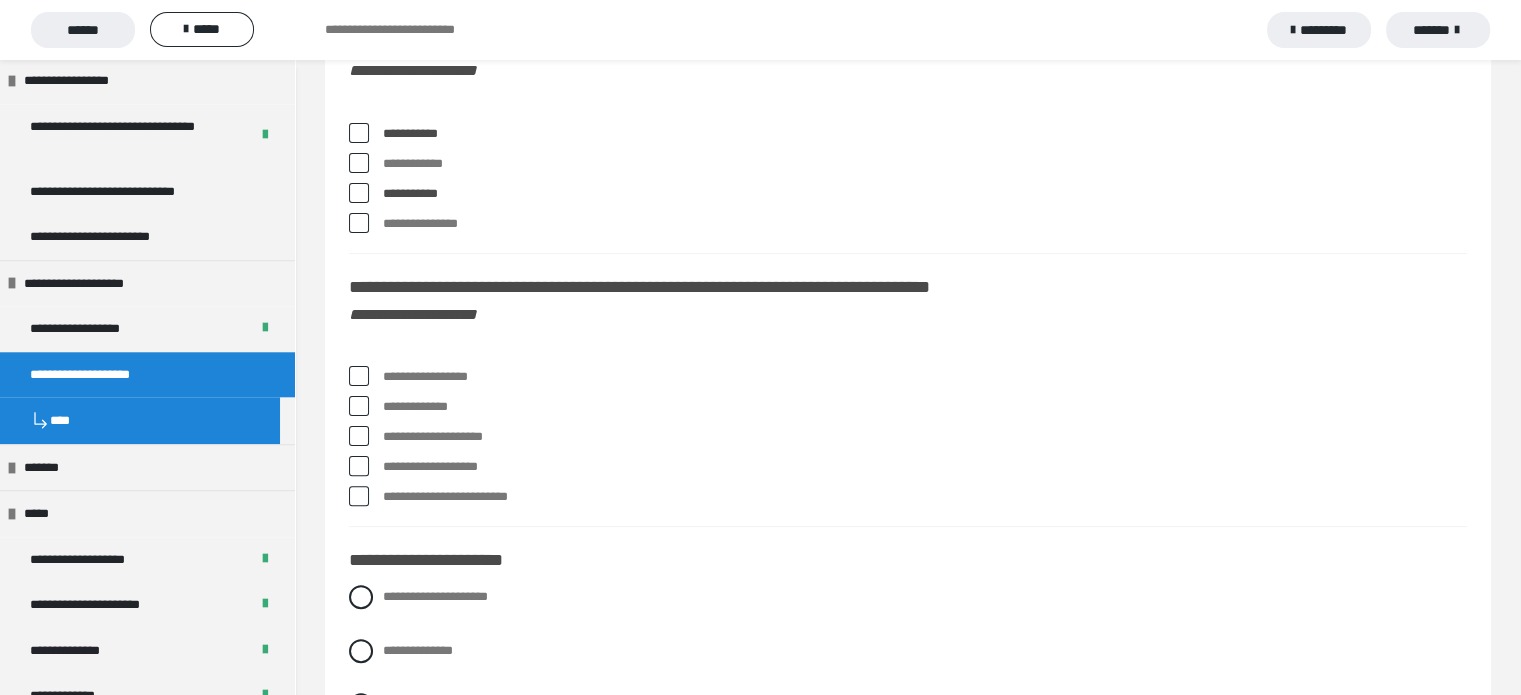 scroll, scrollTop: 8087, scrollLeft: 0, axis: vertical 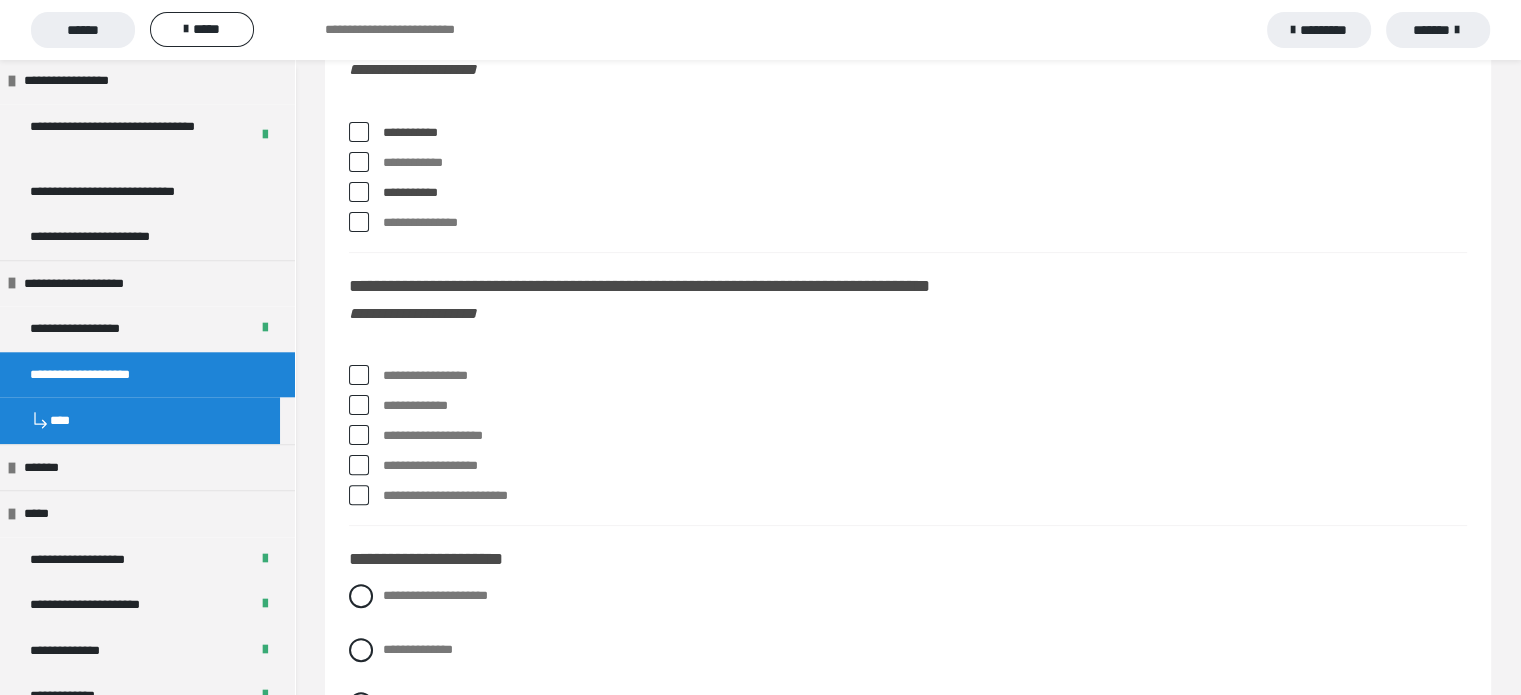 click at bounding box center (359, 375) 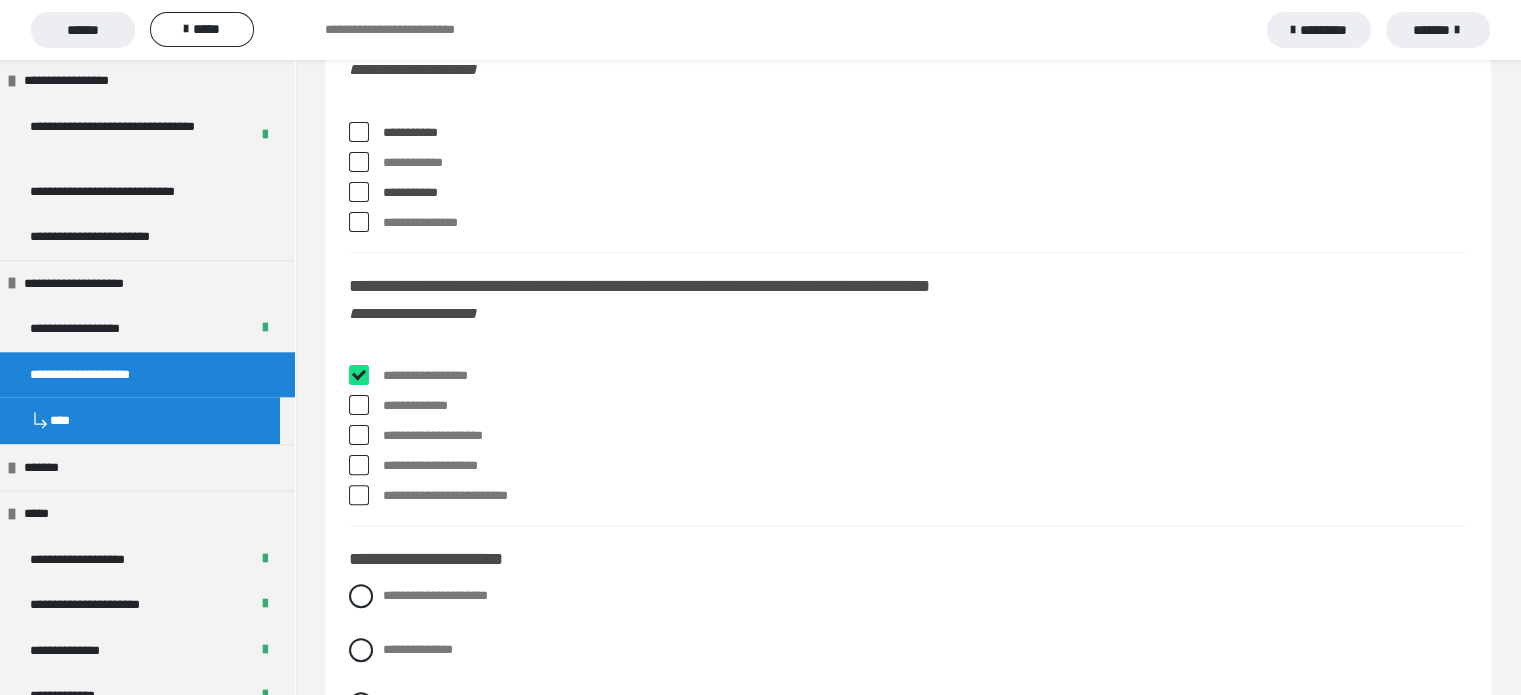 checkbox on "****" 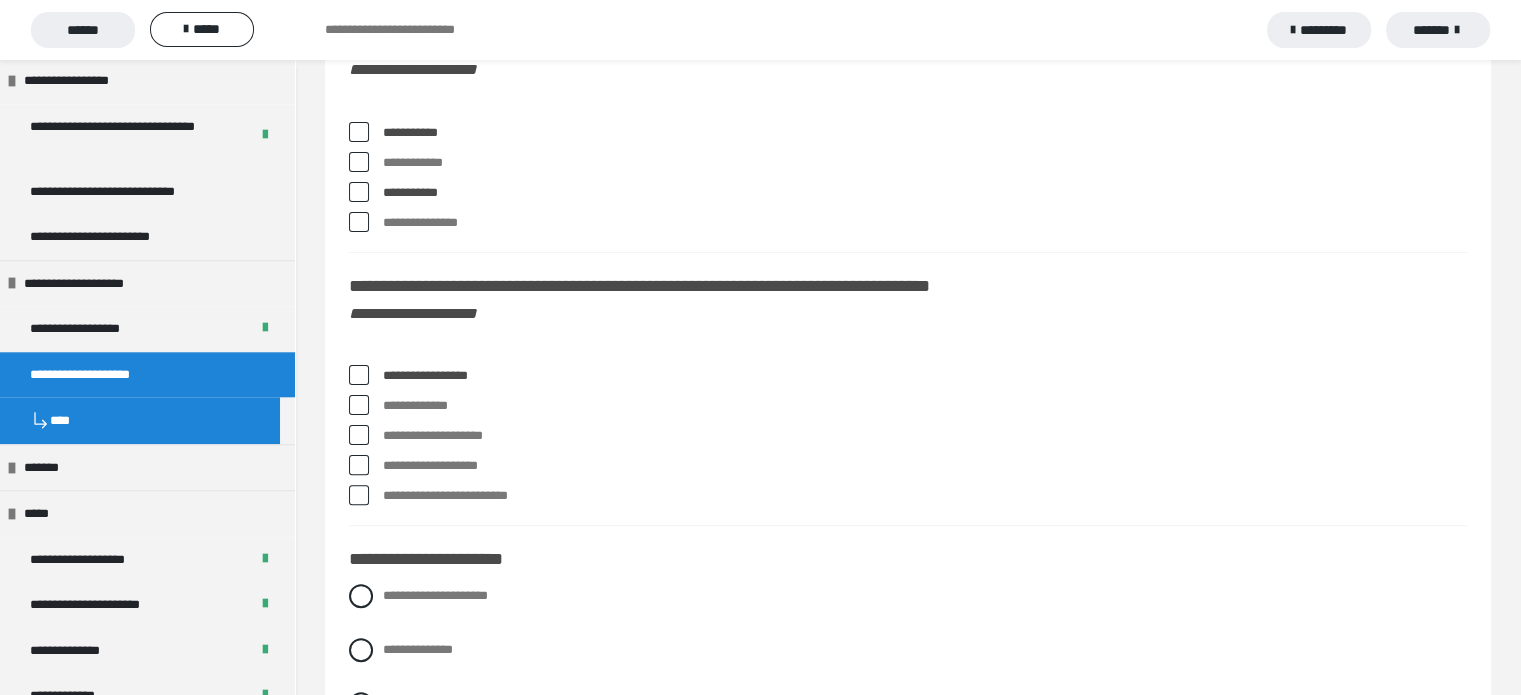 click at bounding box center [359, 435] 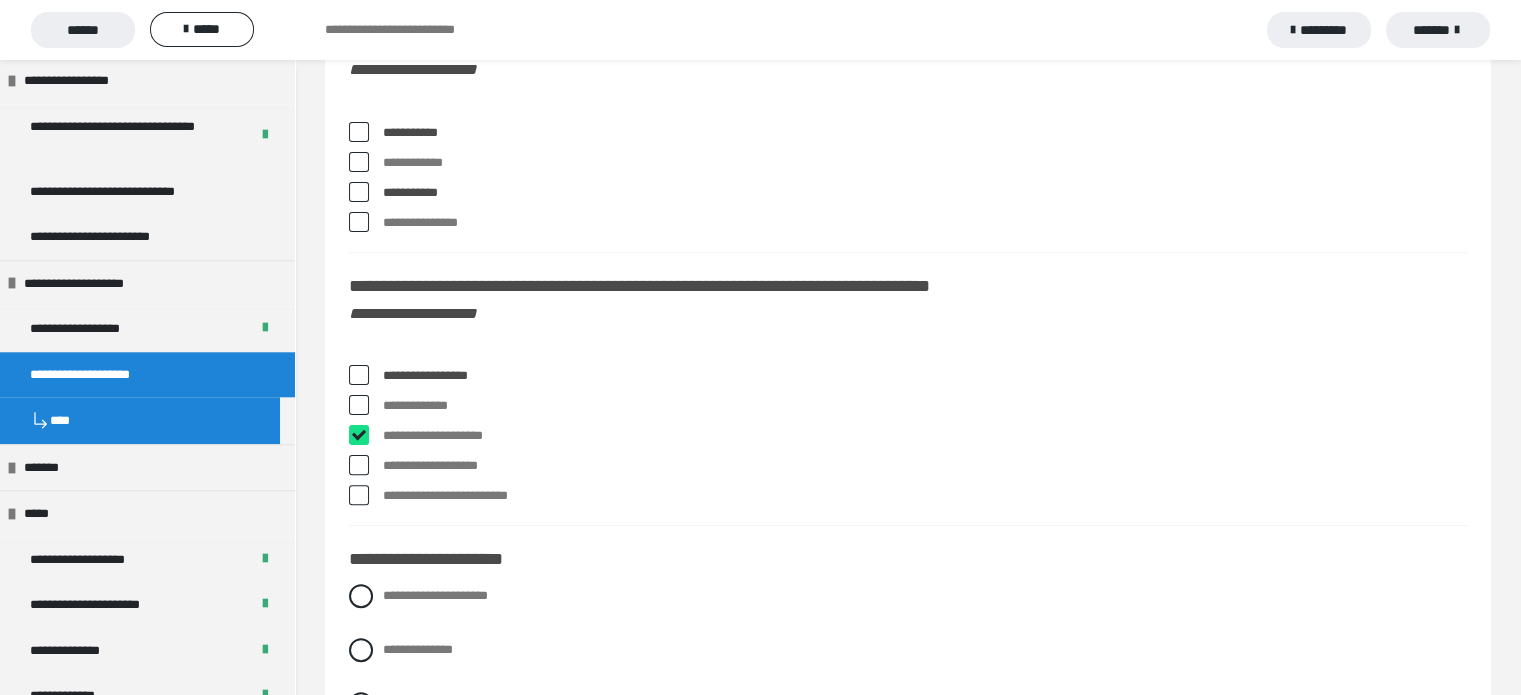 checkbox on "****" 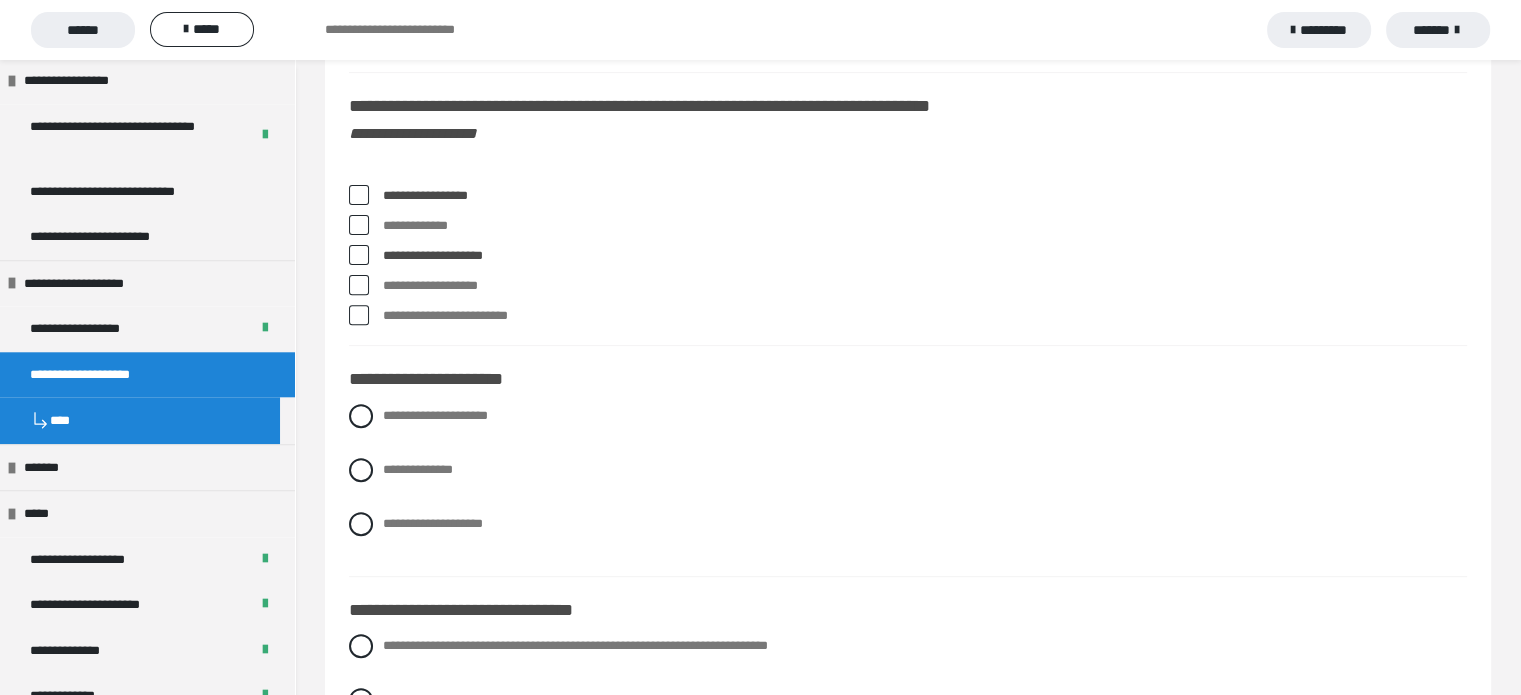 scroll, scrollTop: 8271, scrollLeft: 0, axis: vertical 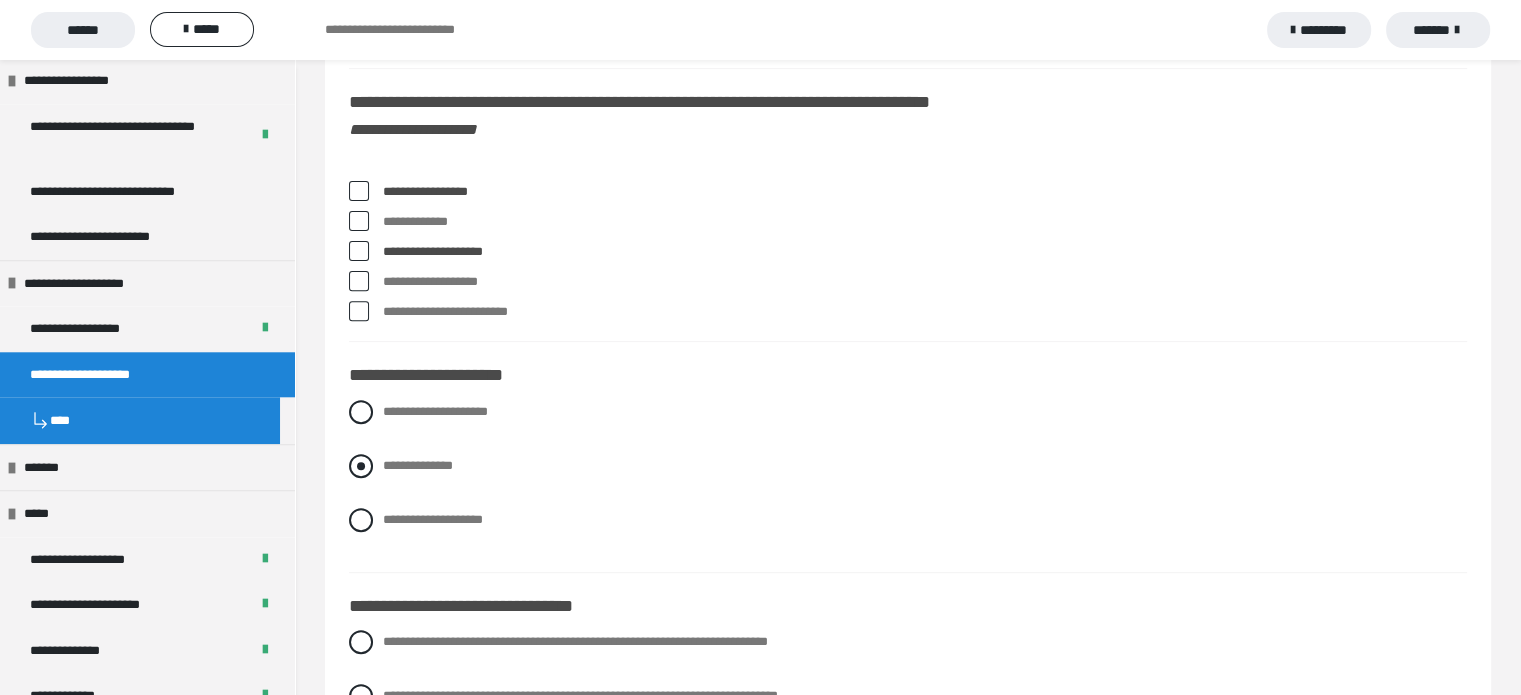 click at bounding box center [361, 466] 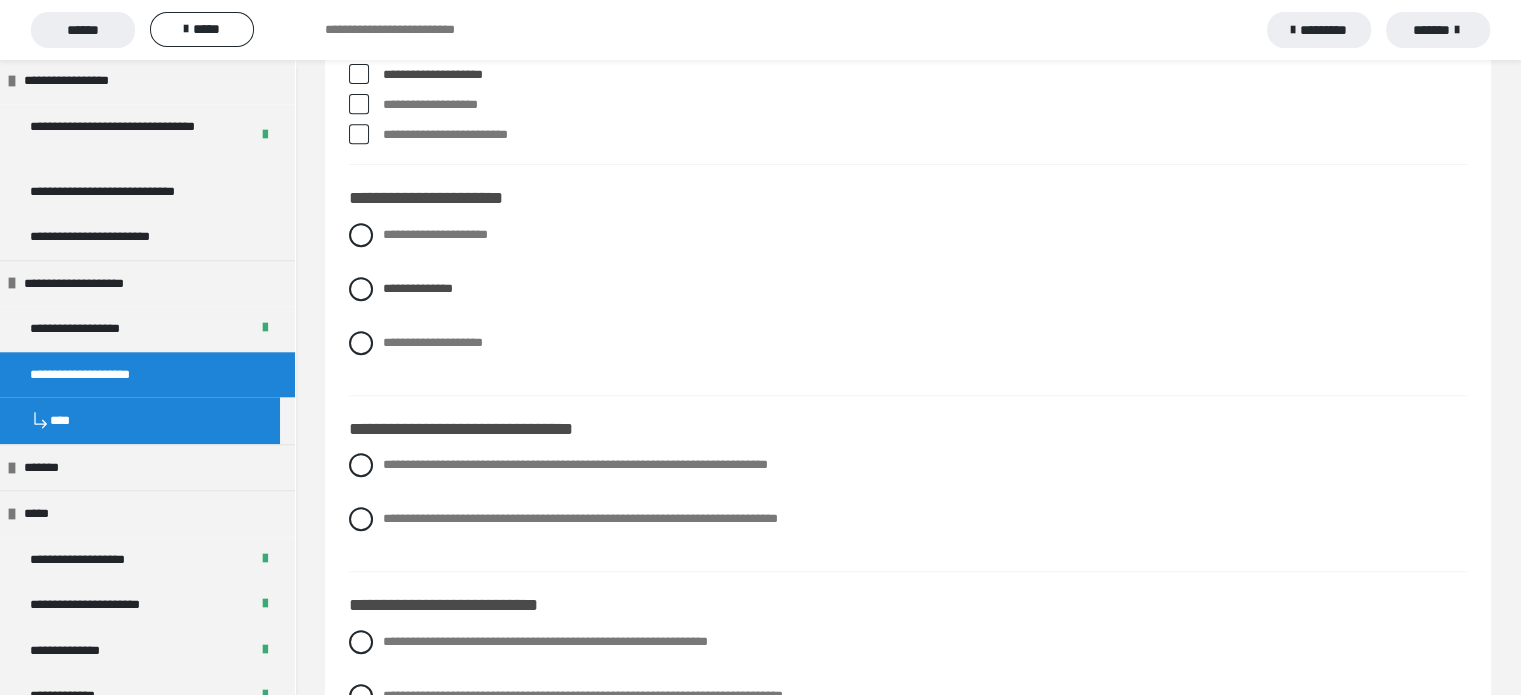 scroll, scrollTop: 8450, scrollLeft: 0, axis: vertical 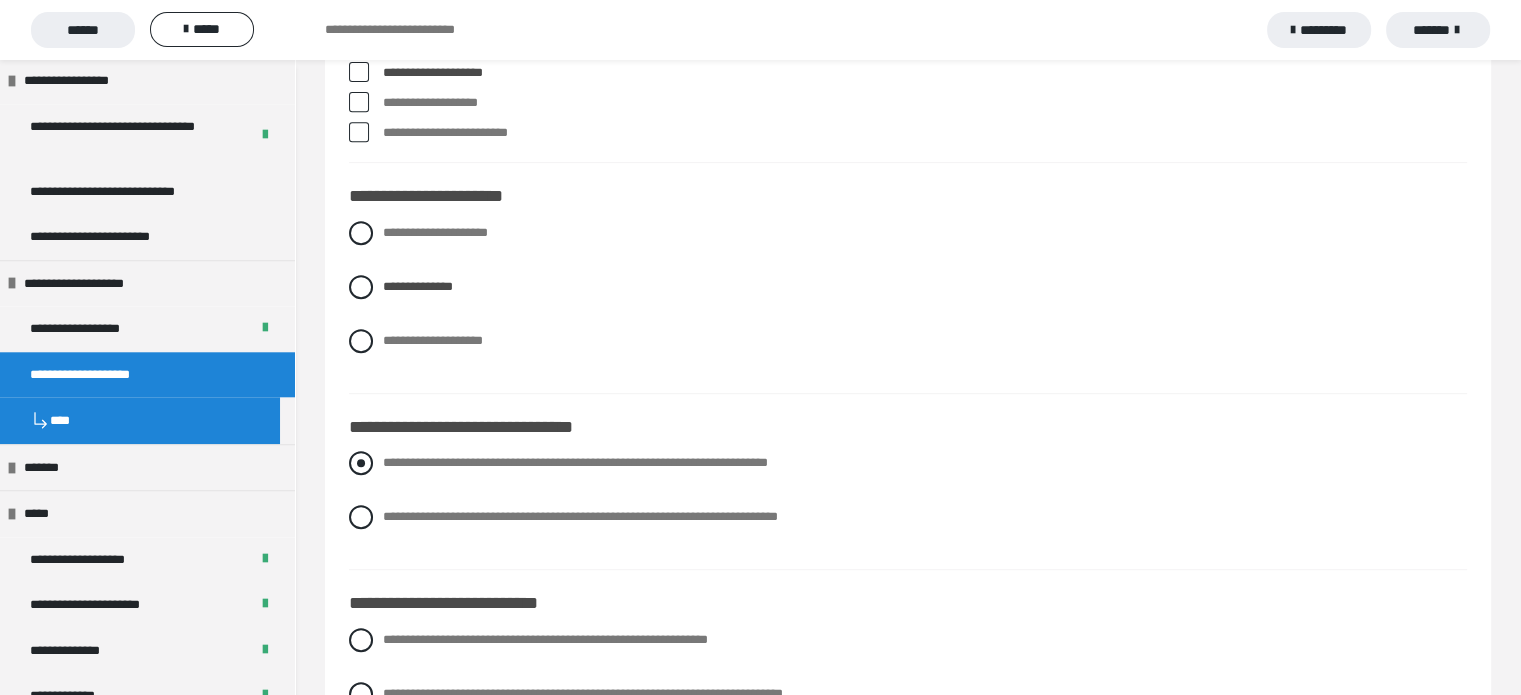 click at bounding box center (361, 463) 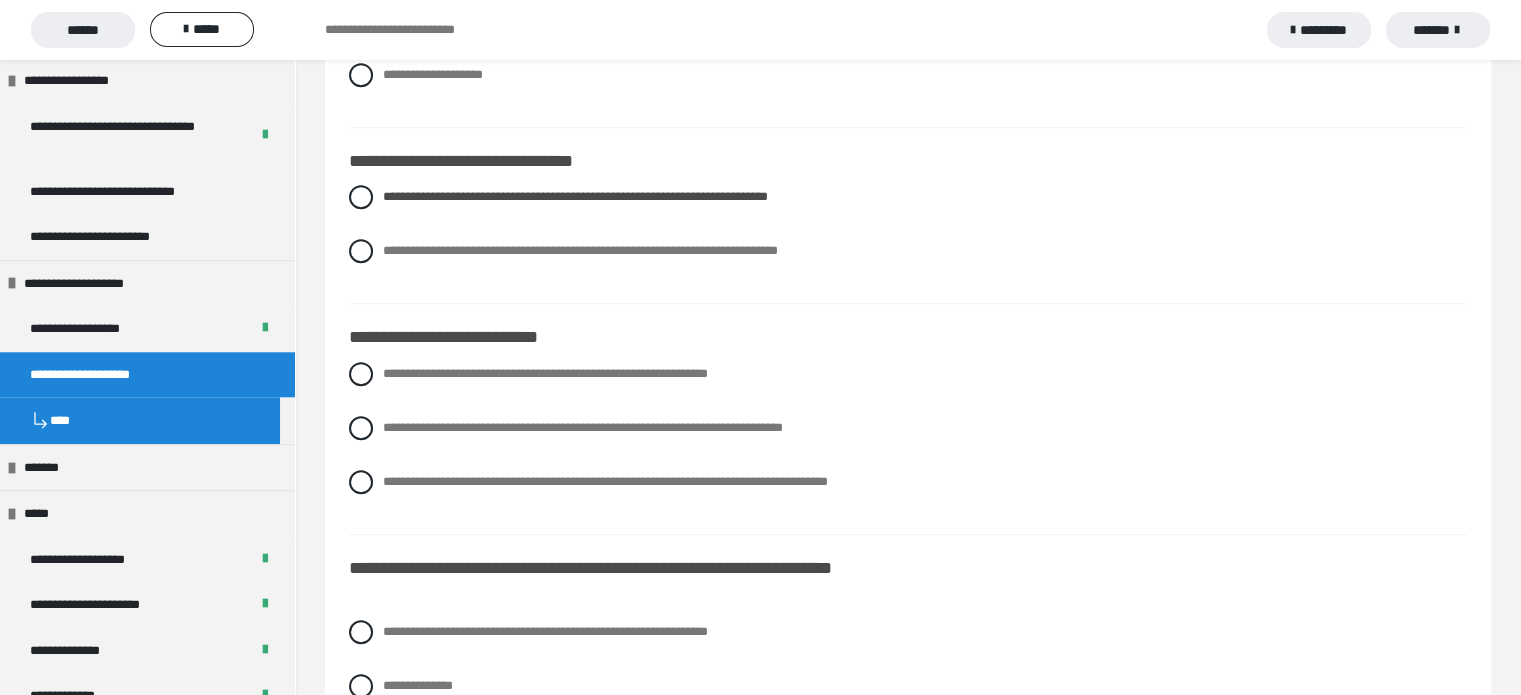 scroll, scrollTop: 8720, scrollLeft: 0, axis: vertical 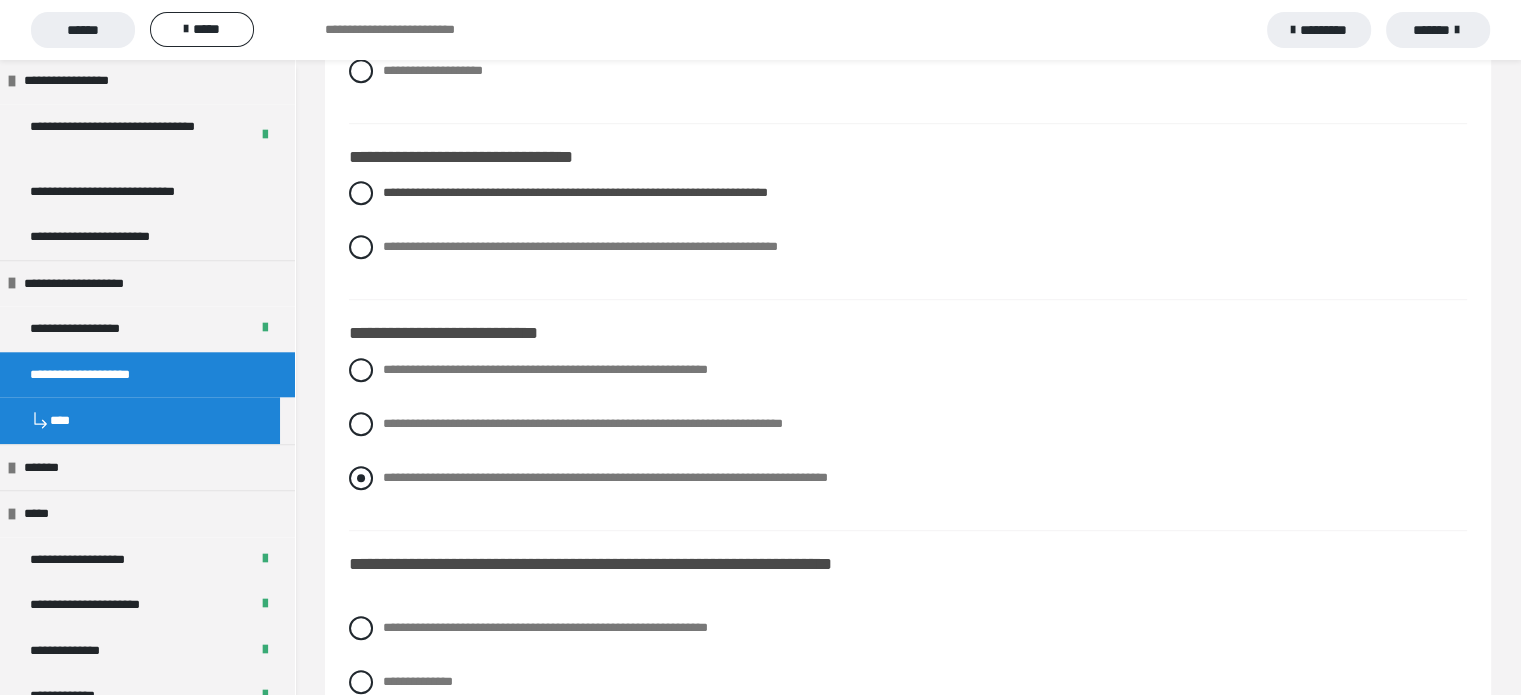click at bounding box center [361, 478] 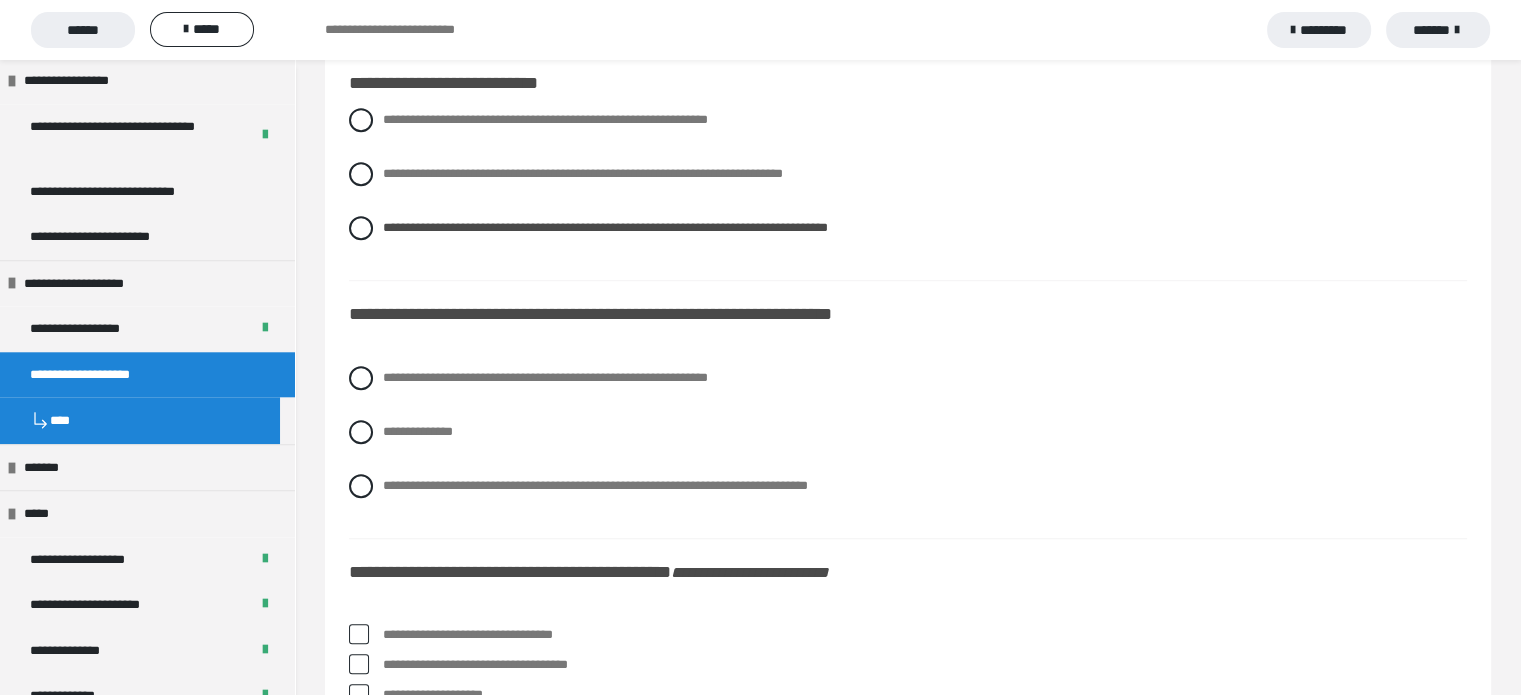 scroll, scrollTop: 8971, scrollLeft: 0, axis: vertical 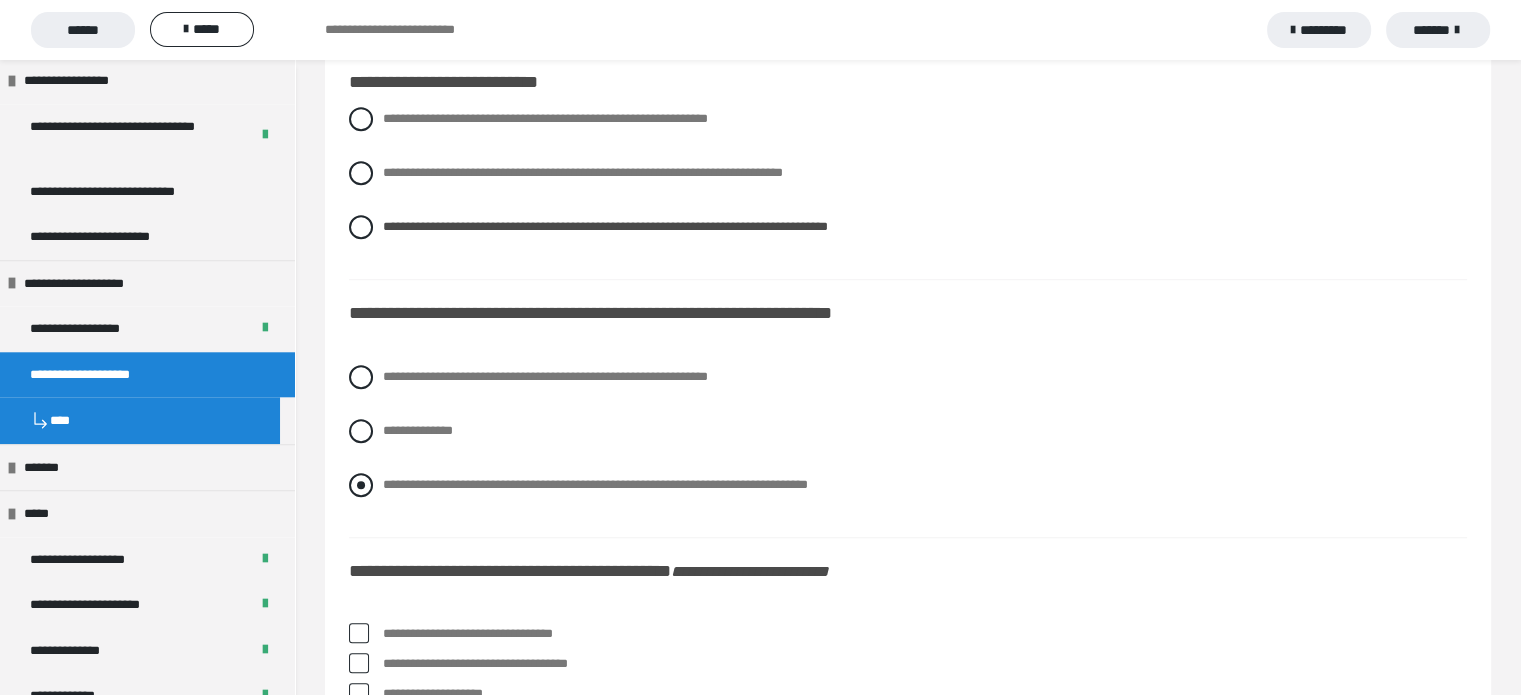 click at bounding box center (361, 485) 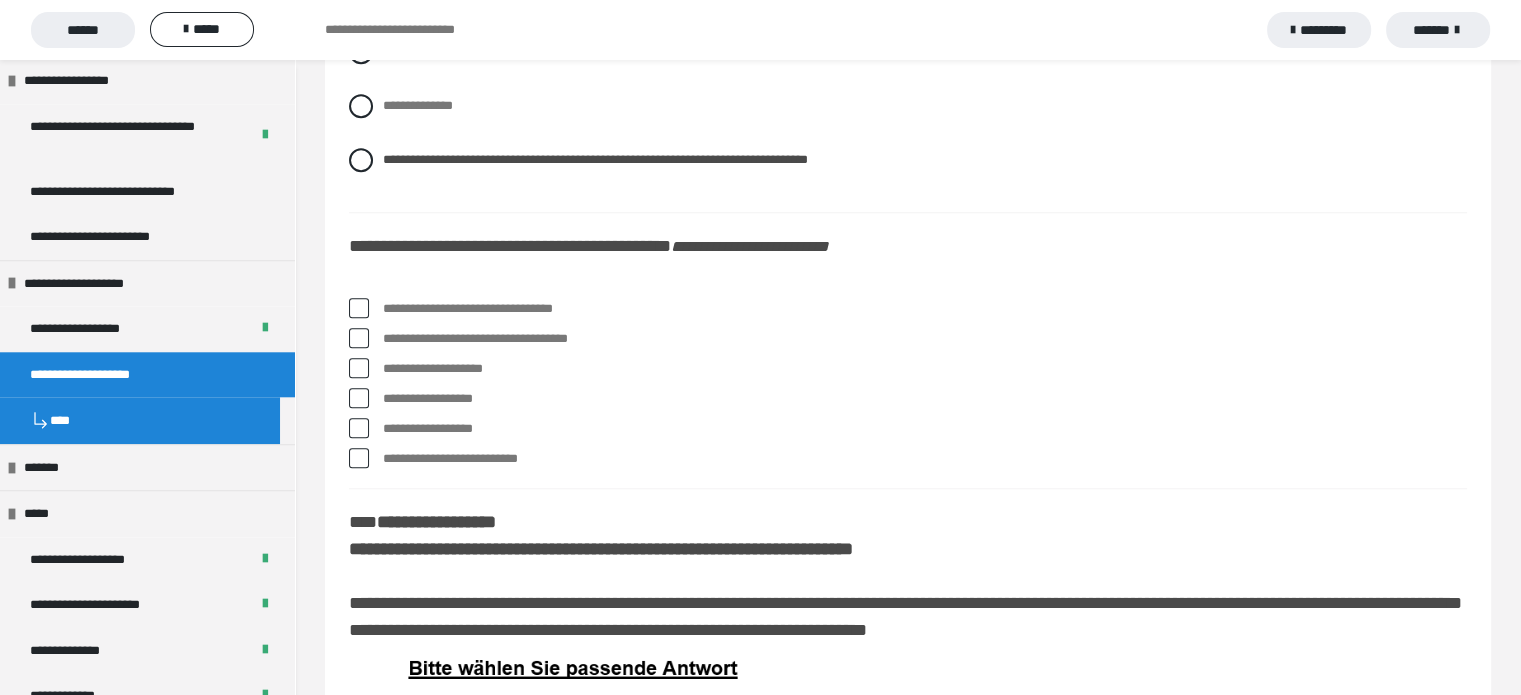 scroll, scrollTop: 9298, scrollLeft: 0, axis: vertical 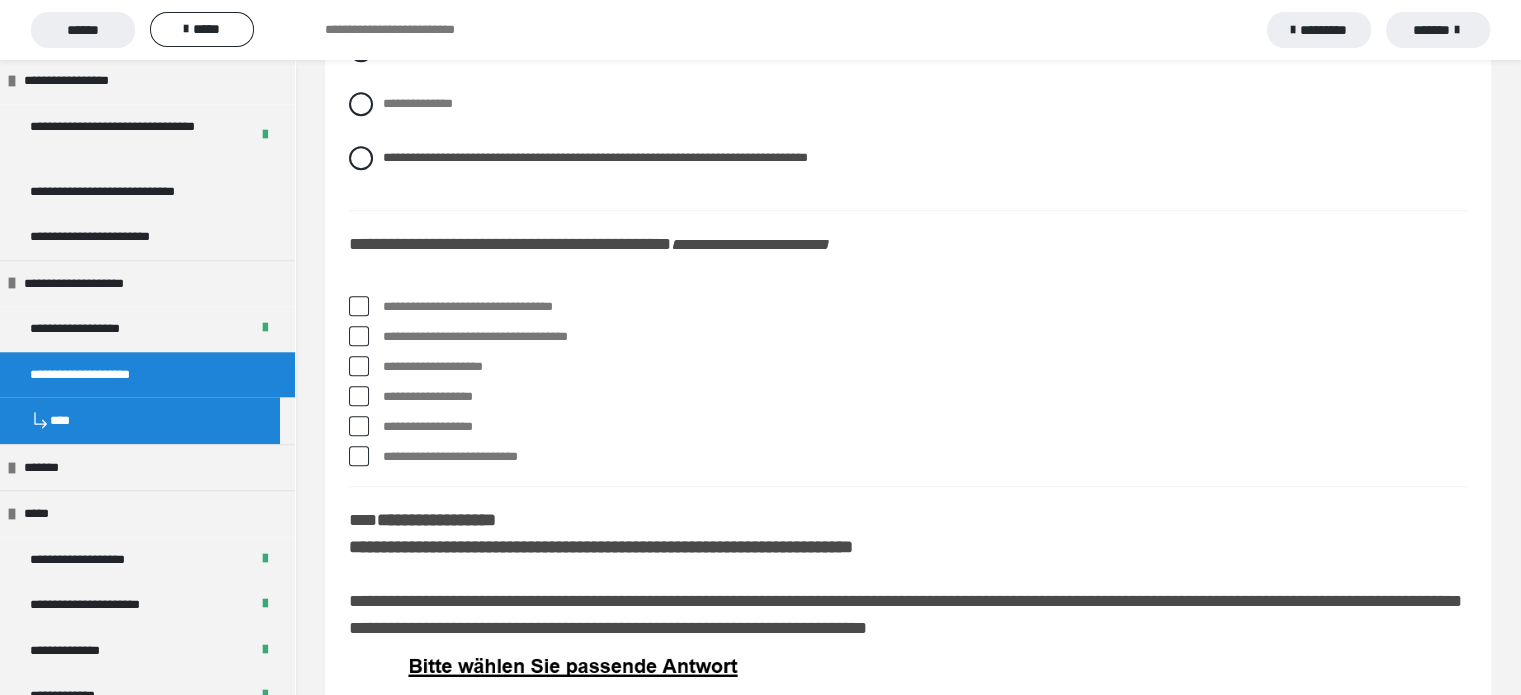 click at bounding box center (359, 306) 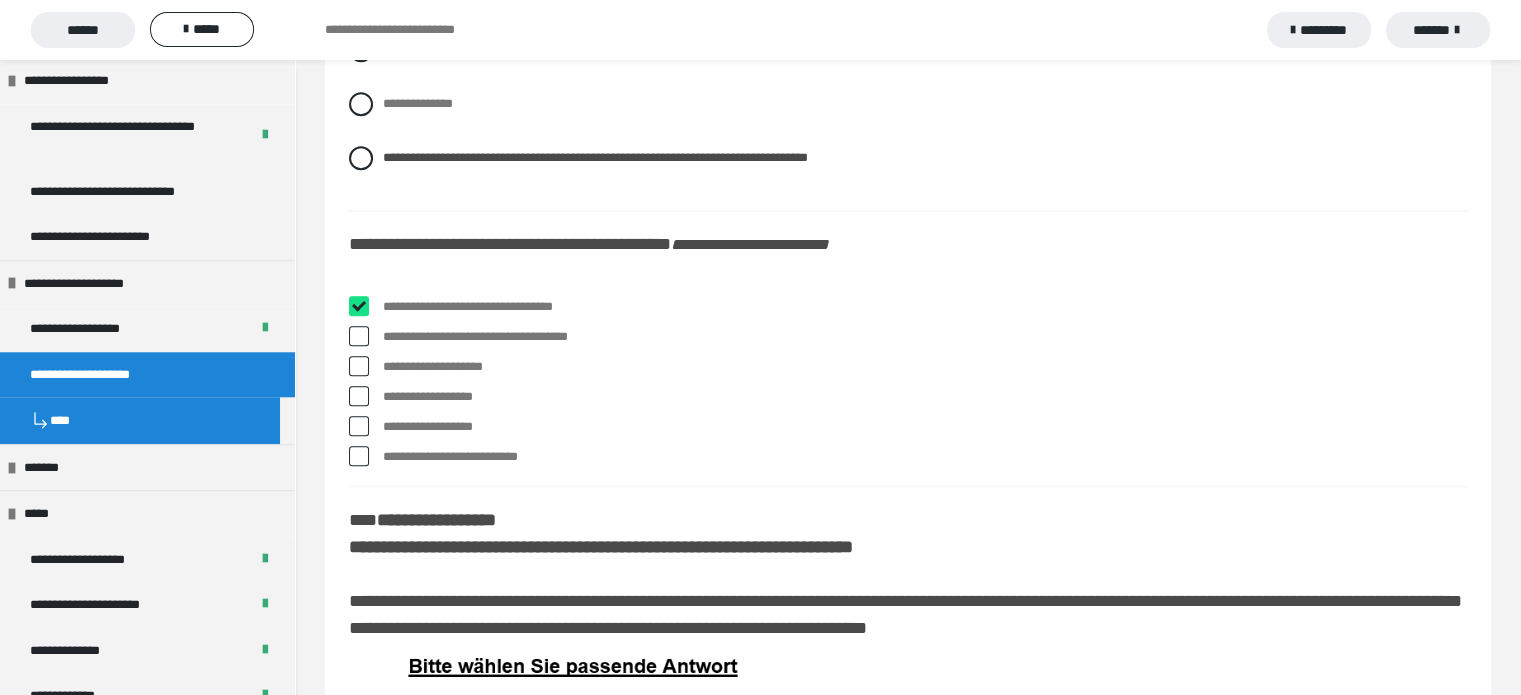 checkbox on "****" 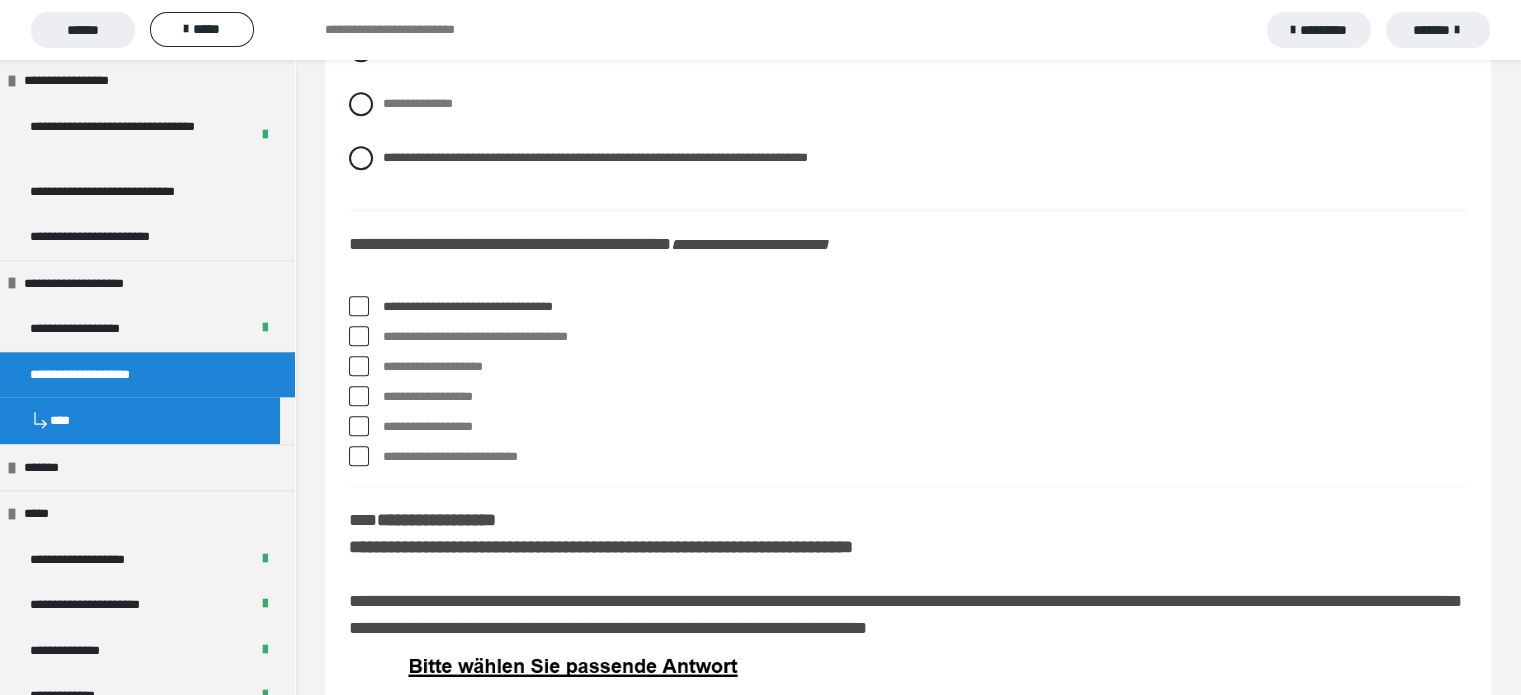 click at bounding box center (359, 336) 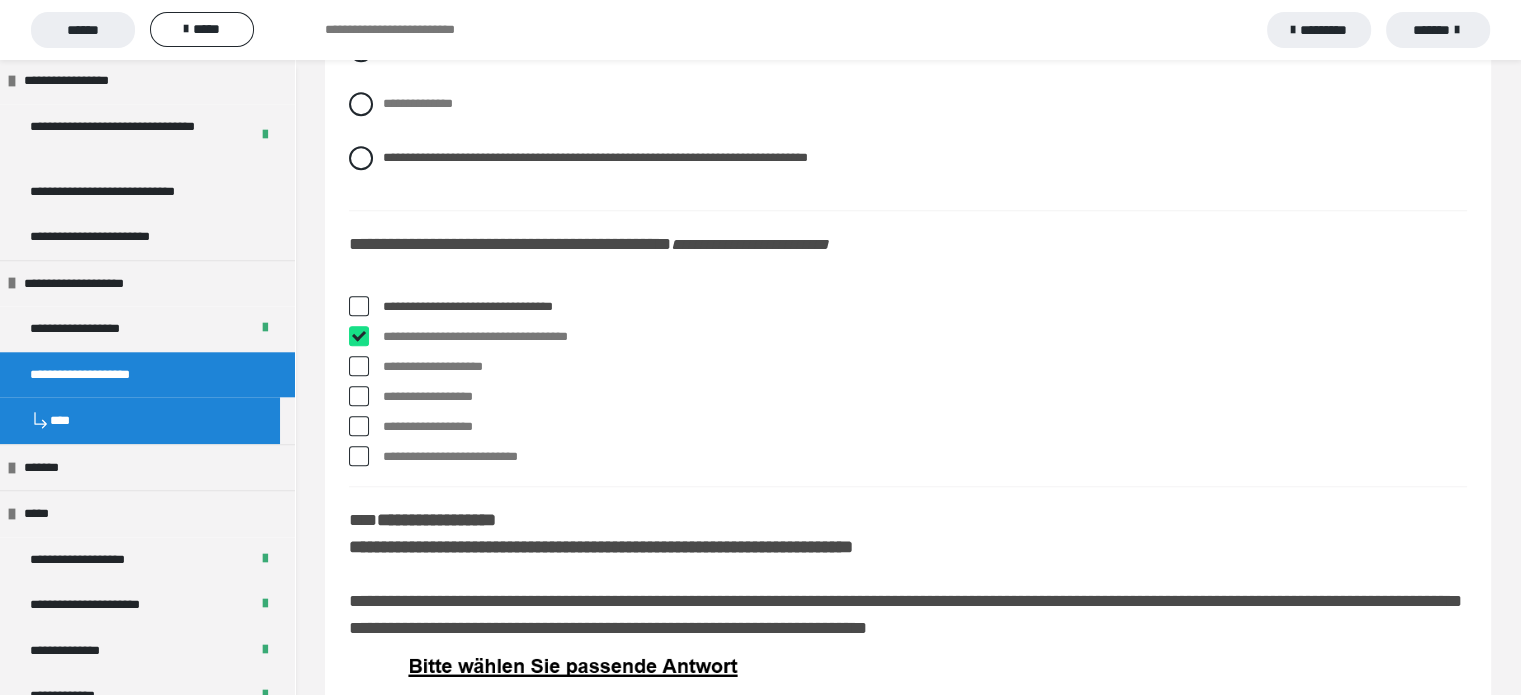 checkbox on "****" 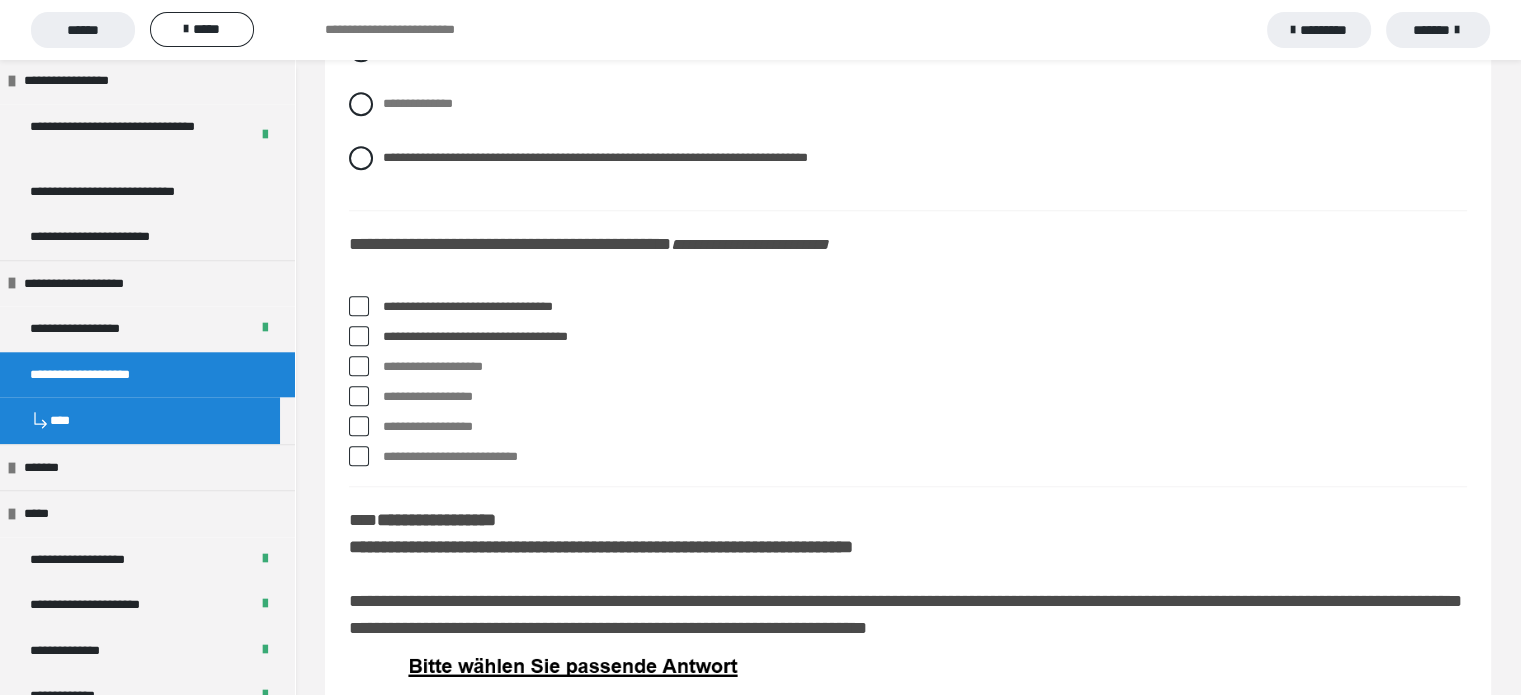 click at bounding box center [359, 426] 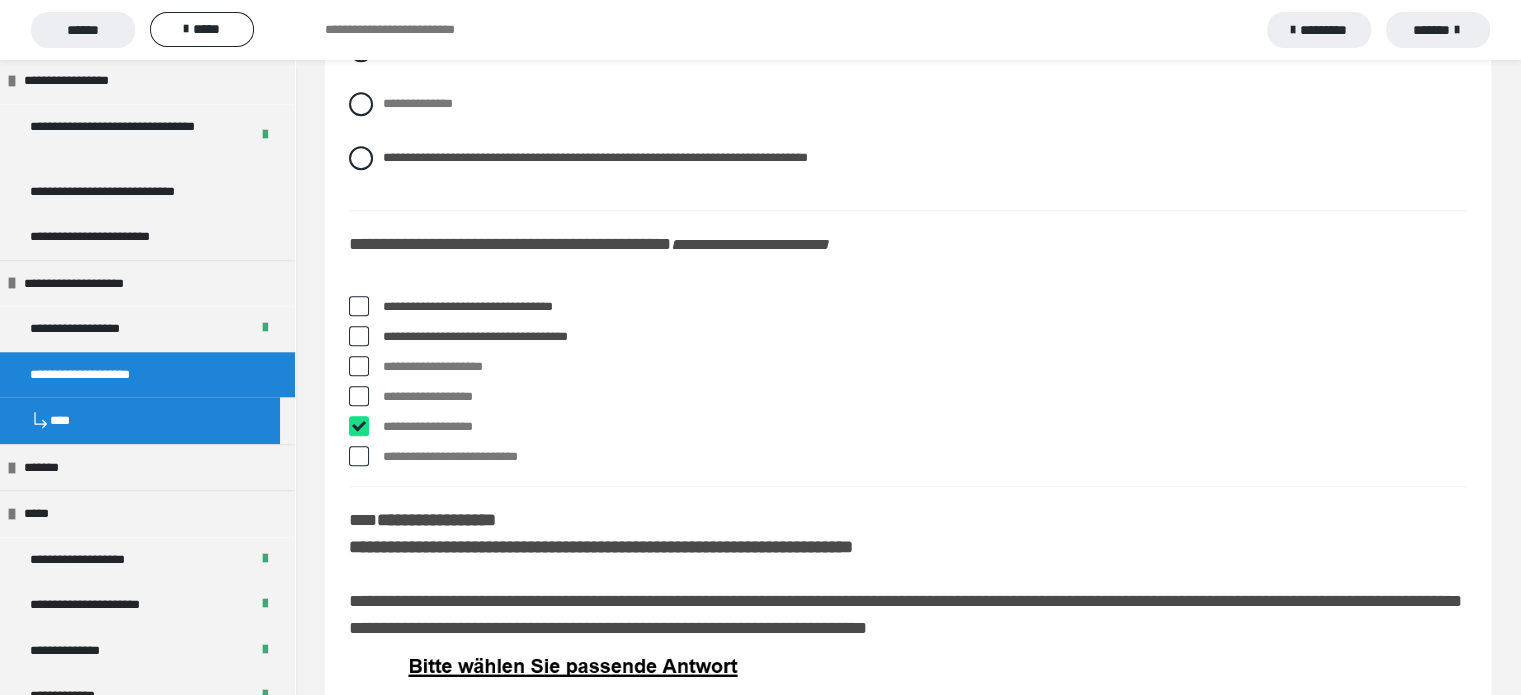 checkbox on "****" 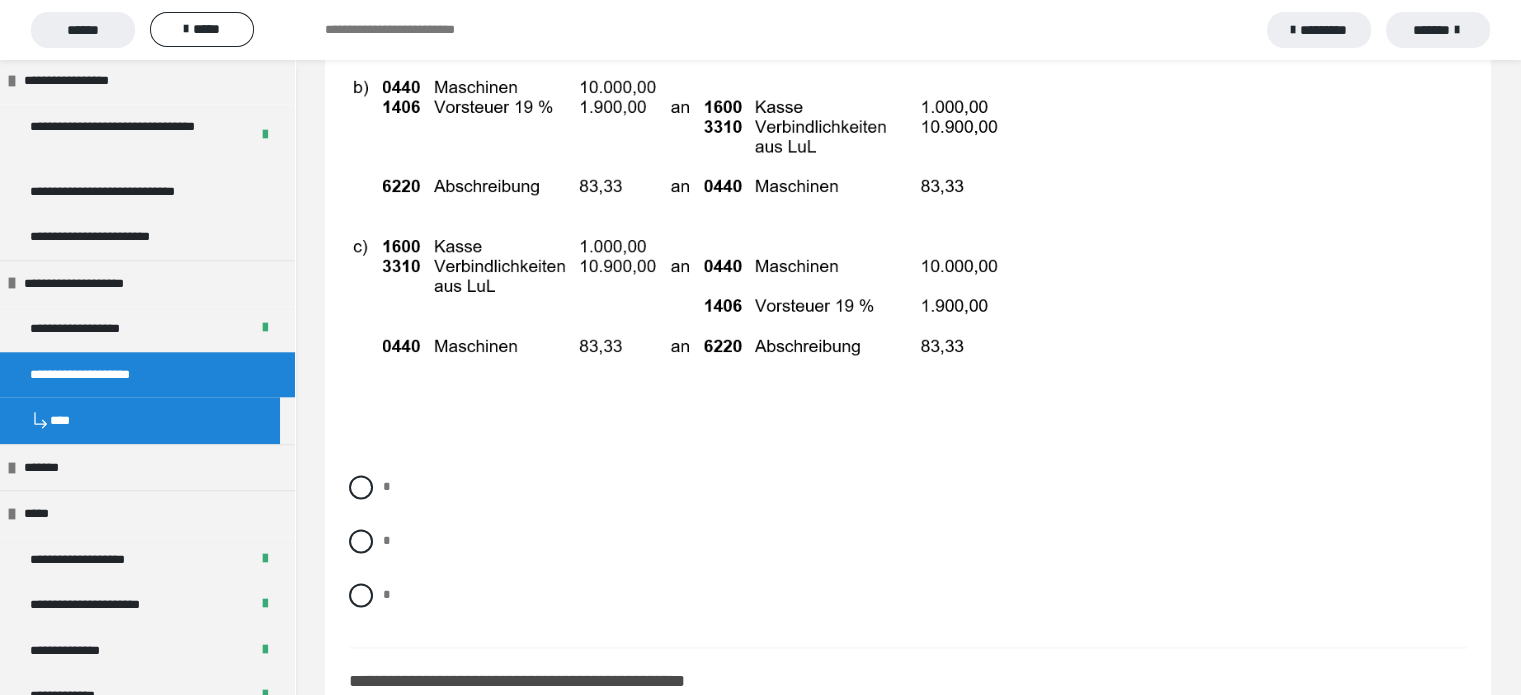 scroll, scrollTop: 10166, scrollLeft: 0, axis: vertical 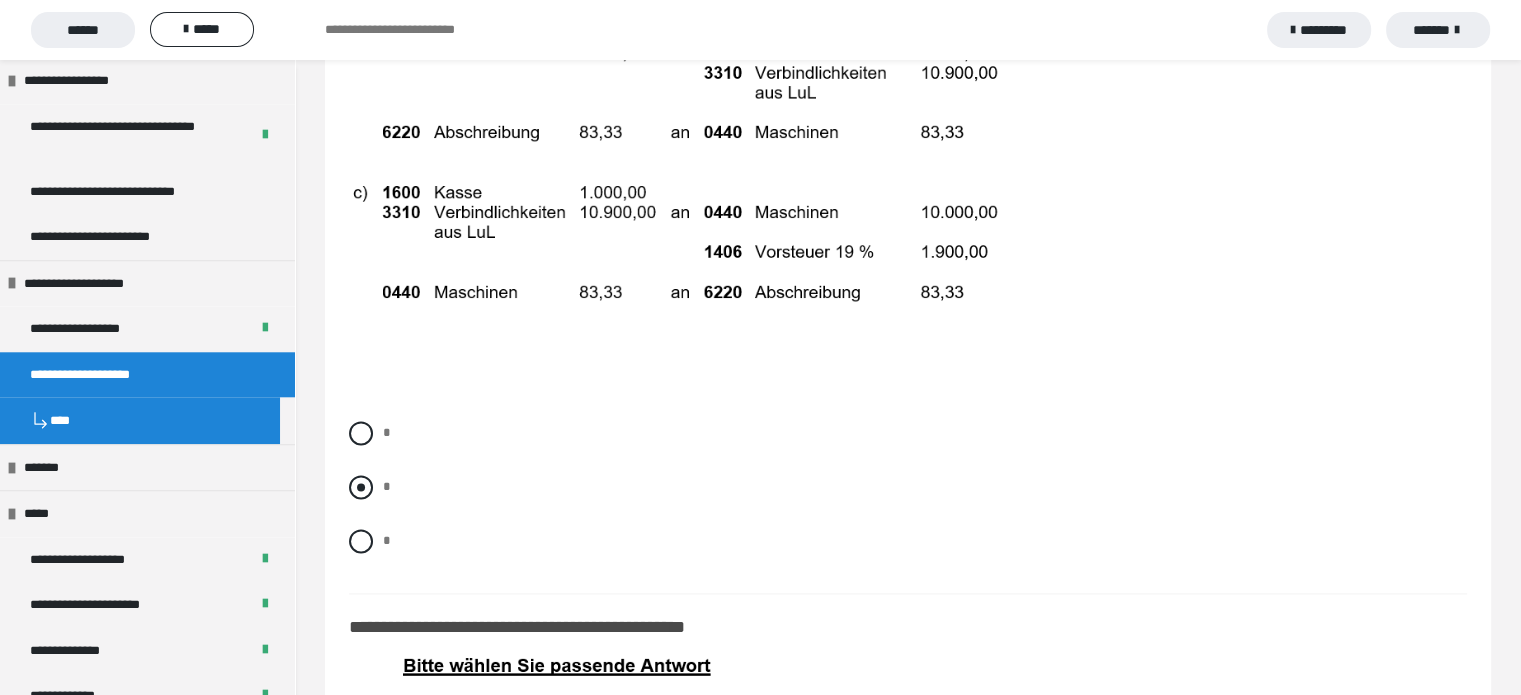 click at bounding box center [361, 487] 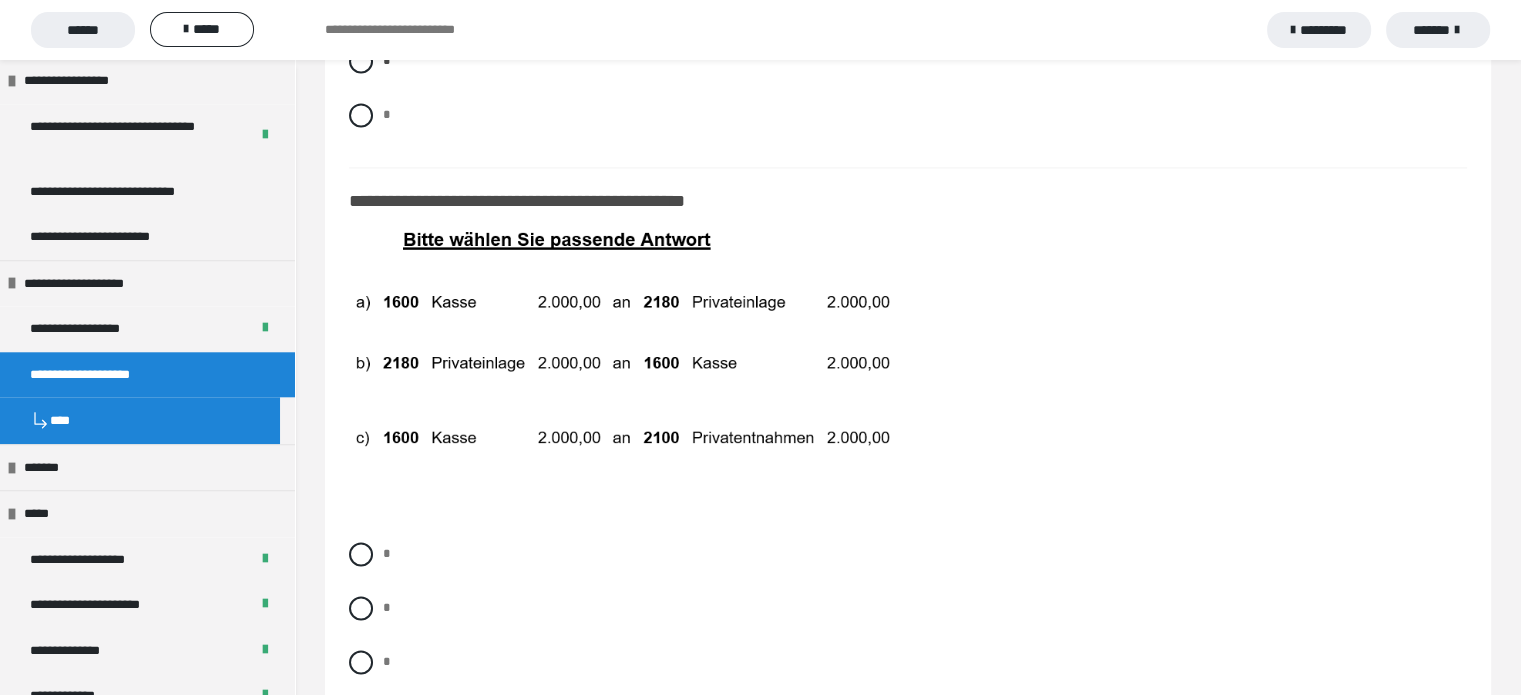 scroll, scrollTop: 10628, scrollLeft: 0, axis: vertical 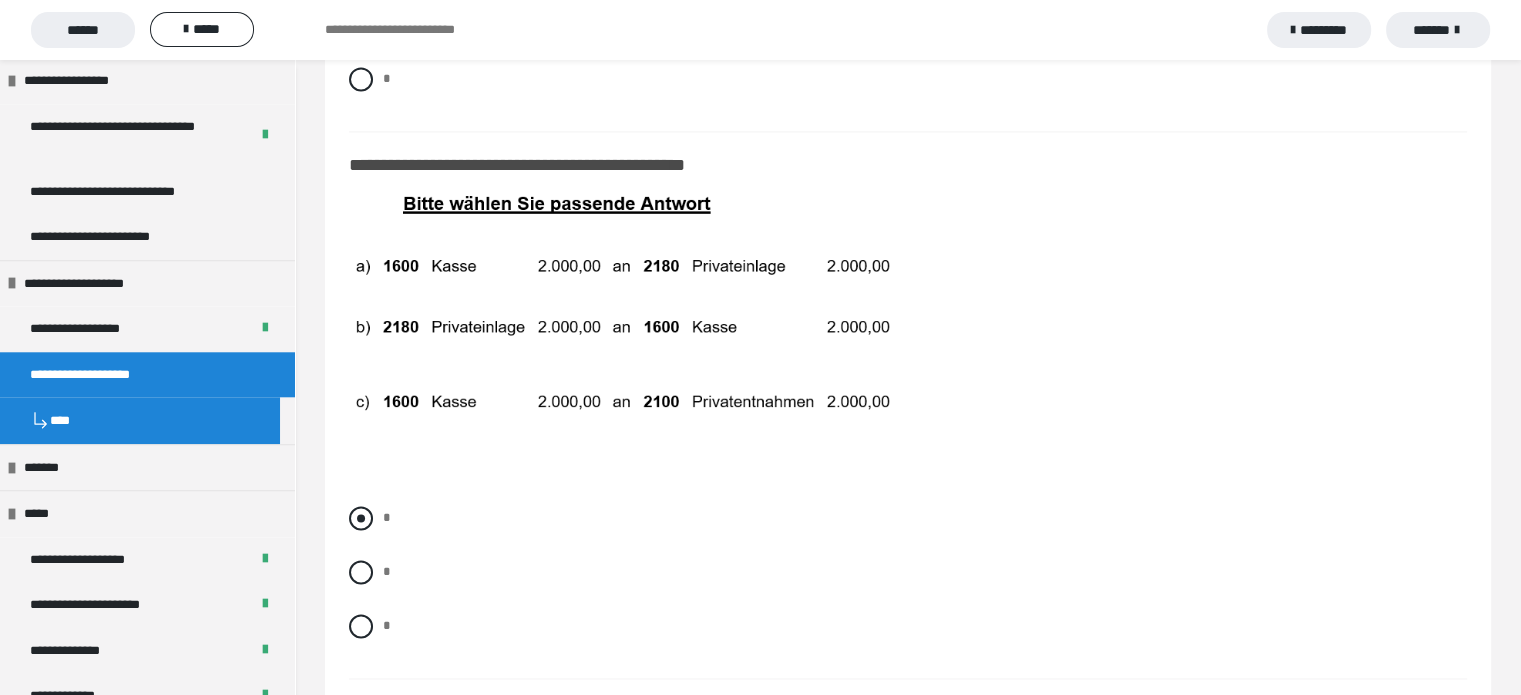 click at bounding box center [361, 518] 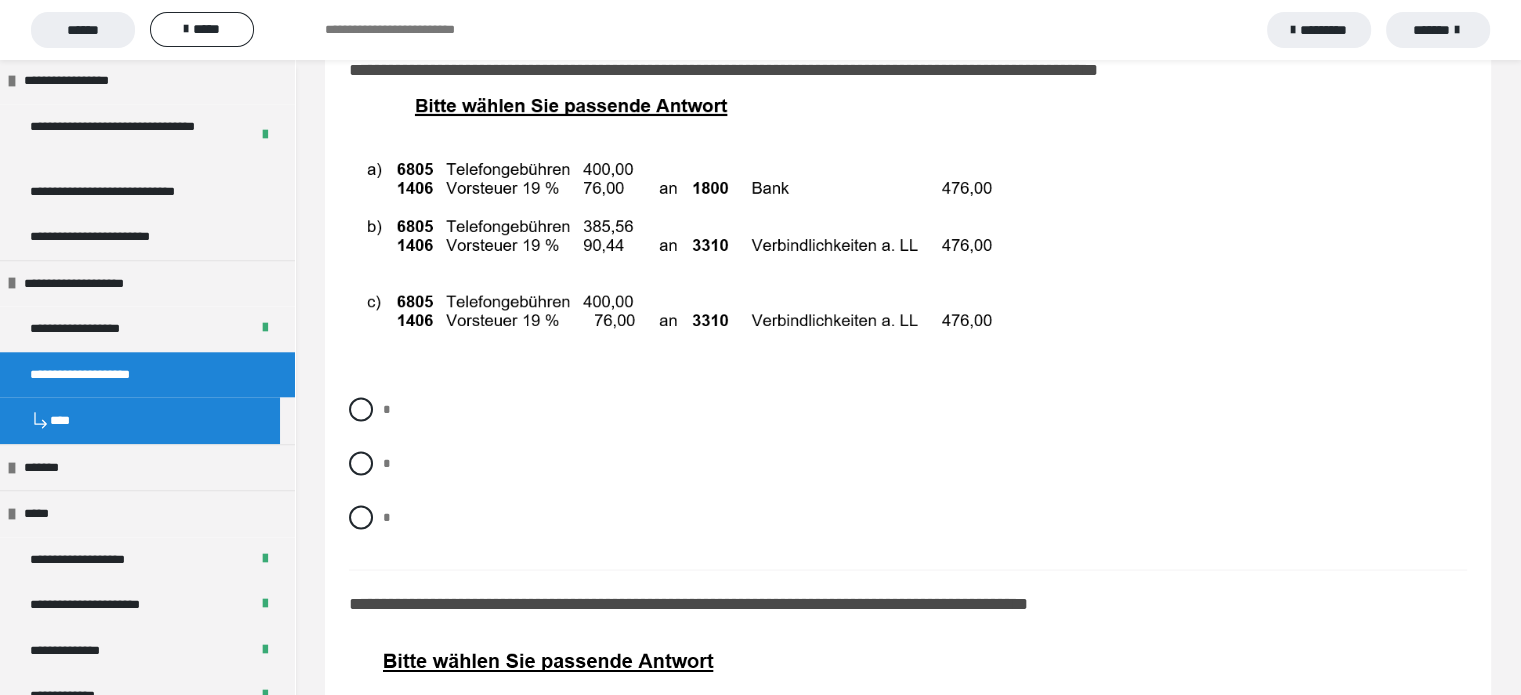 scroll, scrollTop: 11278, scrollLeft: 0, axis: vertical 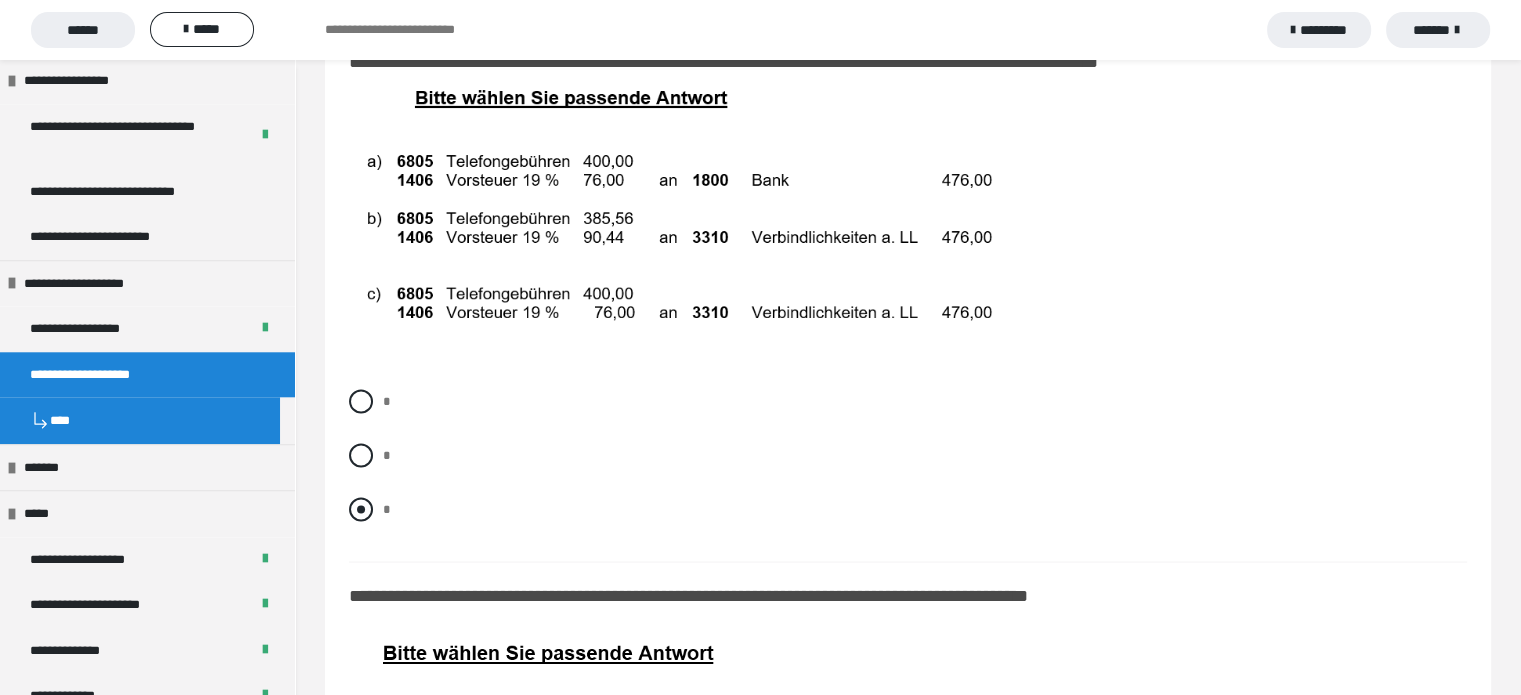click at bounding box center [361, 509] 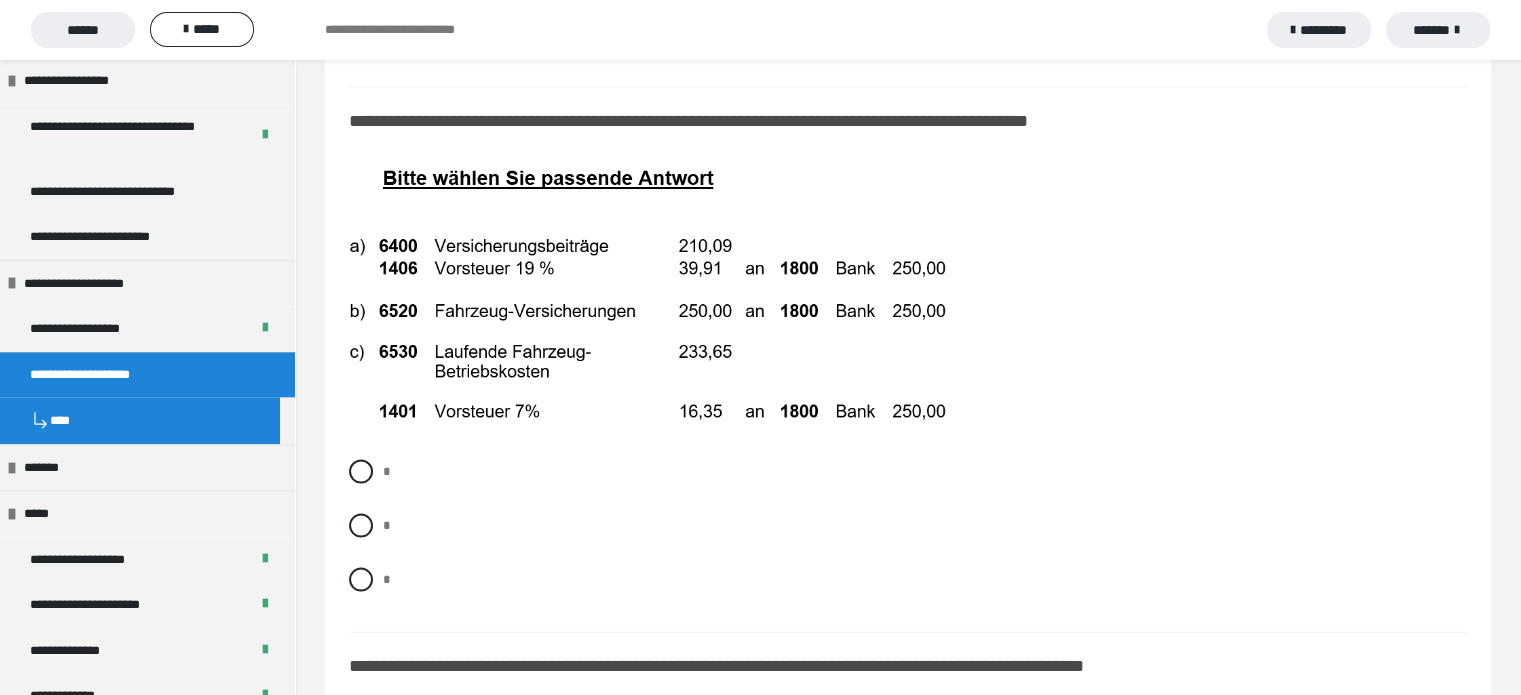 scroll, scrollTop: 11754, scrollLeft: 0, axis: vertical 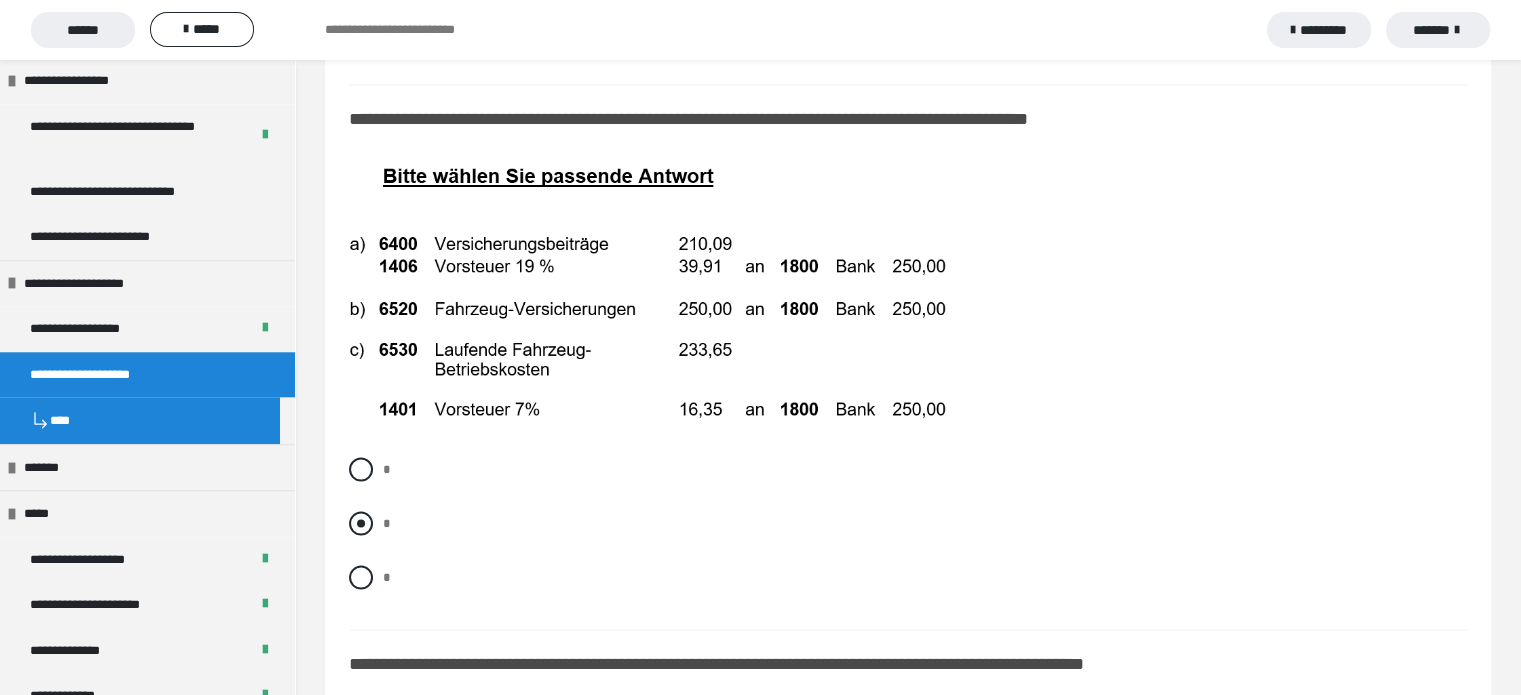 click at bounding box center [361, 524] 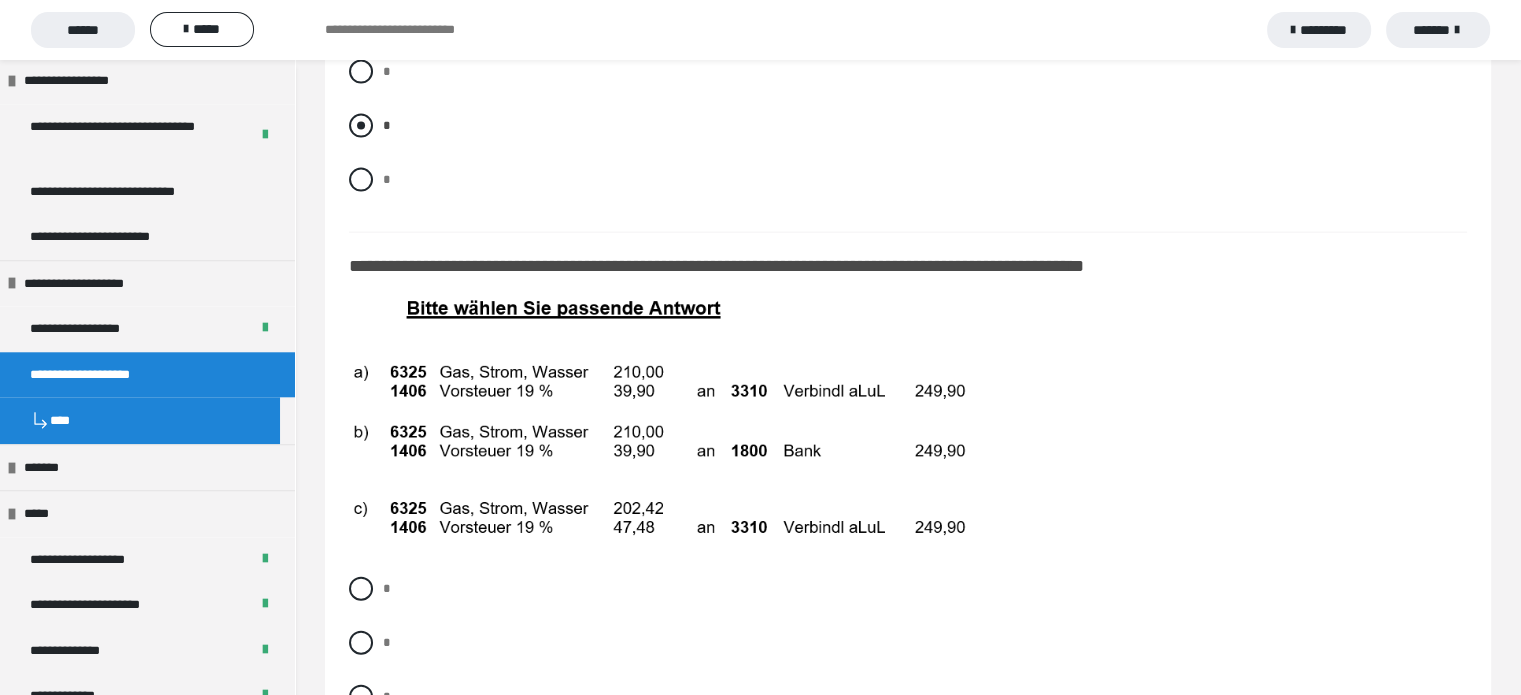 scroll, scrollTop: 12154, scrollLeft: 0, axis: vertical 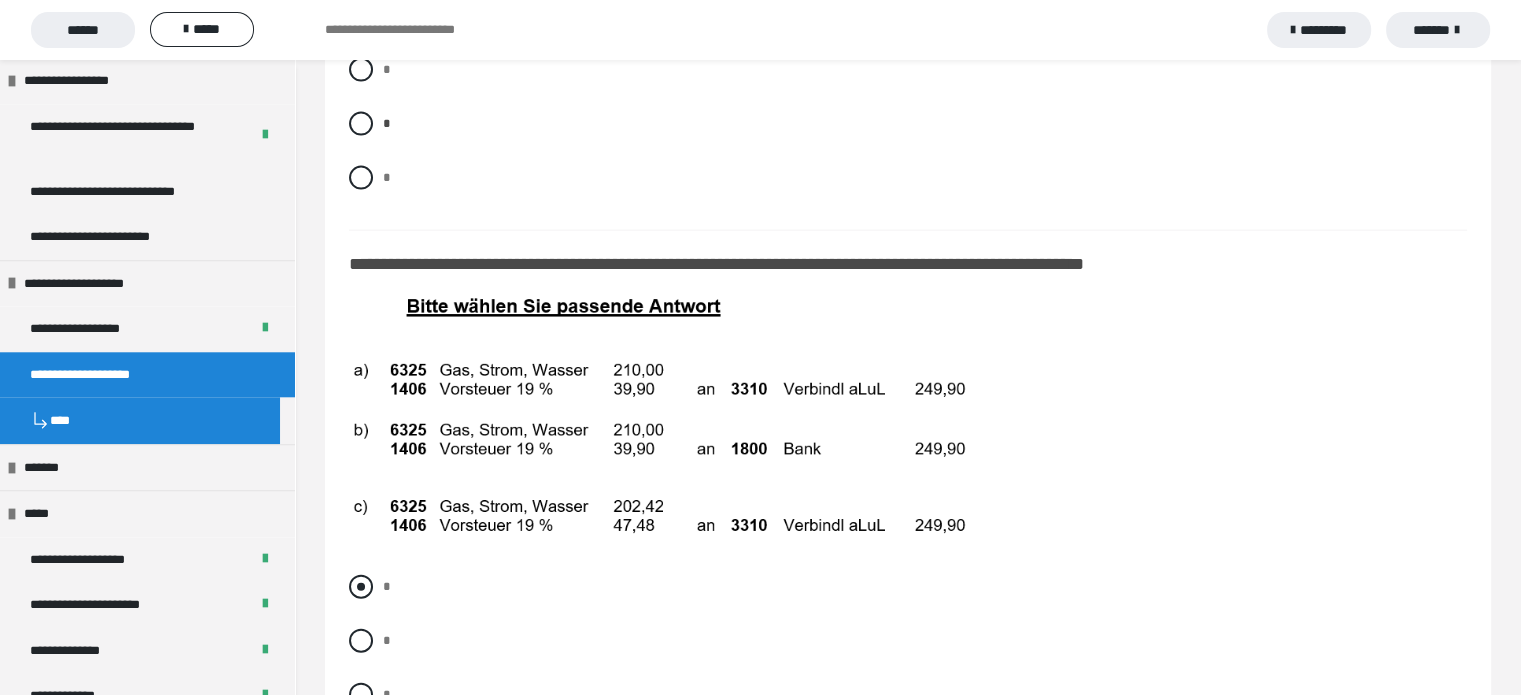 click at bounding box center [361, 587] 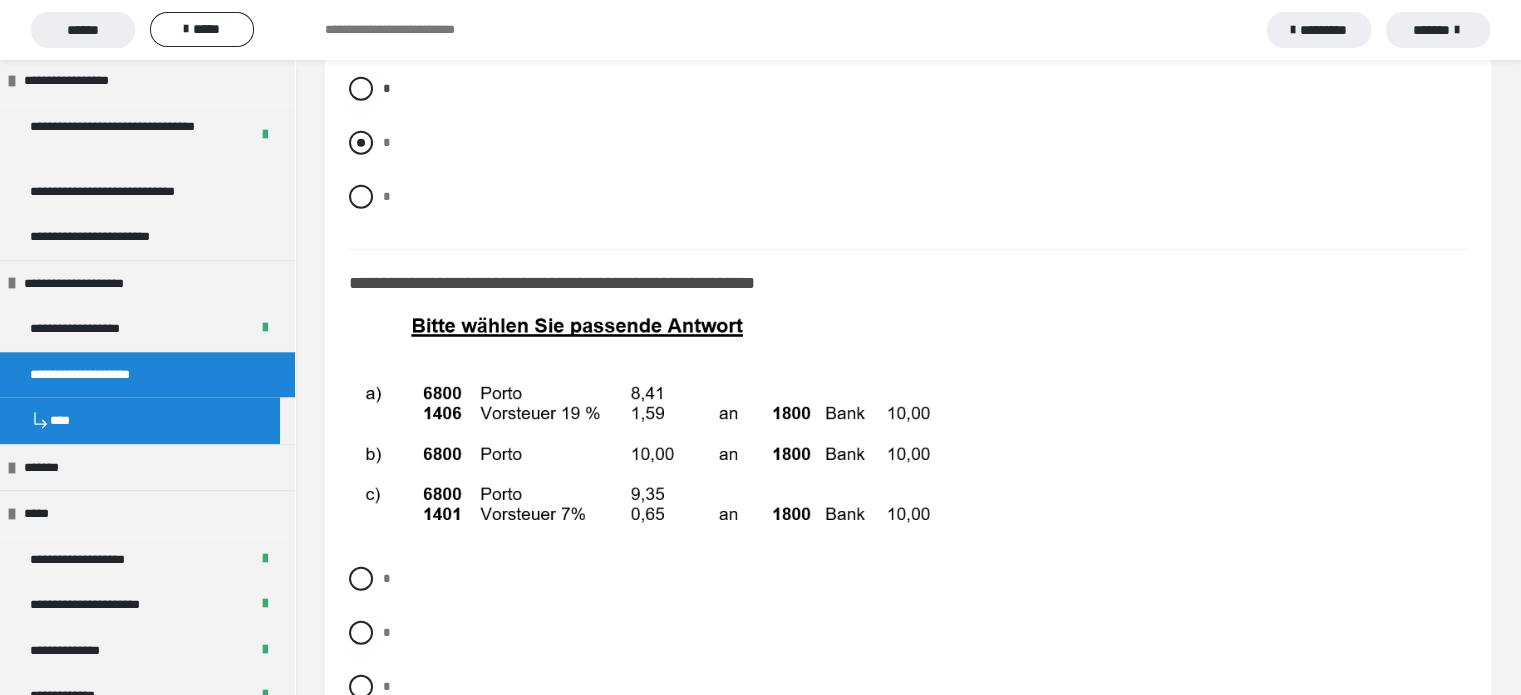 scroll, scrollTop: 12679, scrollLeft: 0, axis: vertical 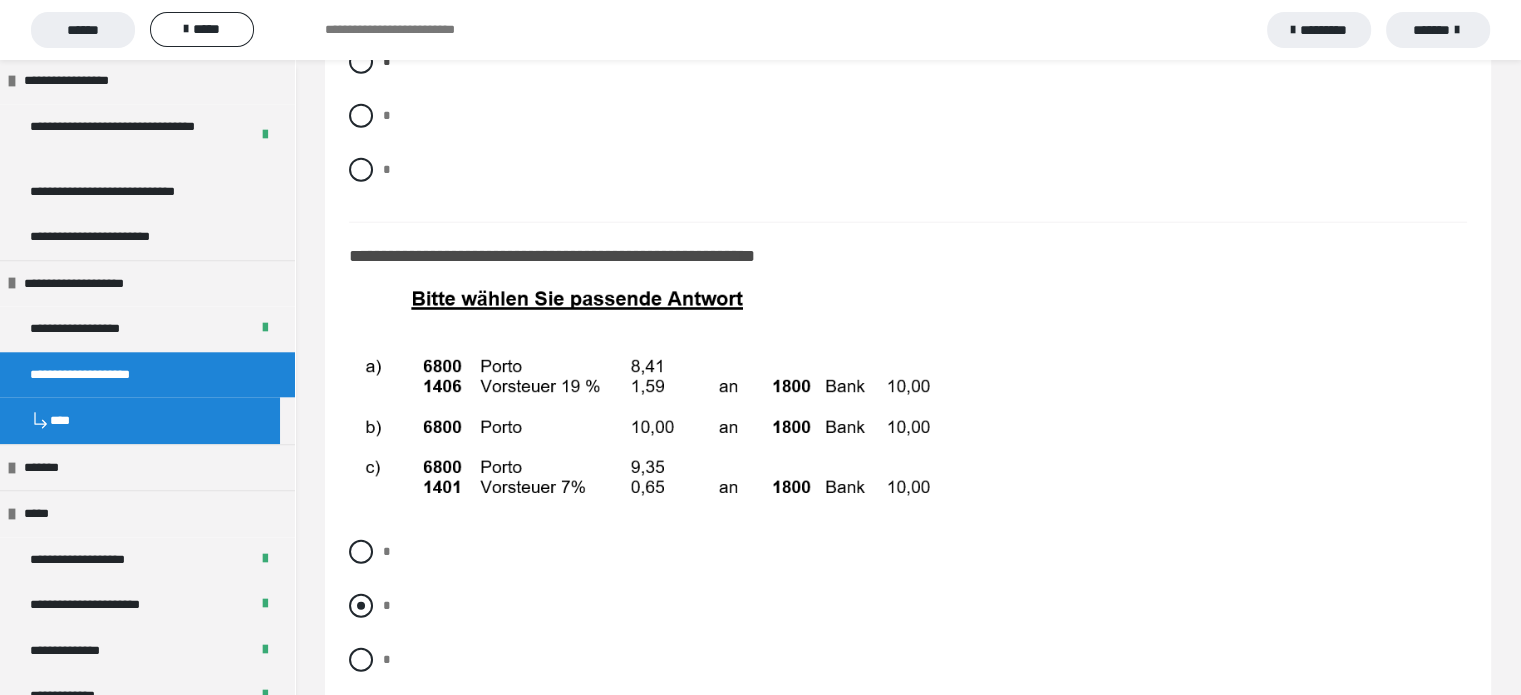 click at bounding box center [361, 606] 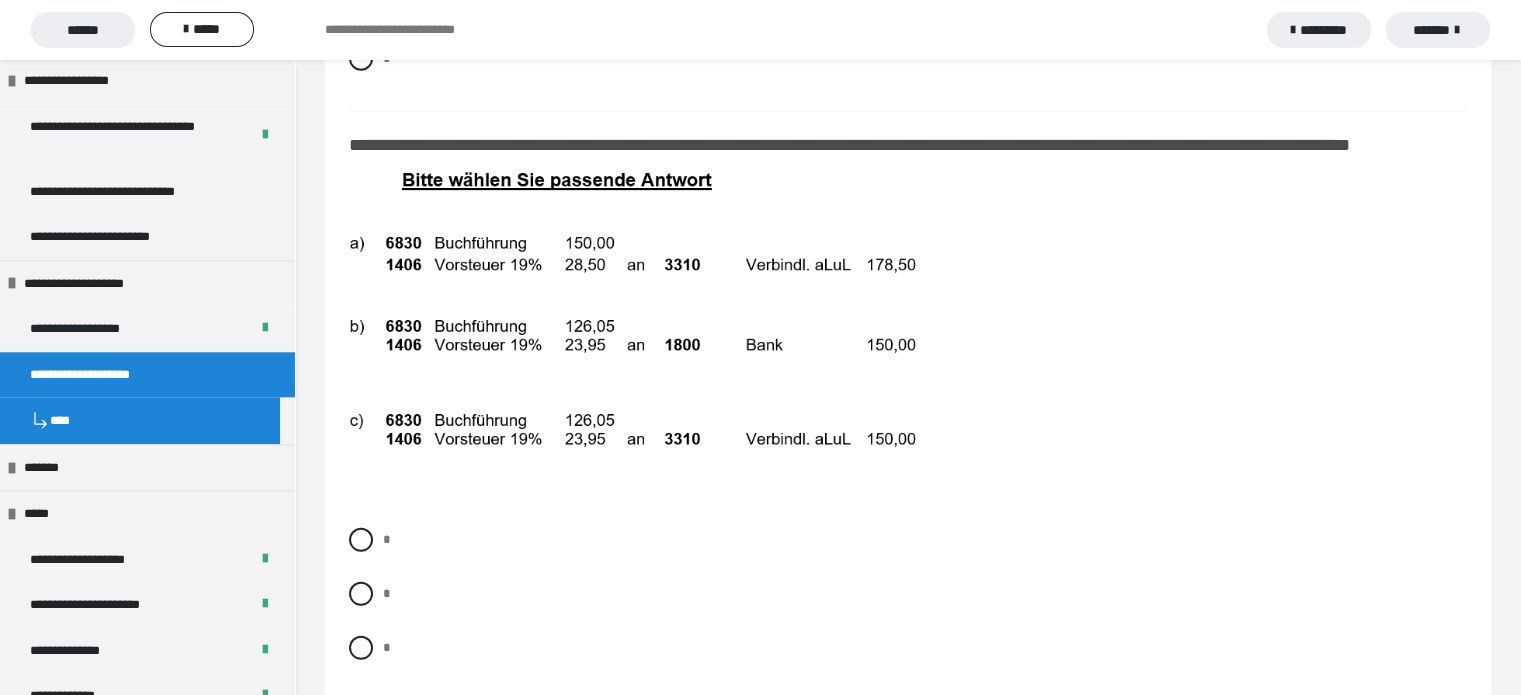scroll, scrollTop: 13298, scrollLeft: 0, axis: vertical 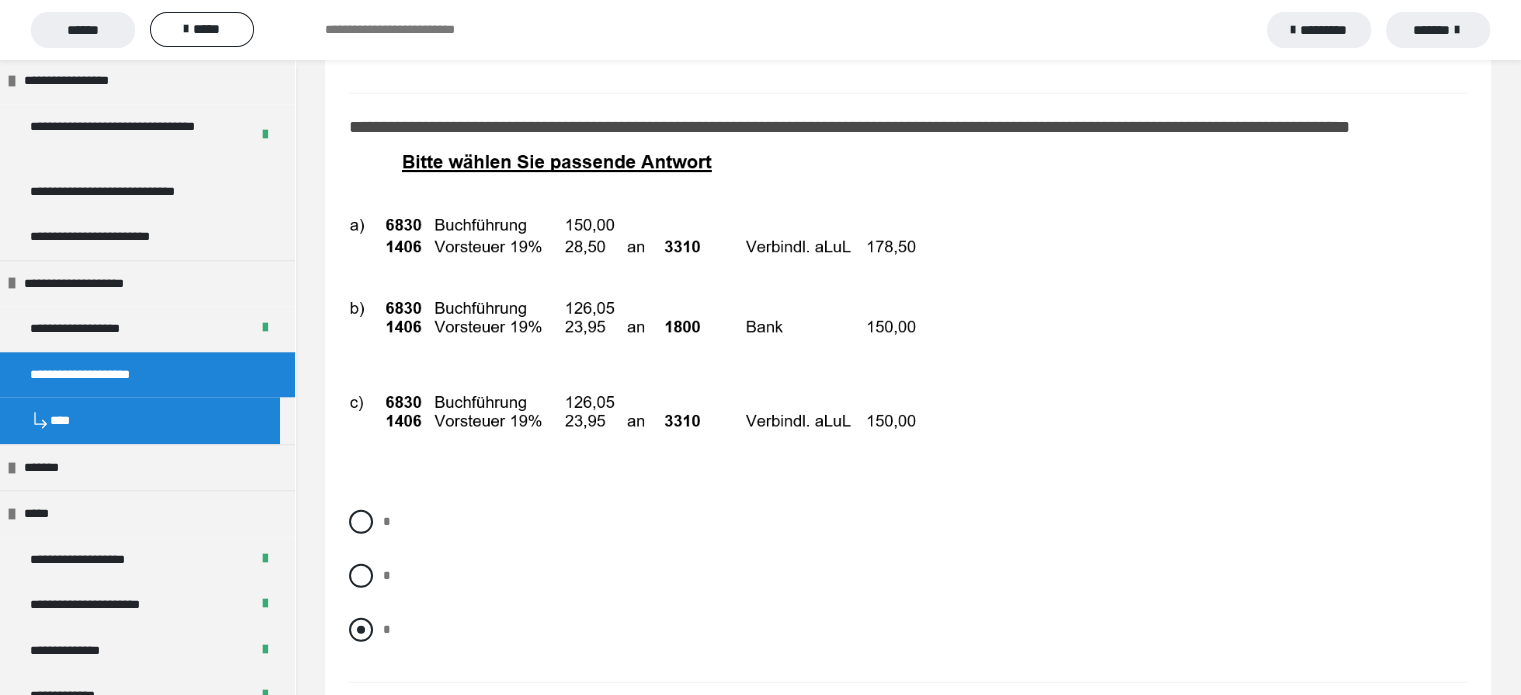 click at bounding box center (361, 630) 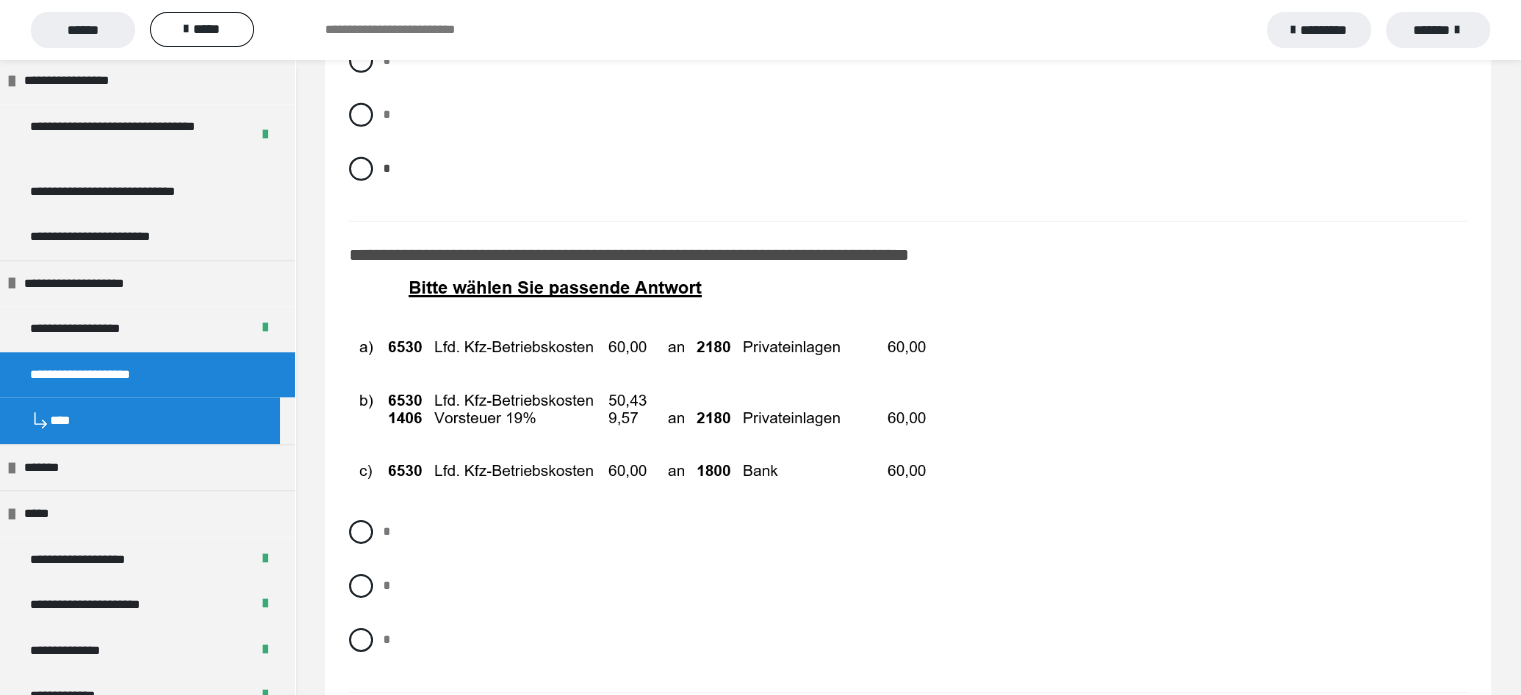 scroll, scrollTop: 13802, scrollLeft: 0, axis: vertical 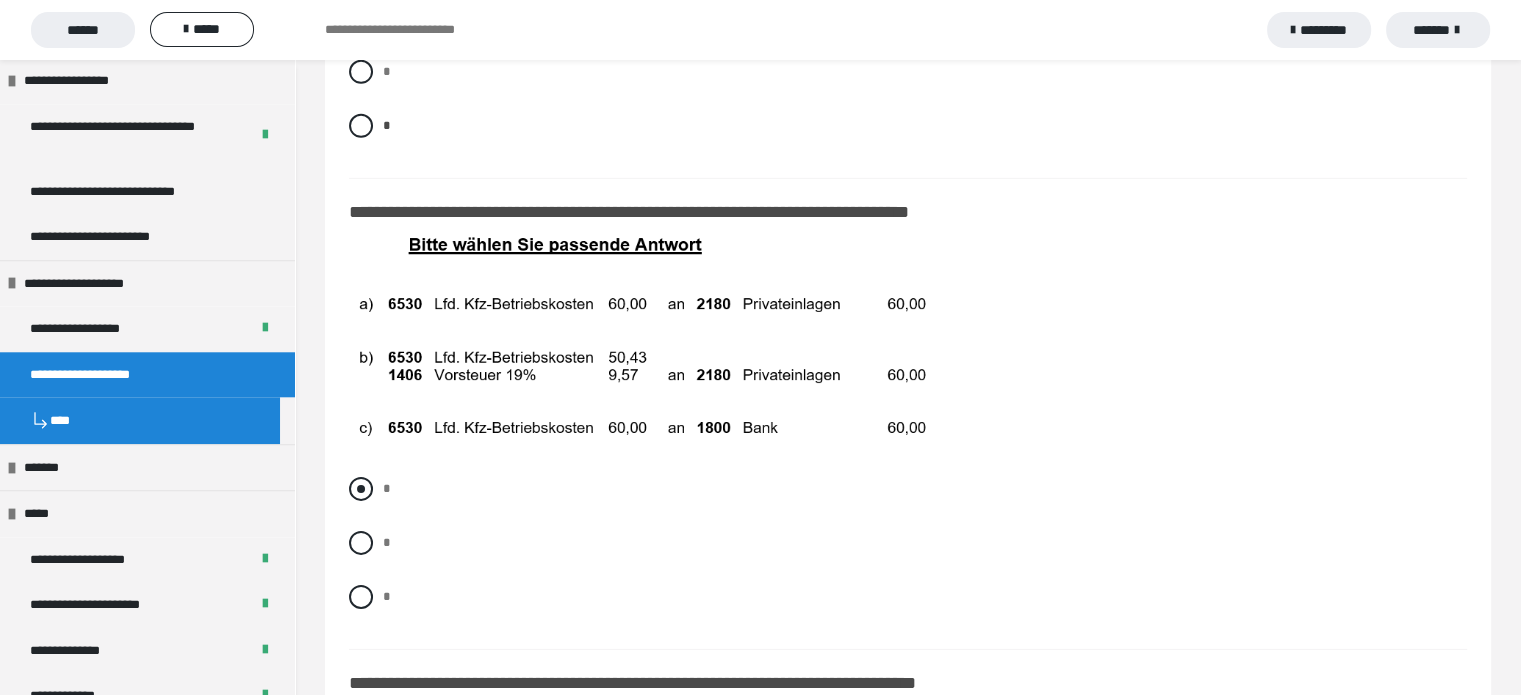 click at bounding box center [361, 489] 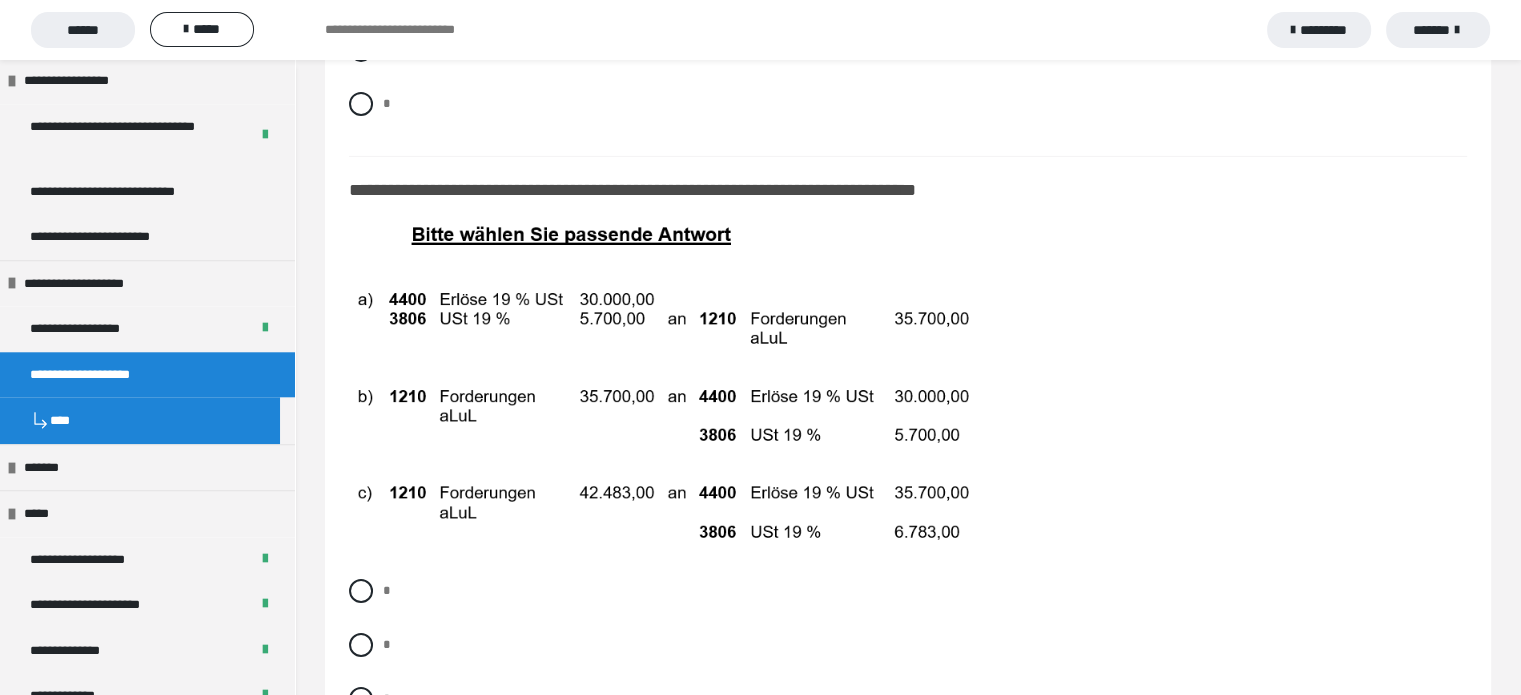 scroll, scrollTop: 14302, scrollLeft: 0, axis: vertical 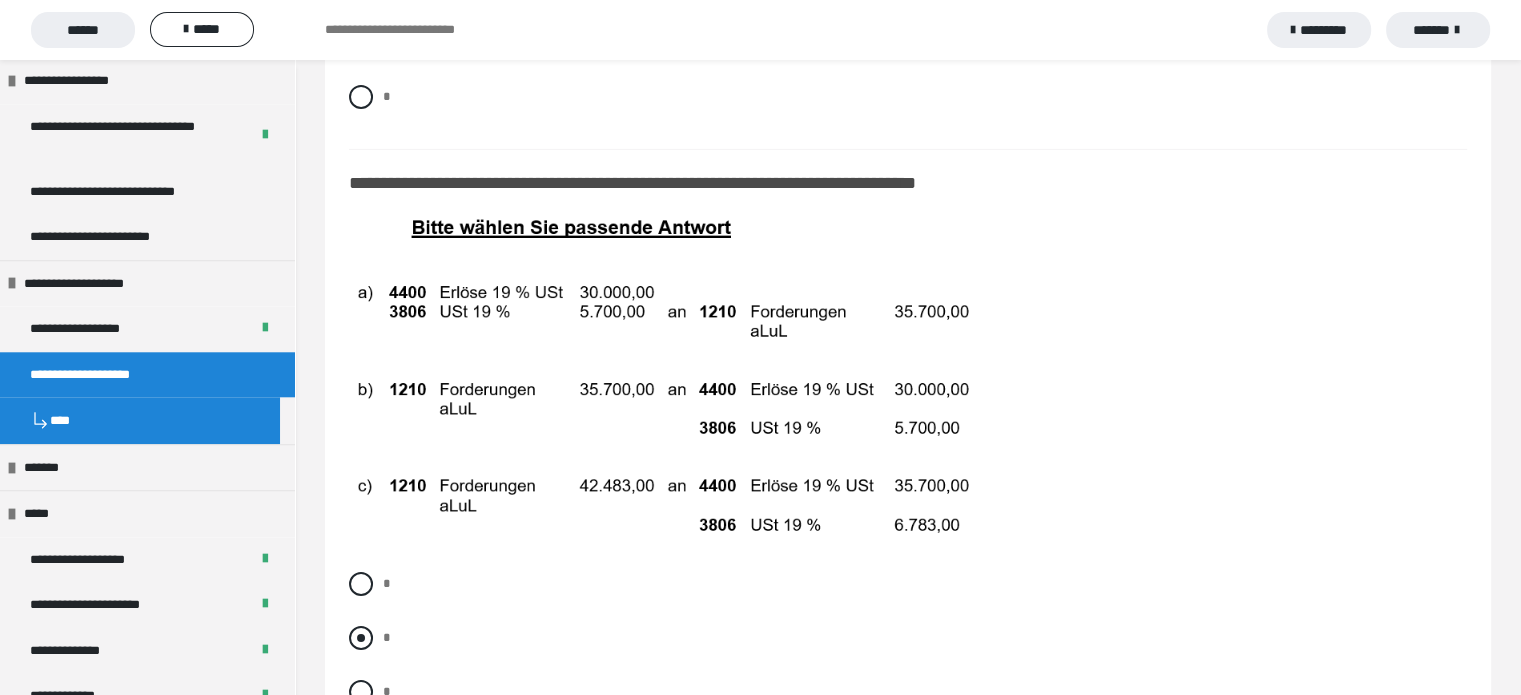 click at bounding box center (361, 638) 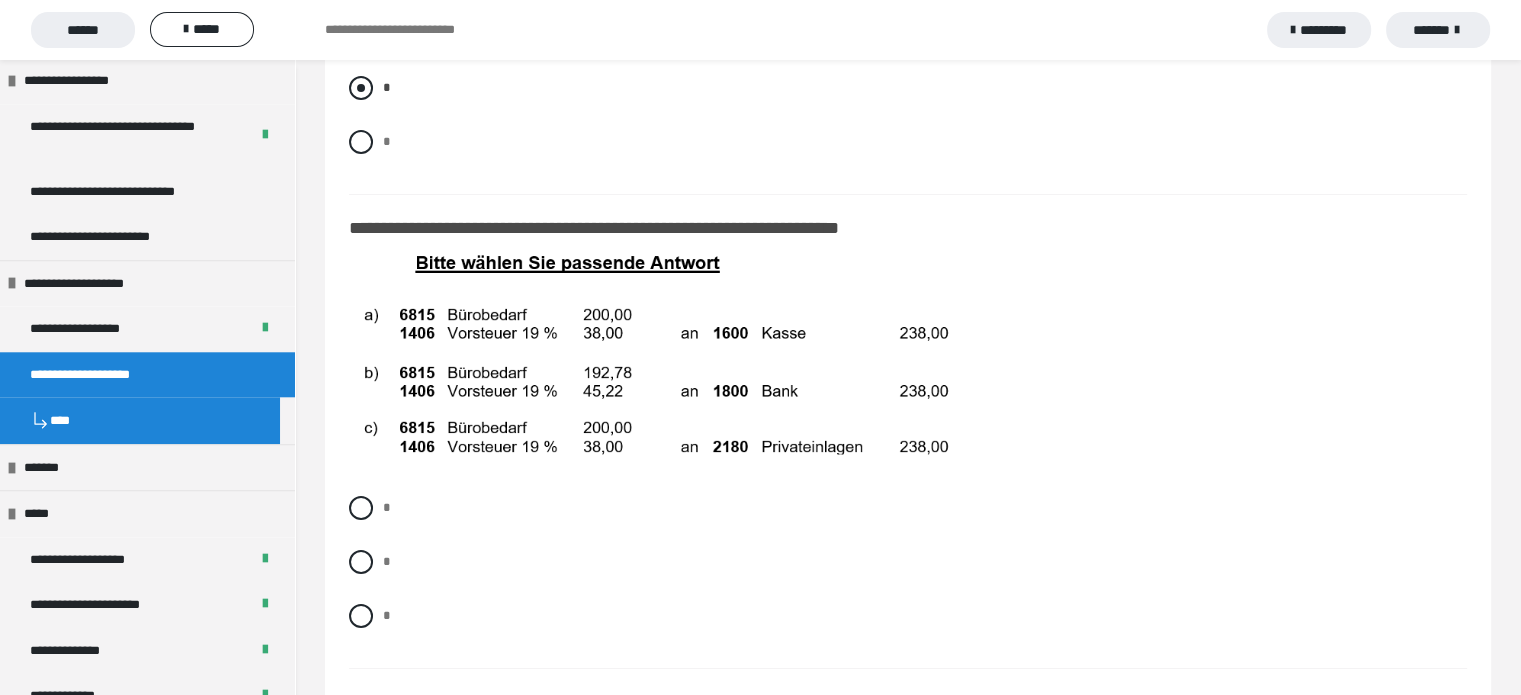 scroll, scrollTop: 14899, scrollLeft: 0, axis: vertical 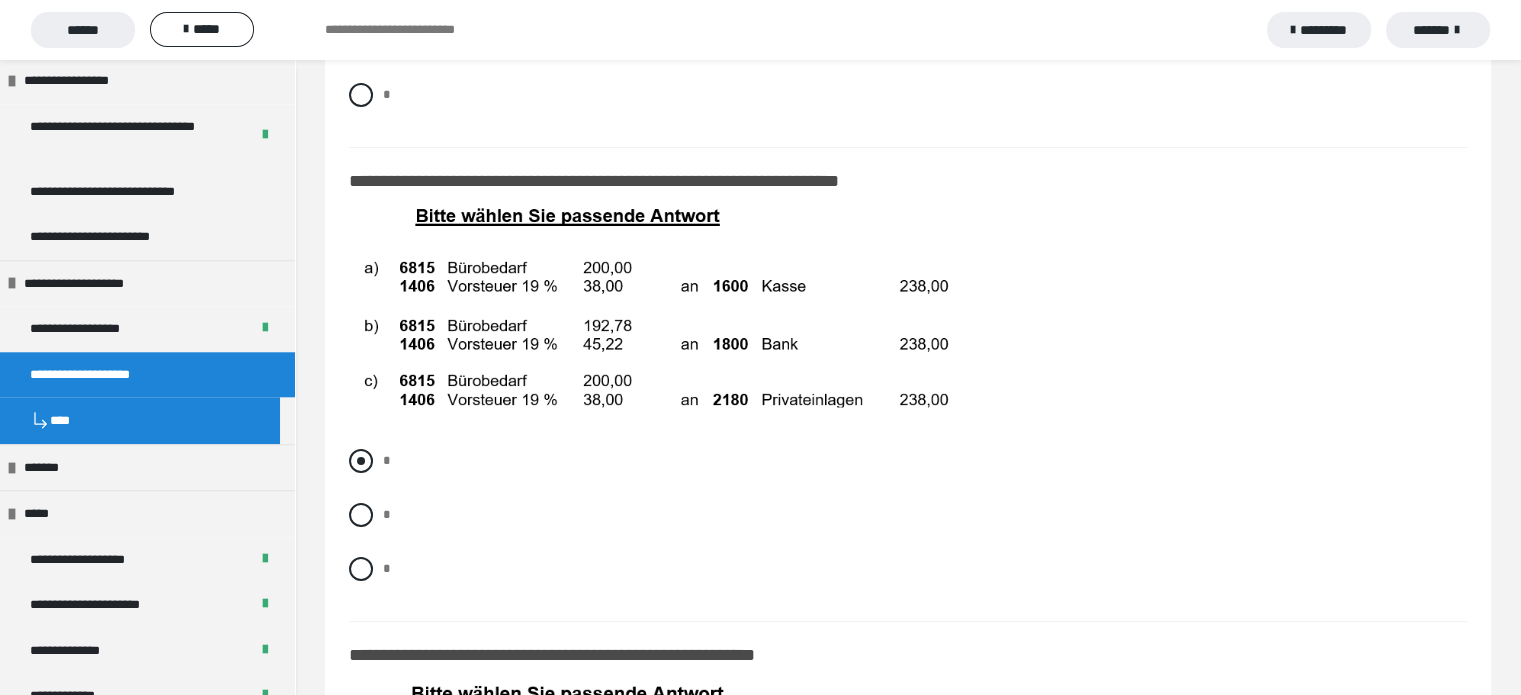 click at bounding box center [361, 461] 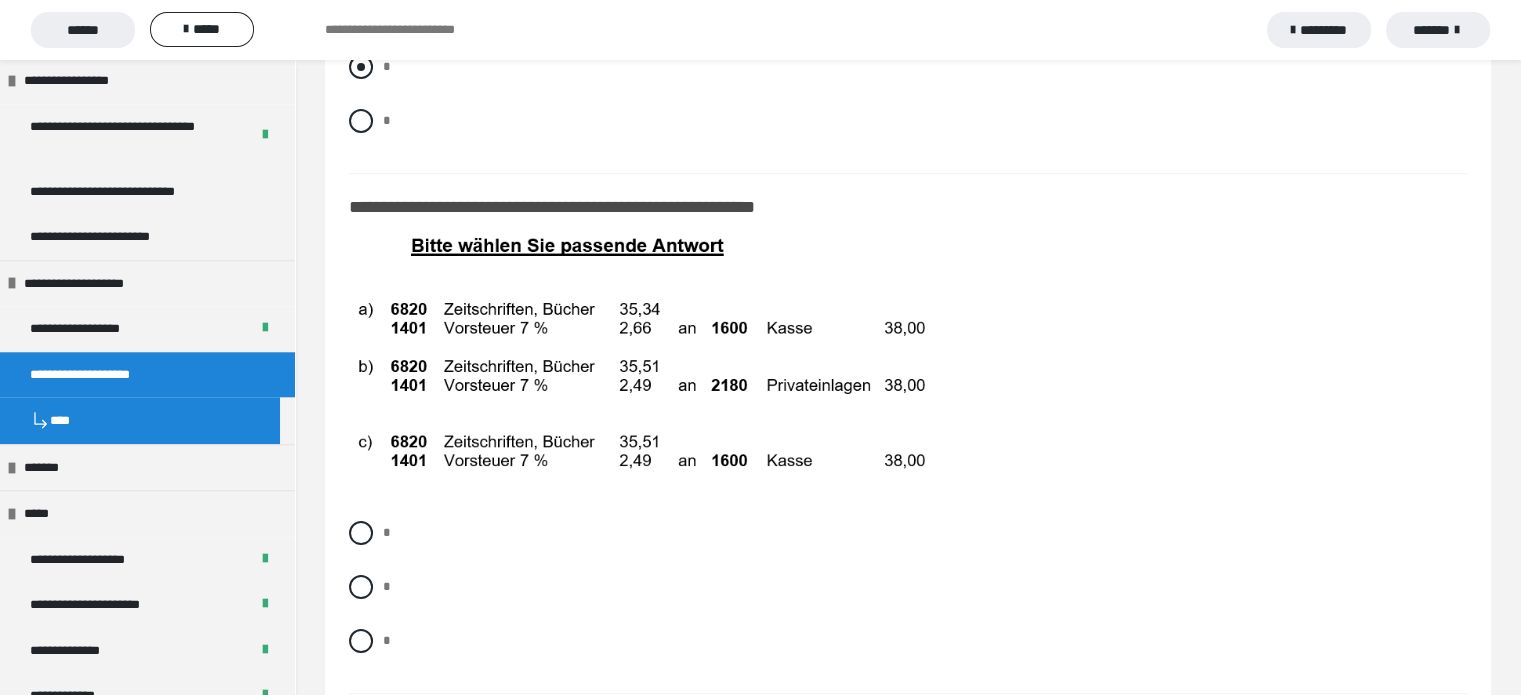 scroll, scrollTop: 15354, scrollLeft: 0, axis: vertical 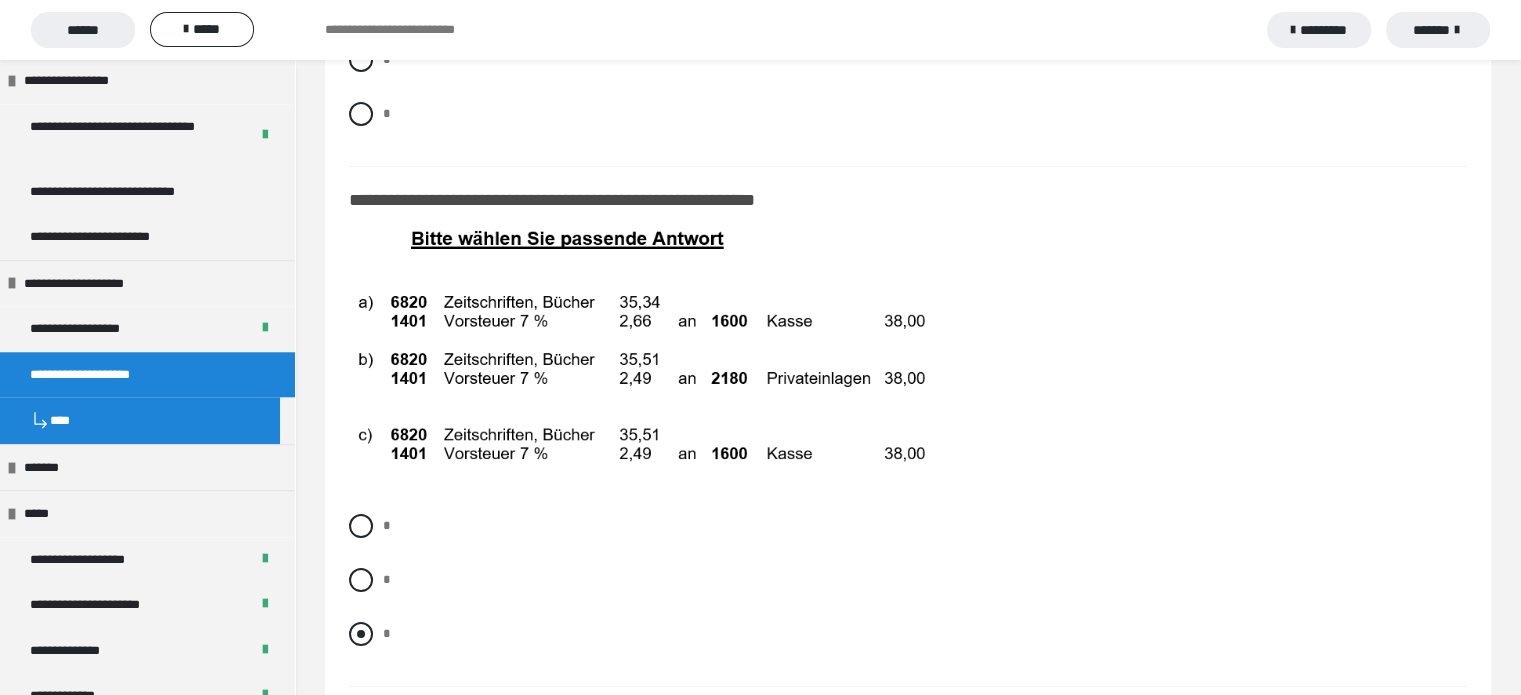 click at bounding box center (361, 634) 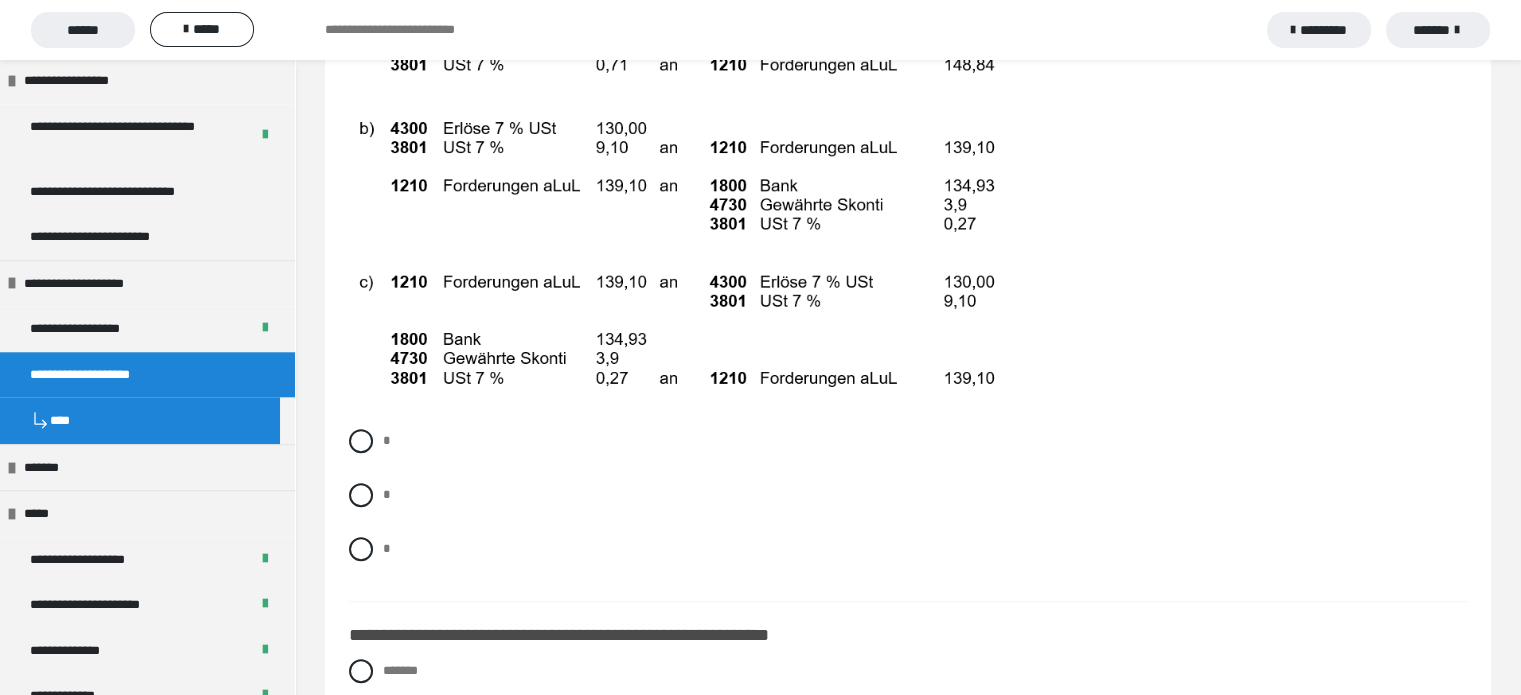 scroll, scrollTop: 16236, scrollLeft: 0, axis: vertical 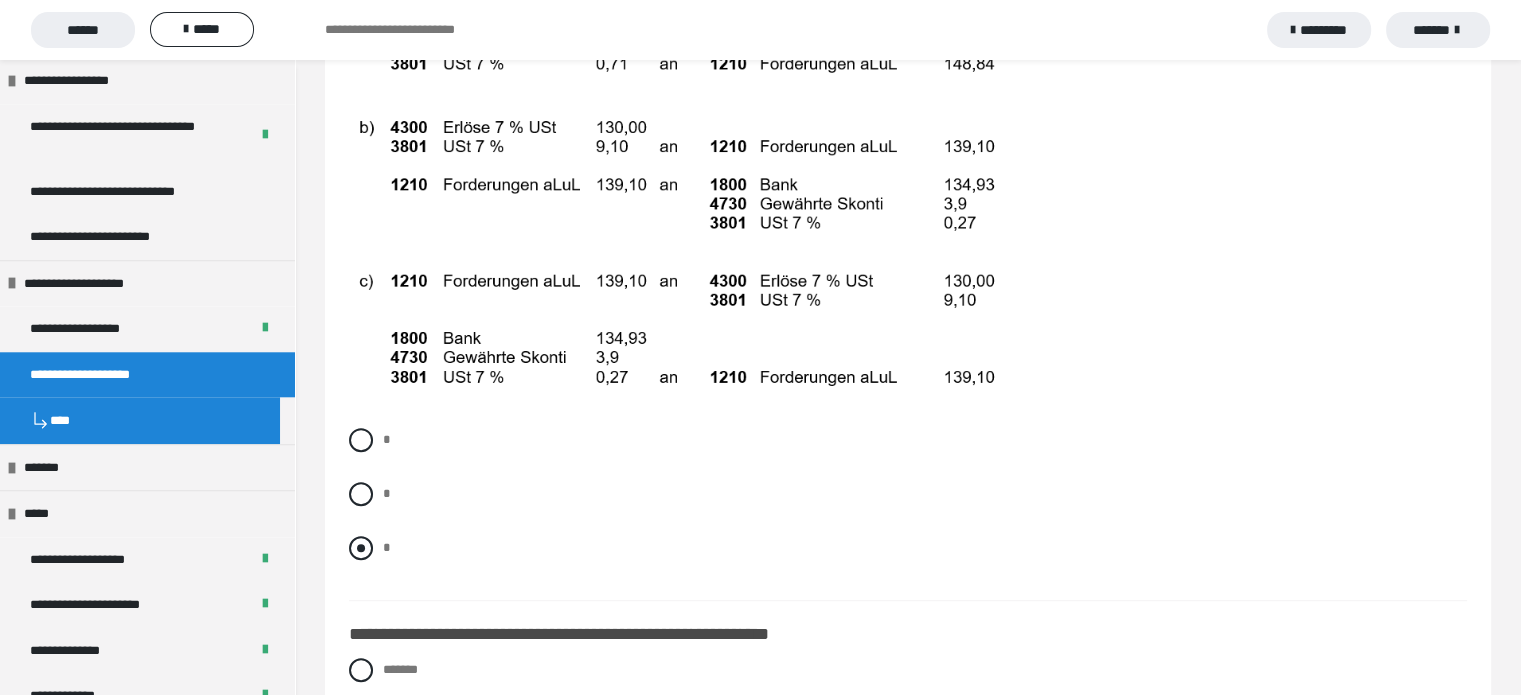 click at bounding box center [361, 548] 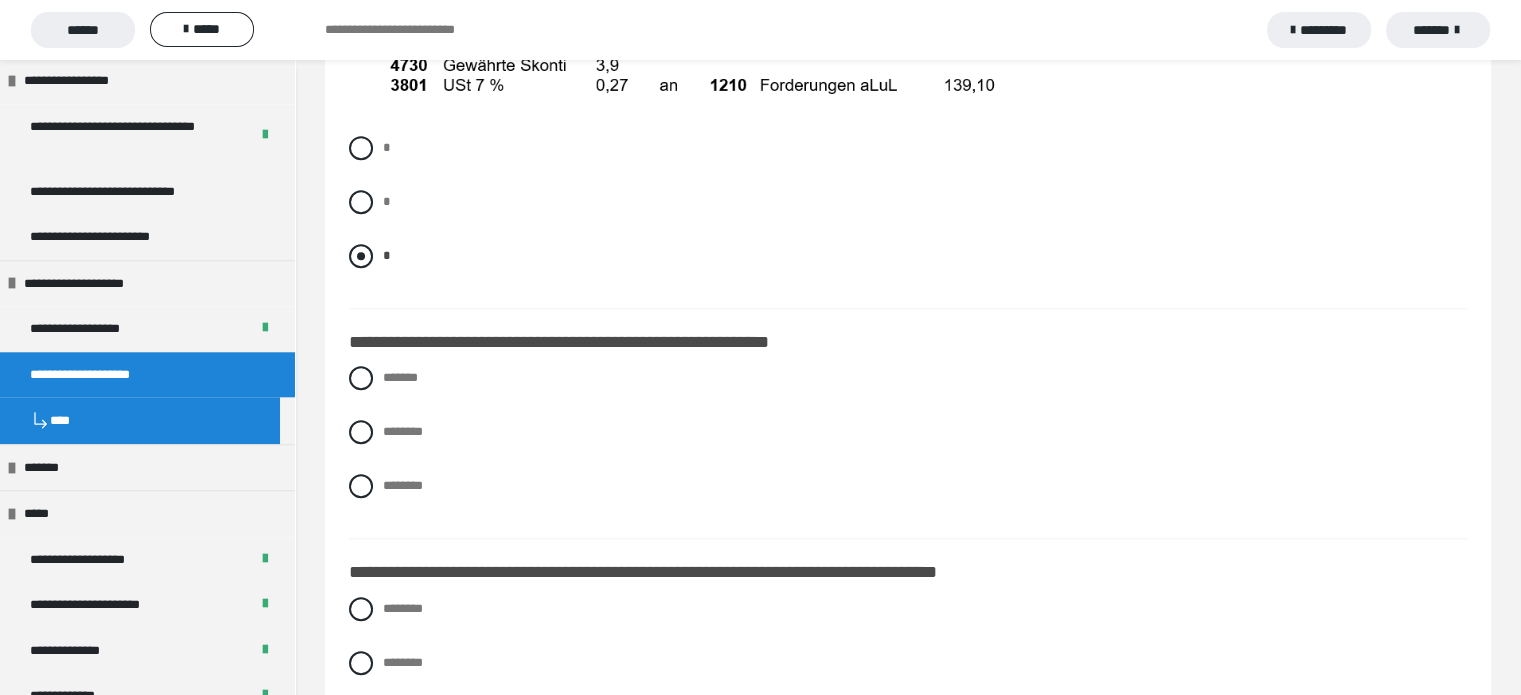 scroll, scrollTop: 16528, scrollLeft: 0, axis: vertical 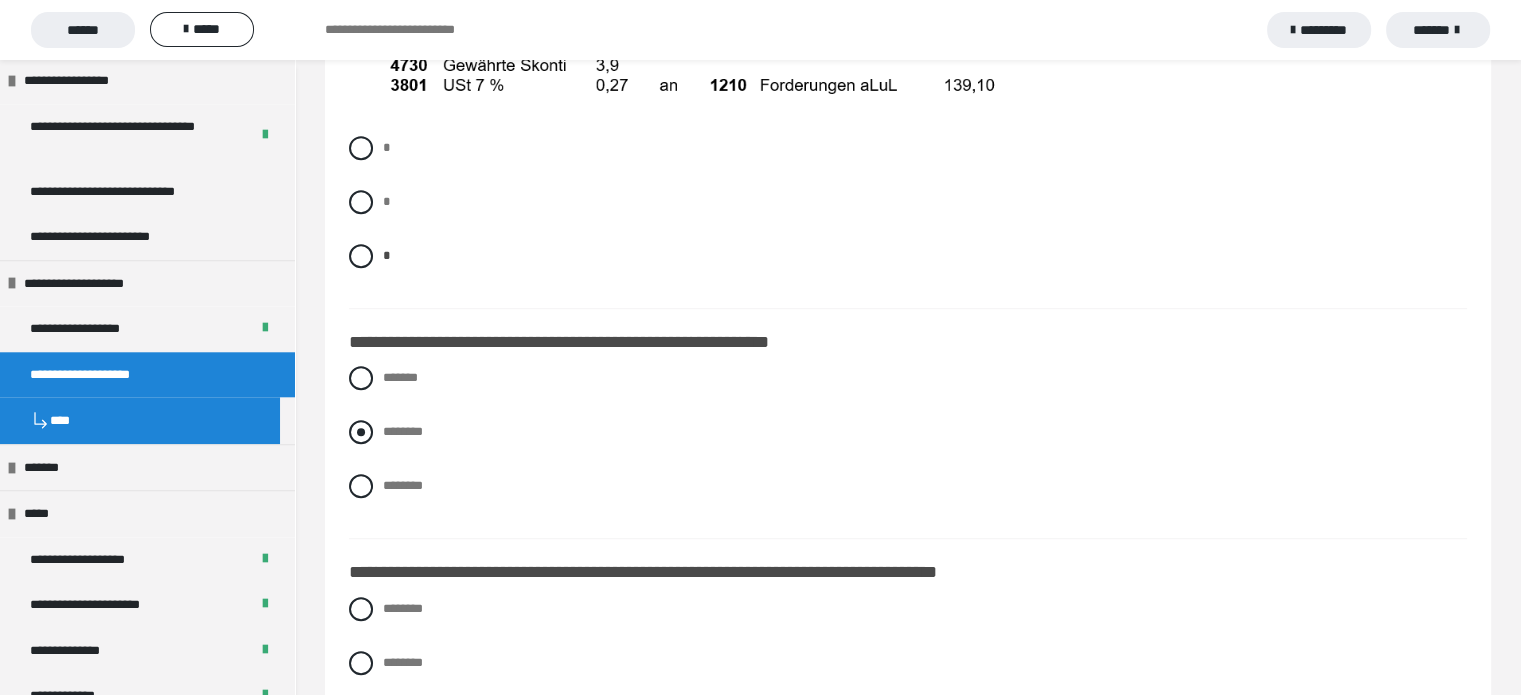 click at bounding box center (361, 432) 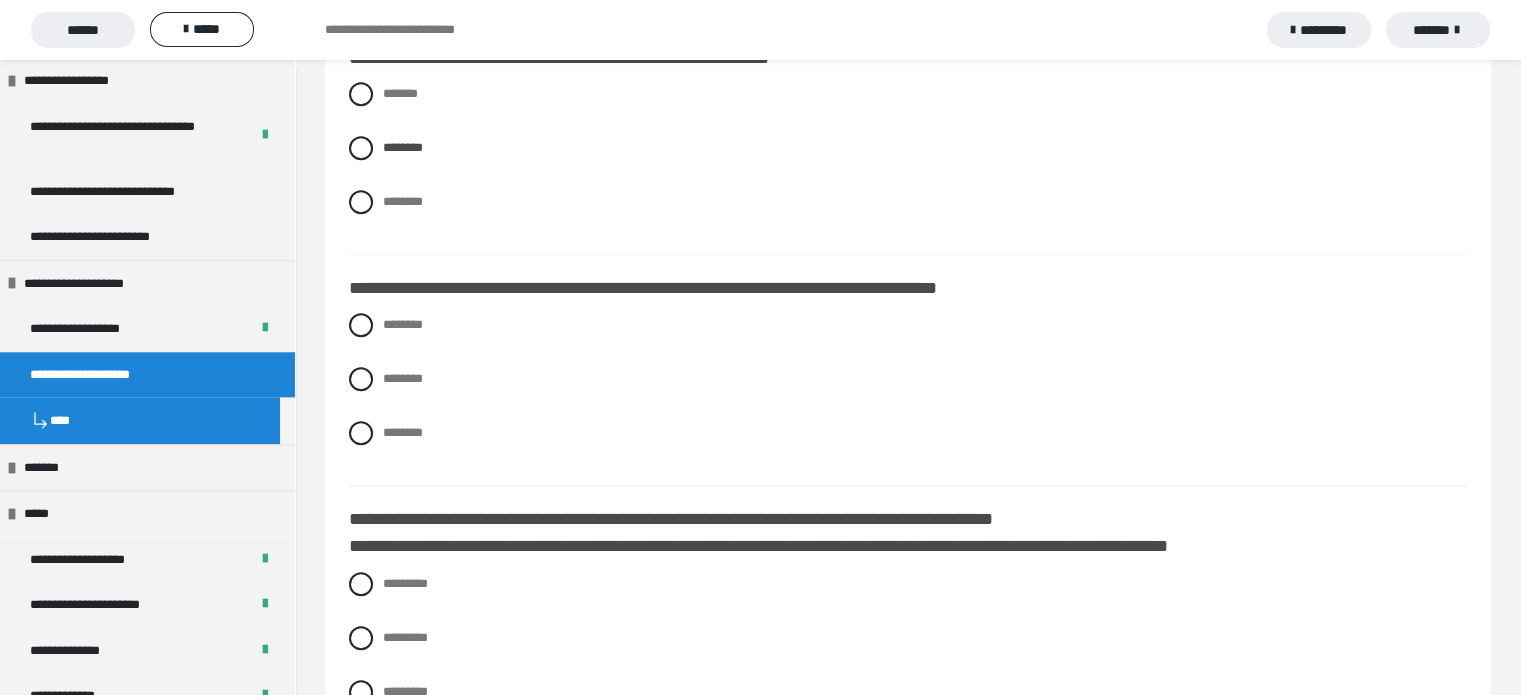 scroll, scrollTop: 16815, scrollLeft: 0, axis: vertical 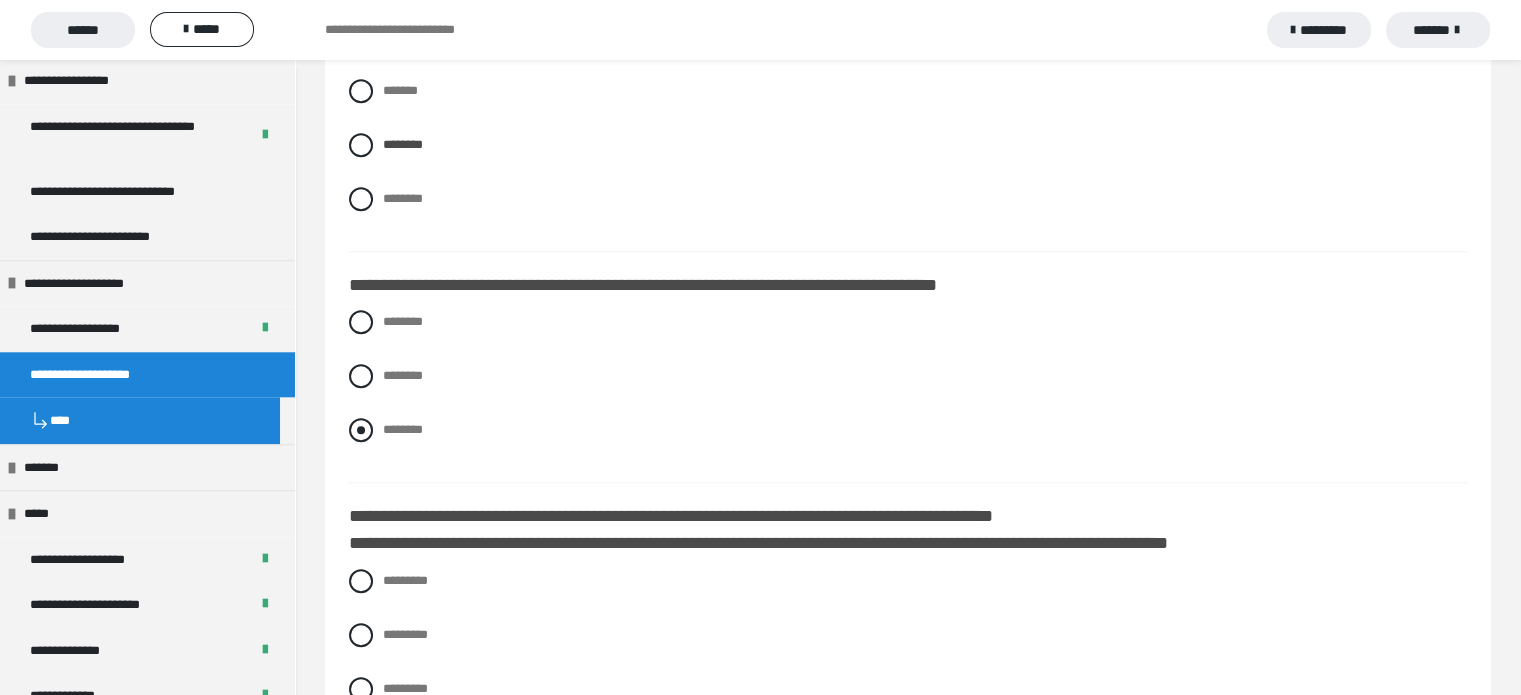 click at bounding box center (361, 430) 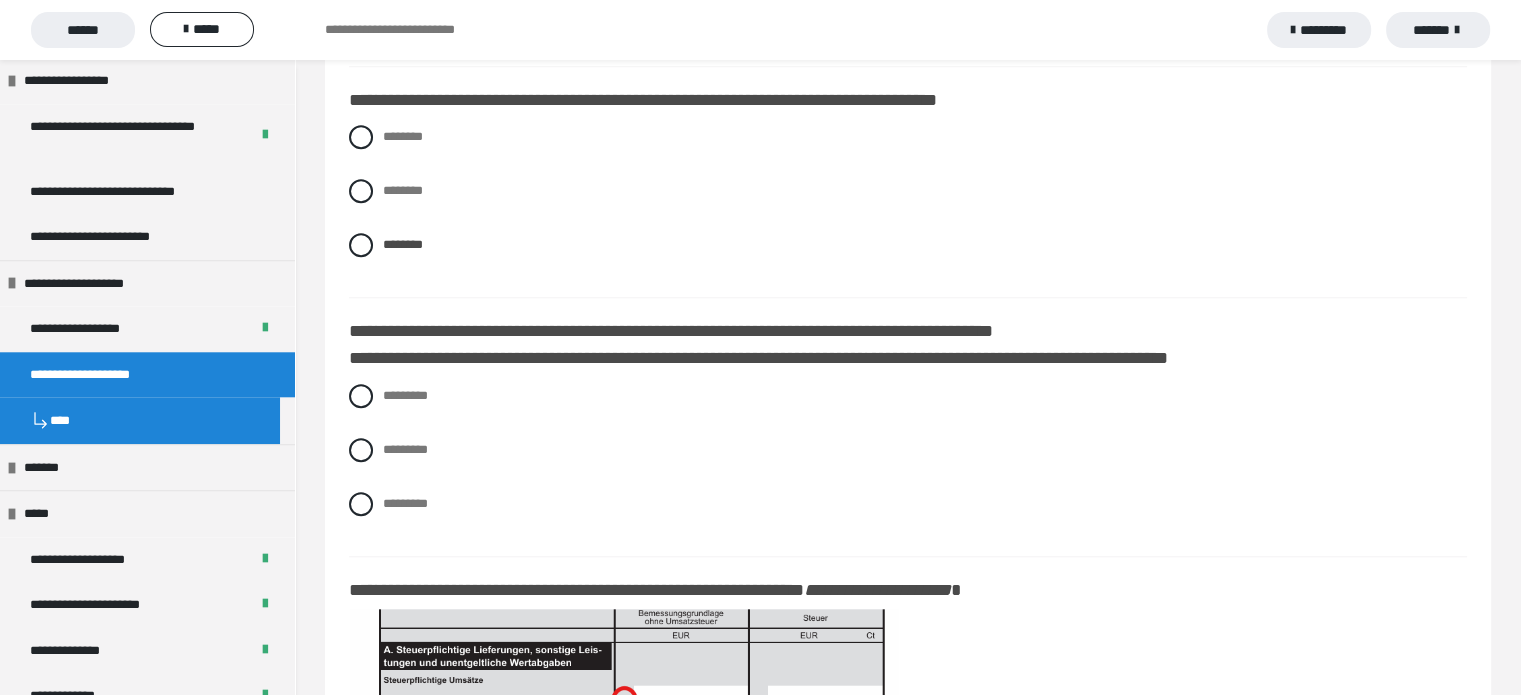 scroll, scrollTop: 17000, scrollLeft: 0, axis: vertical 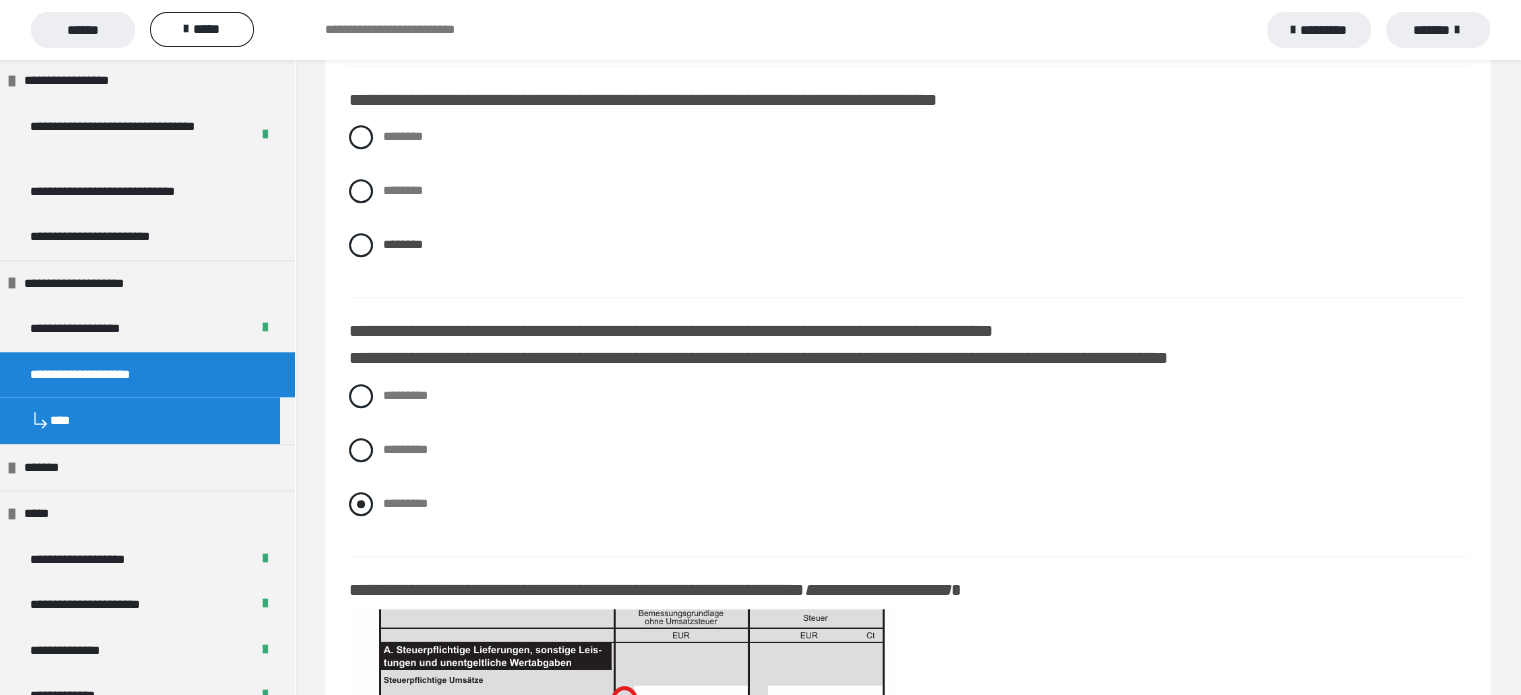 click at bounding box center [361, 504] 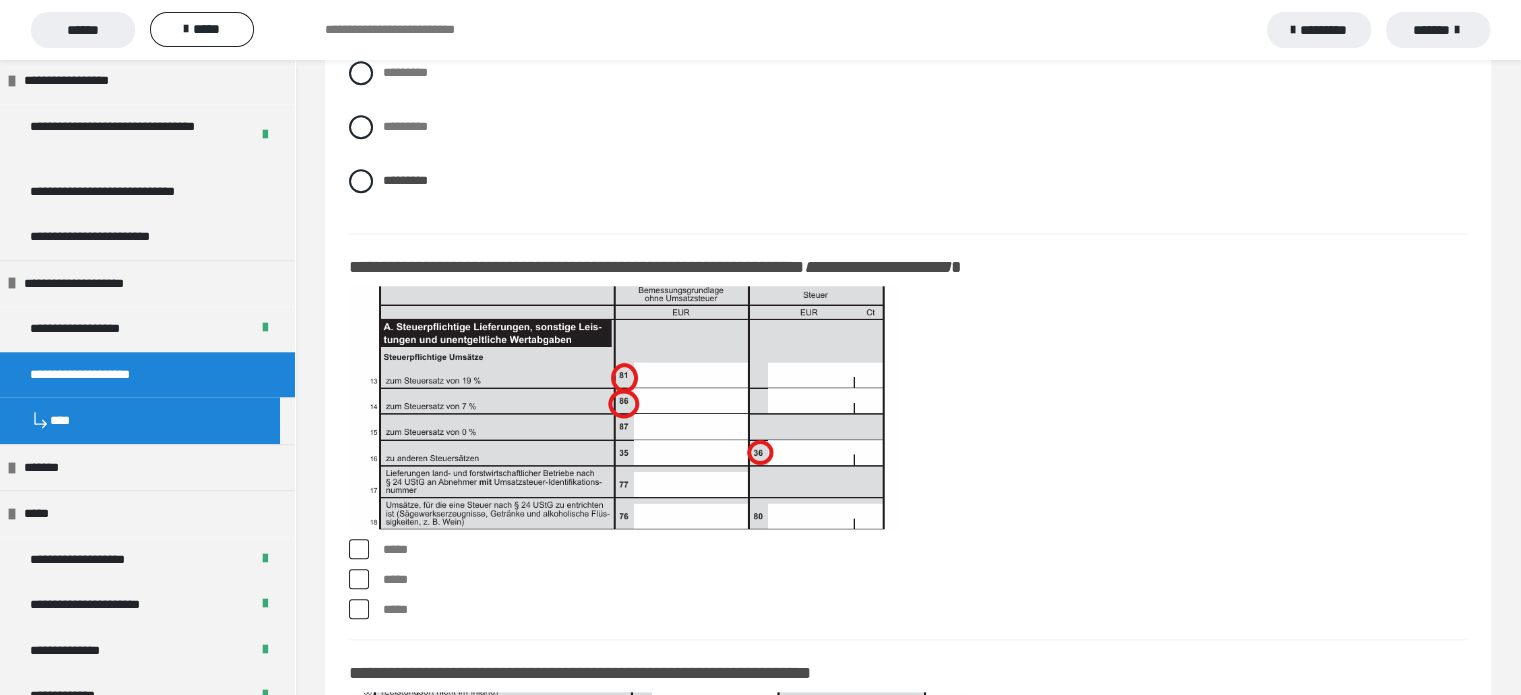 scroll, scrollTop: 17324, scrollLeft: 0, axis: vertical 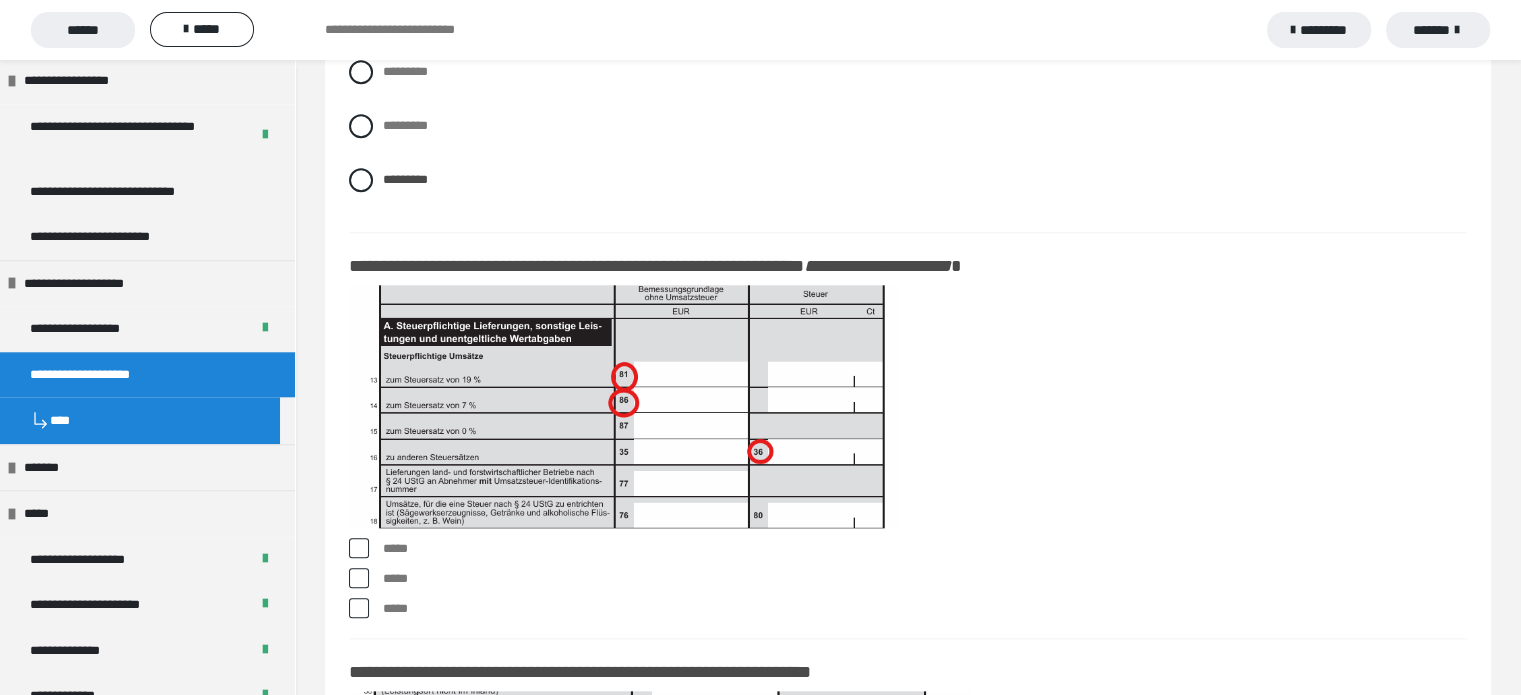 click at bounding box center [359, 548] 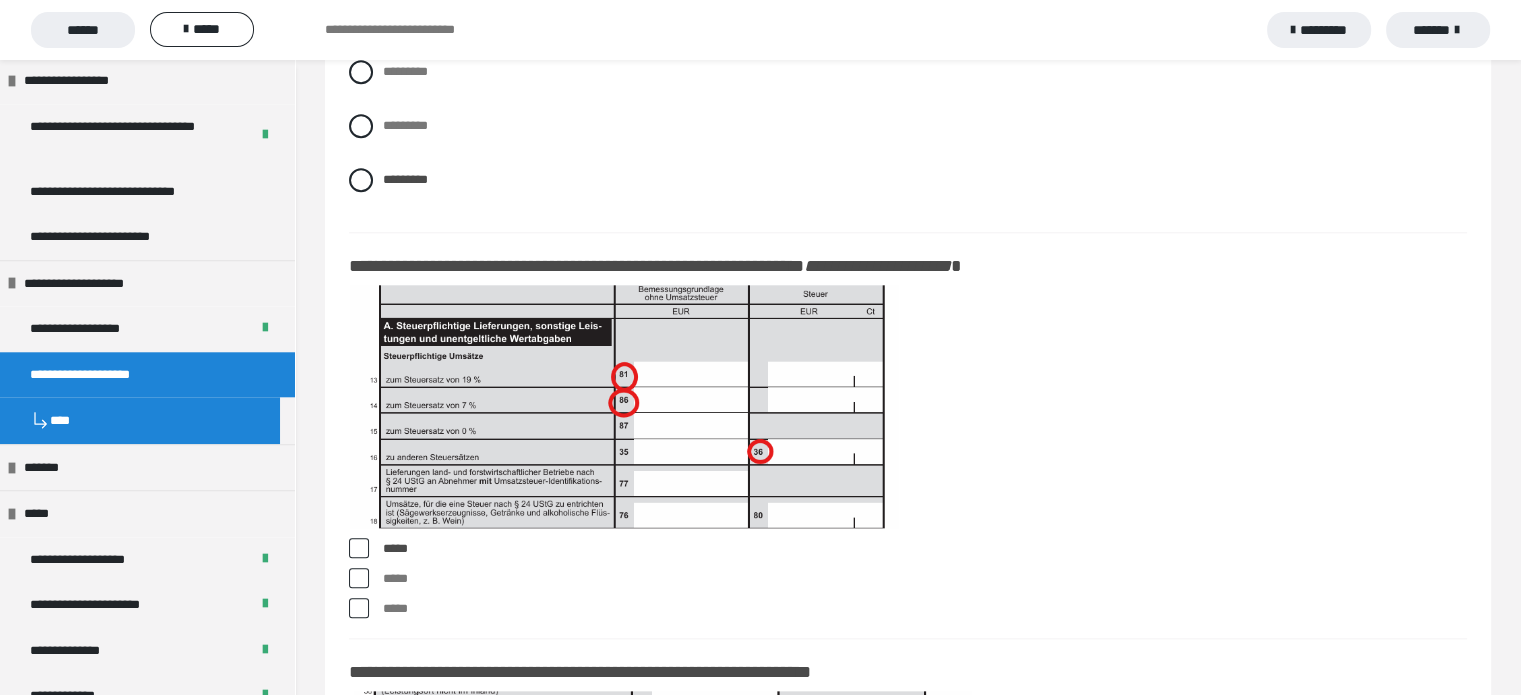 click at bounding box center (359, 608) 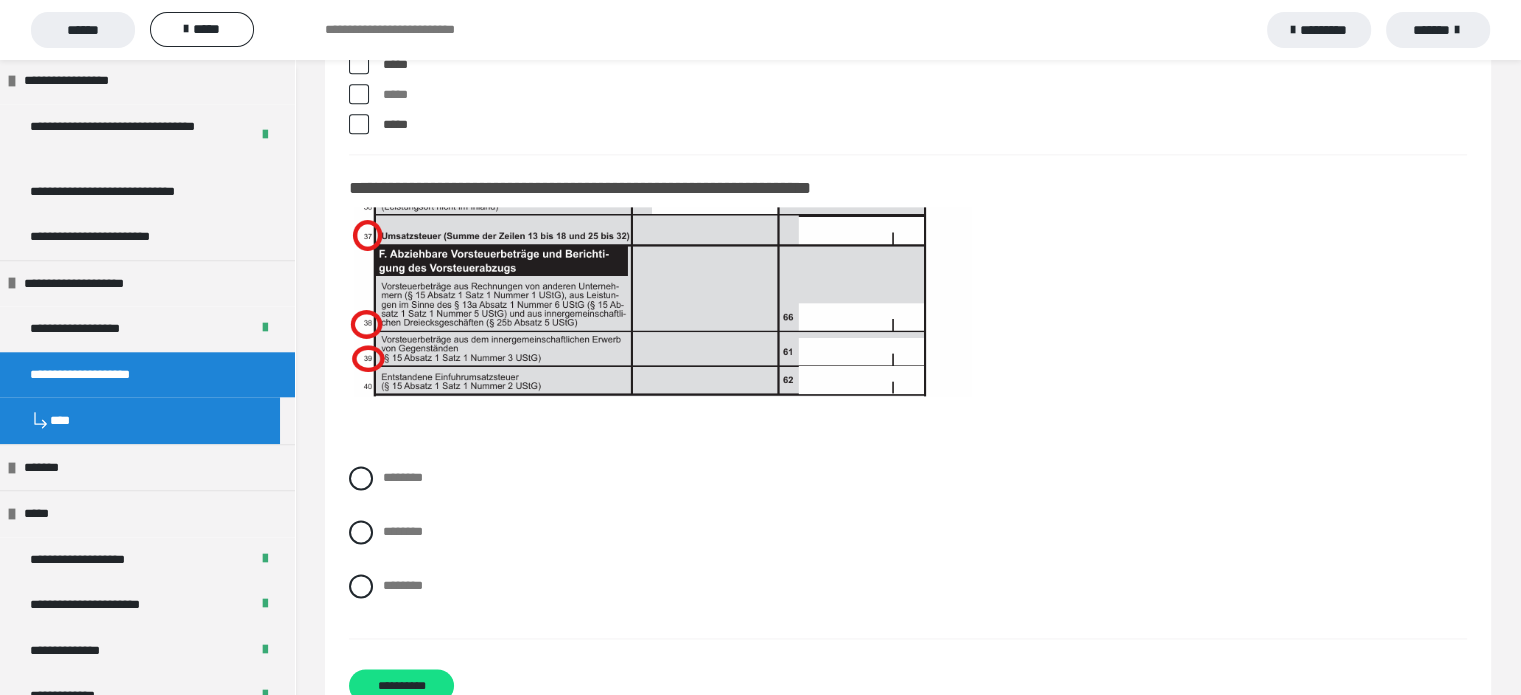 scroll, scrollTop: 17812, scrollLeft: 0, axis: vertical 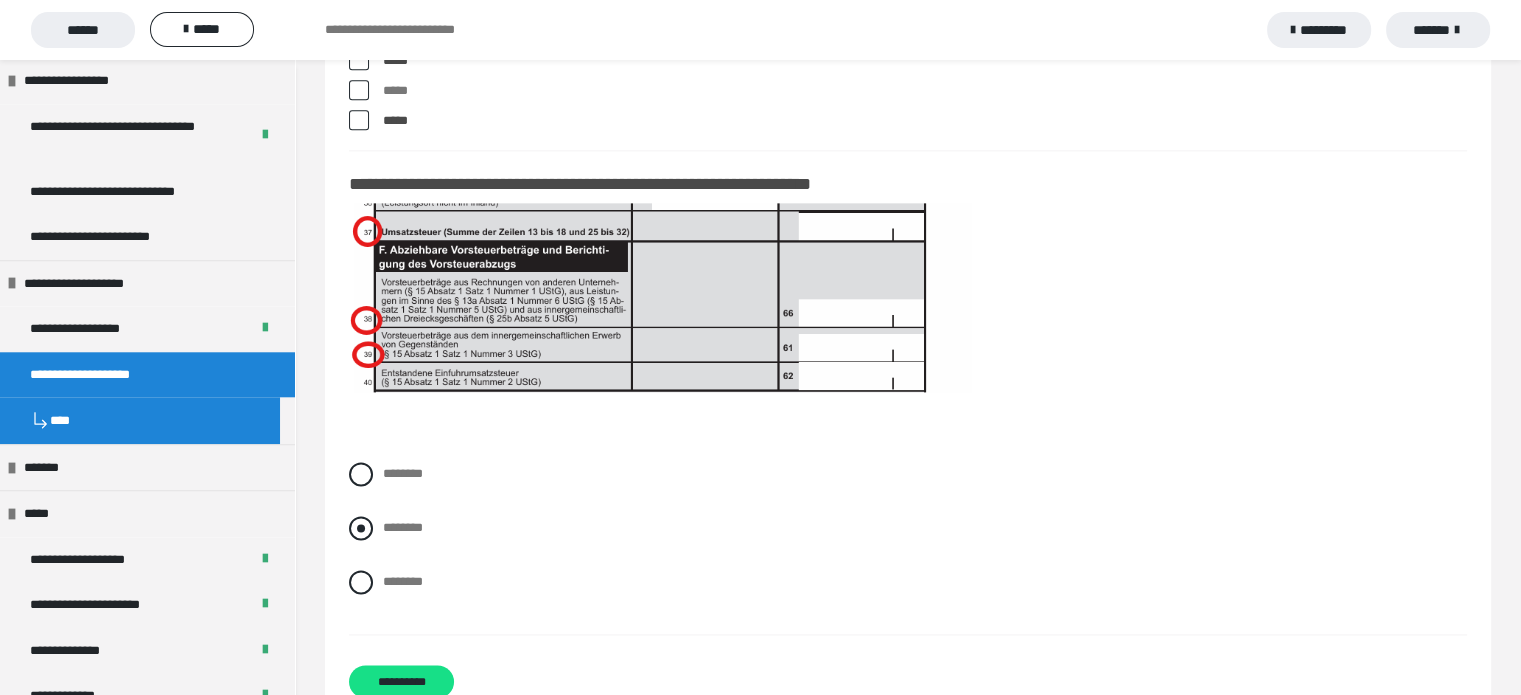 click at bounding box center [361, 528] 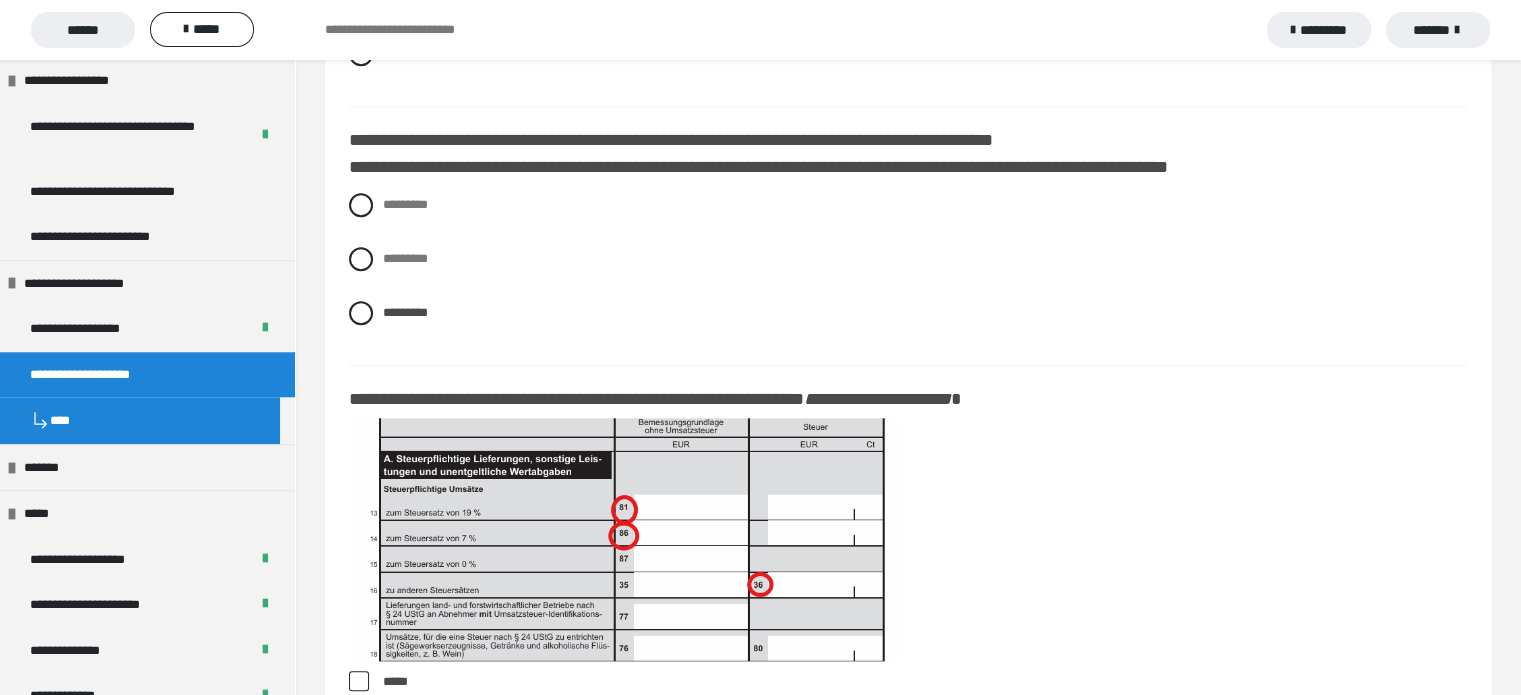 scroll, scrollTop: 17198, scrollLeft: 0, axis: vertical 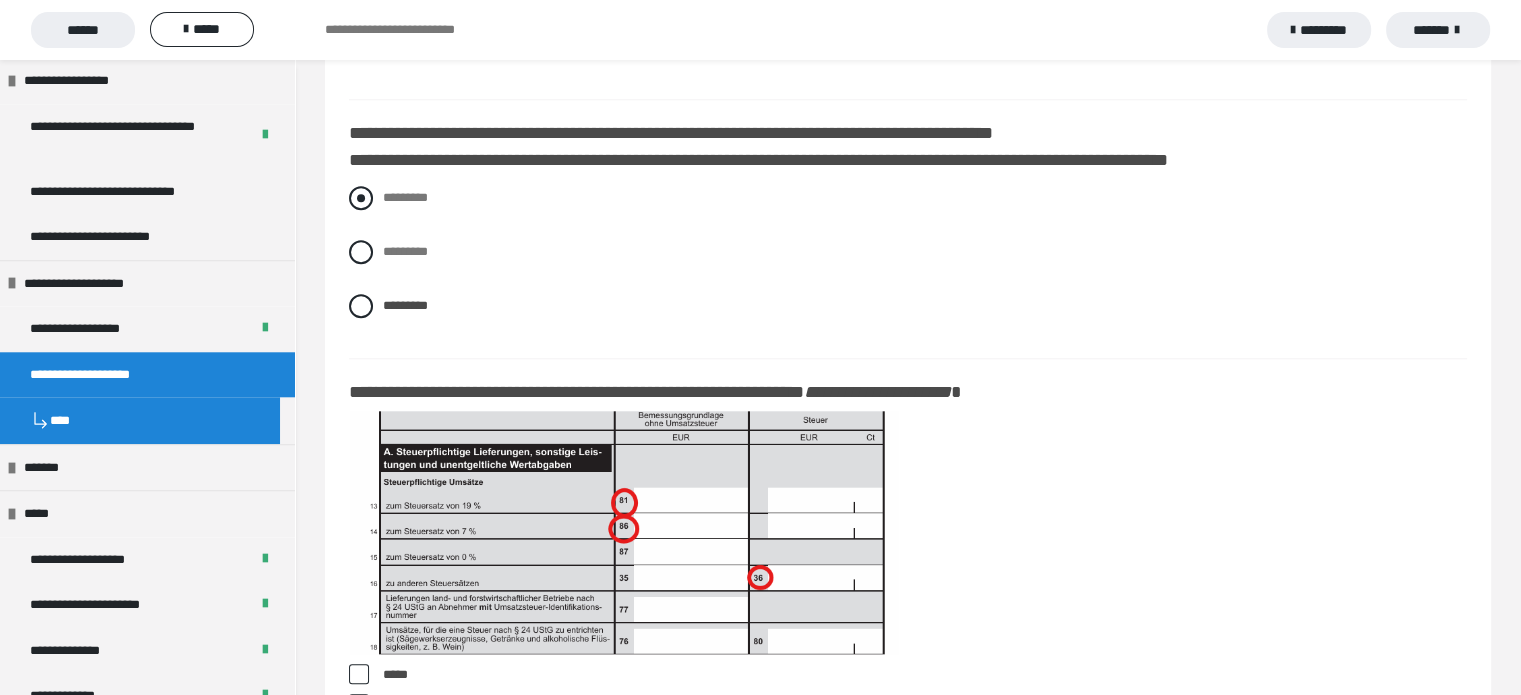 click at bounding box center (361, 198) 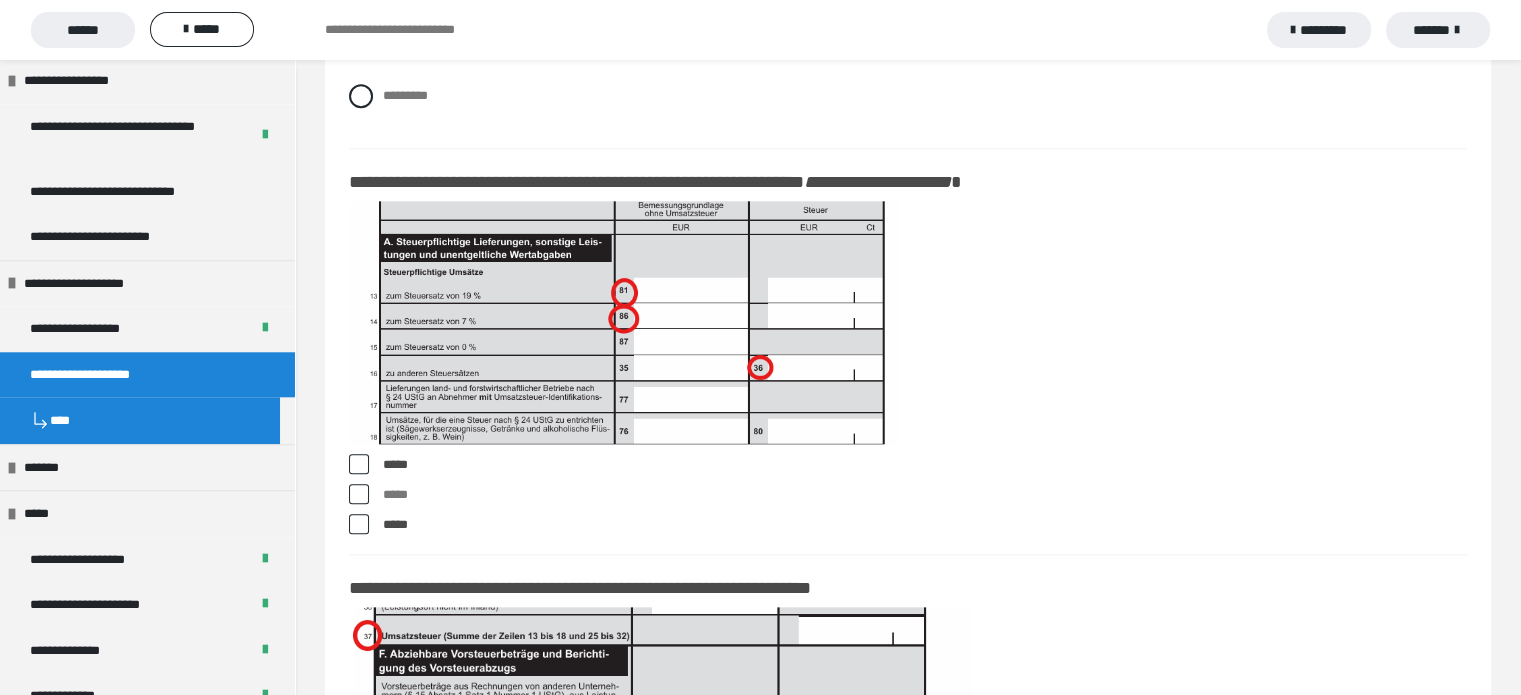 scroll, scrollTop: 17414, scrollLeft: 0, axis: vertical 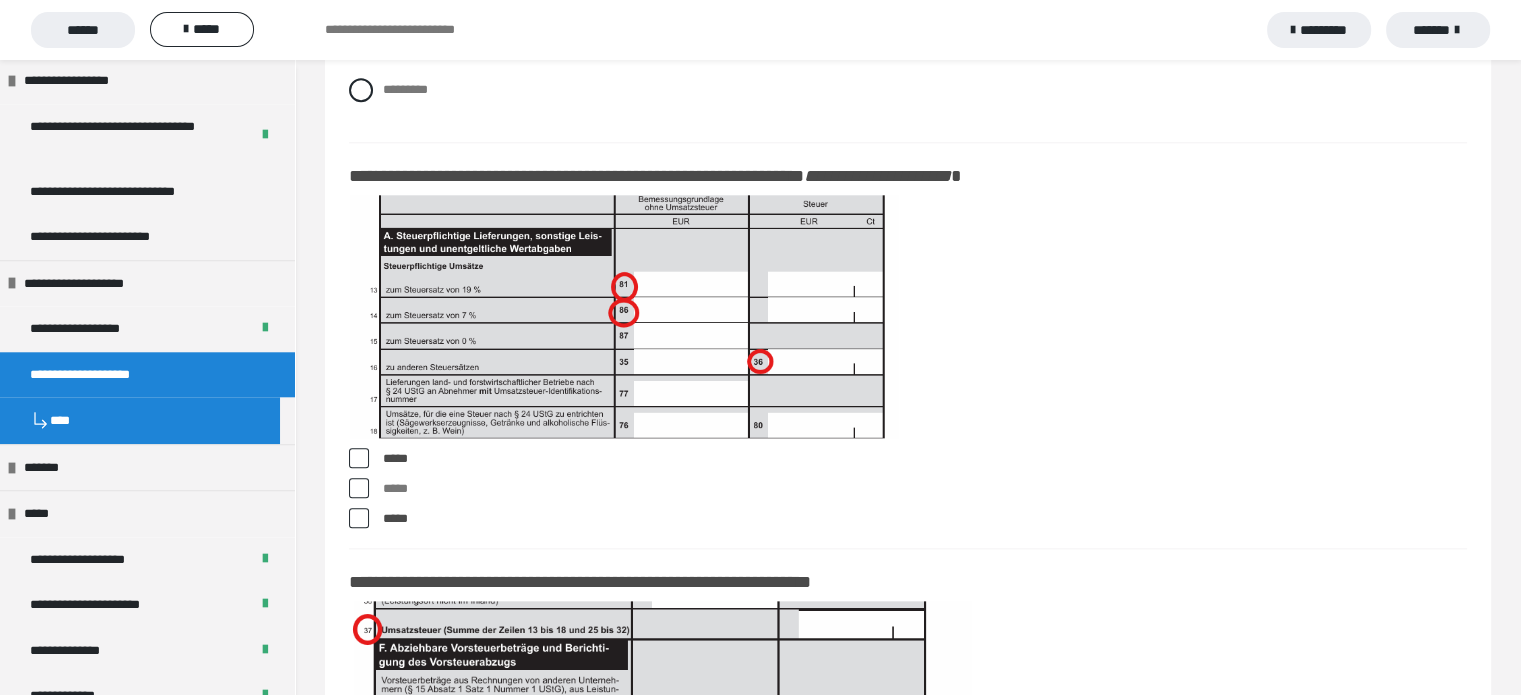 click at bounding box center [359, 488] 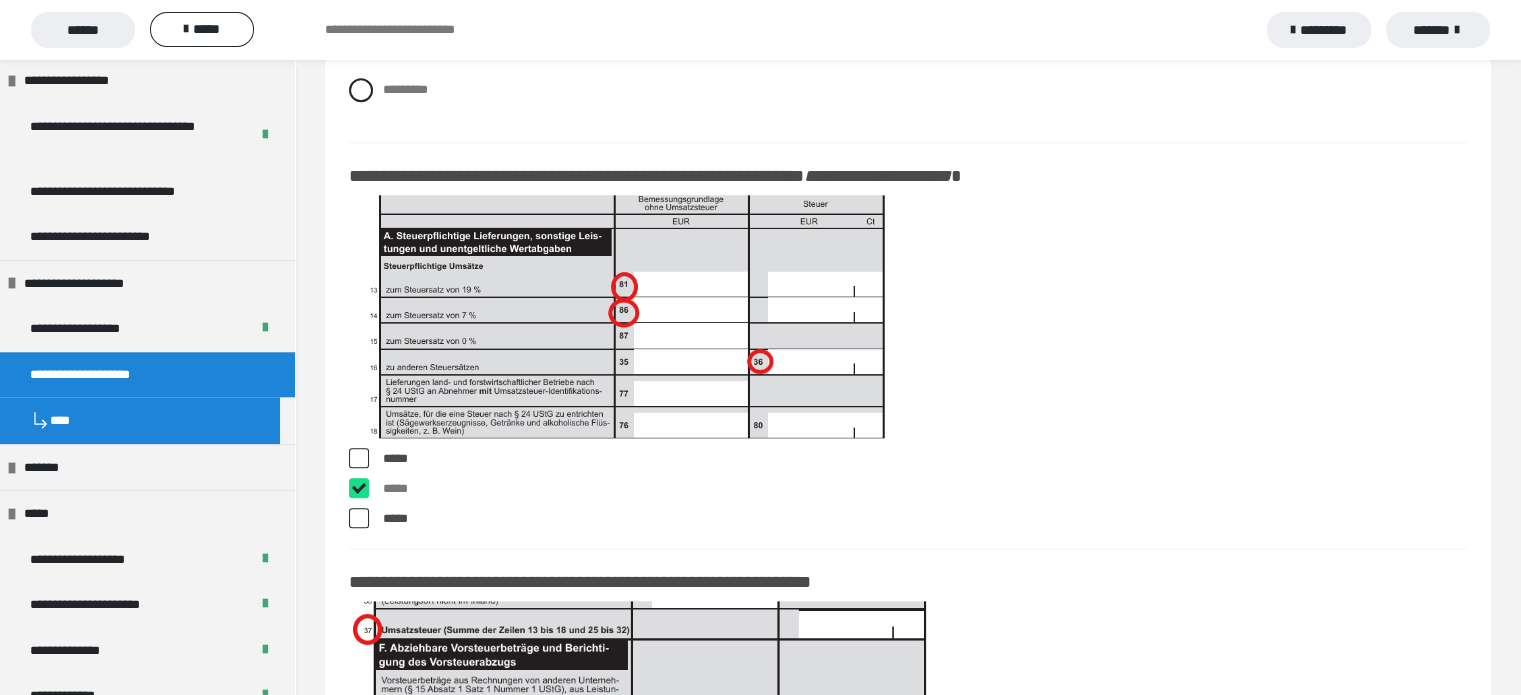checkbox on "****" 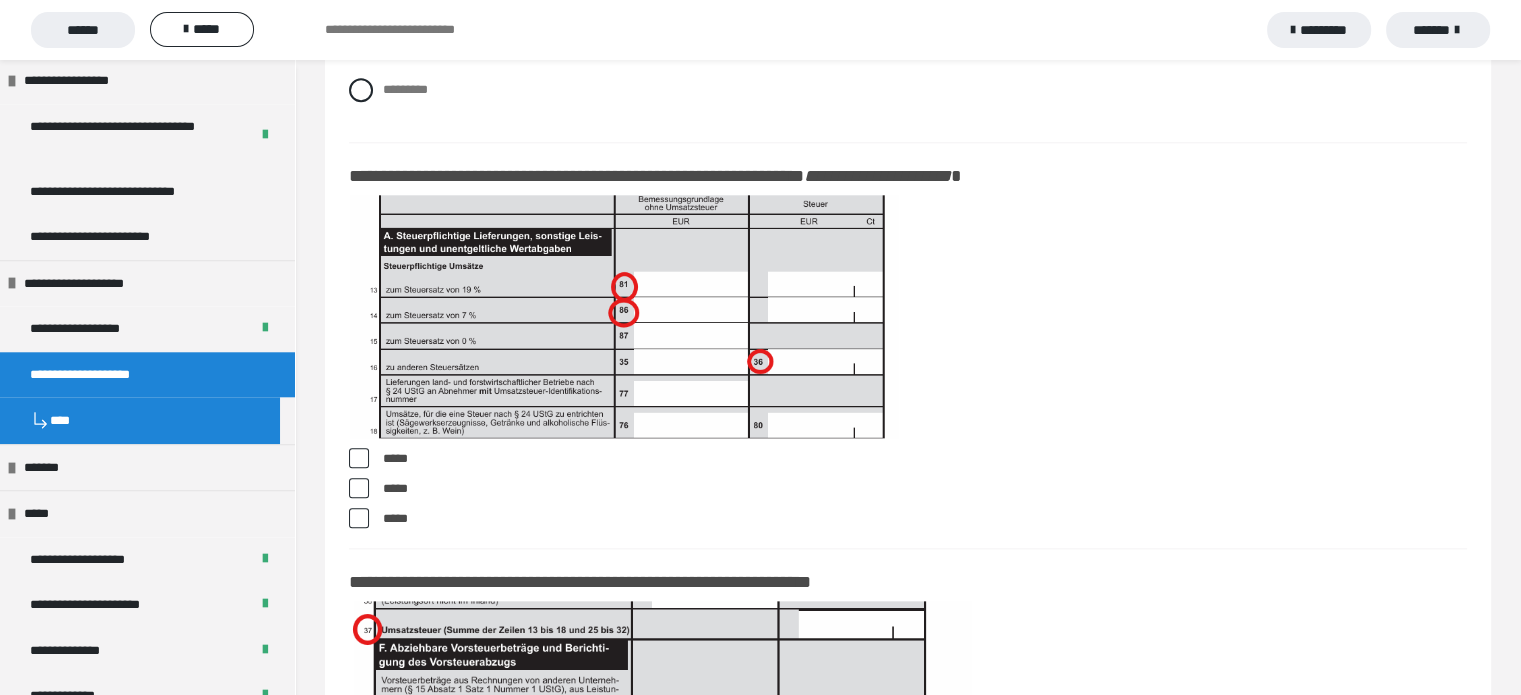 click at bounding box center (359, 518) 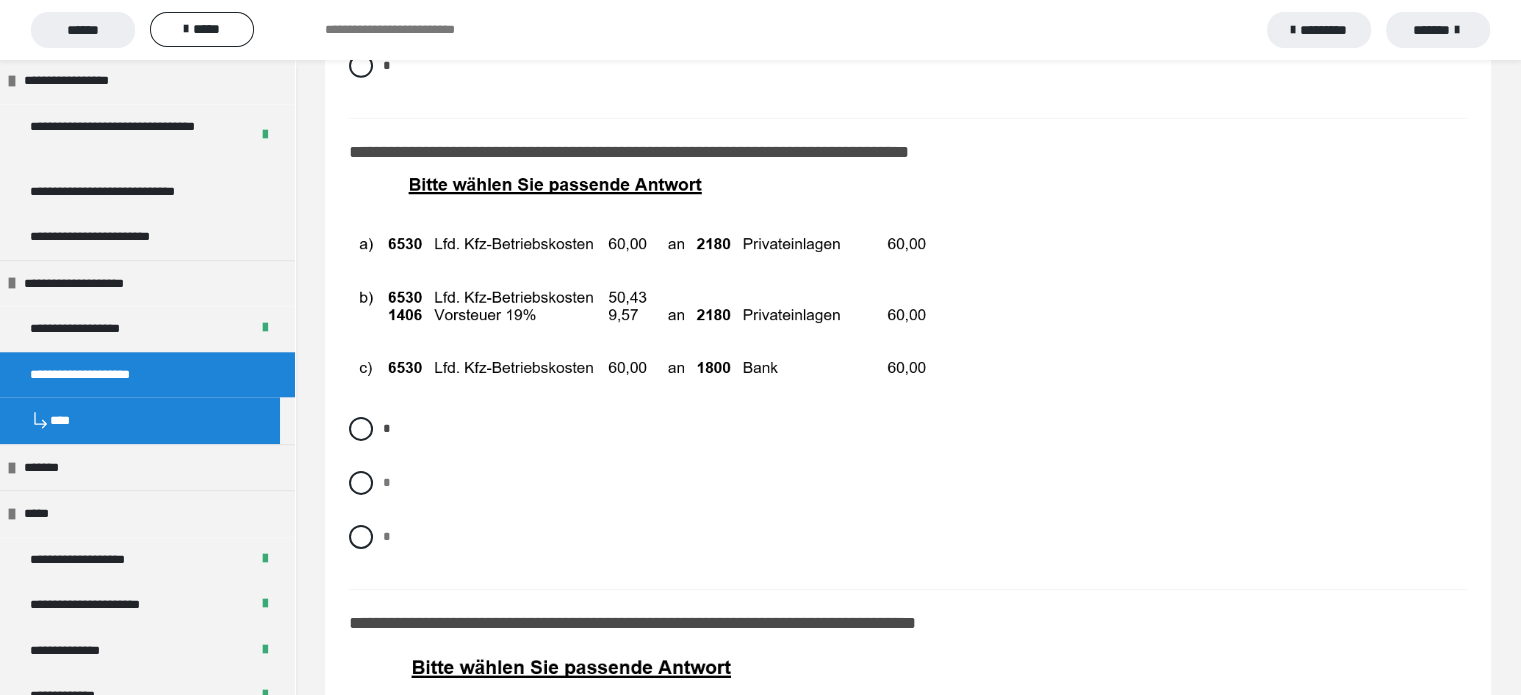 scroll, scrollTop: 13860, scrollLeft: 0, axis: vertical 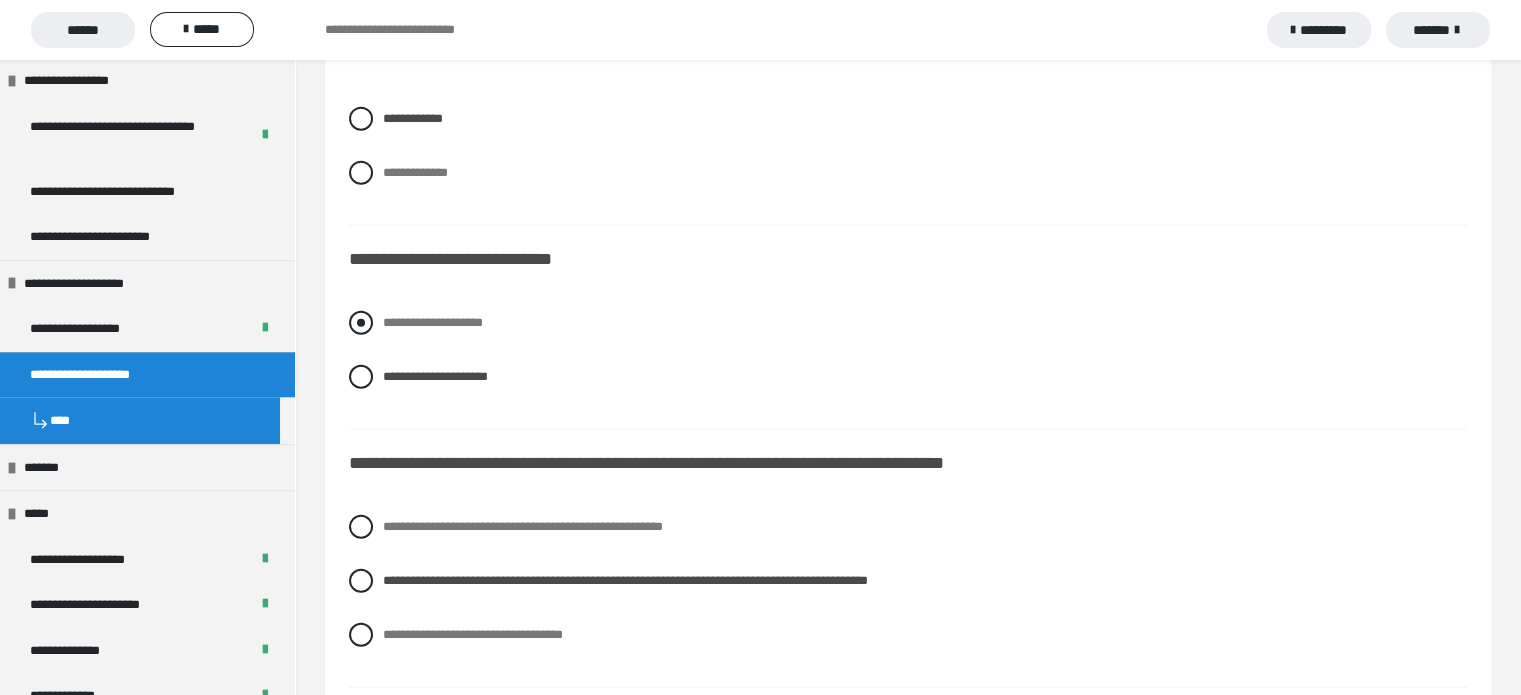 click at bounding box center [361, 323] 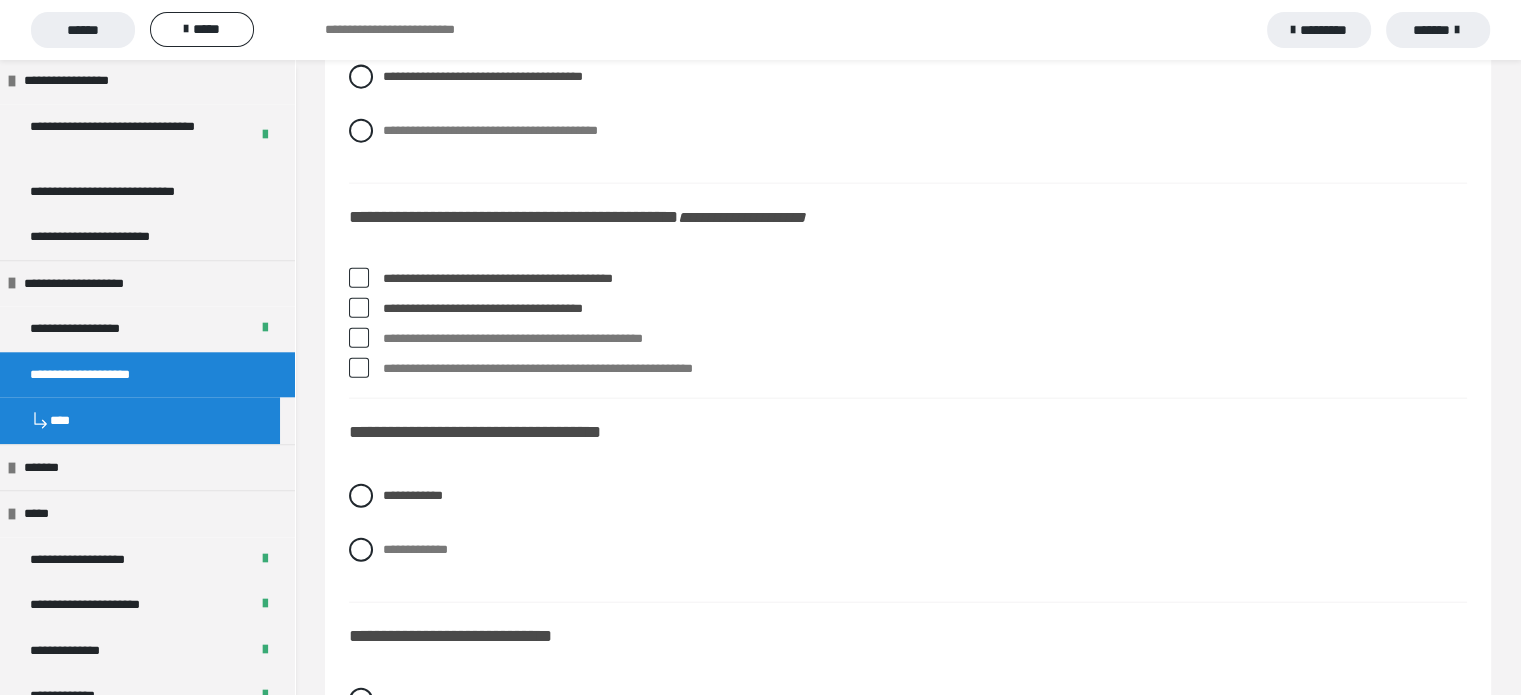 scroll, scrollTop: 4680, scrollLeft: 0, axis: vertical 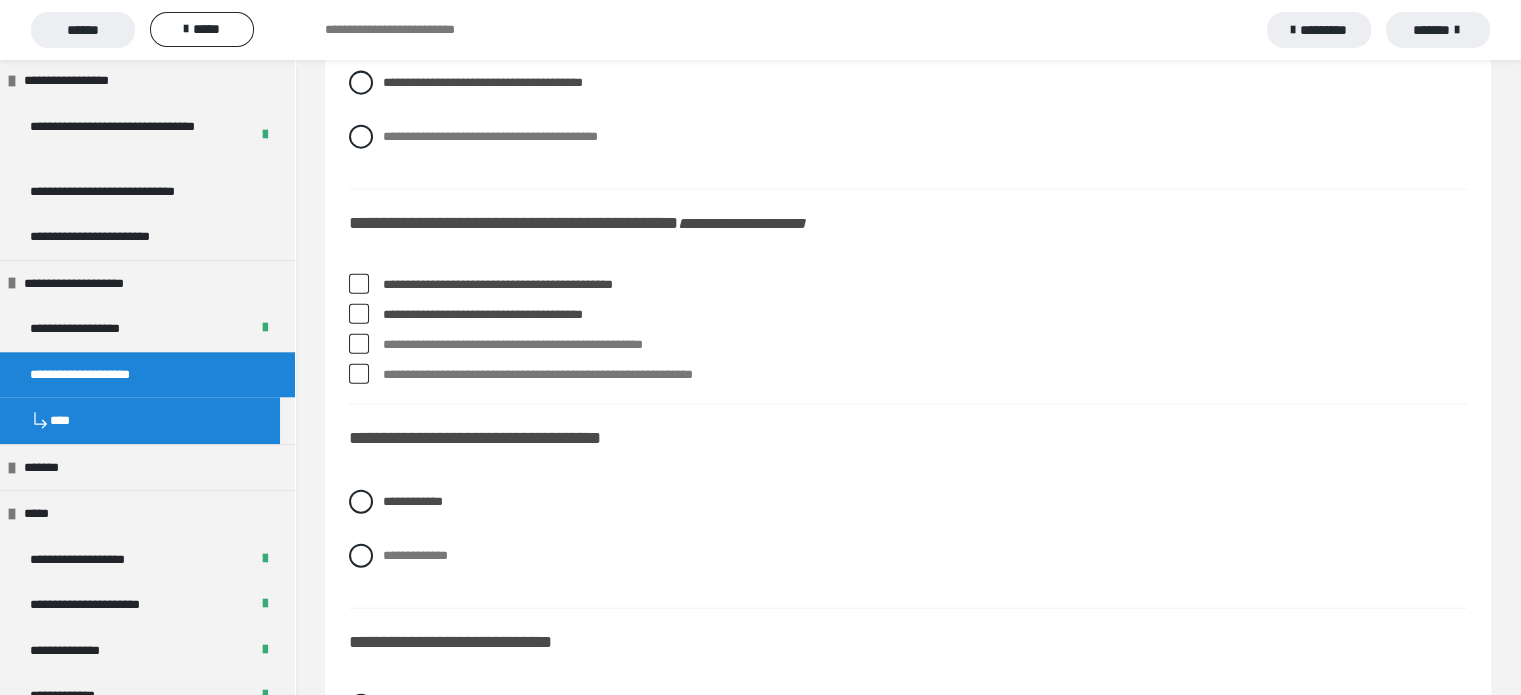 click at bounding box center [359, 344] 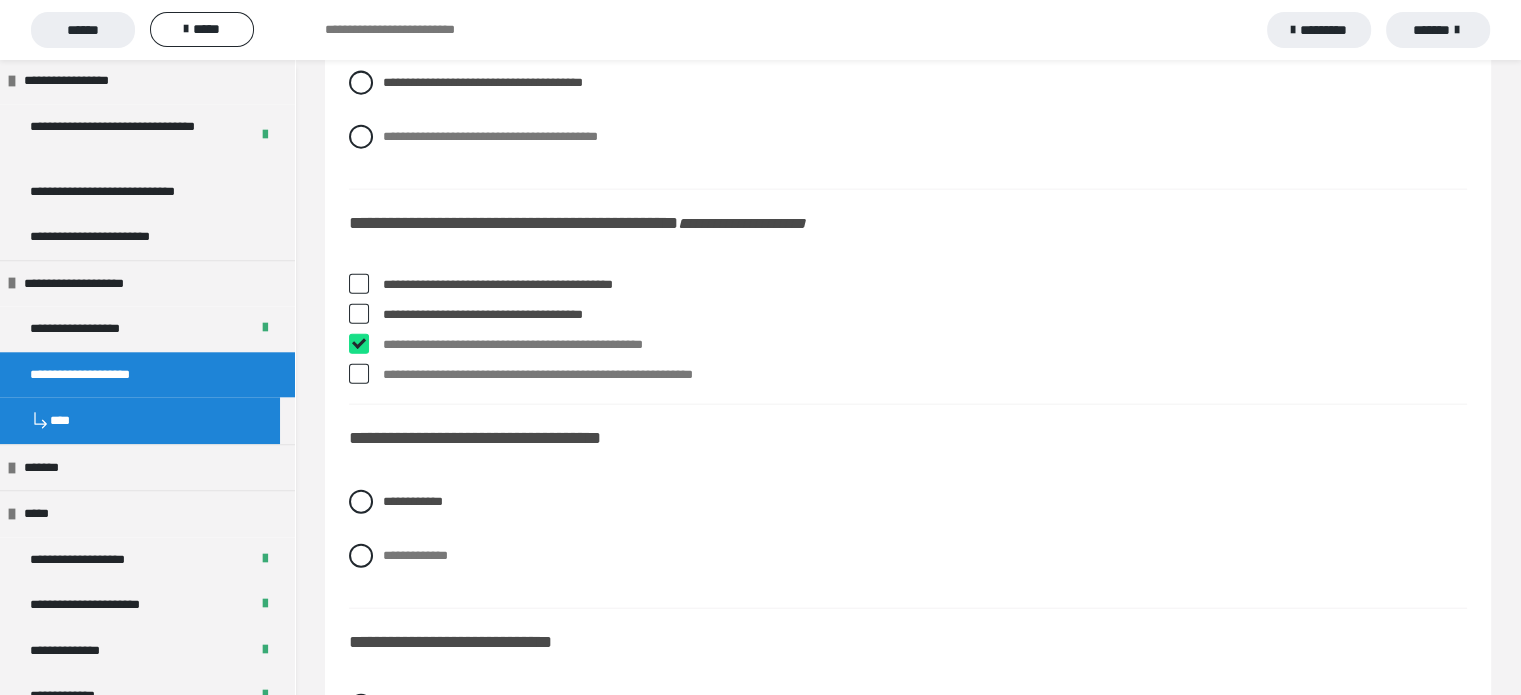 checkbox on "****" 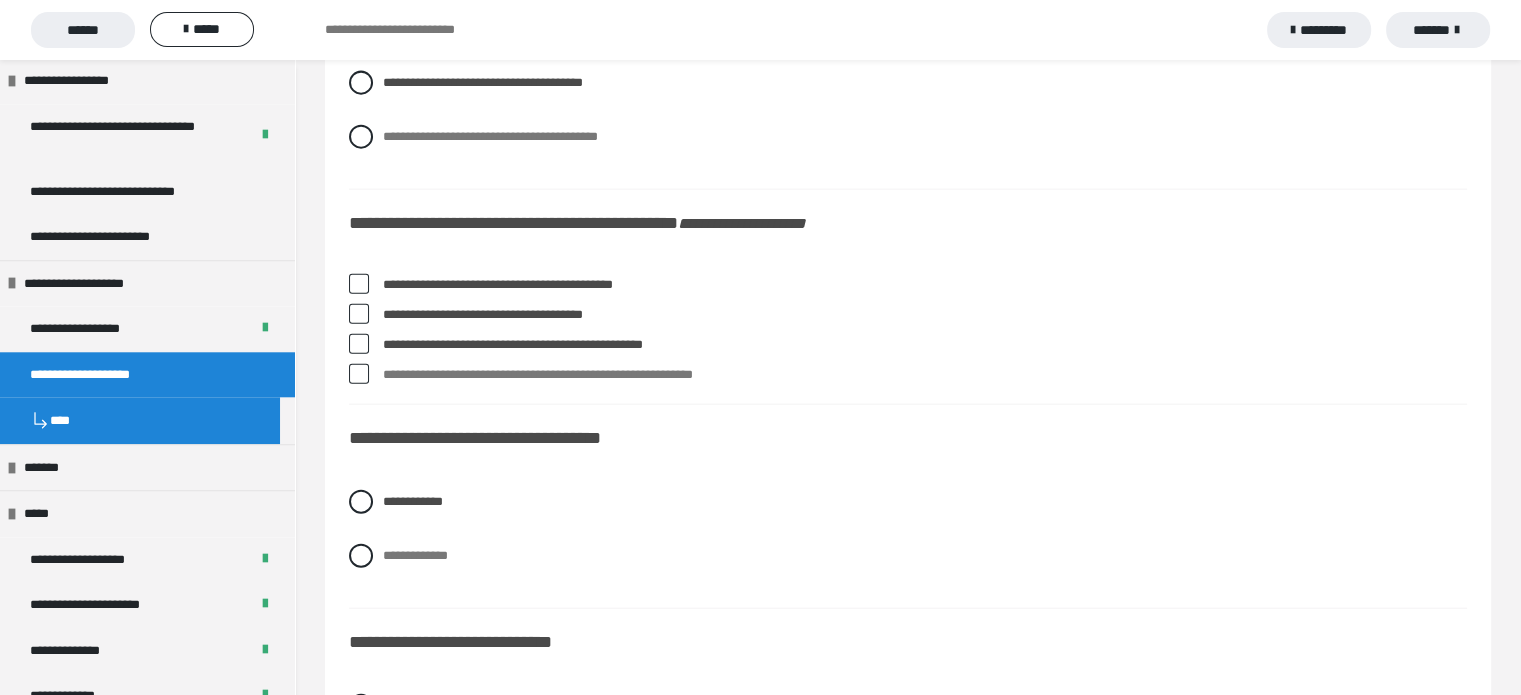 click at bounding box center [359, 284] 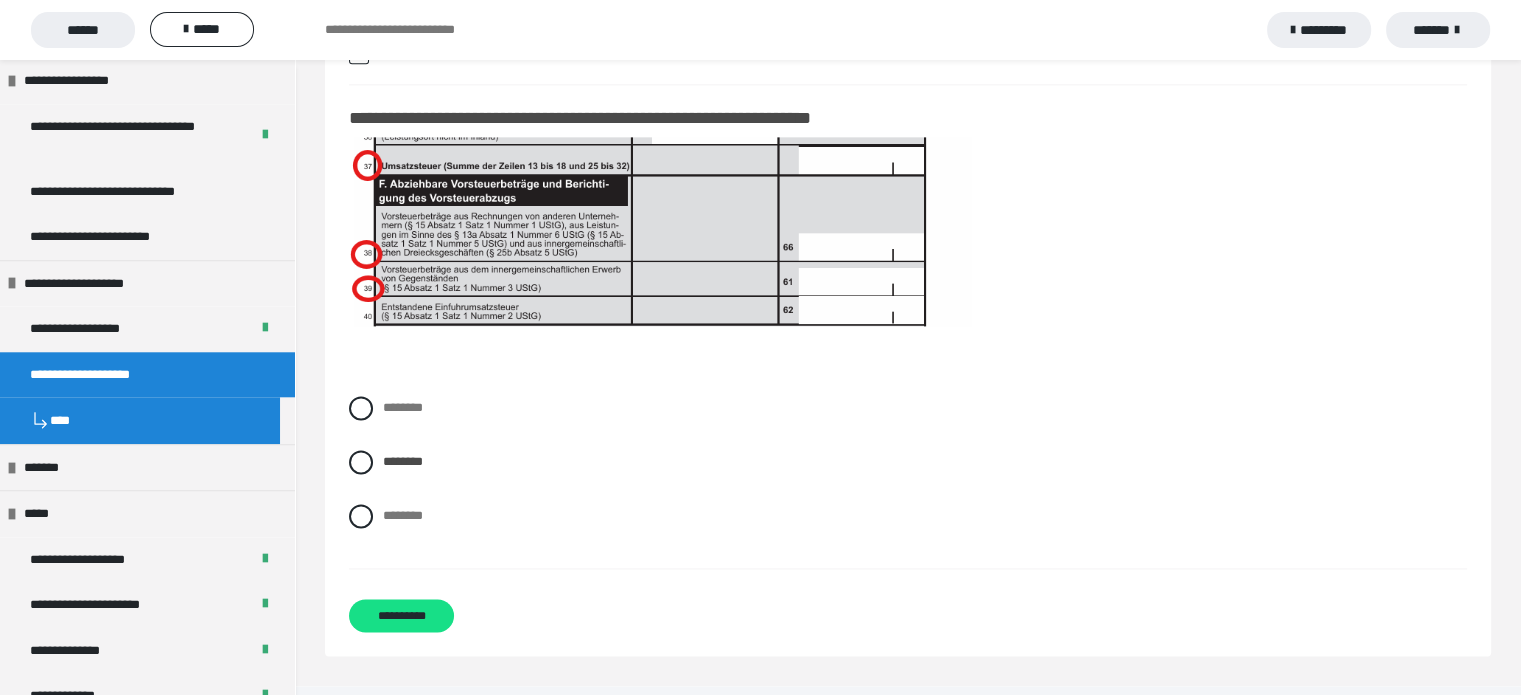 scroll, scrollTop: 17912, scrollLeft: 0, axis: vertical 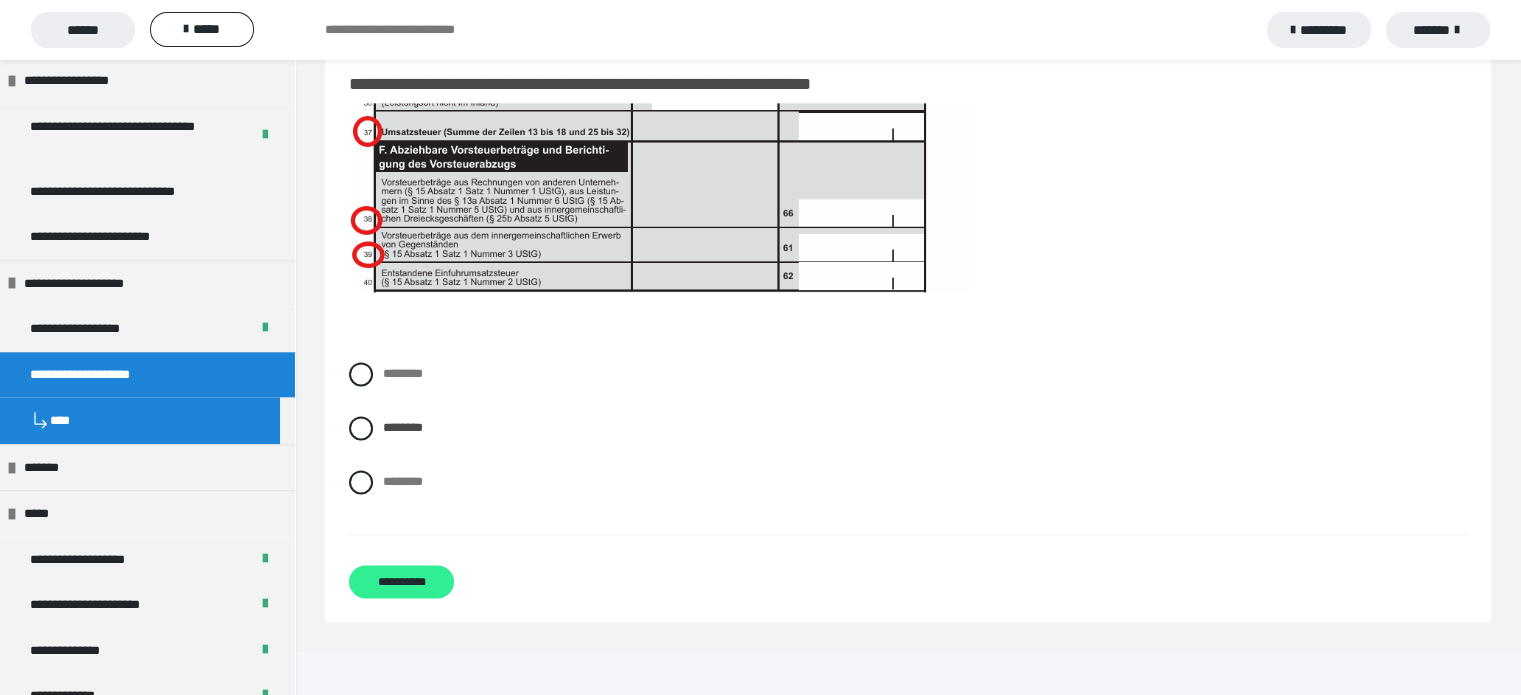 click on "**********" at bounding box center (401, 581) 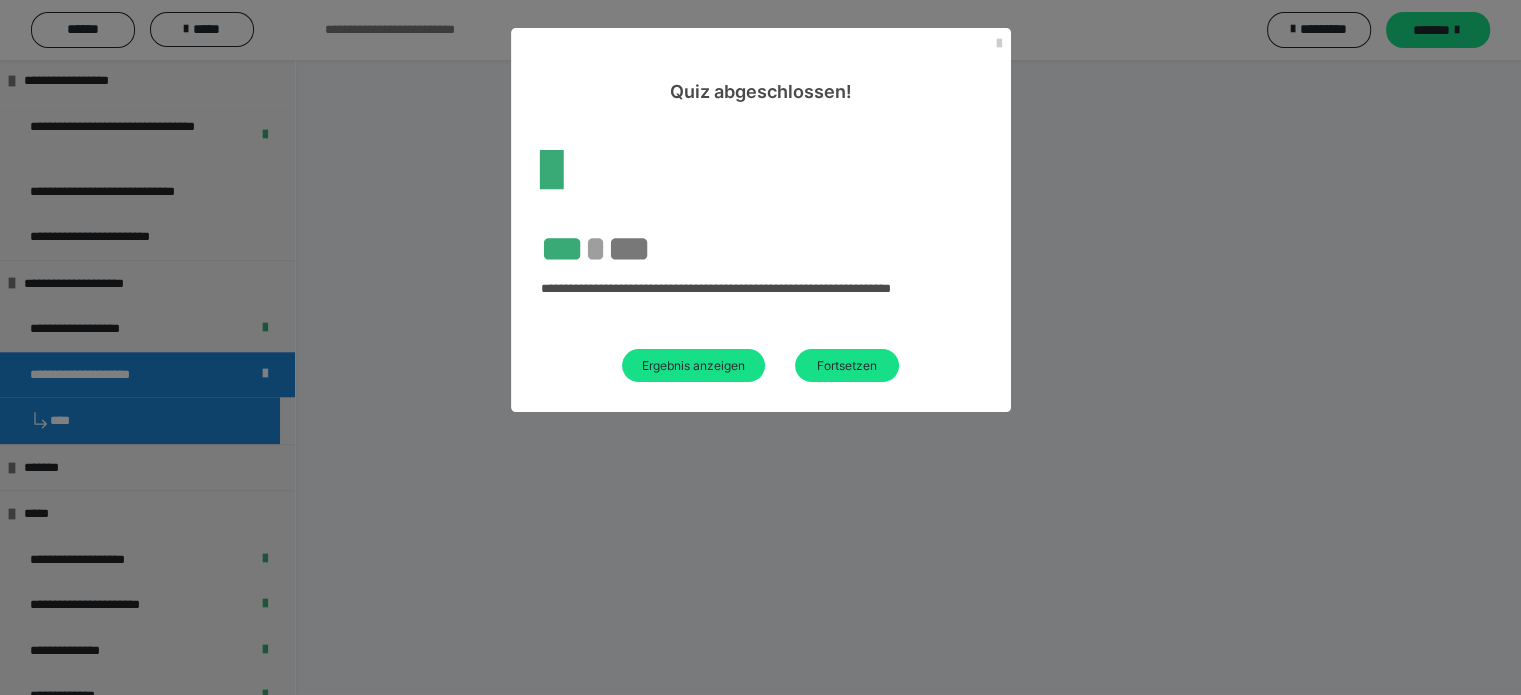 scroll, scrollTop: 69, scrollLeft: 0, axis: vertical 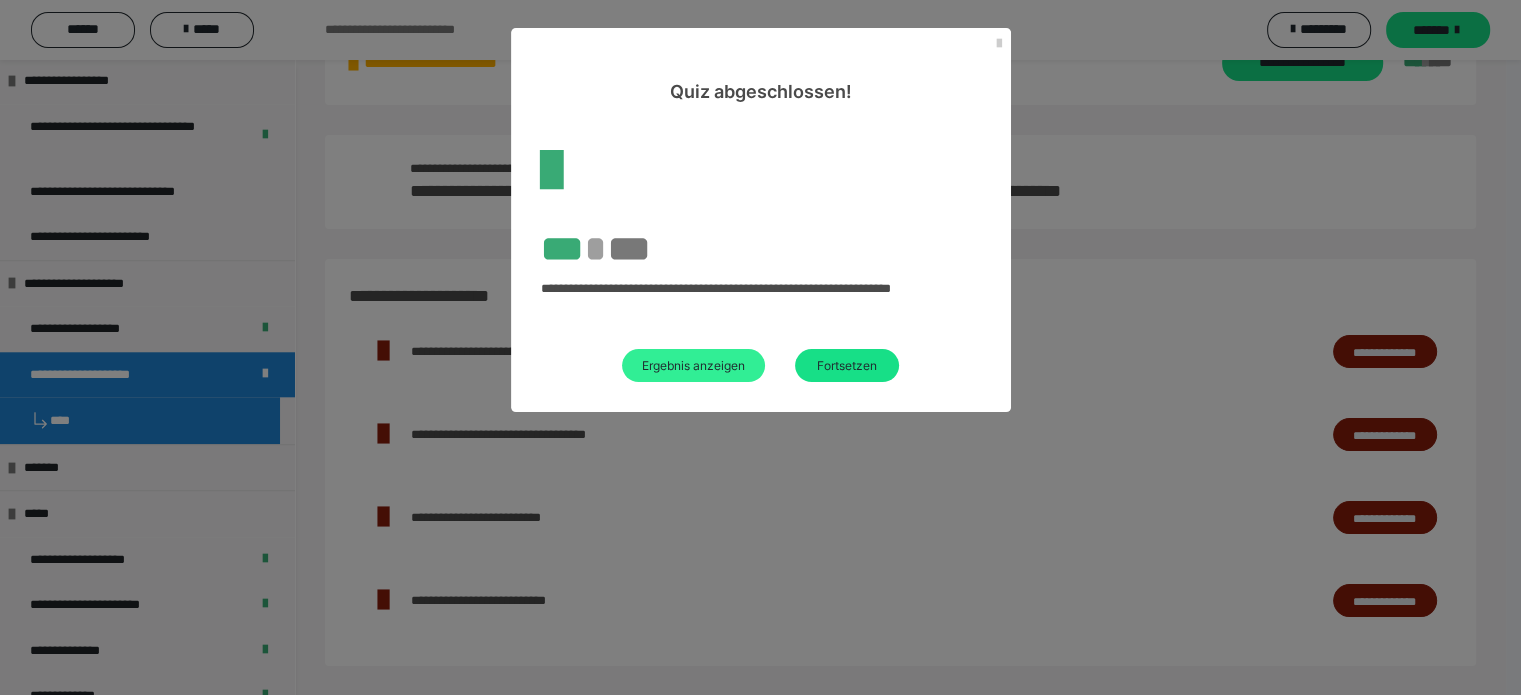 click on "Ergebnis anzeigen" at bounding box center [693, 365] 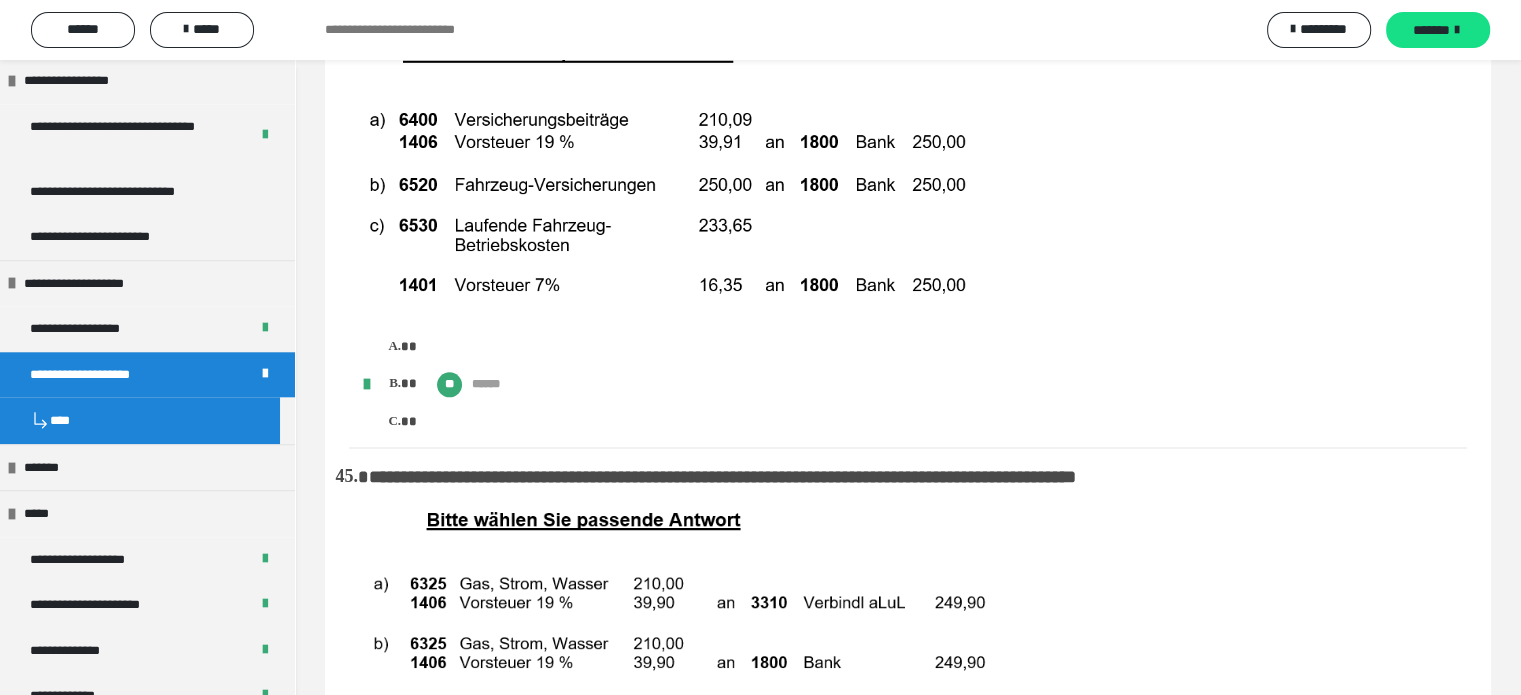scroll, scrollTop: 10054, scrollLeft: 0, axis: vertical 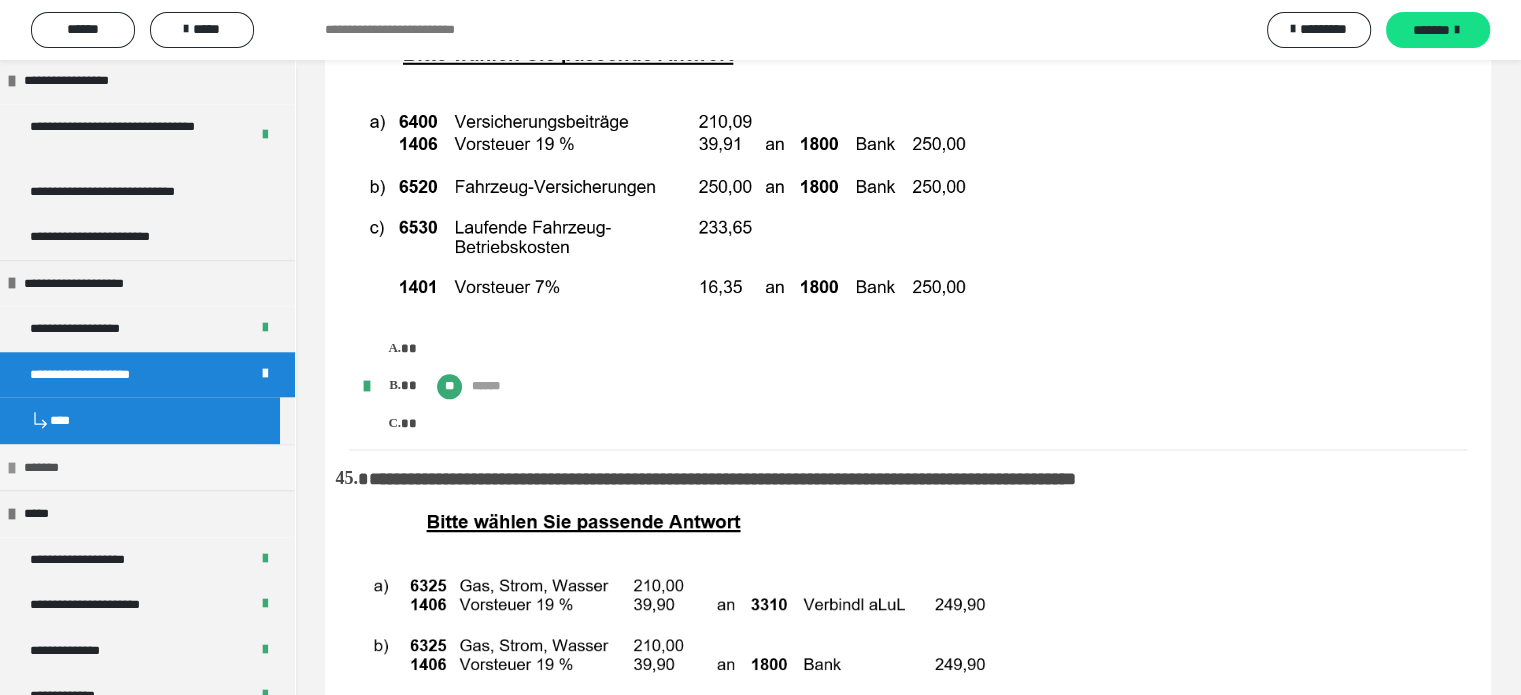 click on "*******" at bounding box center [48, 468] 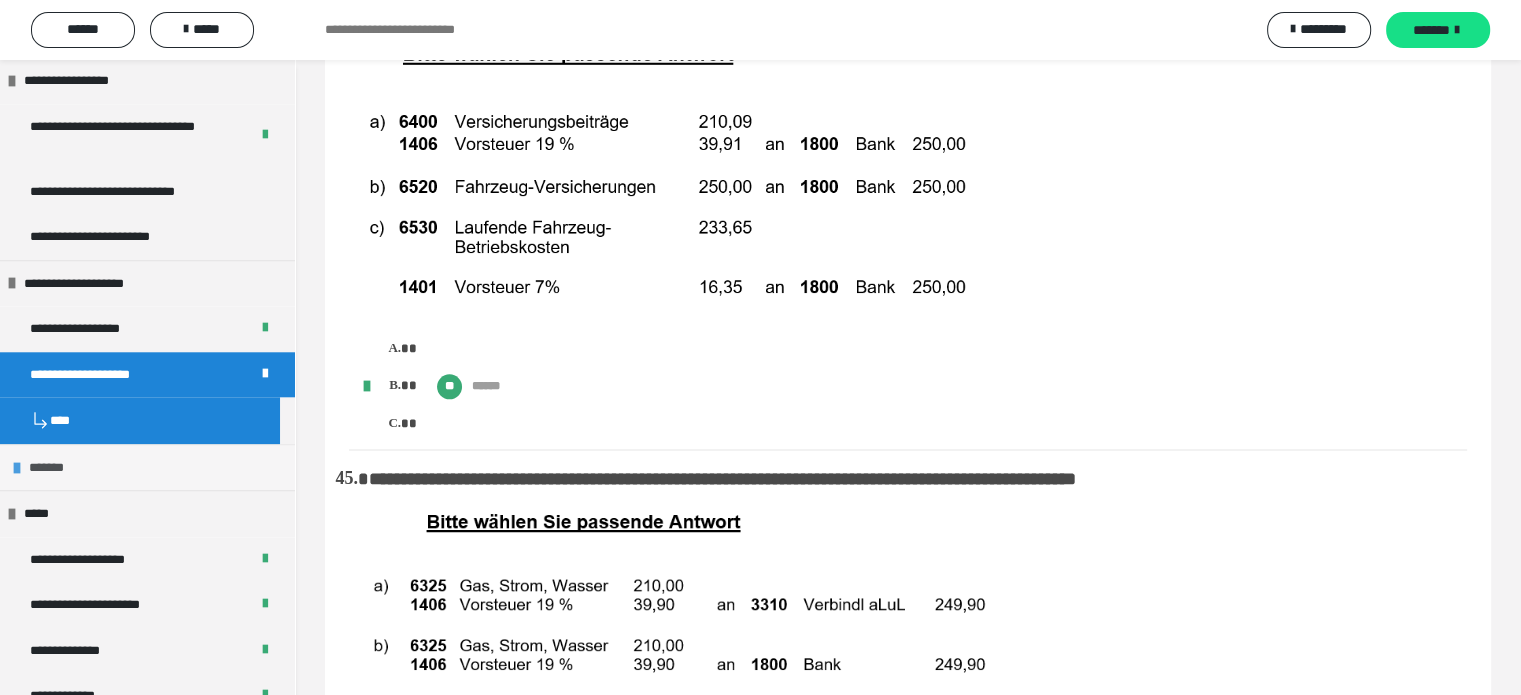 click on "*******" at bounding box center (53, 468) 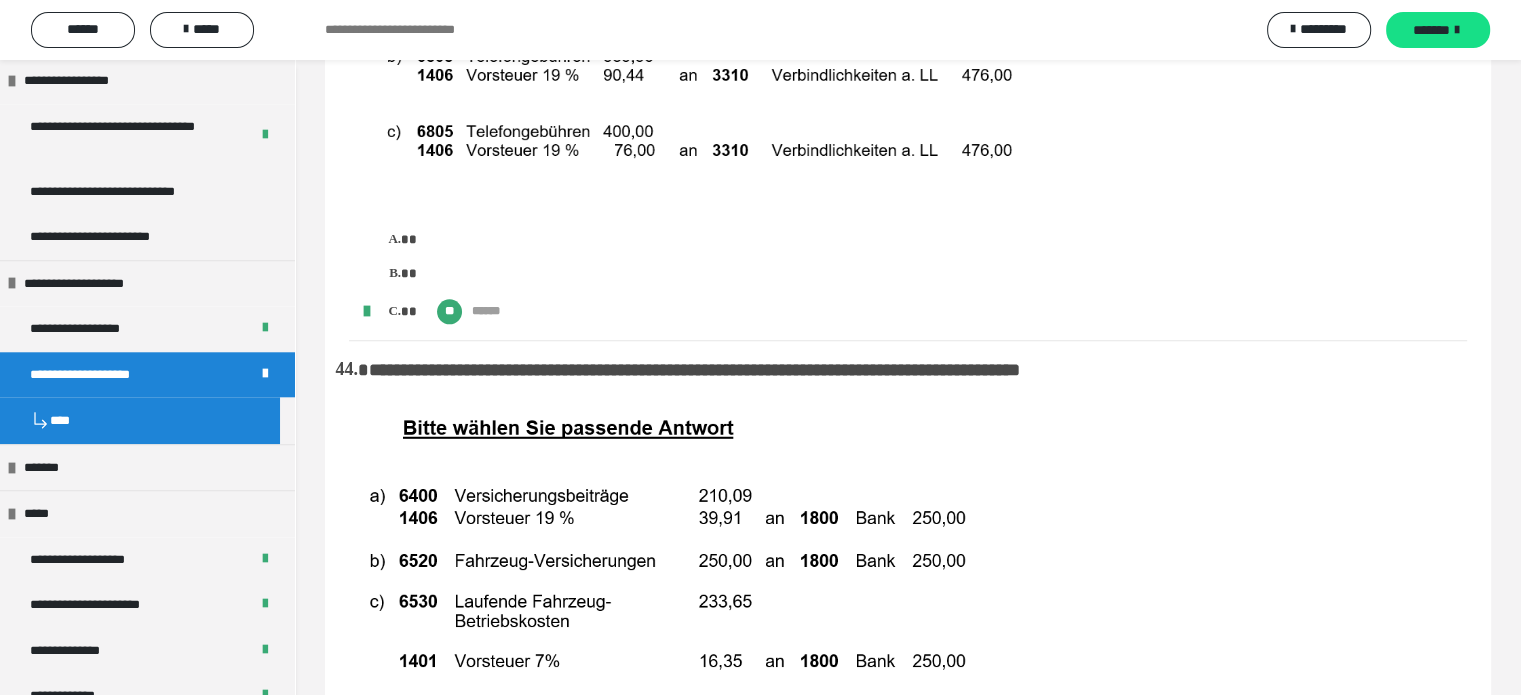 scroll, scrollTop: 9670, scrollLeft: 0, axis: vertical 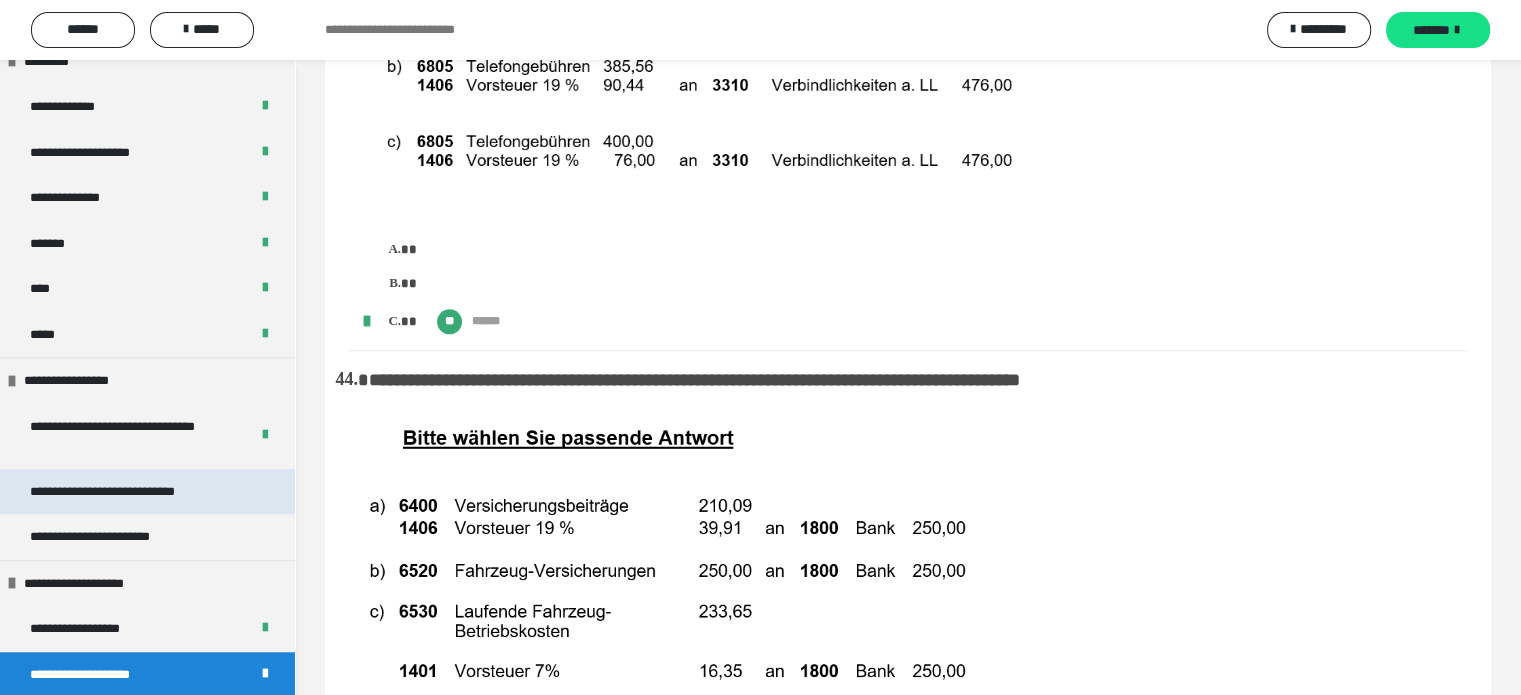 click on "**********" at bounding box center (131, 492) 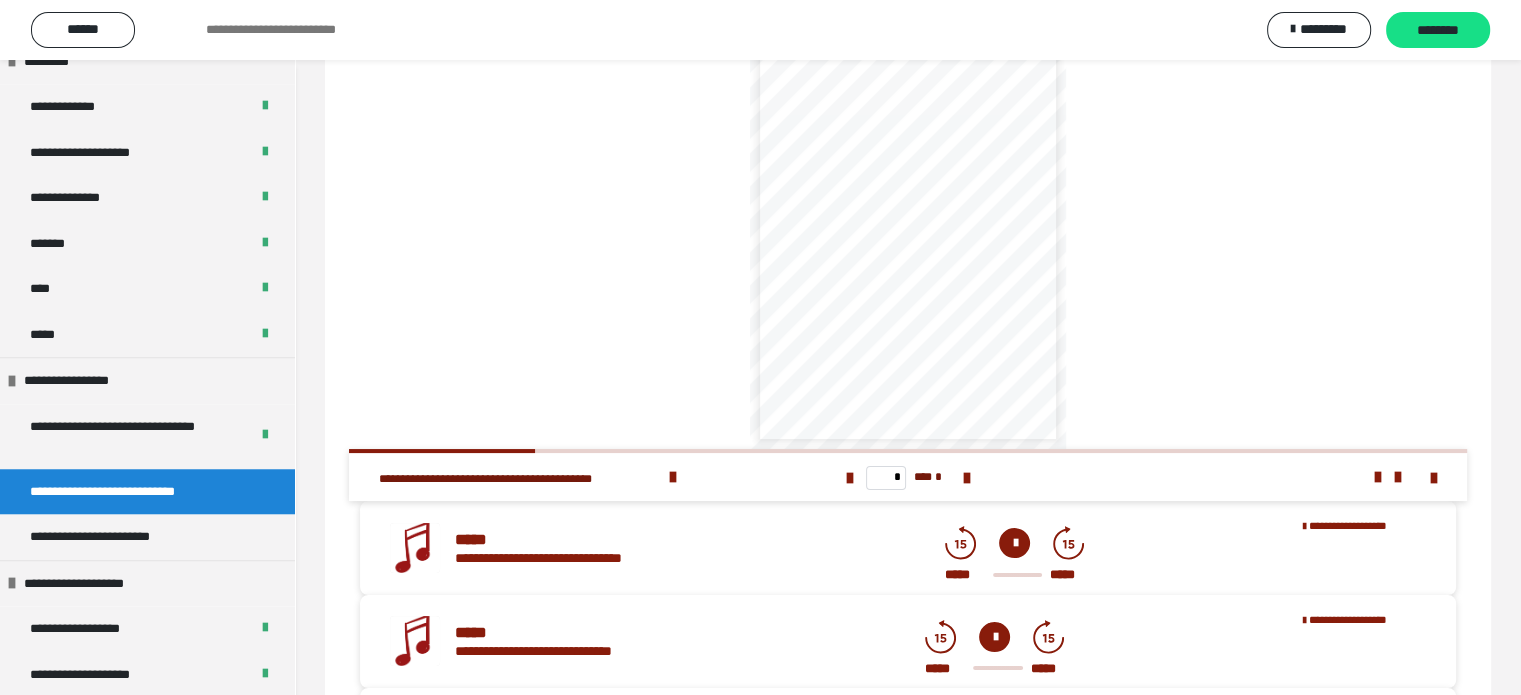 scroll, scrollTop: 138, scrollLeft: 0, axis: vertical 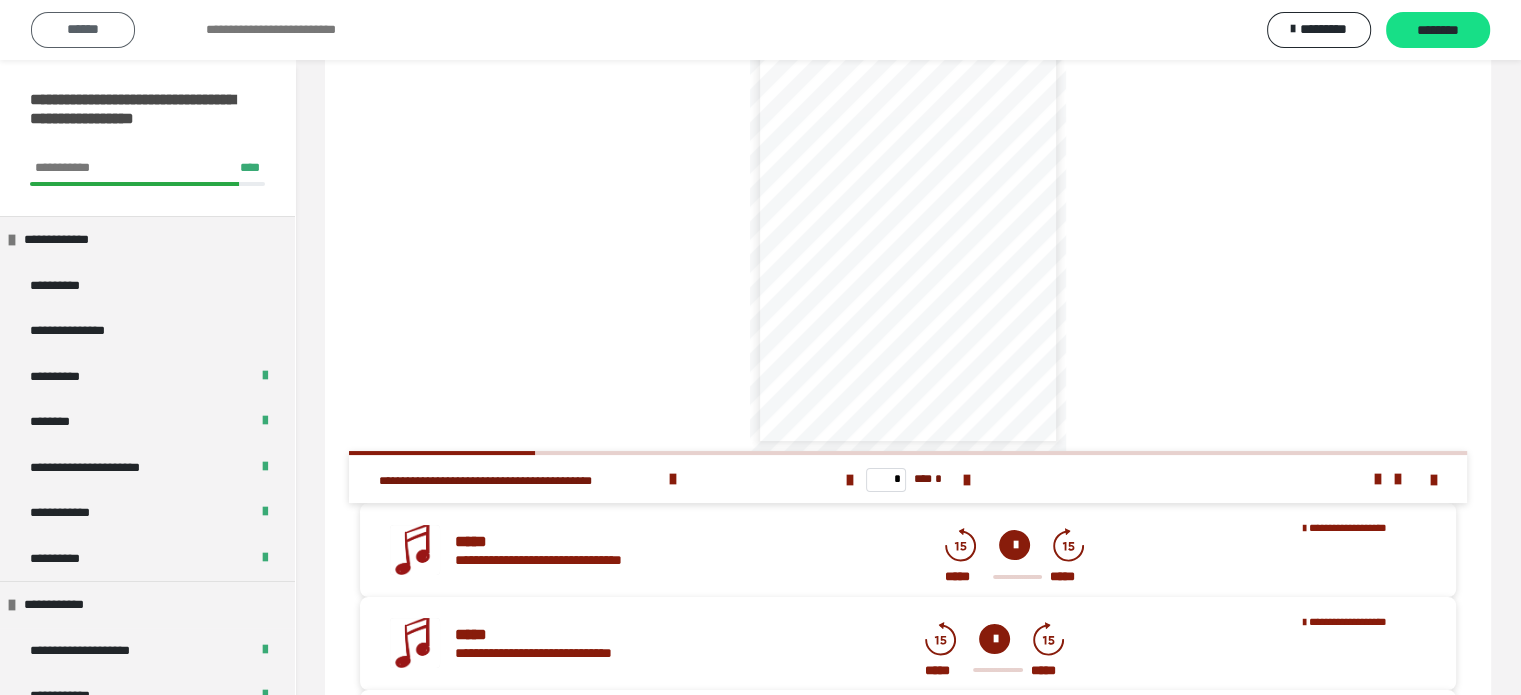 click on "******" at bounding box center [83, 29] 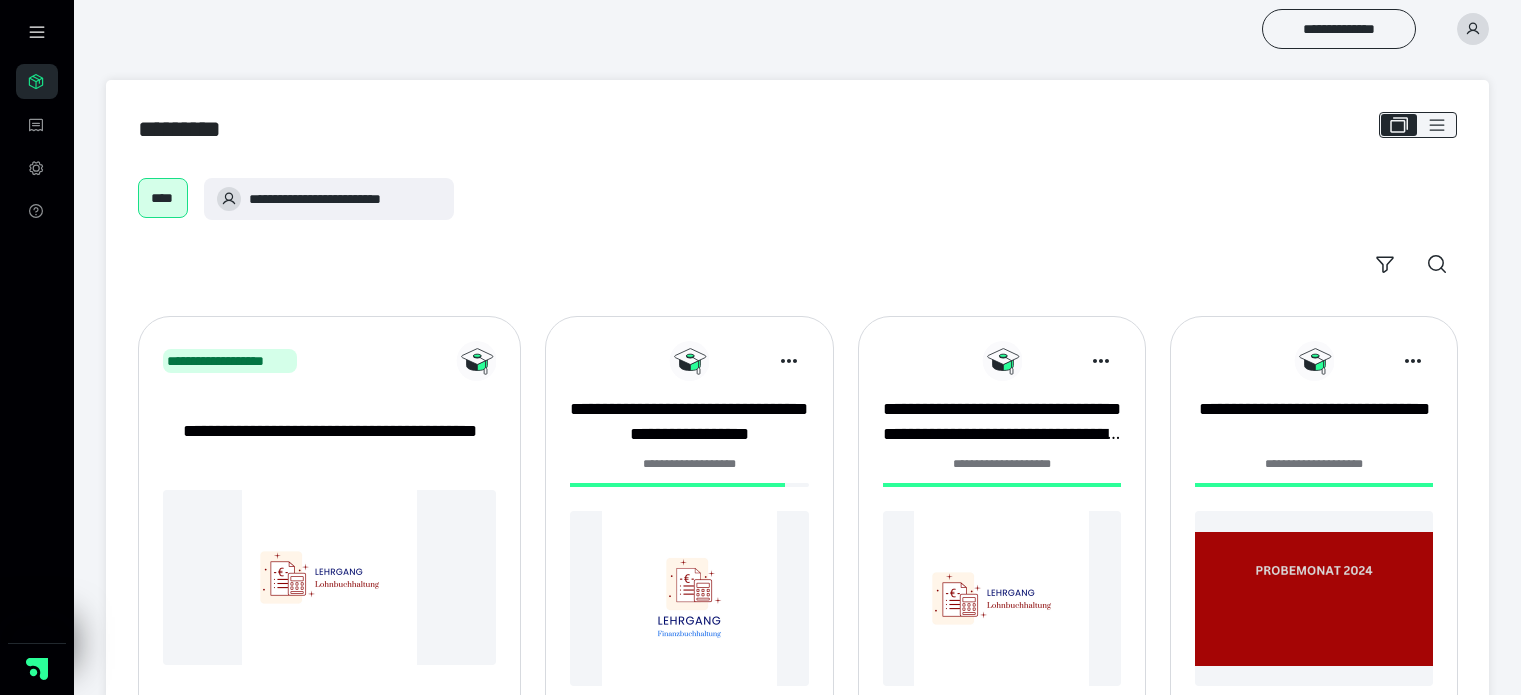 scroll, scrollTop: 0, scrollLeft: 0, axis: both 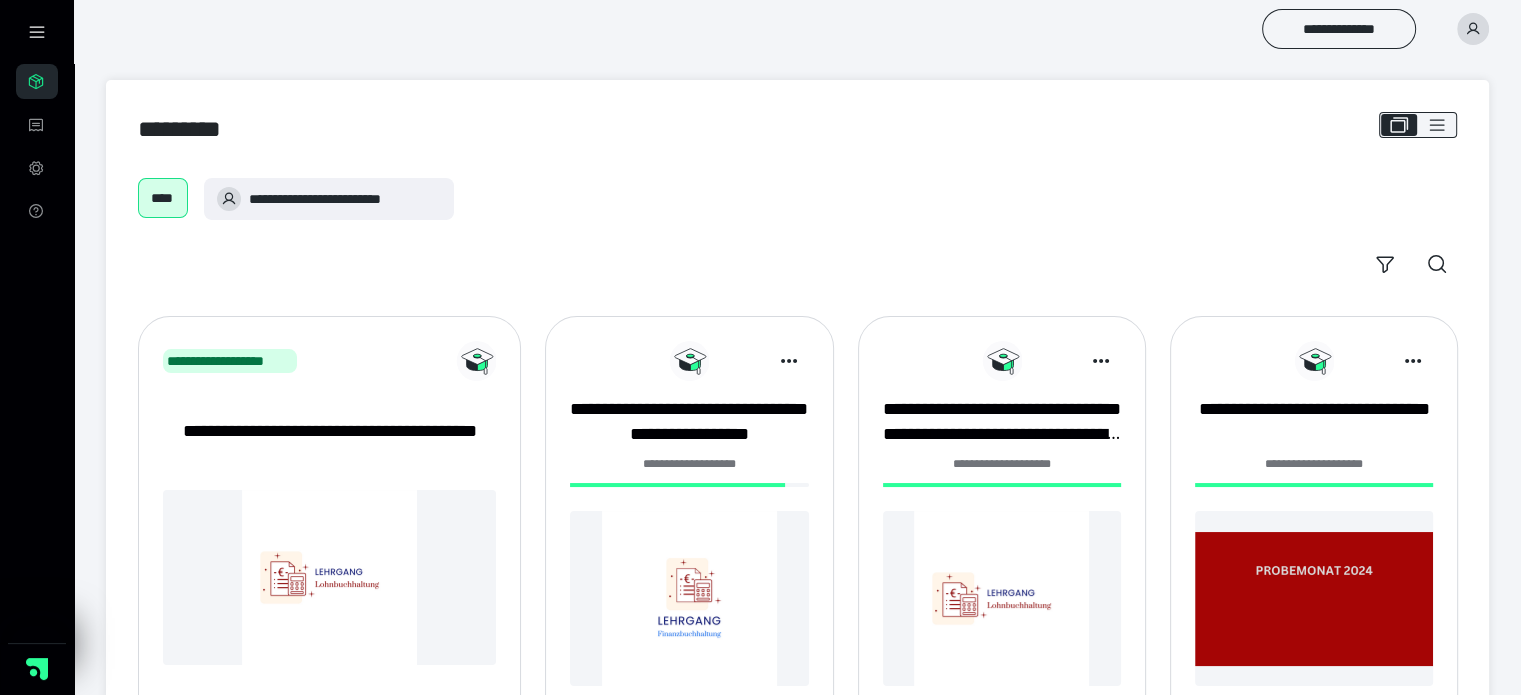 click at bounding box center [689, 598] 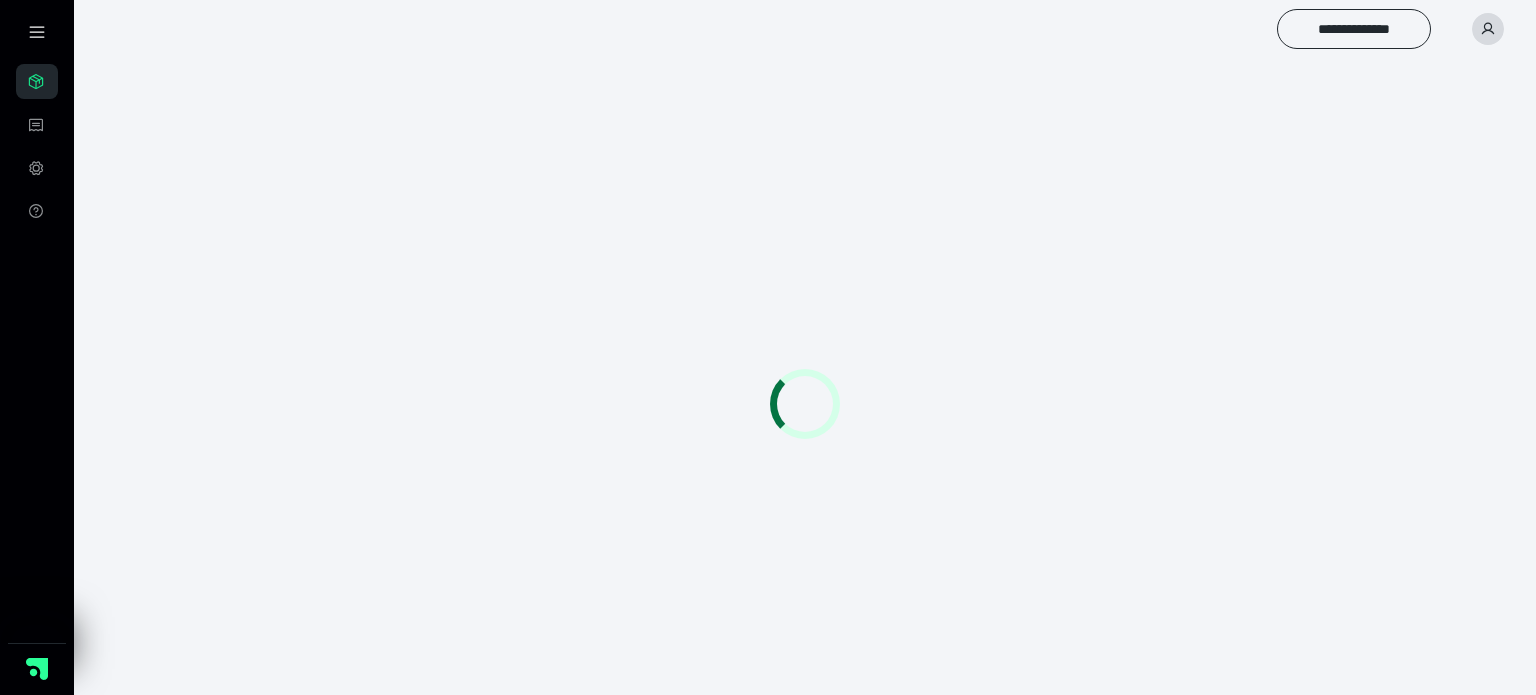 scroll, scrollTop: 0, scrollLeft: 0, axis: both 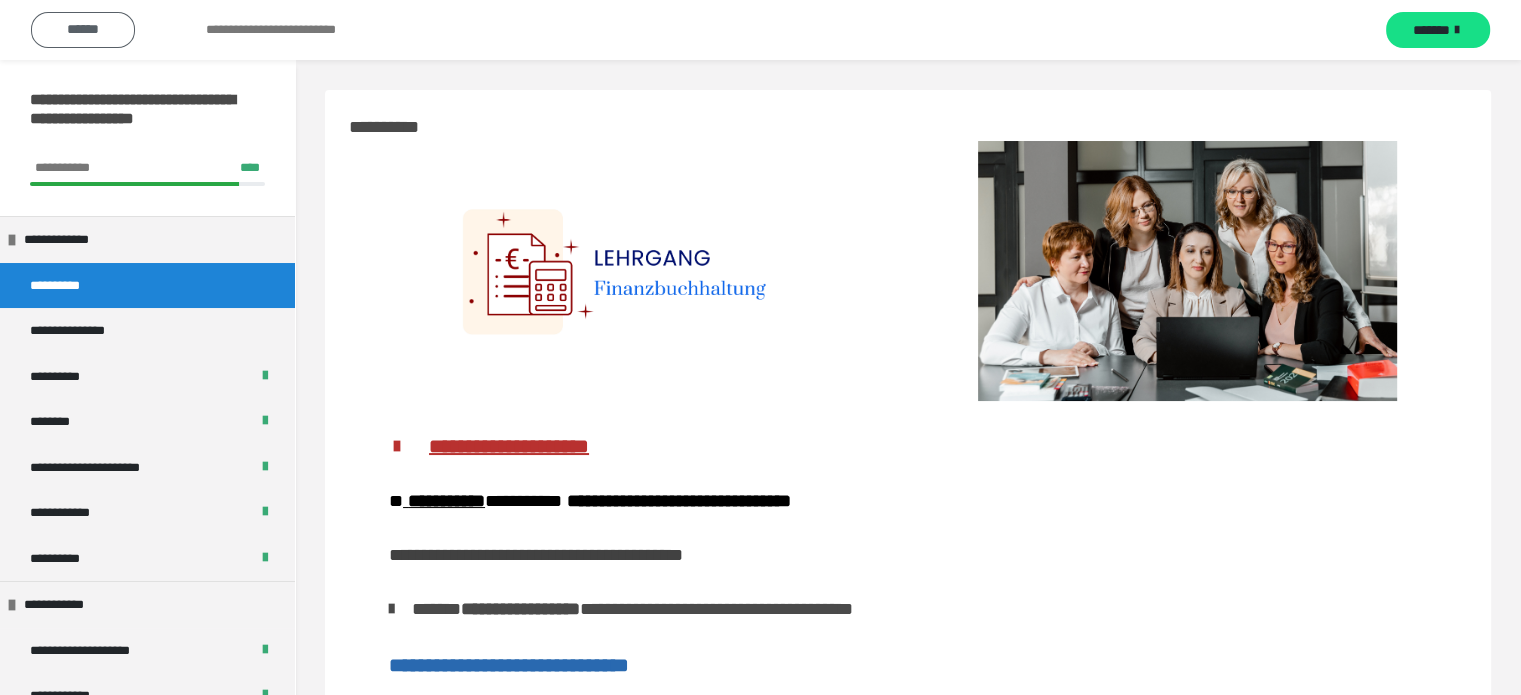 click on "******" at bounding box center [83, 29] 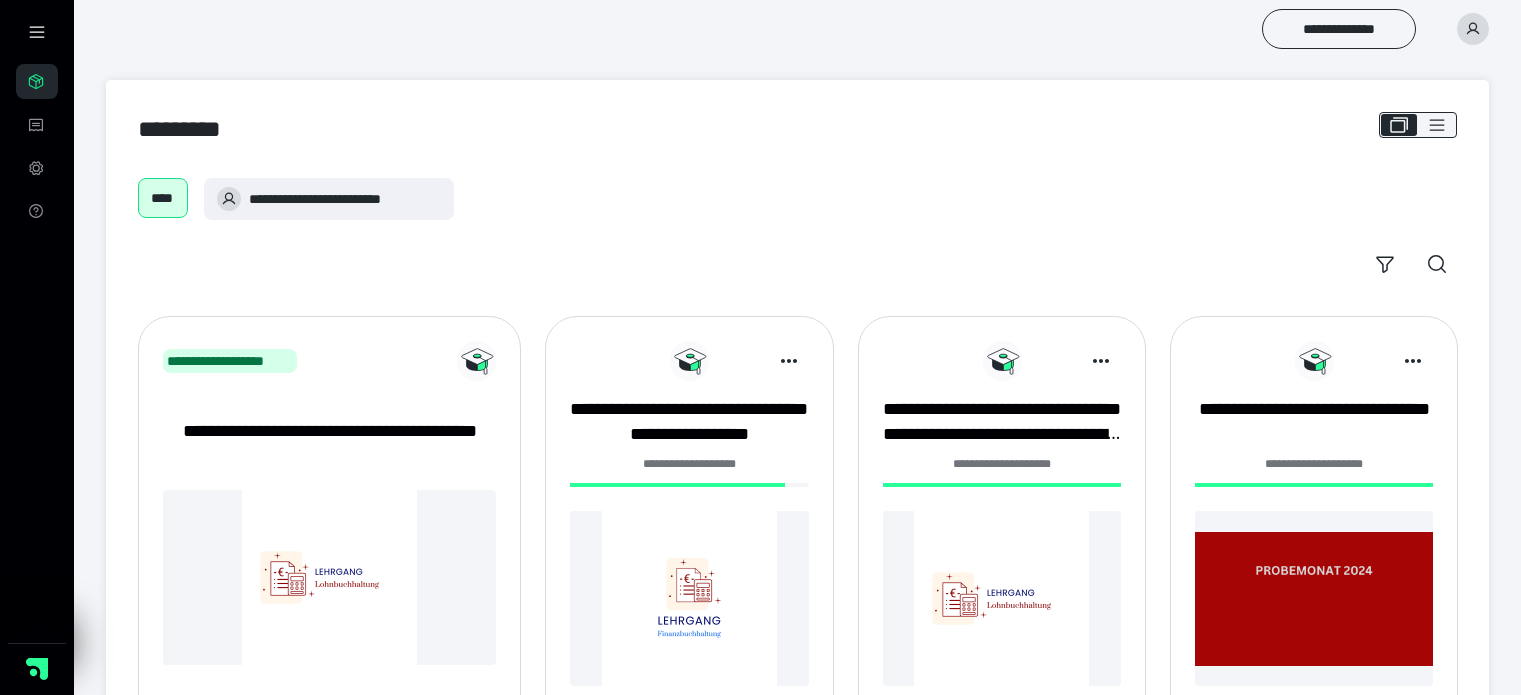 scroll, scrollTop: 0, scrollLeft: 0, axis: both 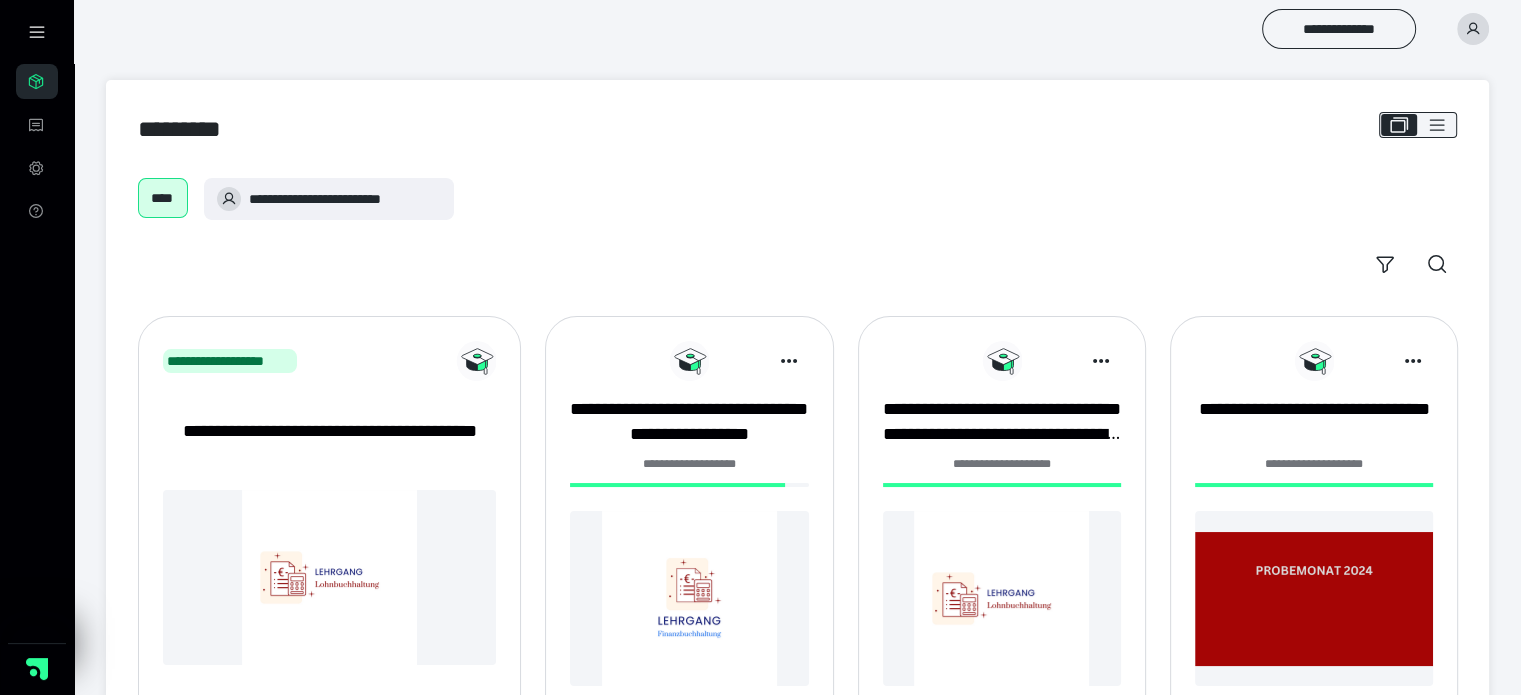 click at bounding box center (1473, 29) 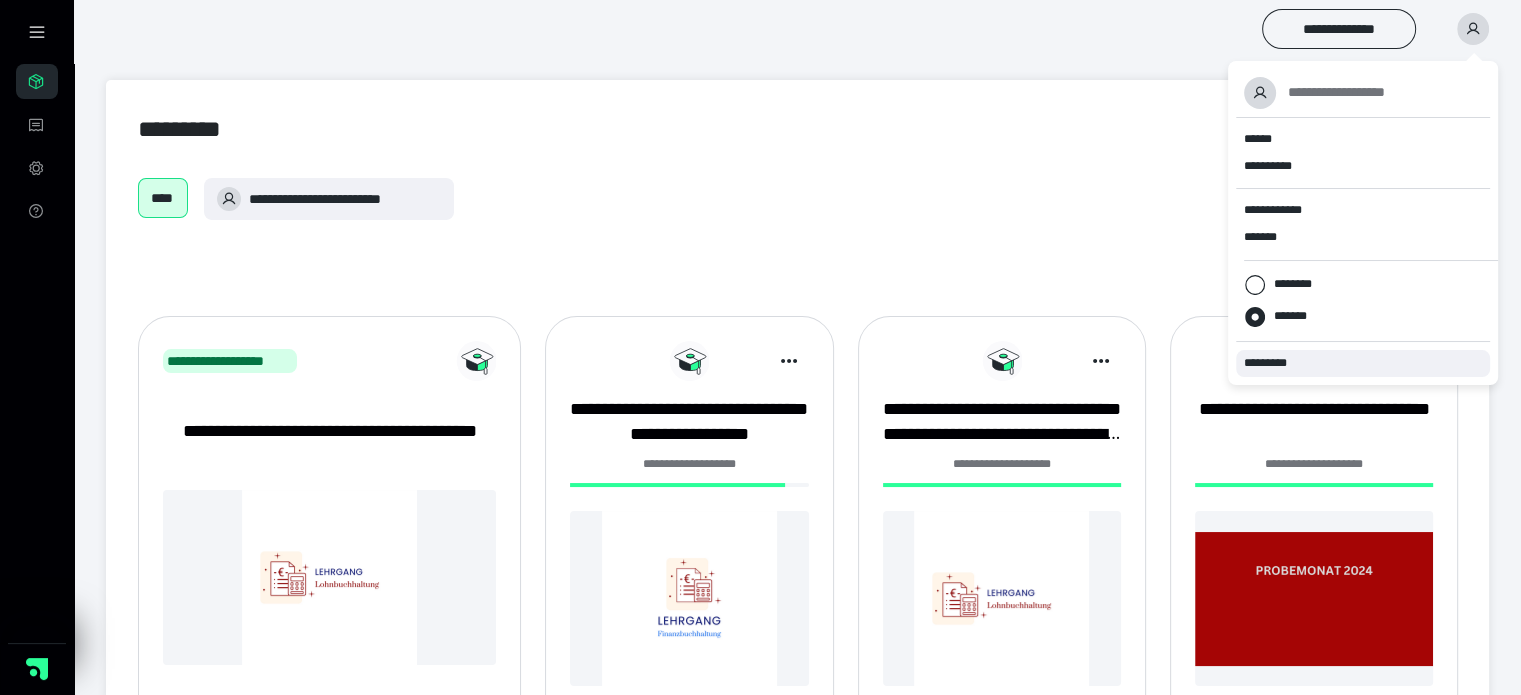 click on "*********" at bounding box center (1274, 363) 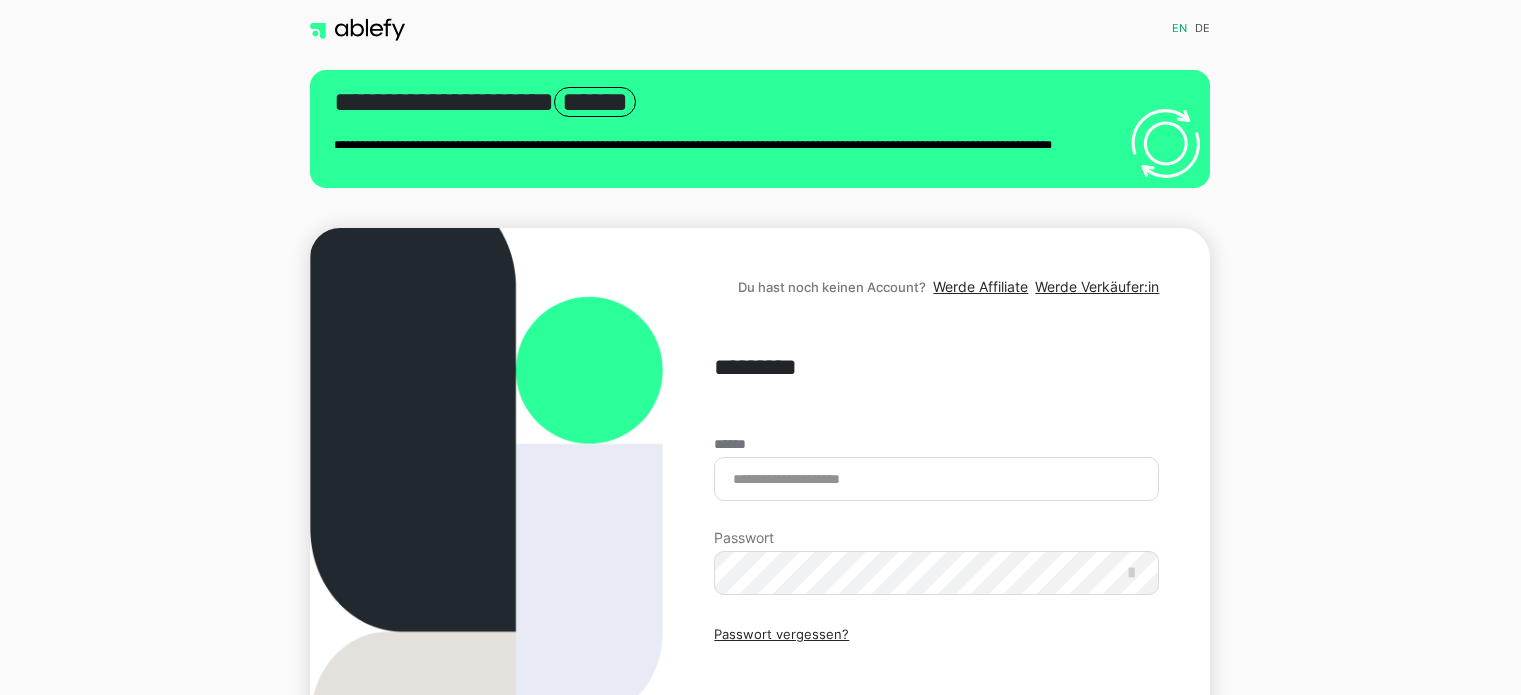 scroll, scrollTop: 0, scrollLeft: 0, axis: both 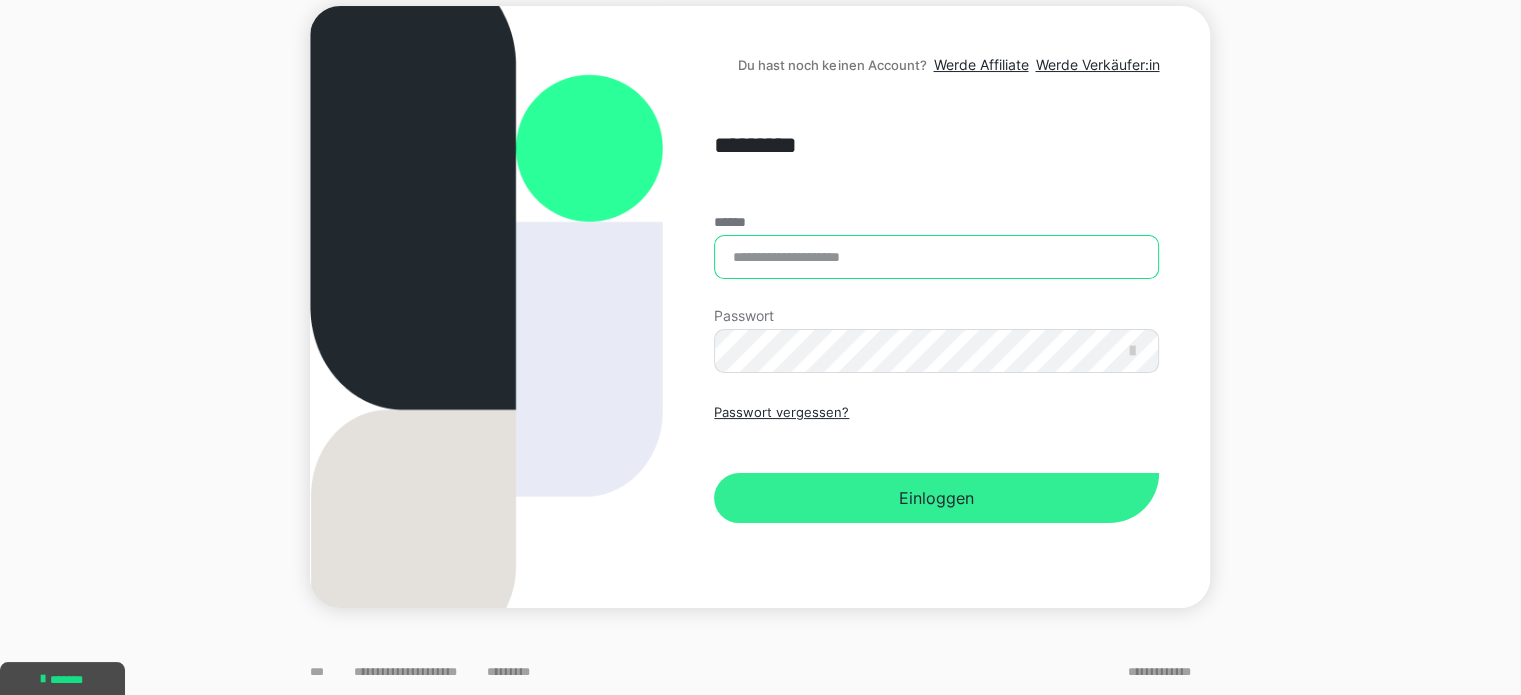 type on "**********" 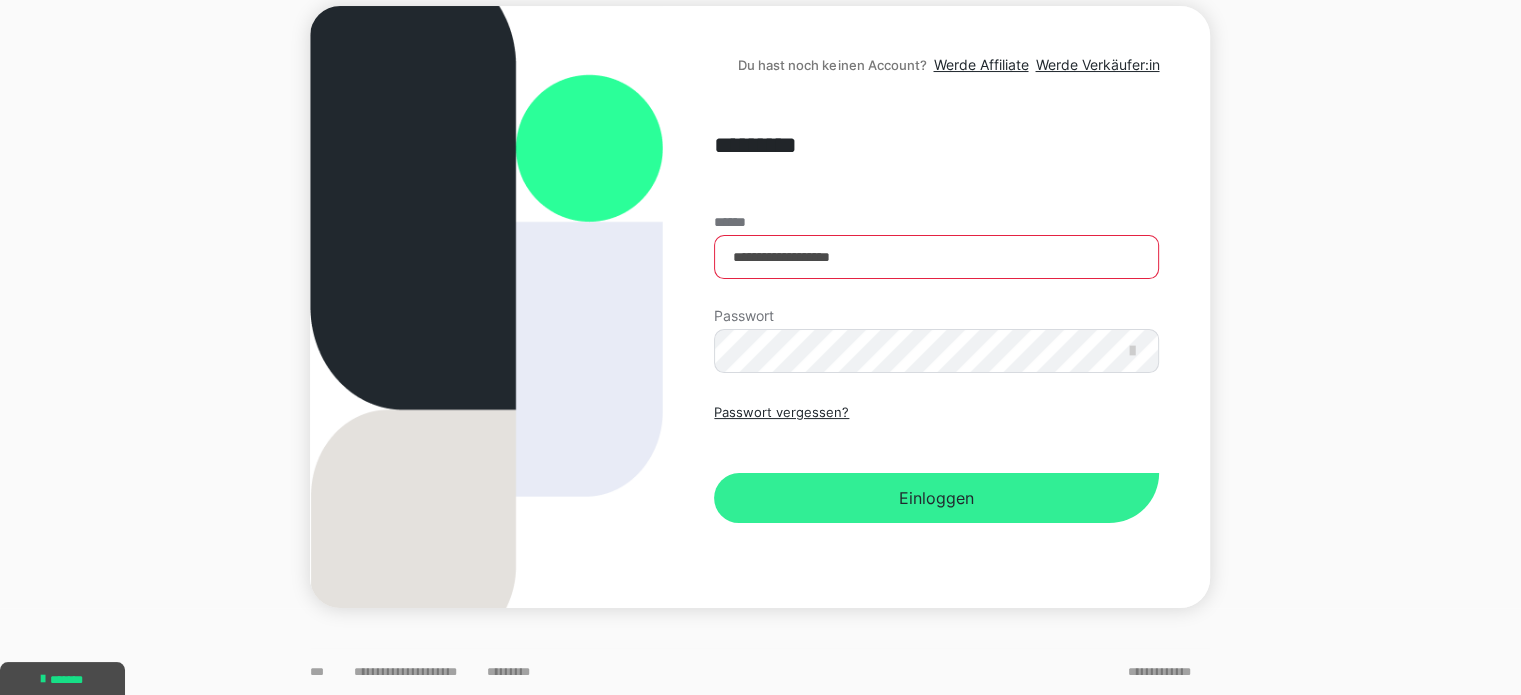click on "Einloggen" at bounding box center (936, 498) 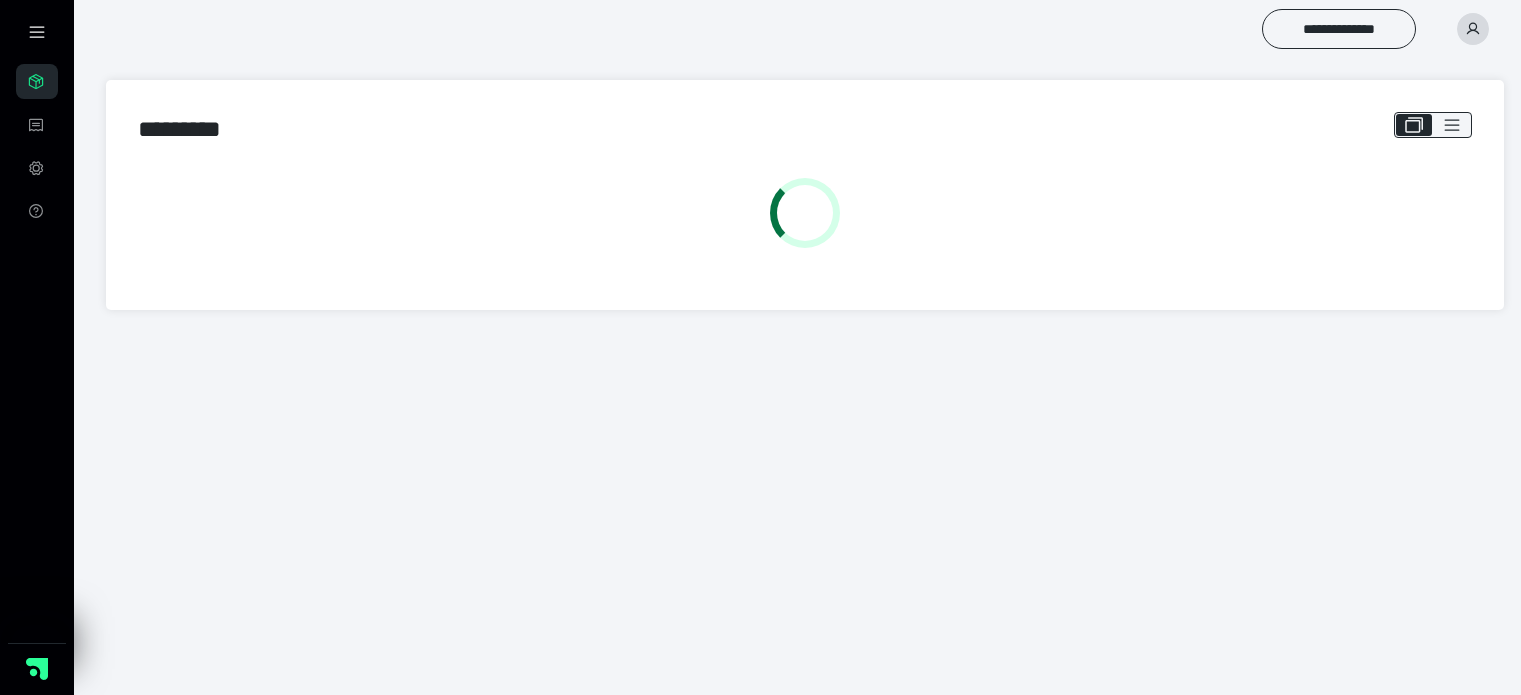 scroll, scrollTop: 0, scrollLeft: 0, axis: both 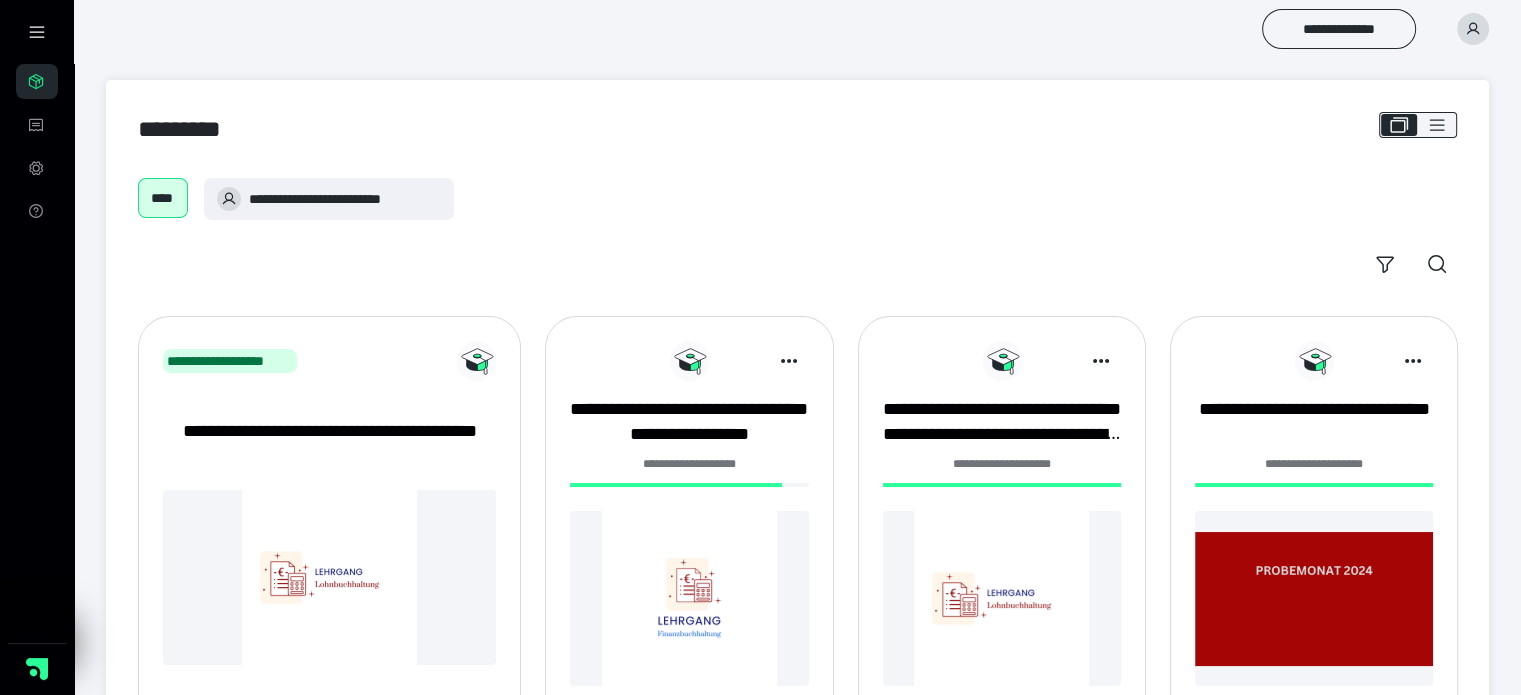click at bounding box center [689, 598] 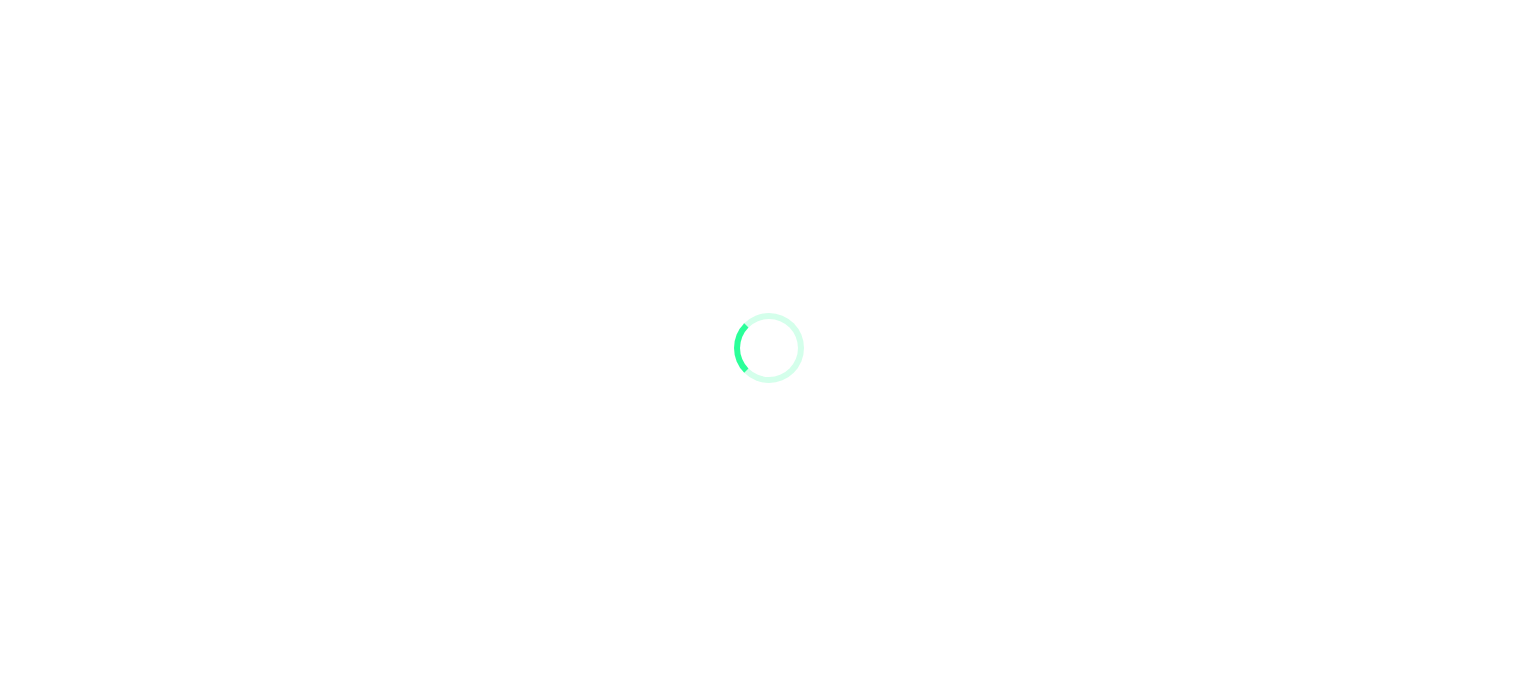 scroll, scrollTop: 0, scrollLeft: 0, axis: both 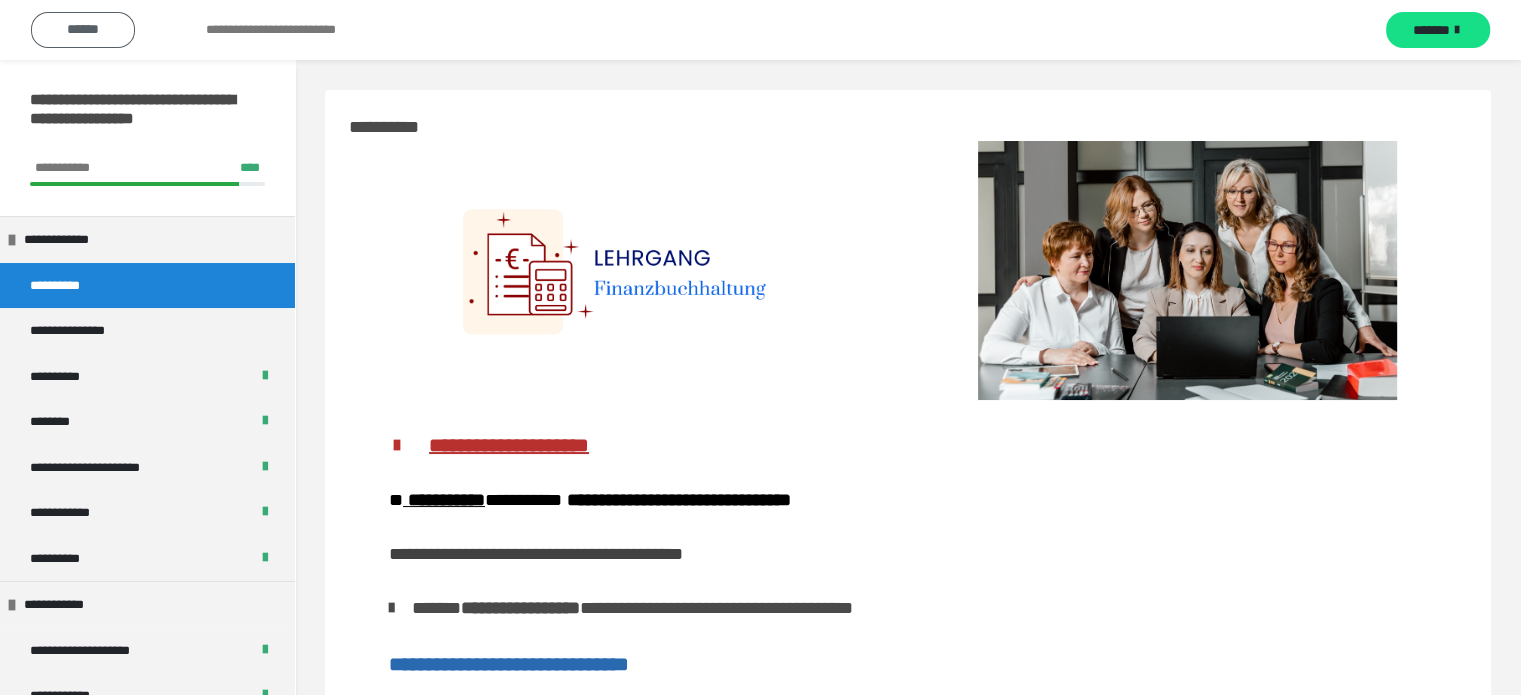 click on "******" at bounding box center [83, 29] 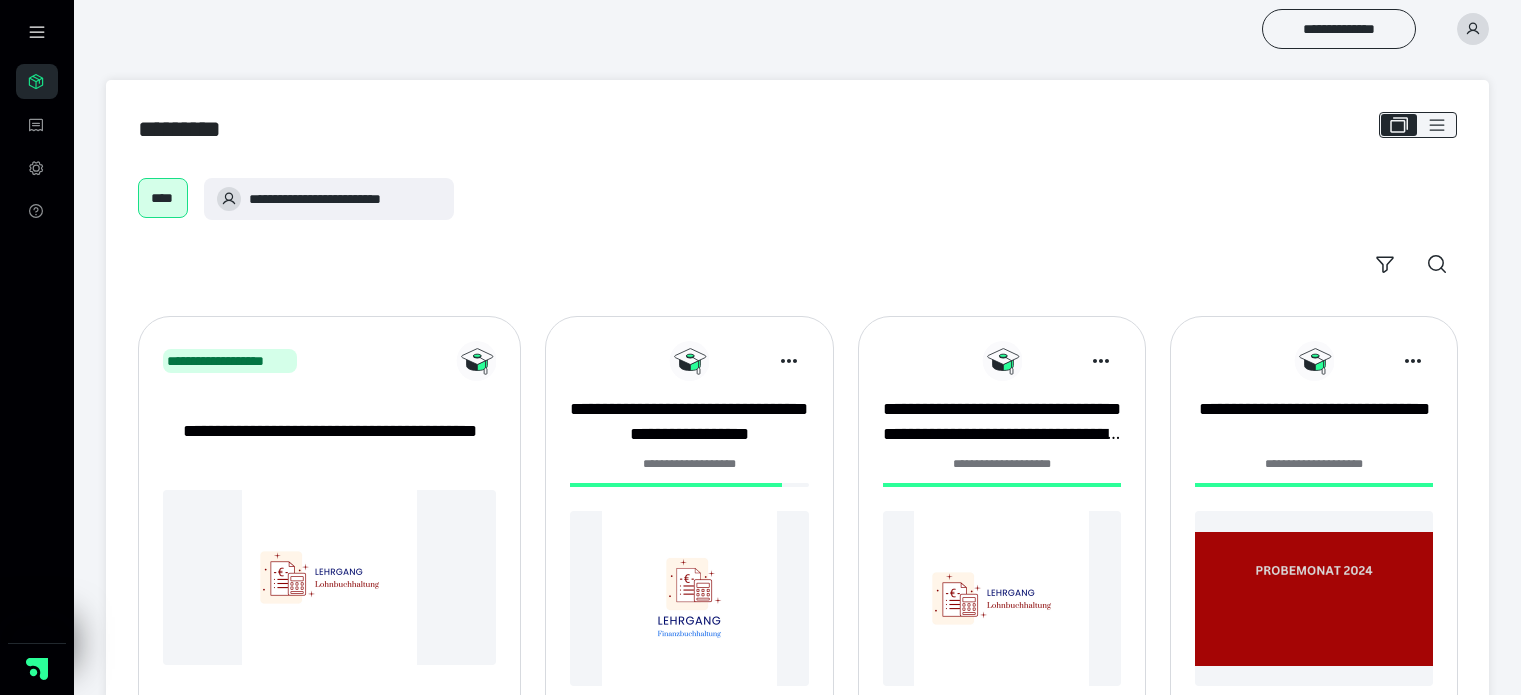 scroll, scrollTop: 0, scrollLeft: 0, axis: both 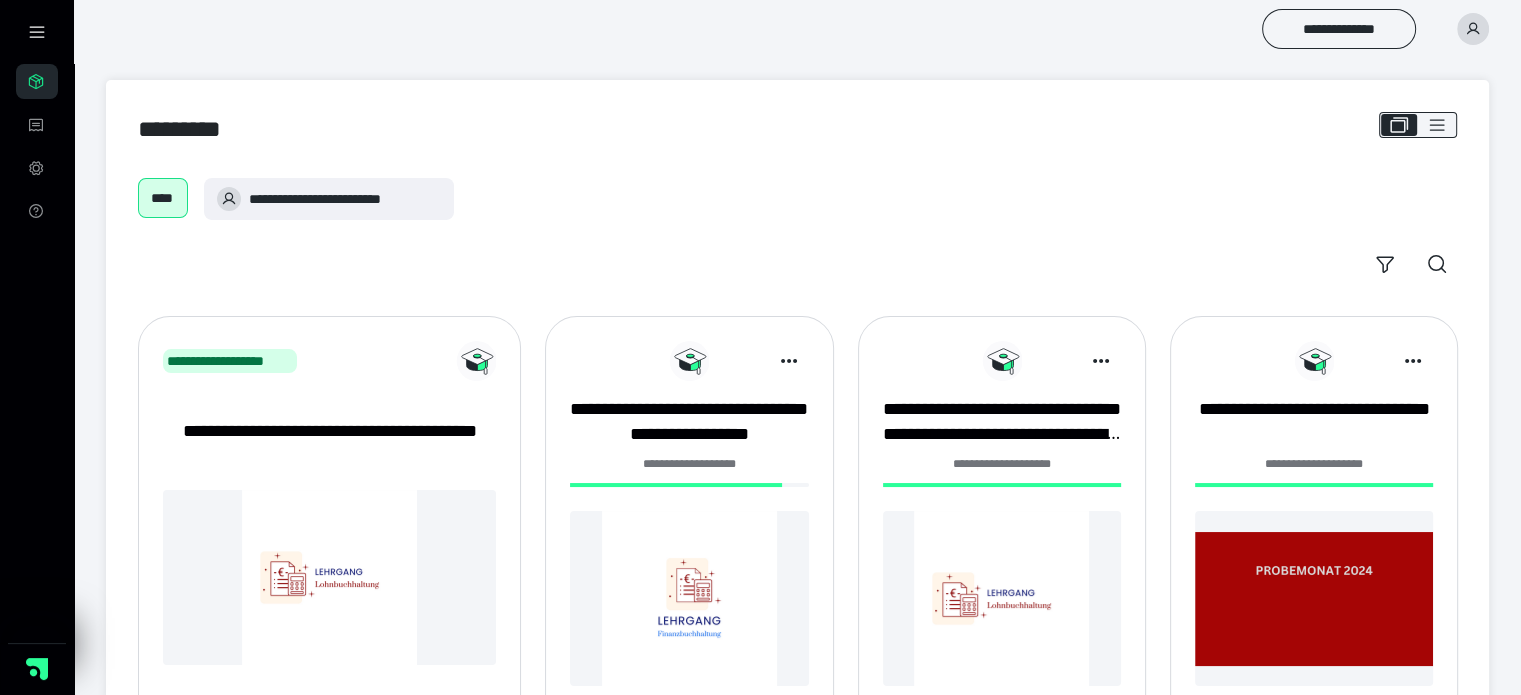 click 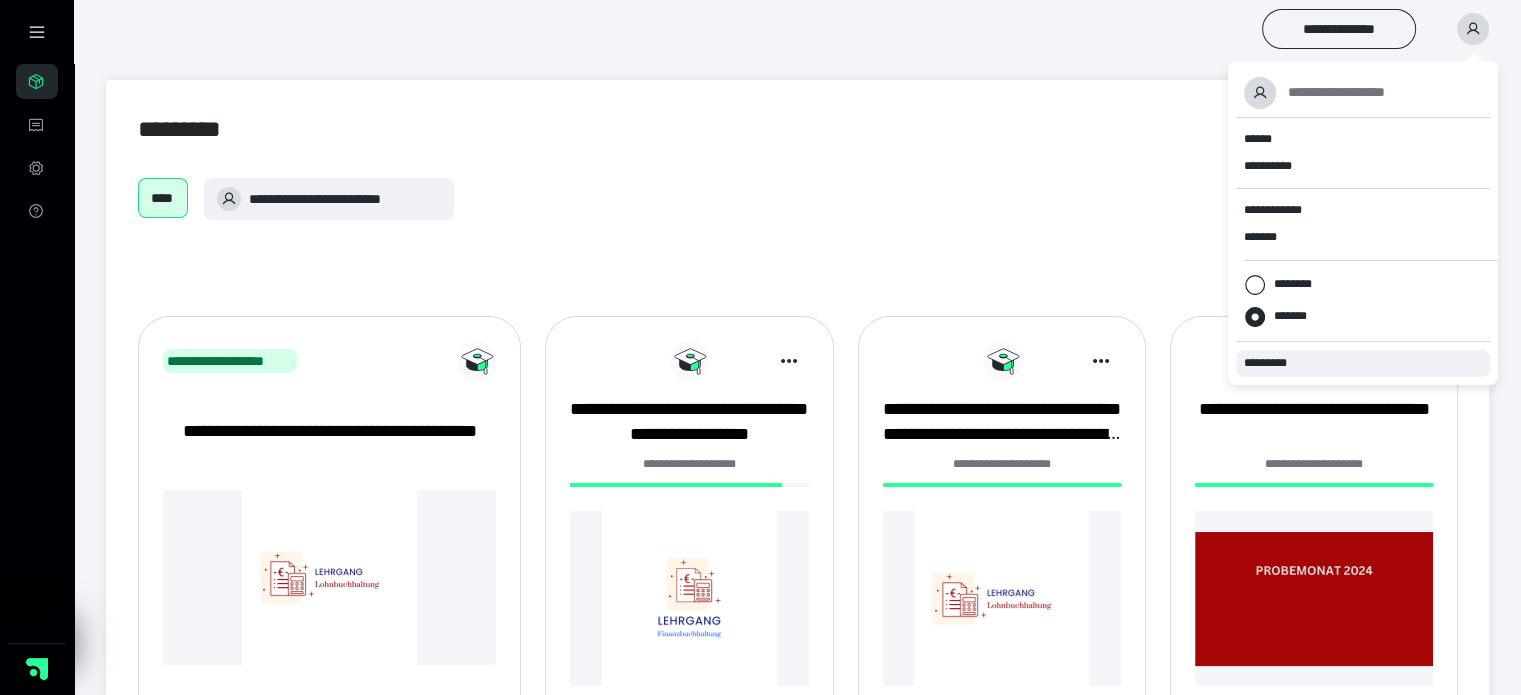 click on "*********" at bounding box center [1274, 363] 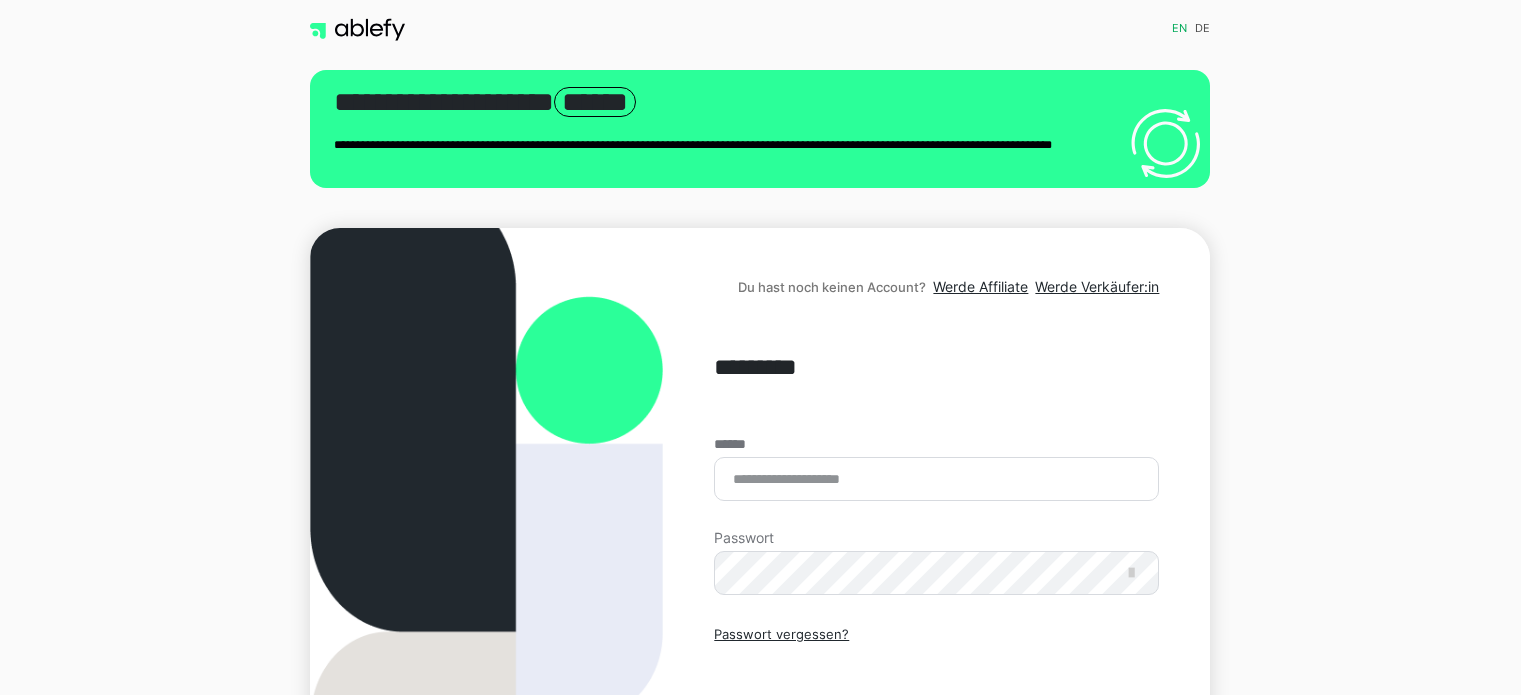 scroll, scrollTop: 0, scrollLeft: 0, axis: both 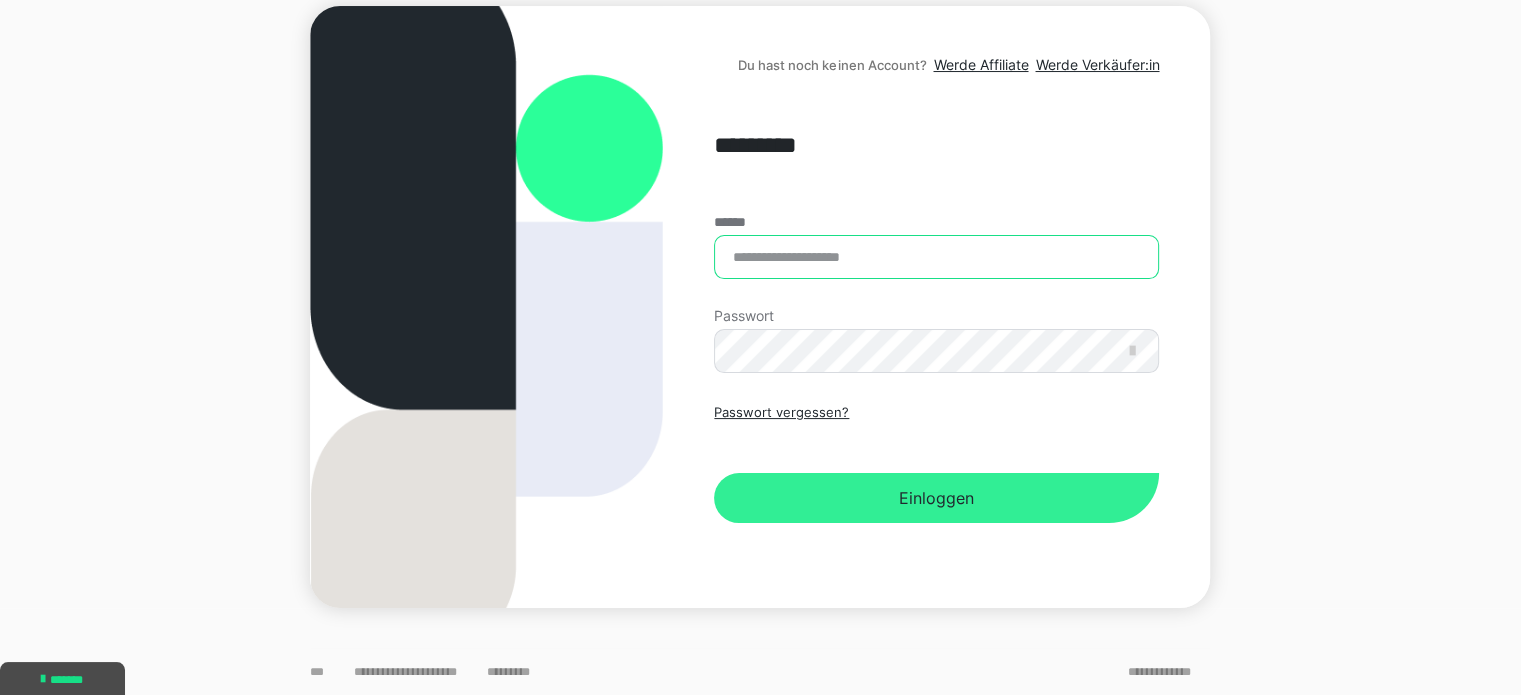 type on "**********" 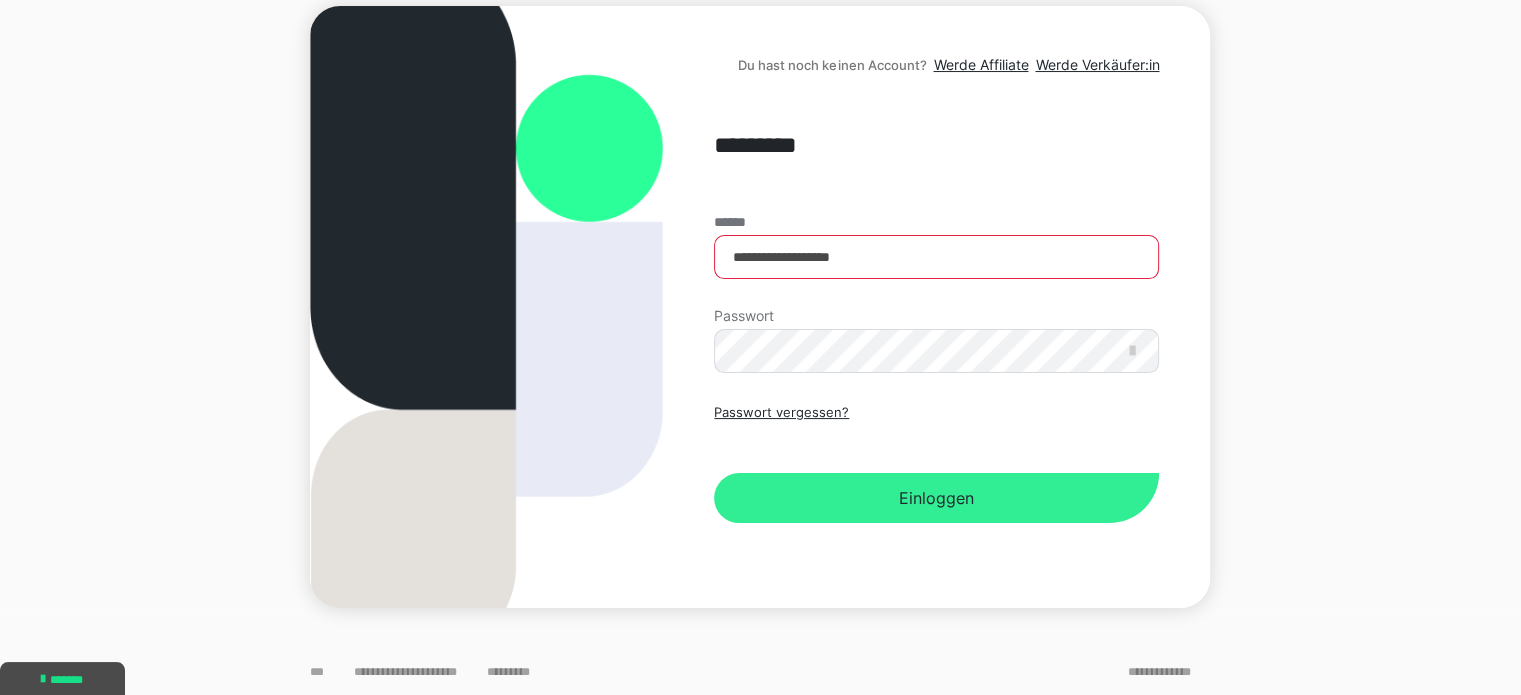 click on "Einloggen" at bounding box center [936, 498] 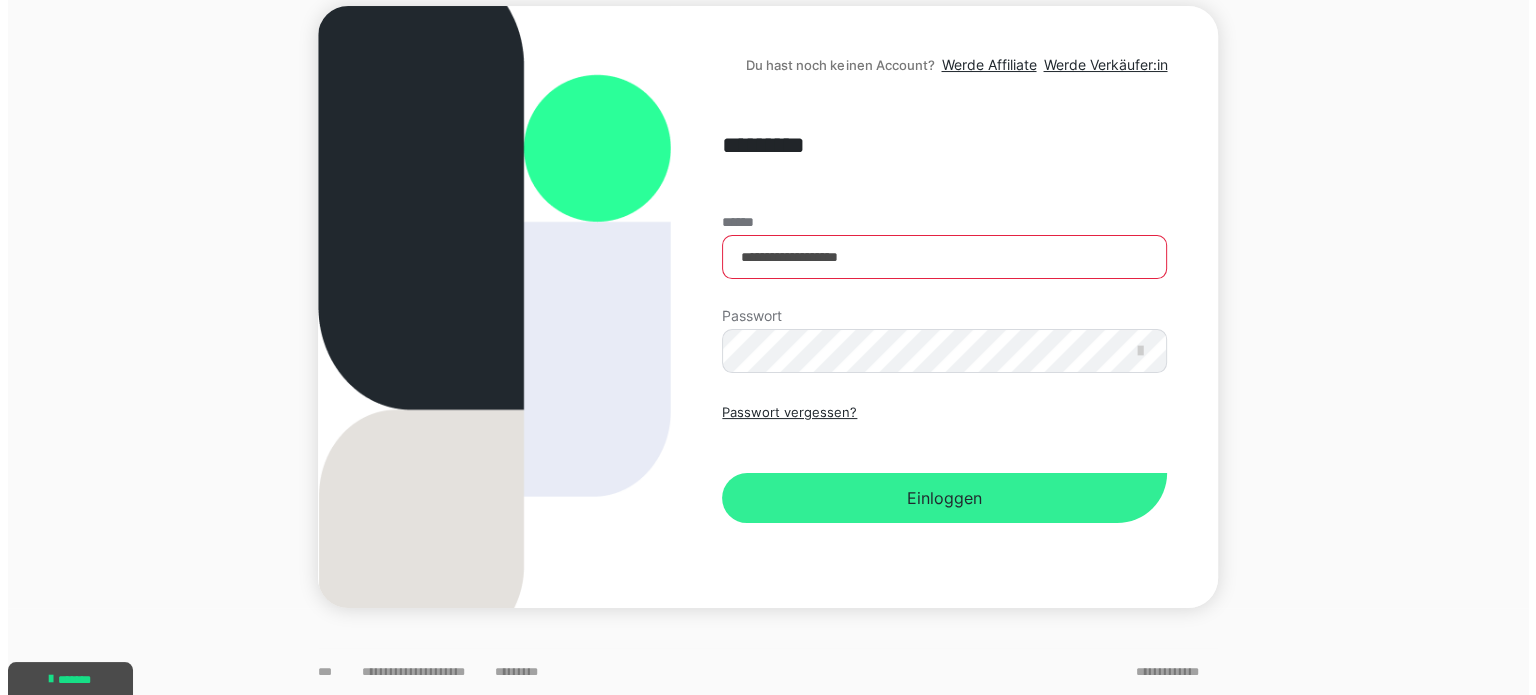 scroll, scrollTop: 0, scrollLeft: 0, axis: both 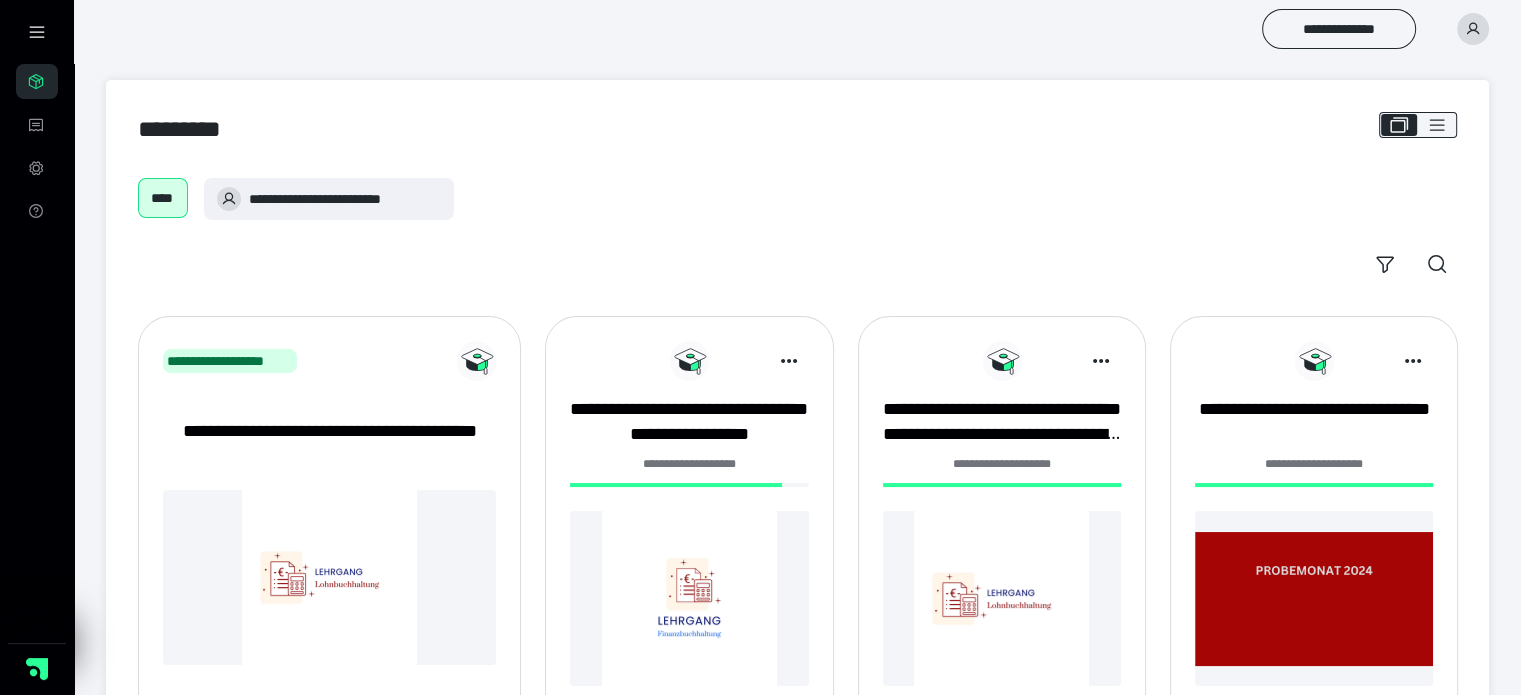 click at bounding box center (689, 598) 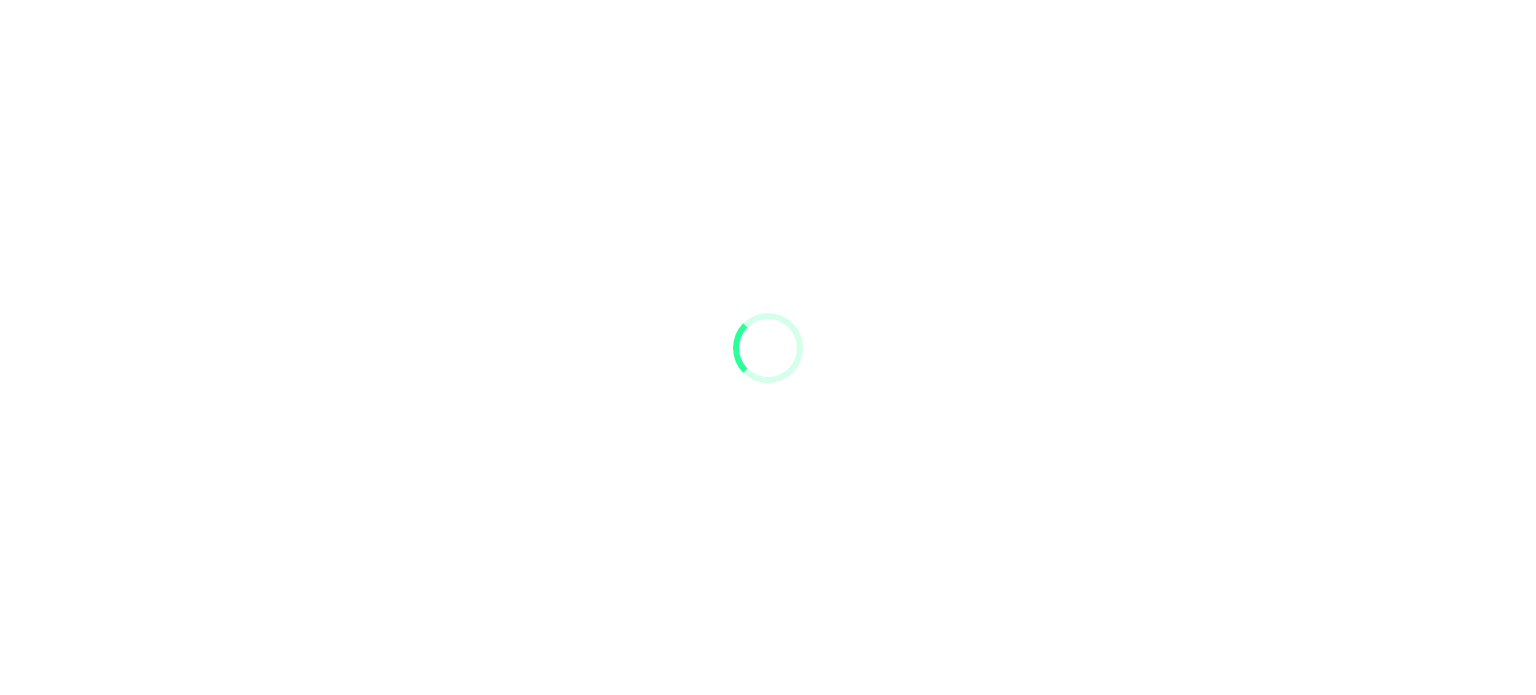 scroll, scrollTop: 0, scrollLeft: 0, axis: both 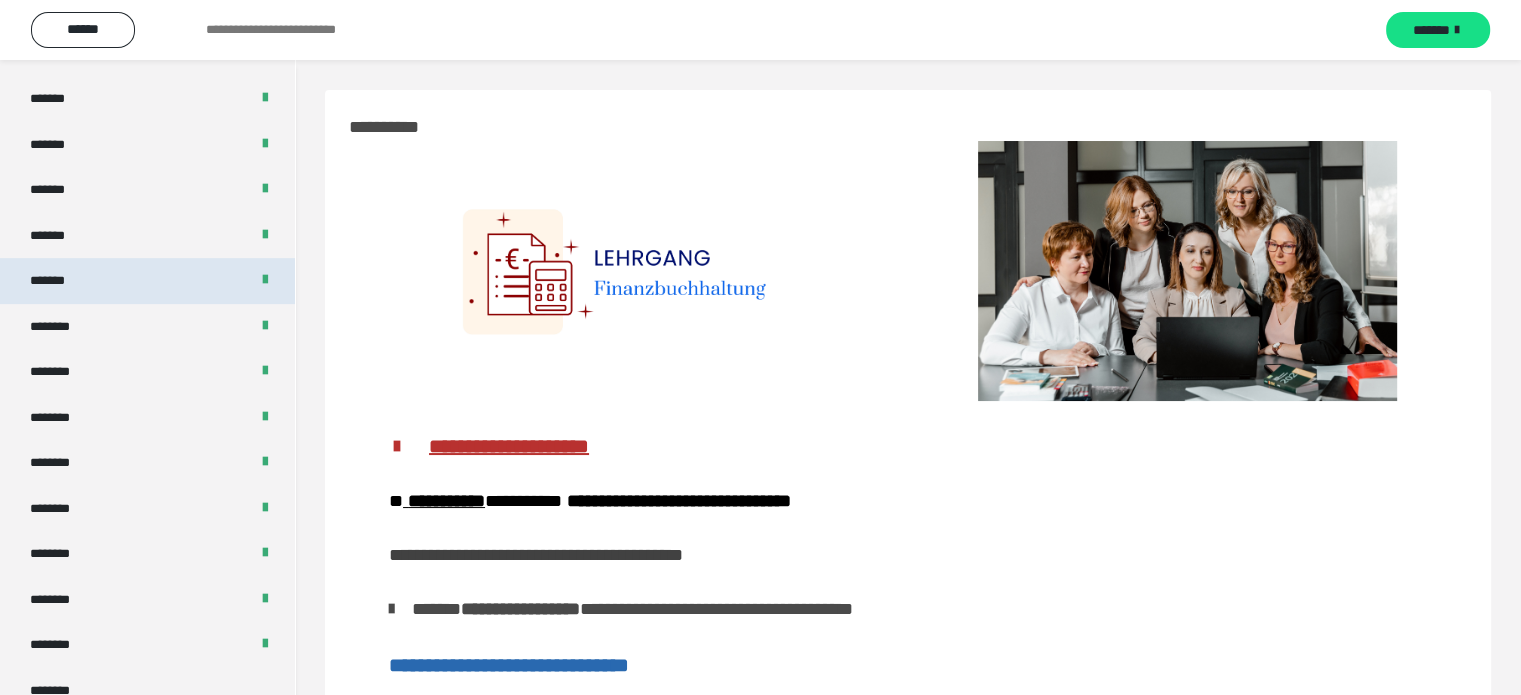 click on "*******" at bounding box center (147, 281) 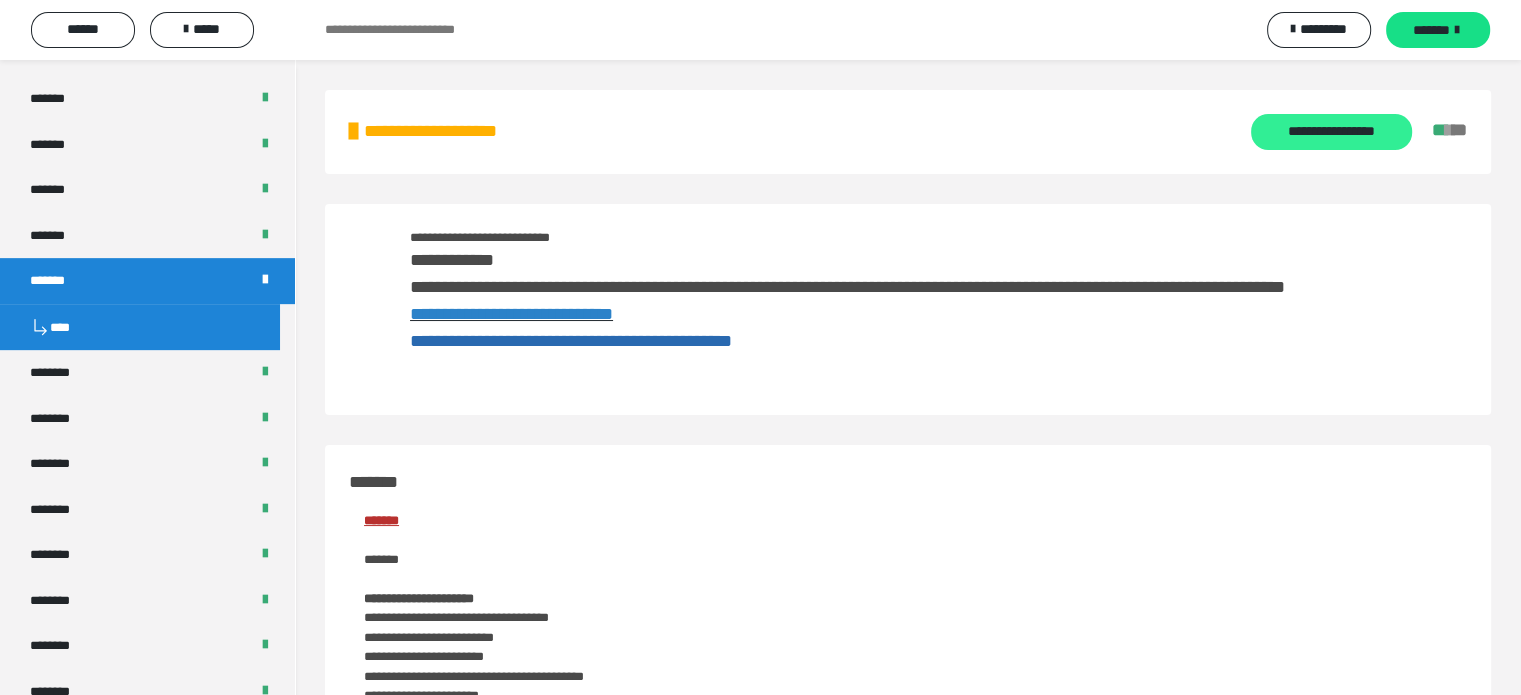click on "**********" at bounding box center [1331, 132] 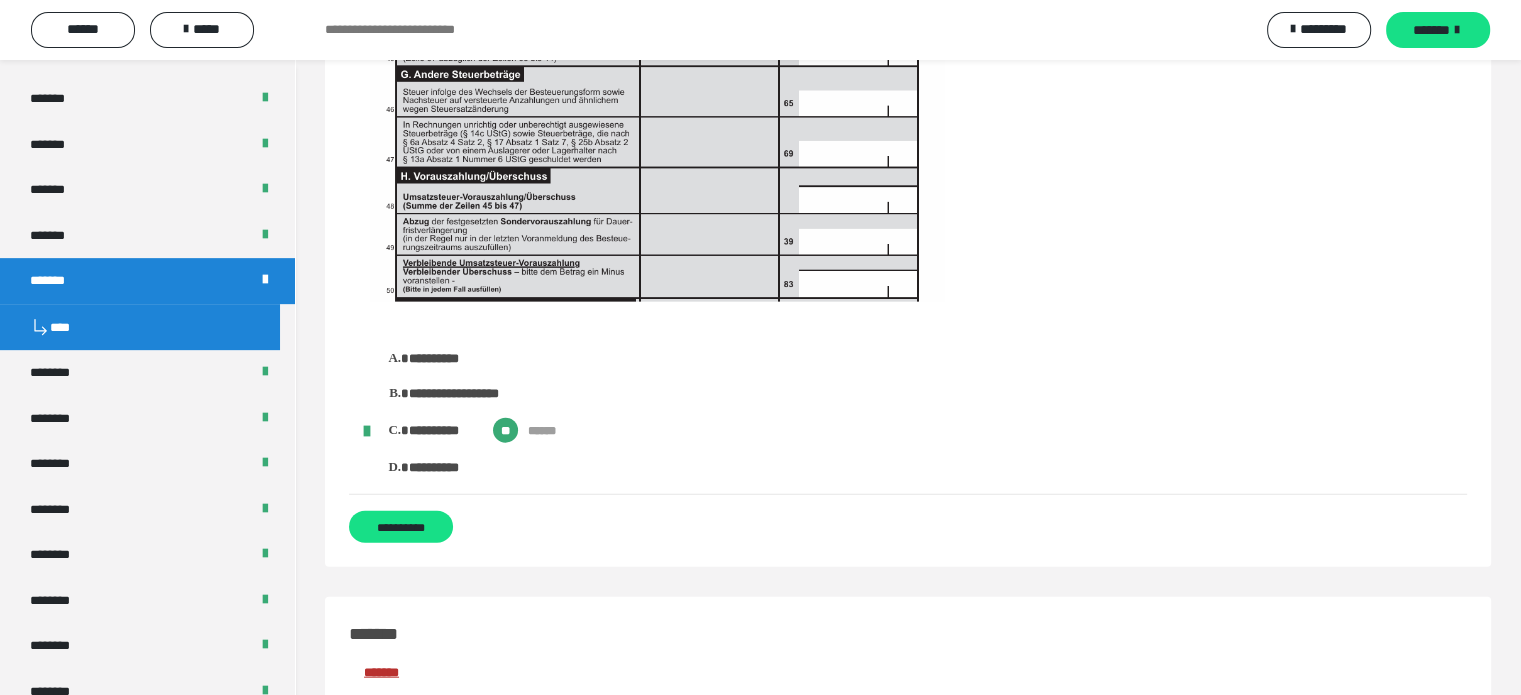 scroll, scrollTop: 4466, scrollLeft: 0, axis: vertical 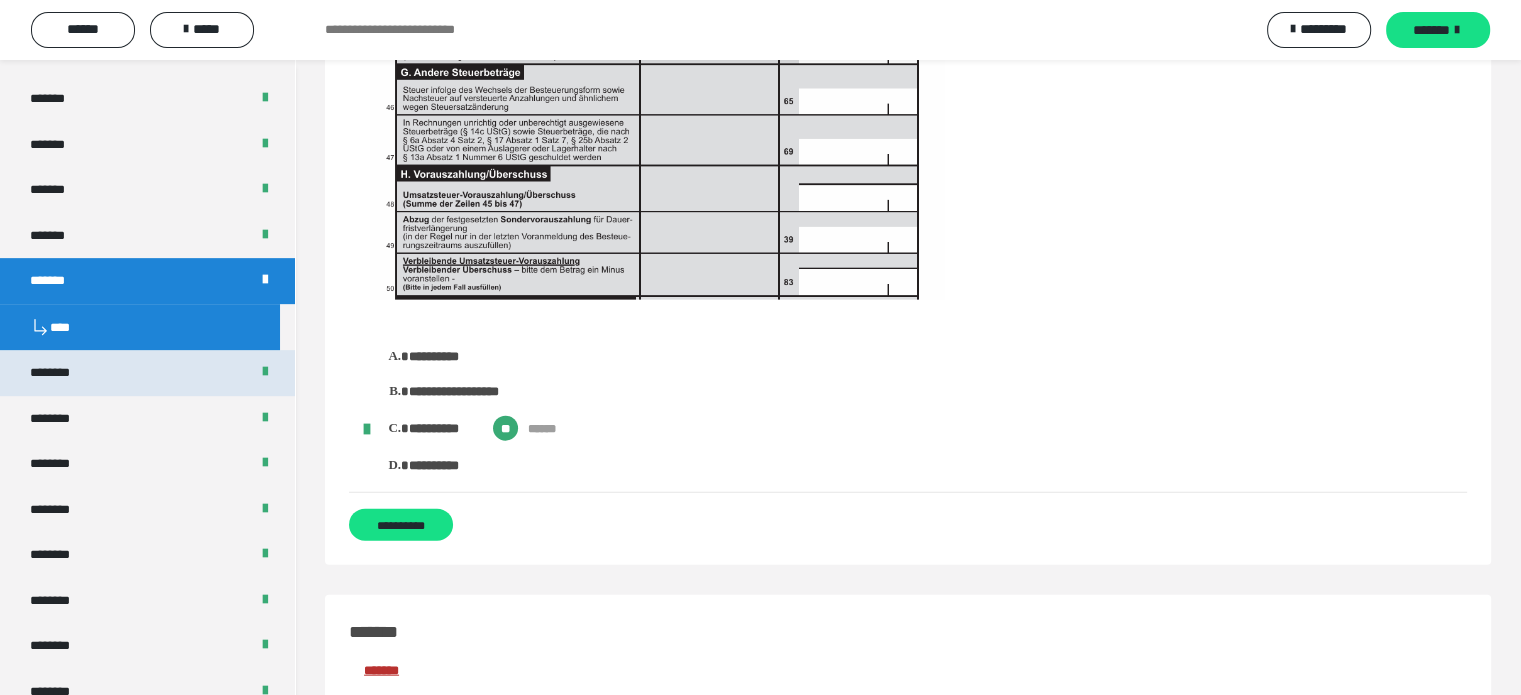 click on "********" at bounding box center (147, 373) 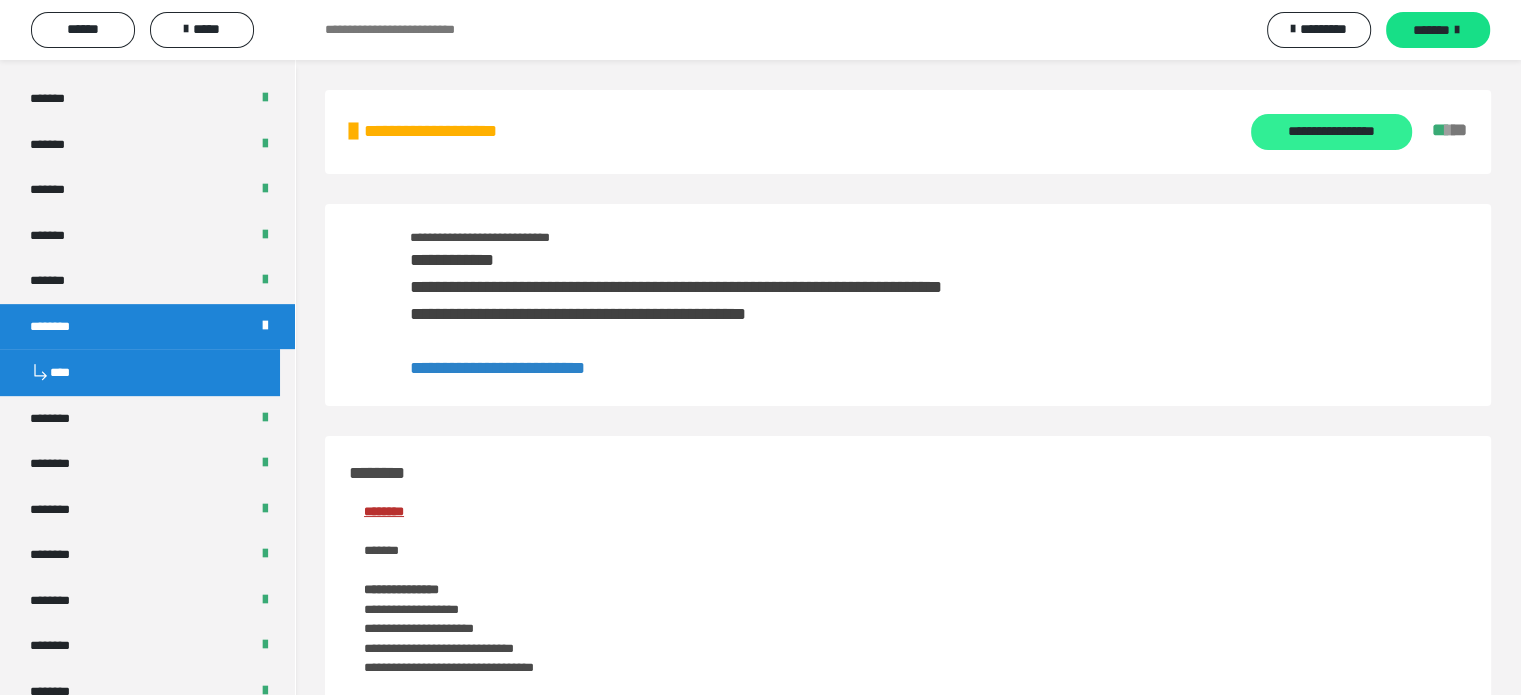 click on "**********" at bounding box center (1331, 132) 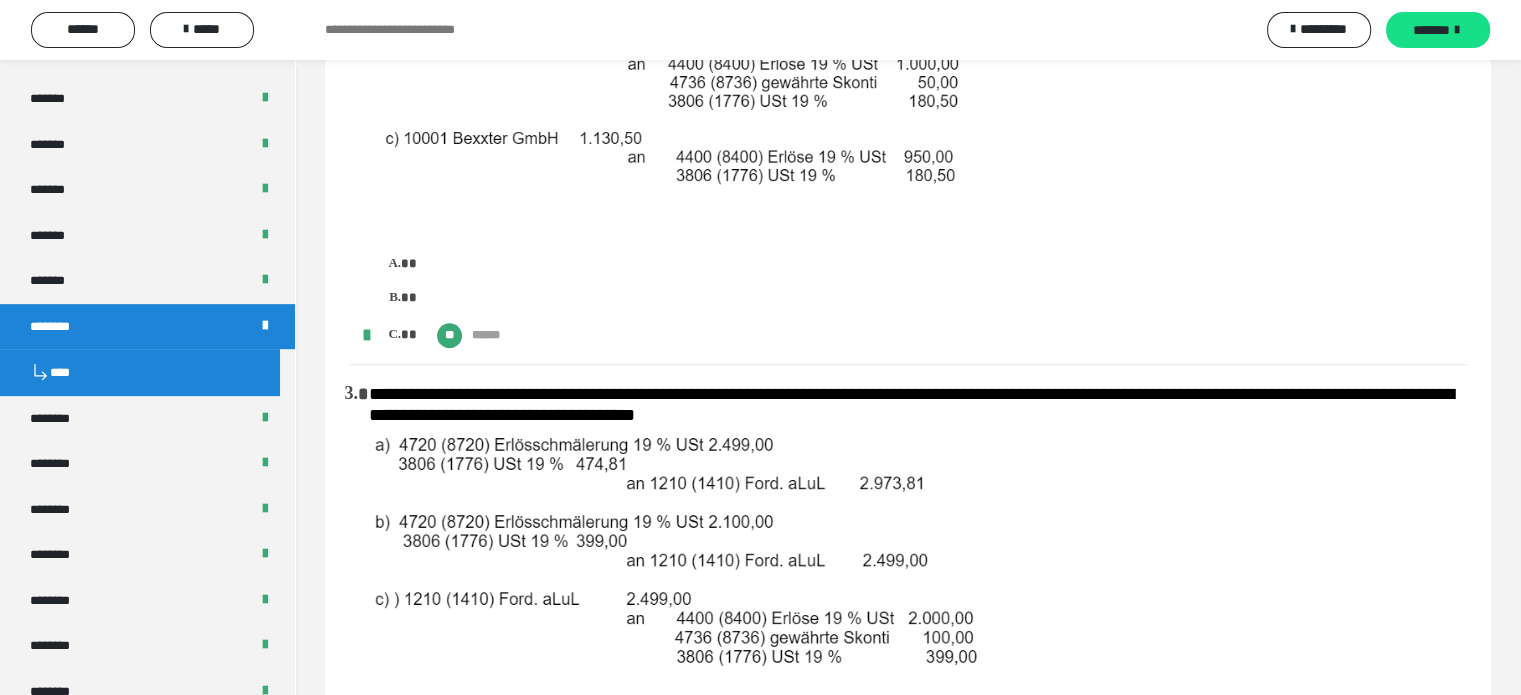 scroll, scrollTop: 1384, scrollLeft: 0, axis: vertical 